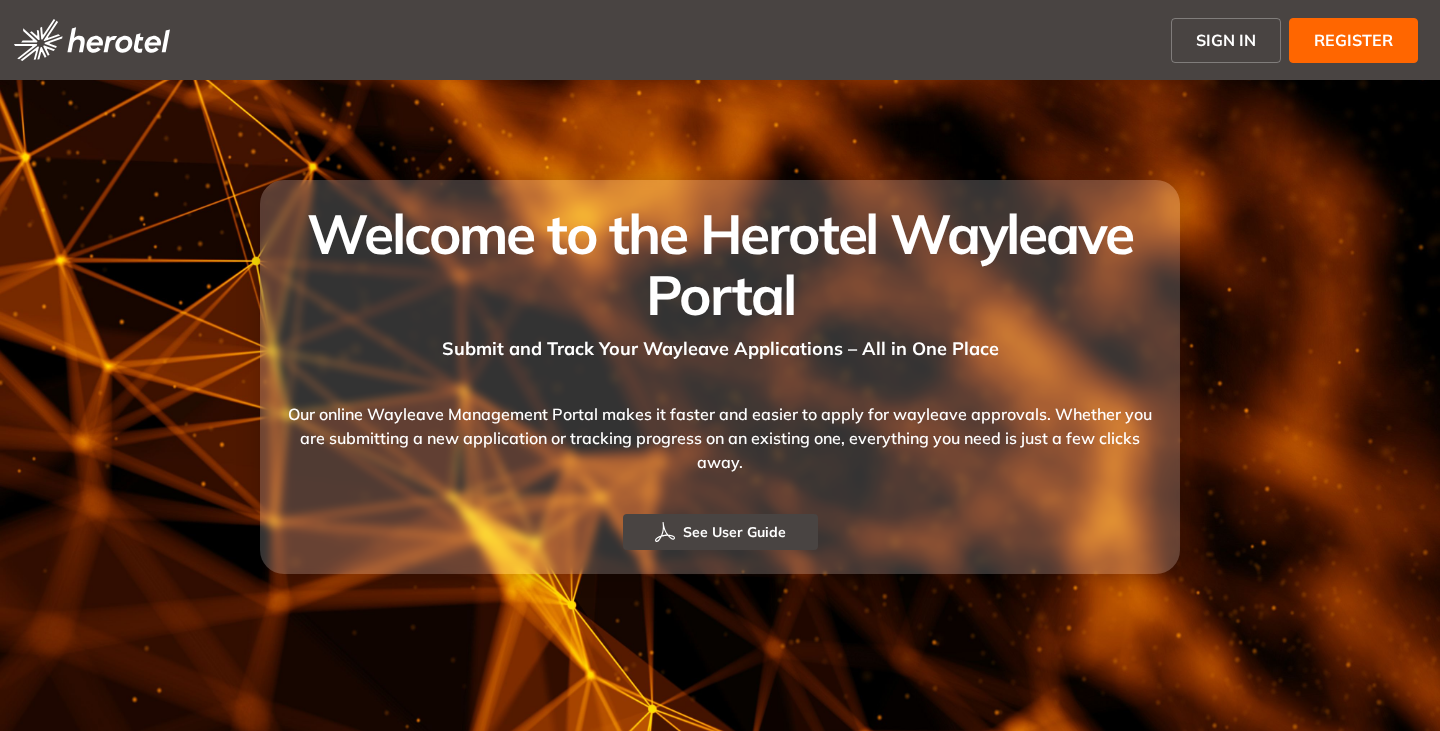 scroll, scrollTop: 0, scrollLeft: 0, axis: both 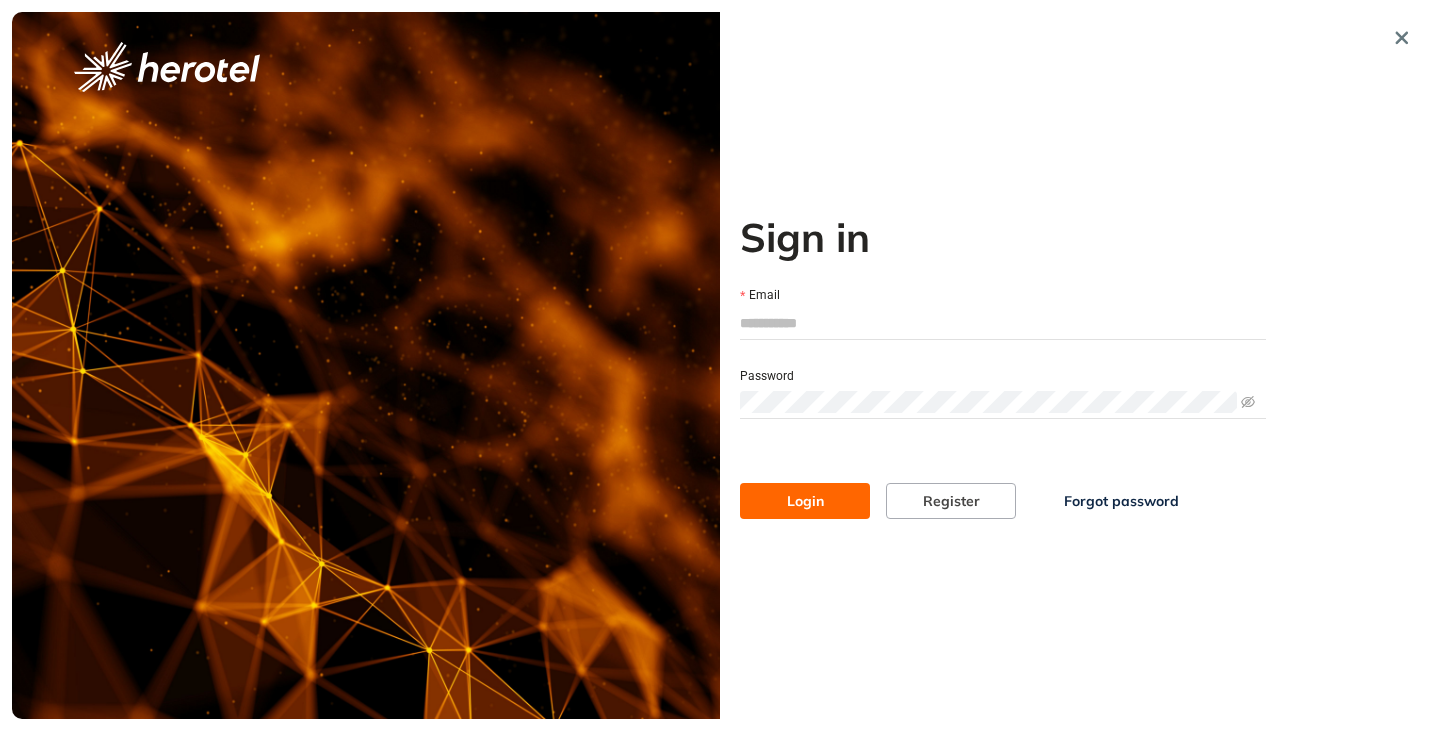 click on "Email" at bounding box center [1003, 323] 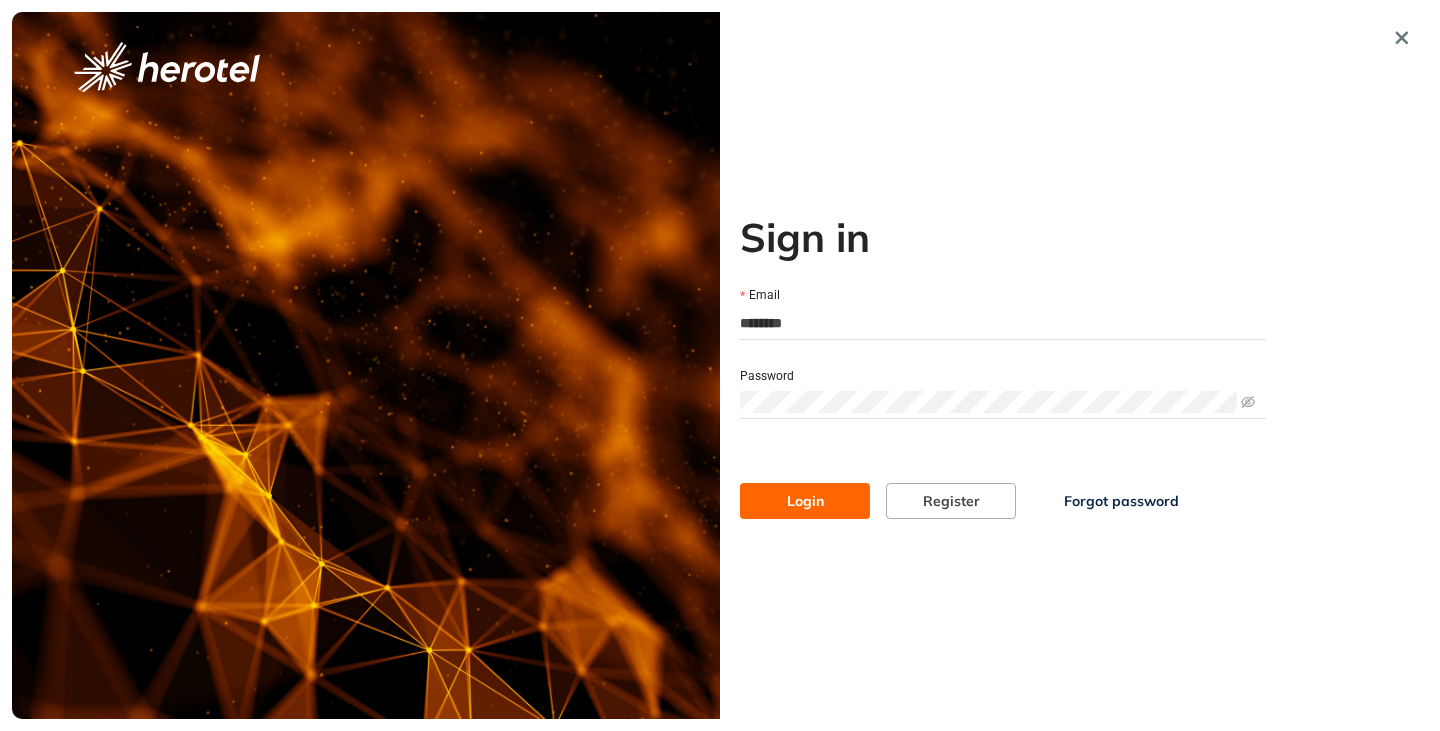 type on "**********" 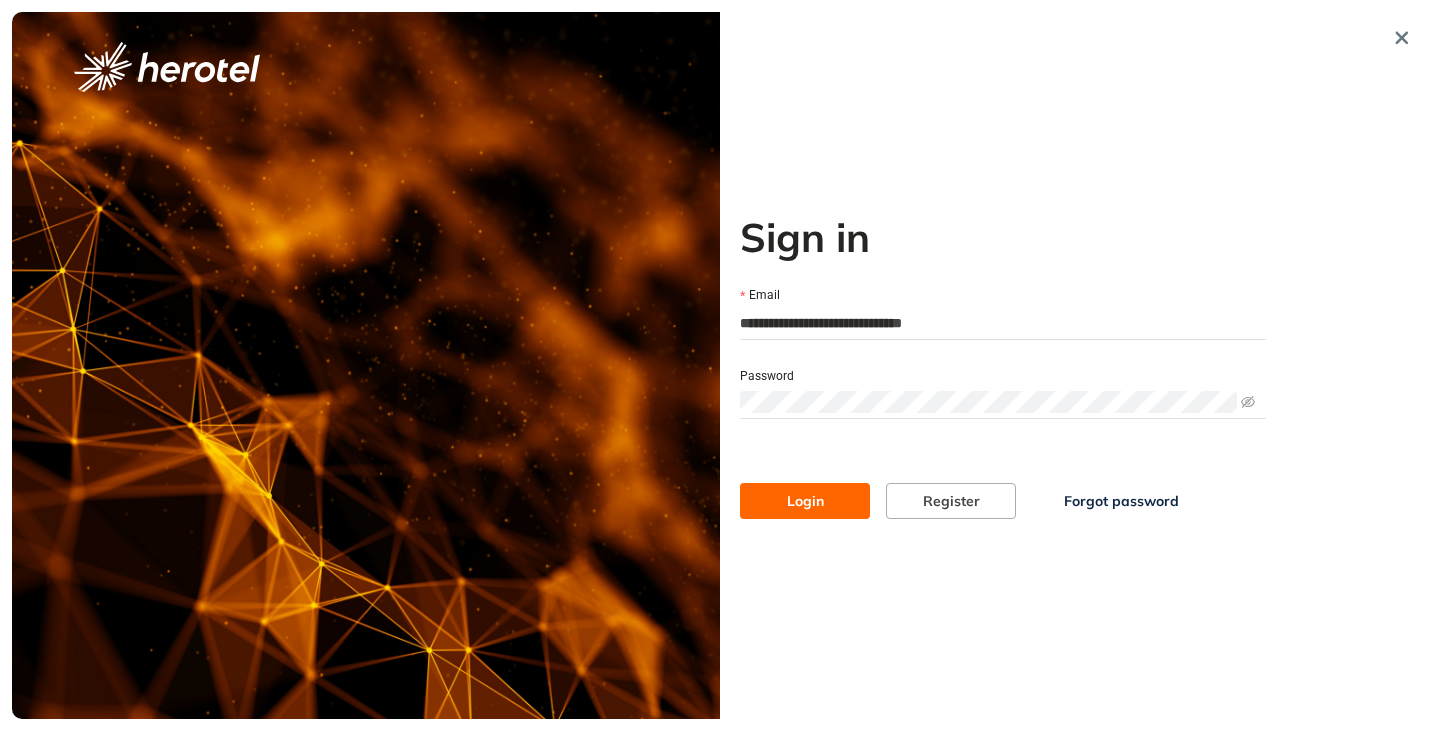 click on "Login" at bounding box center [805, 501] 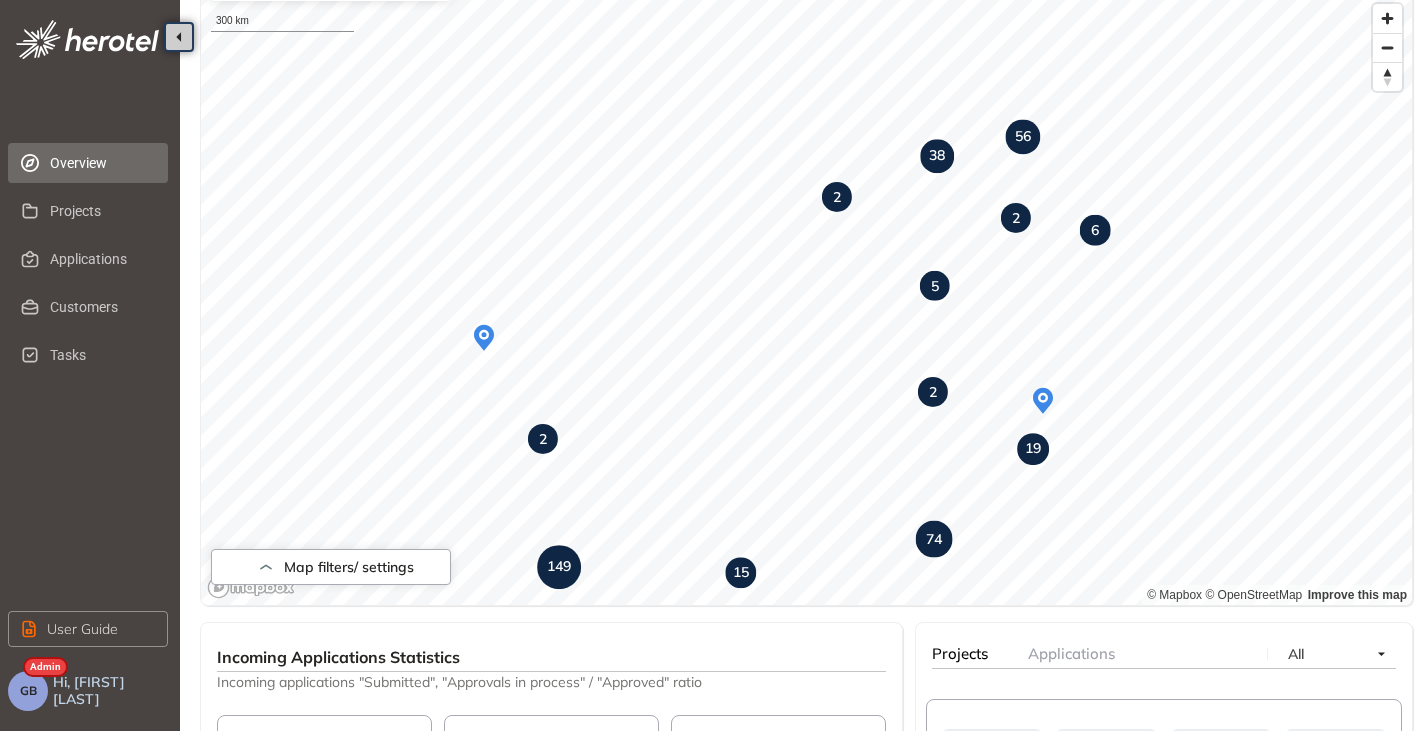 scroll, scrollTop: 500, scrollLeft: 0, axis: vertical 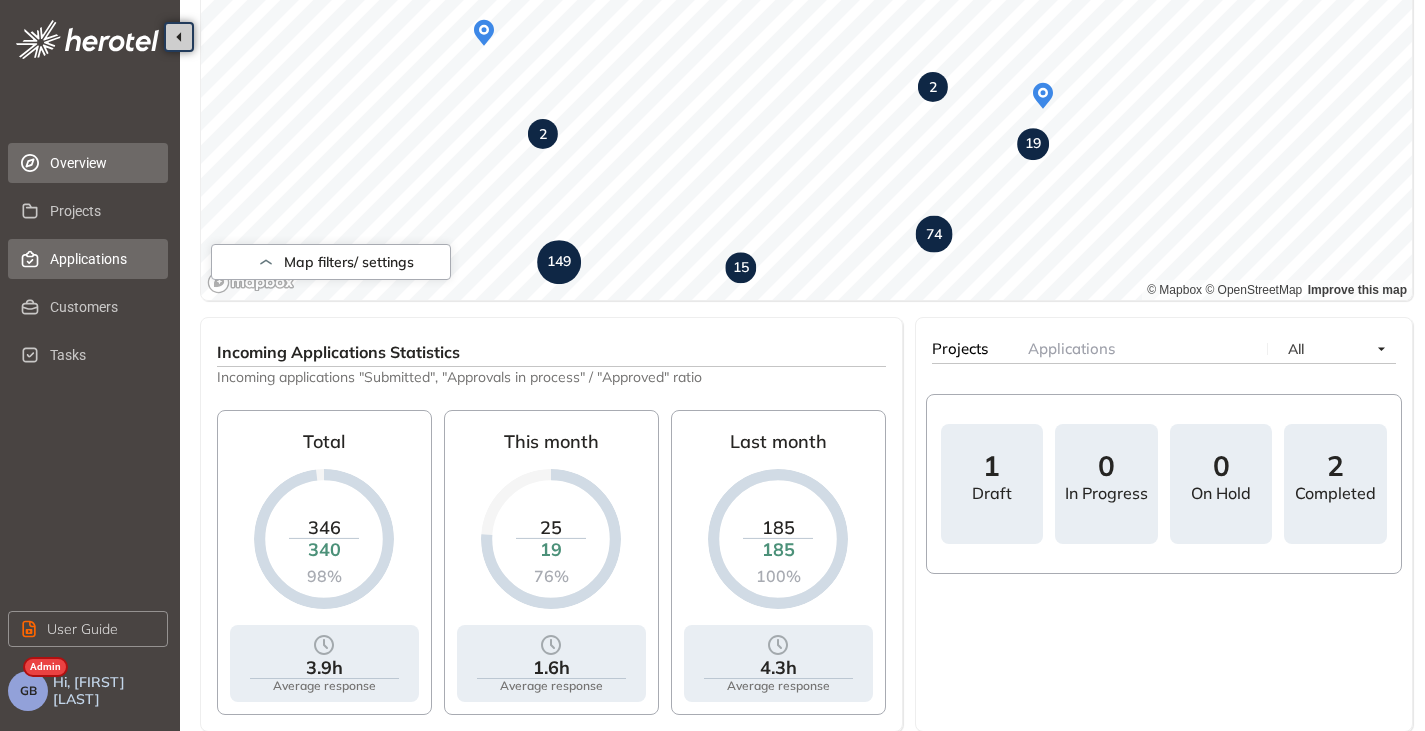 click on "Applications" at bounding box center (101, 259) 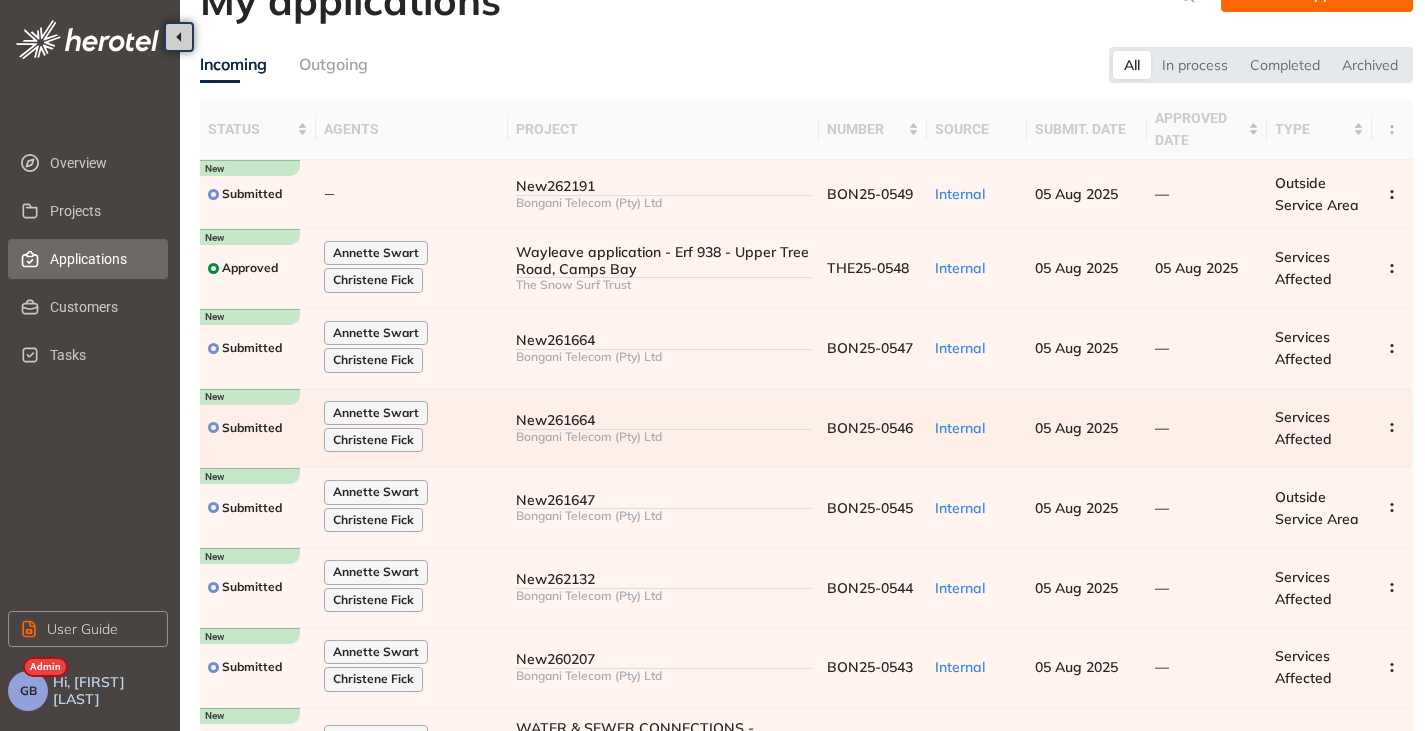 scroll, scrollTop: 0, scrollLeft: 0, axis: both 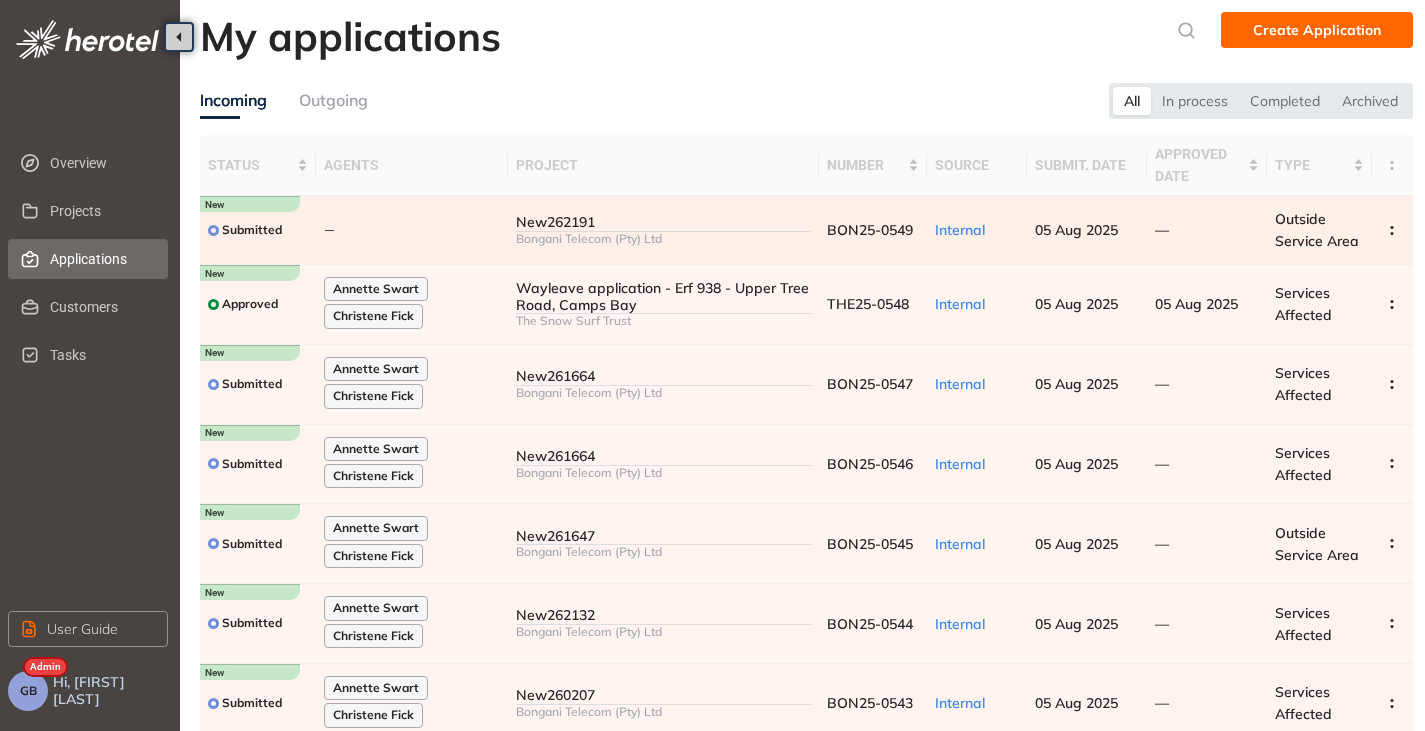 click on "—" at bounding box center (412, 230) 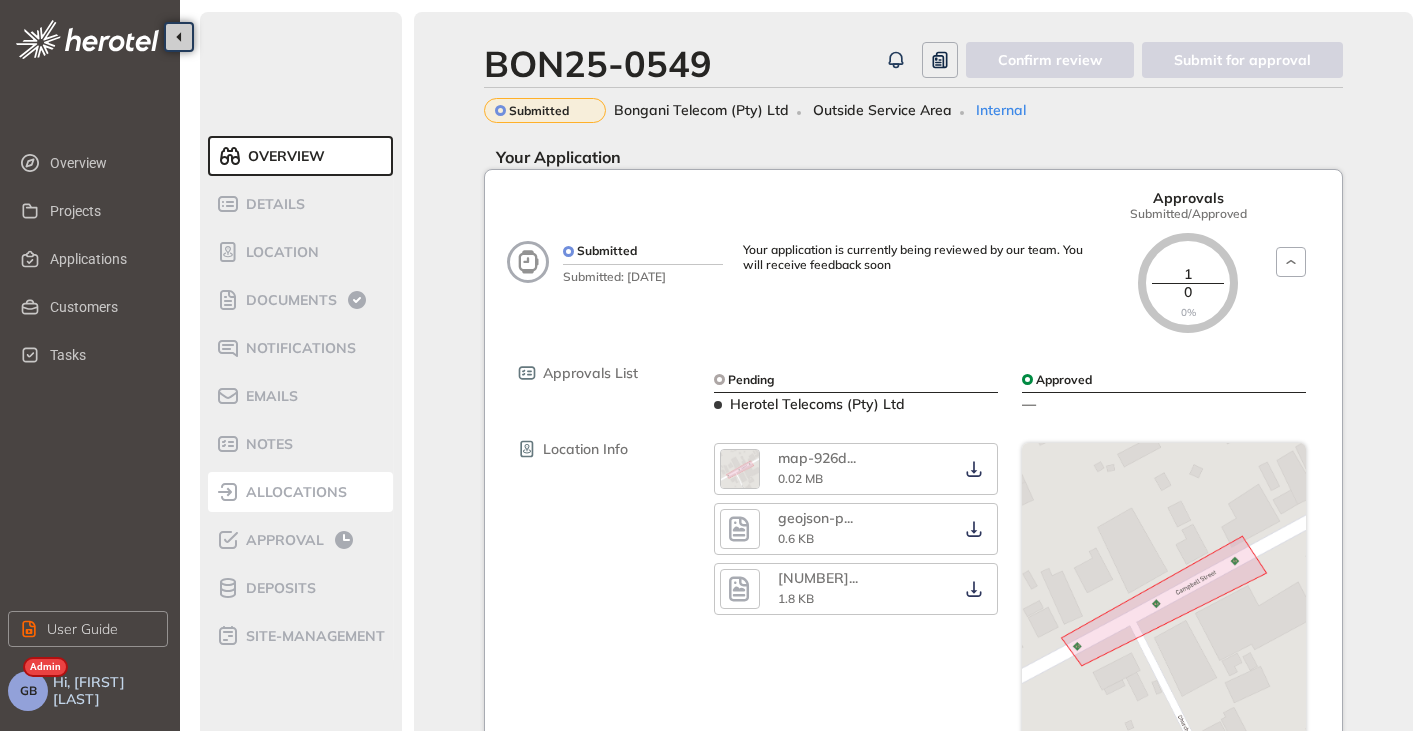 click on "allocations" at bounding box center [293, 492] 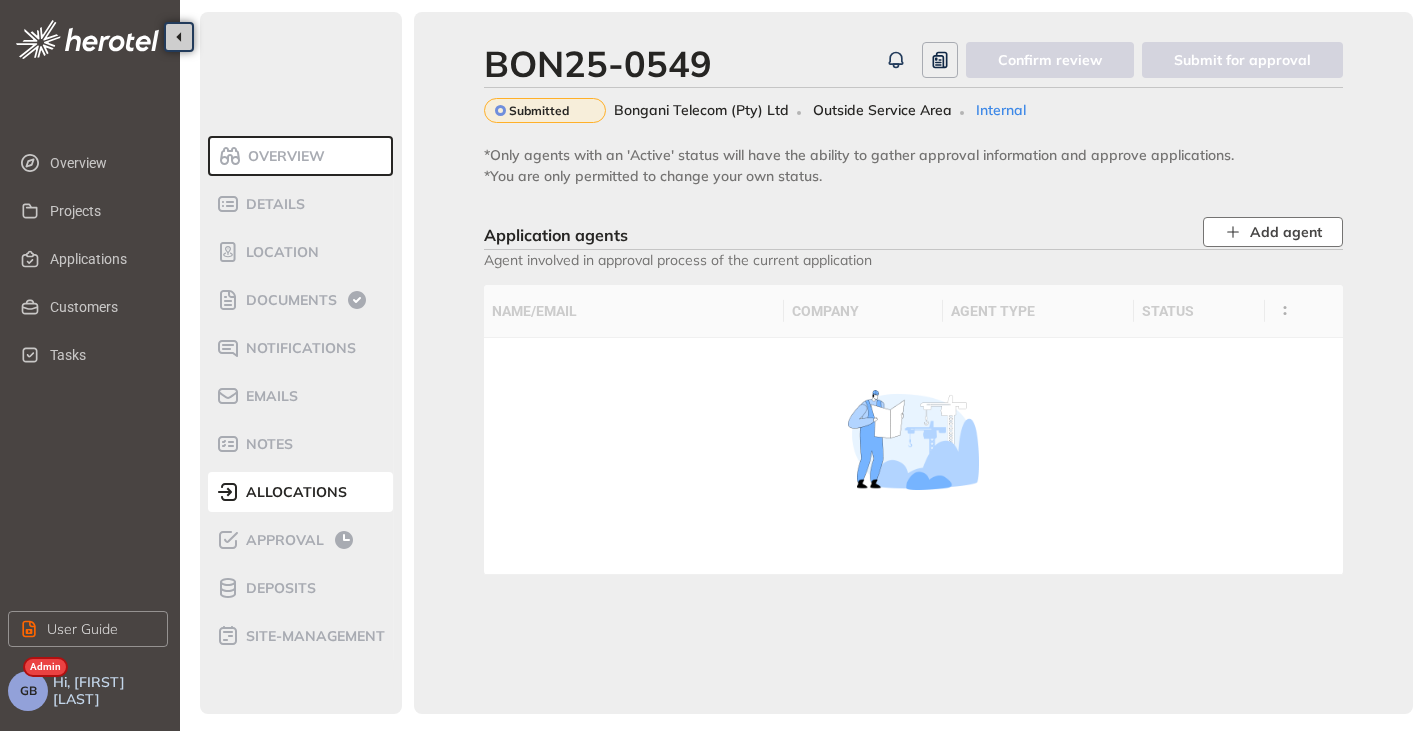 click on "Add agent" at bounding box center (1286, 232) 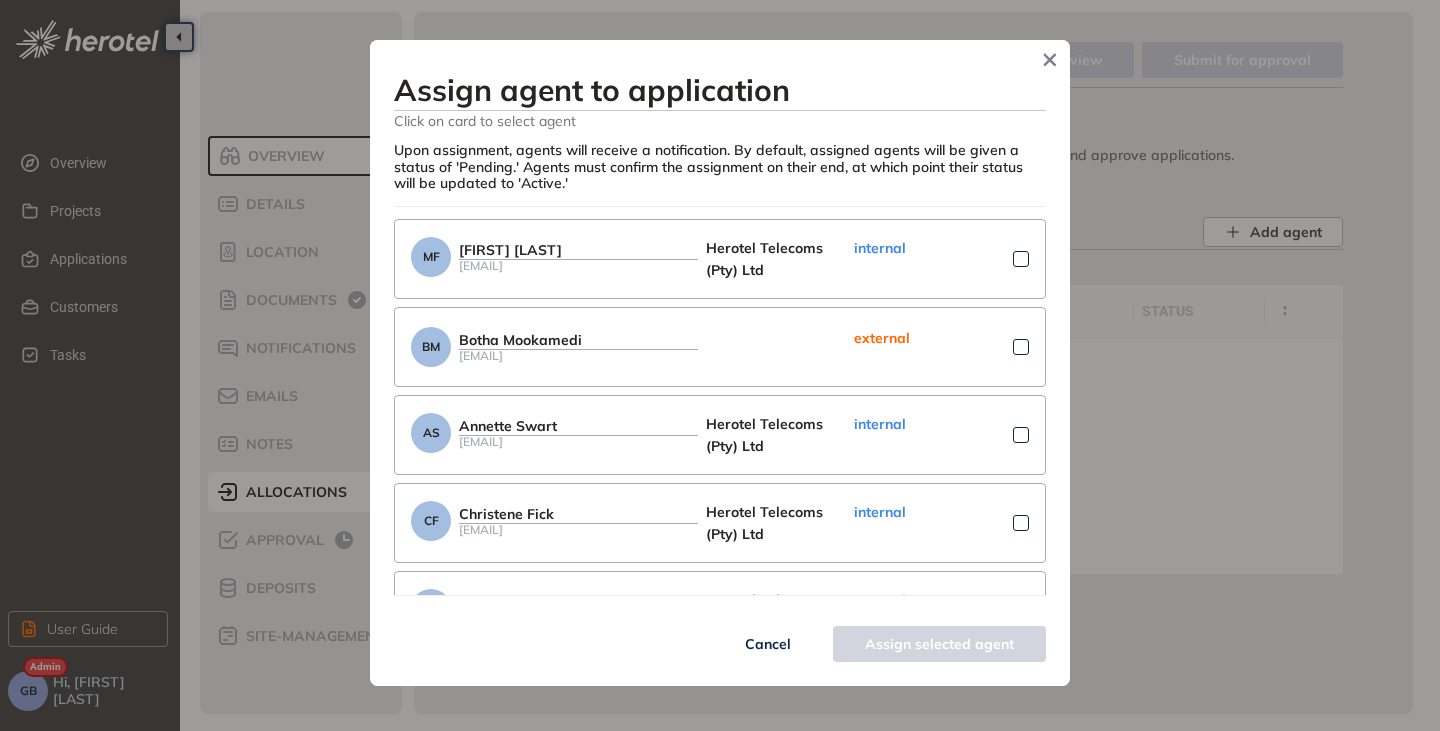 click at bounding box center (1021, 435) 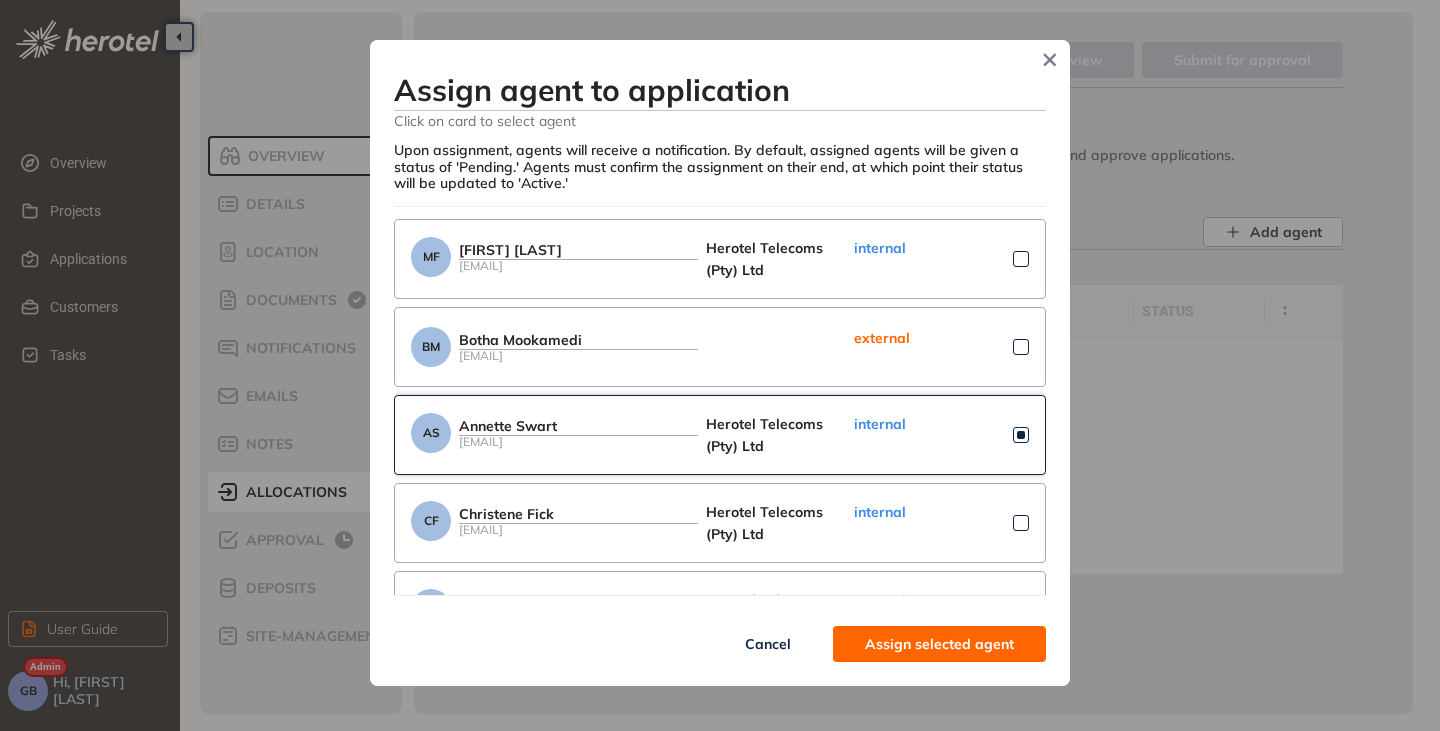 click on "Assign selected agent" at bounding box center [939, 644] 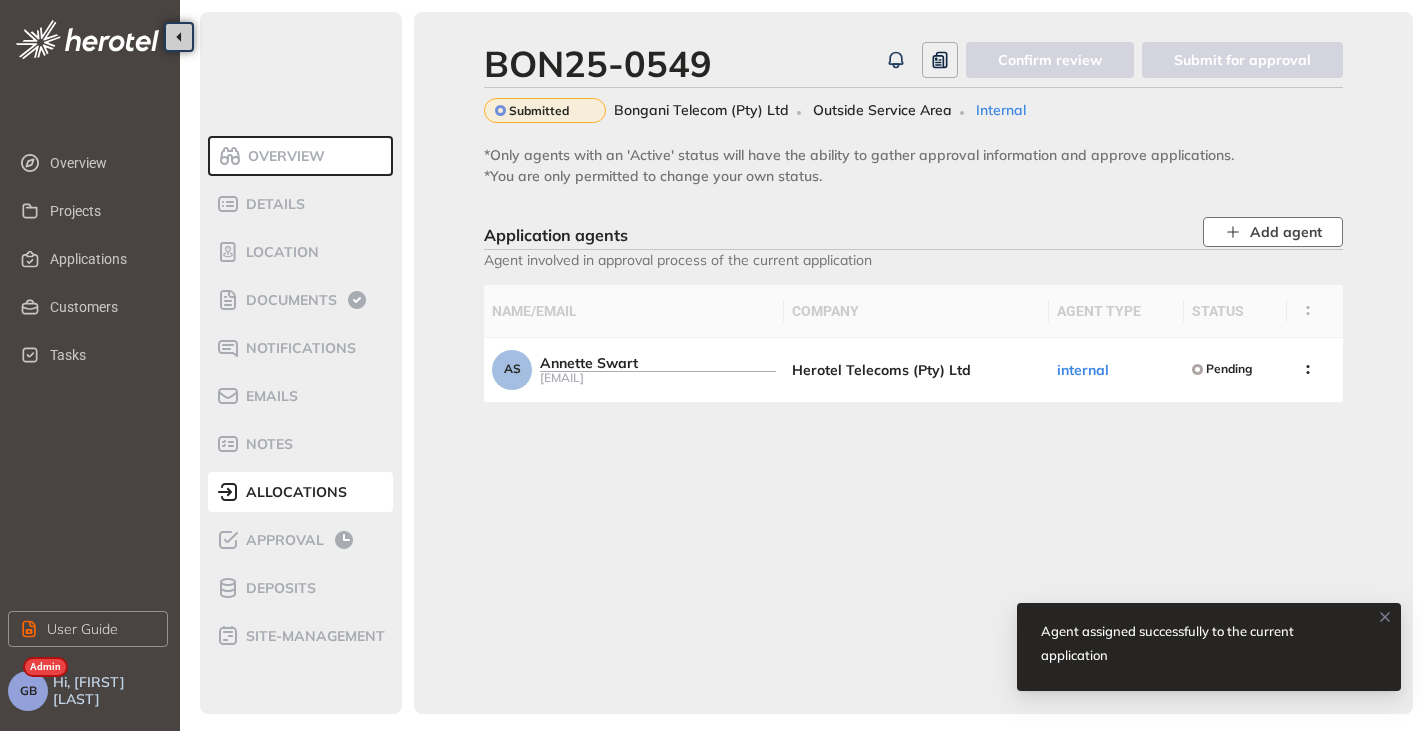 click on "Add agent" at bounding box center (1286, 232) 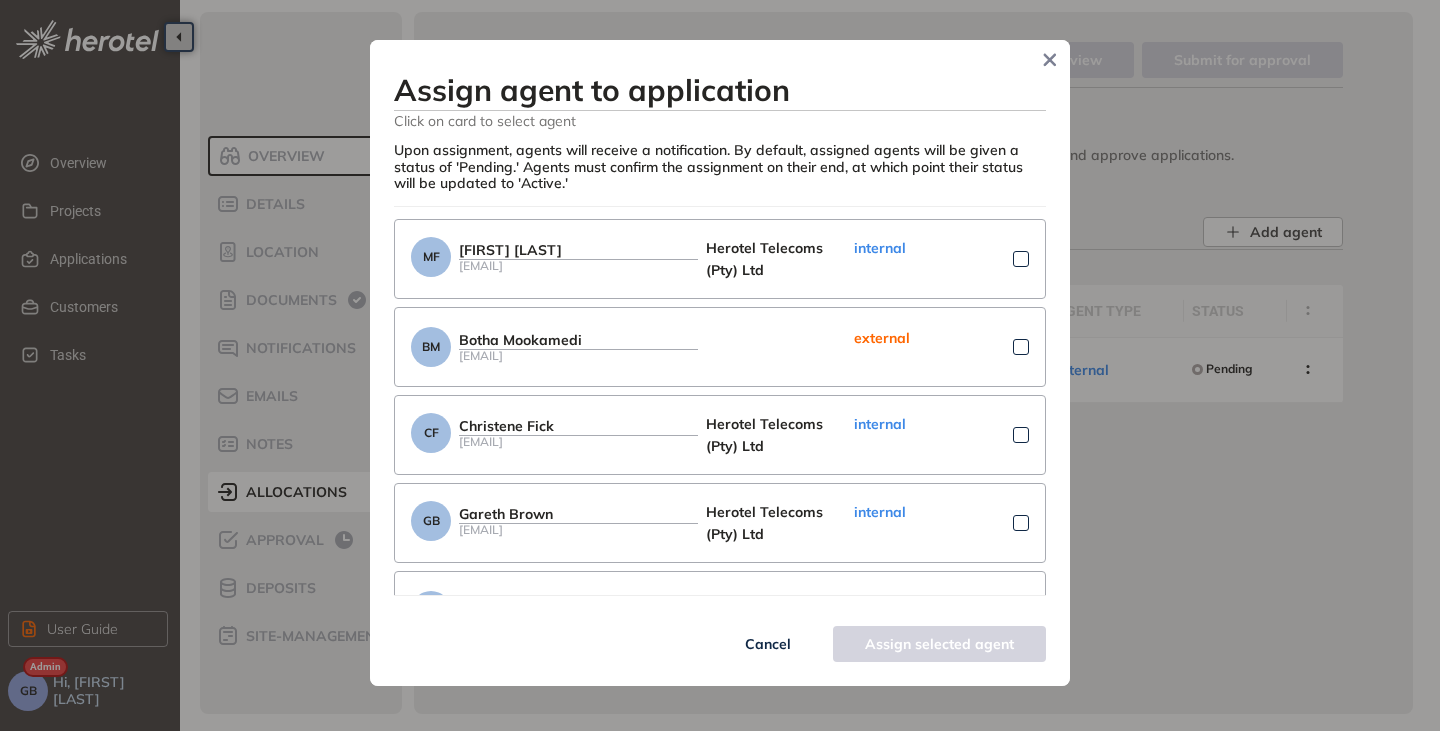 click at bounding box center [1021, 435] 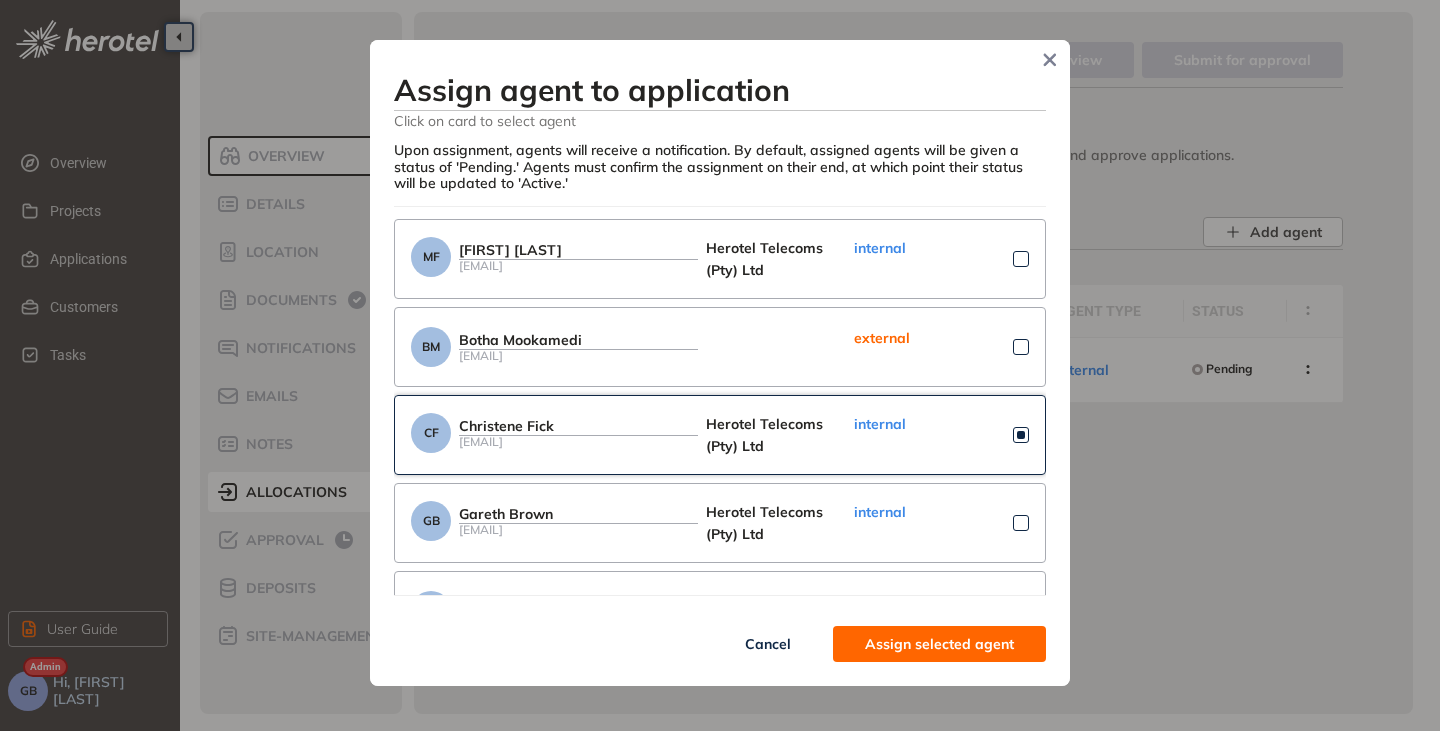 click on "Assign selected agent" at bounding box center [939, 644] 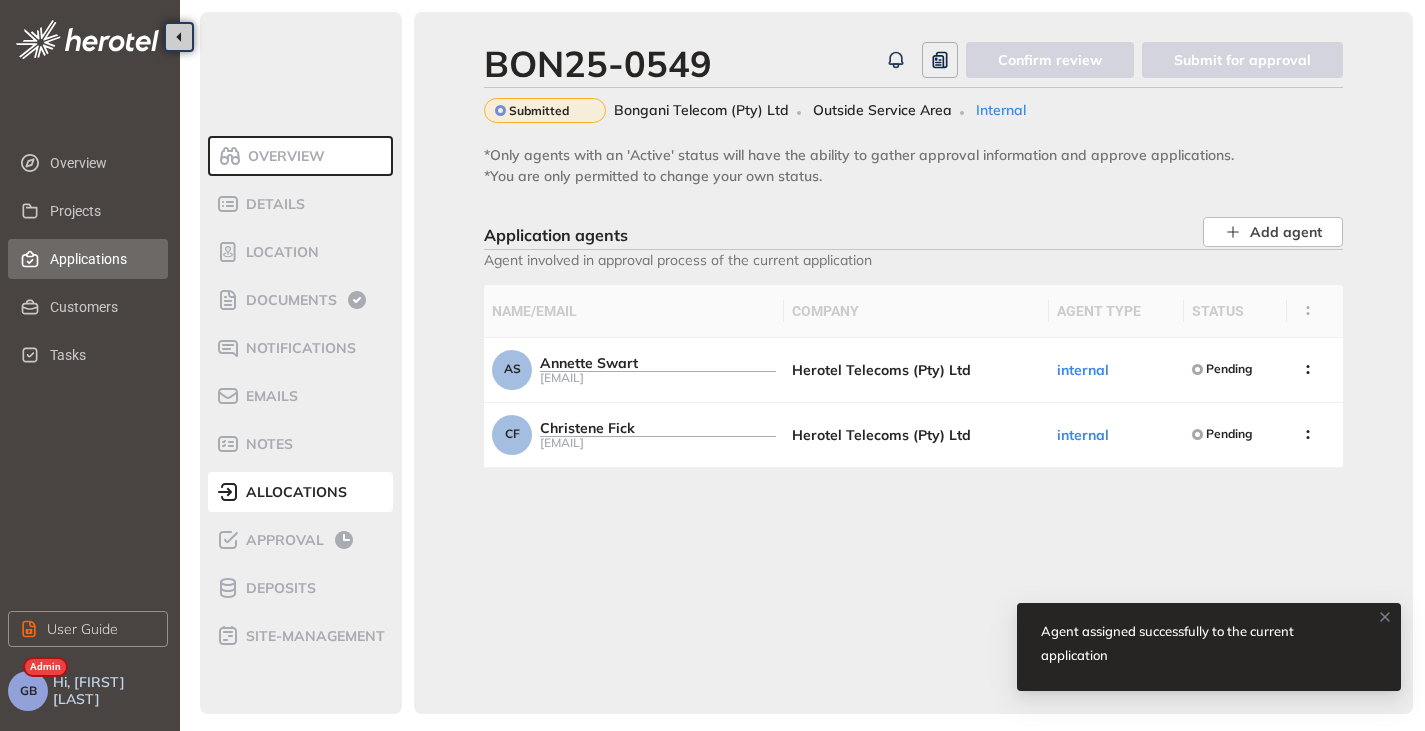 click on "Applications" at bounding box center (101, 259) 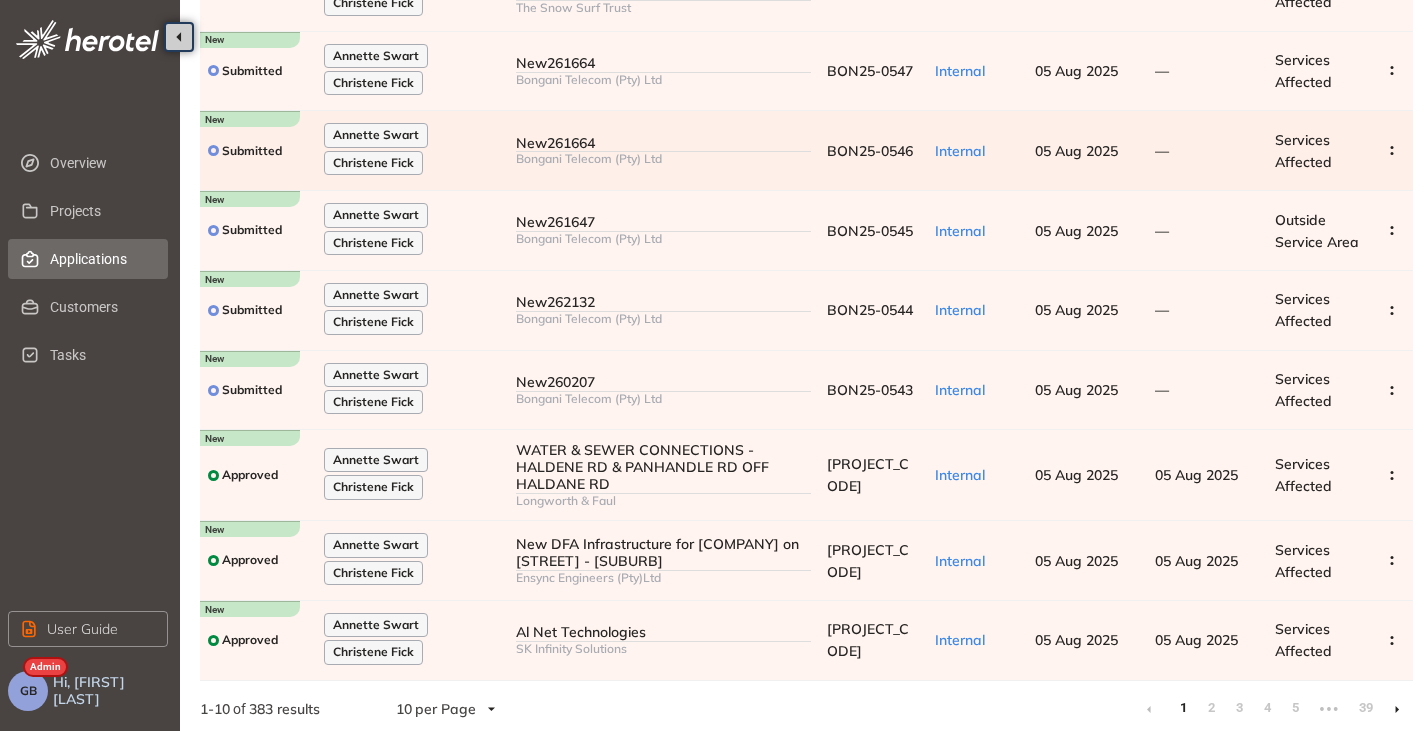 scroll, scrollTop: 327, scrollLeft: 0, axis: vertical 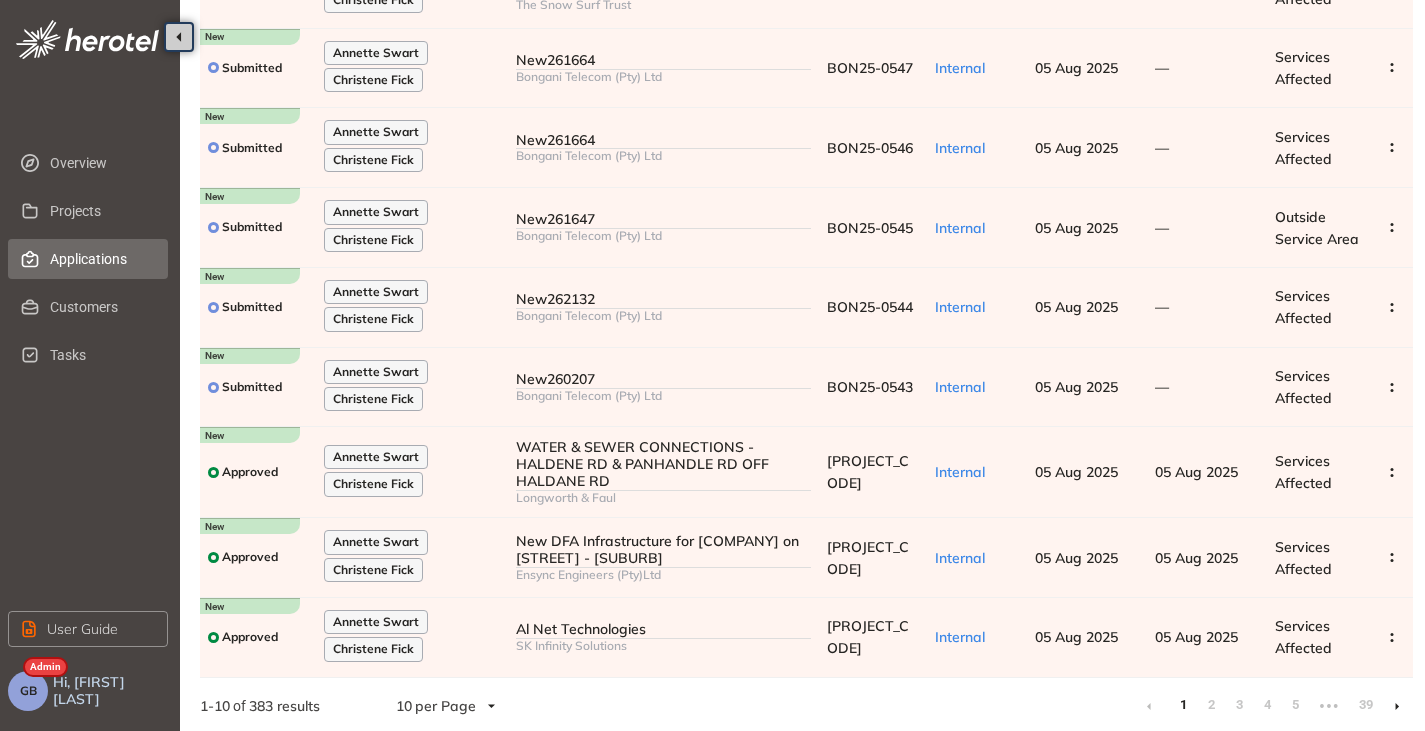 click at bounding box center (1397, 706) 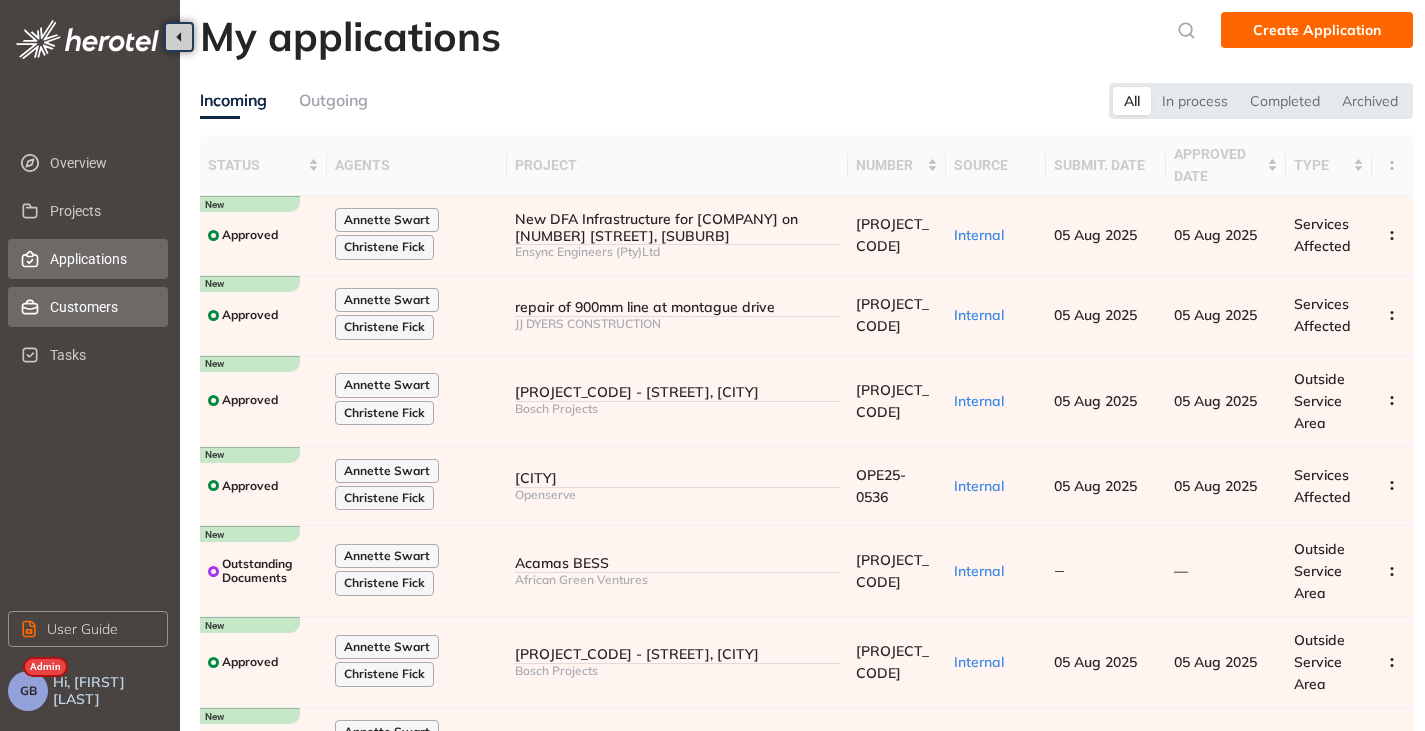 click on "Customers" at bounding box center [101, 307] 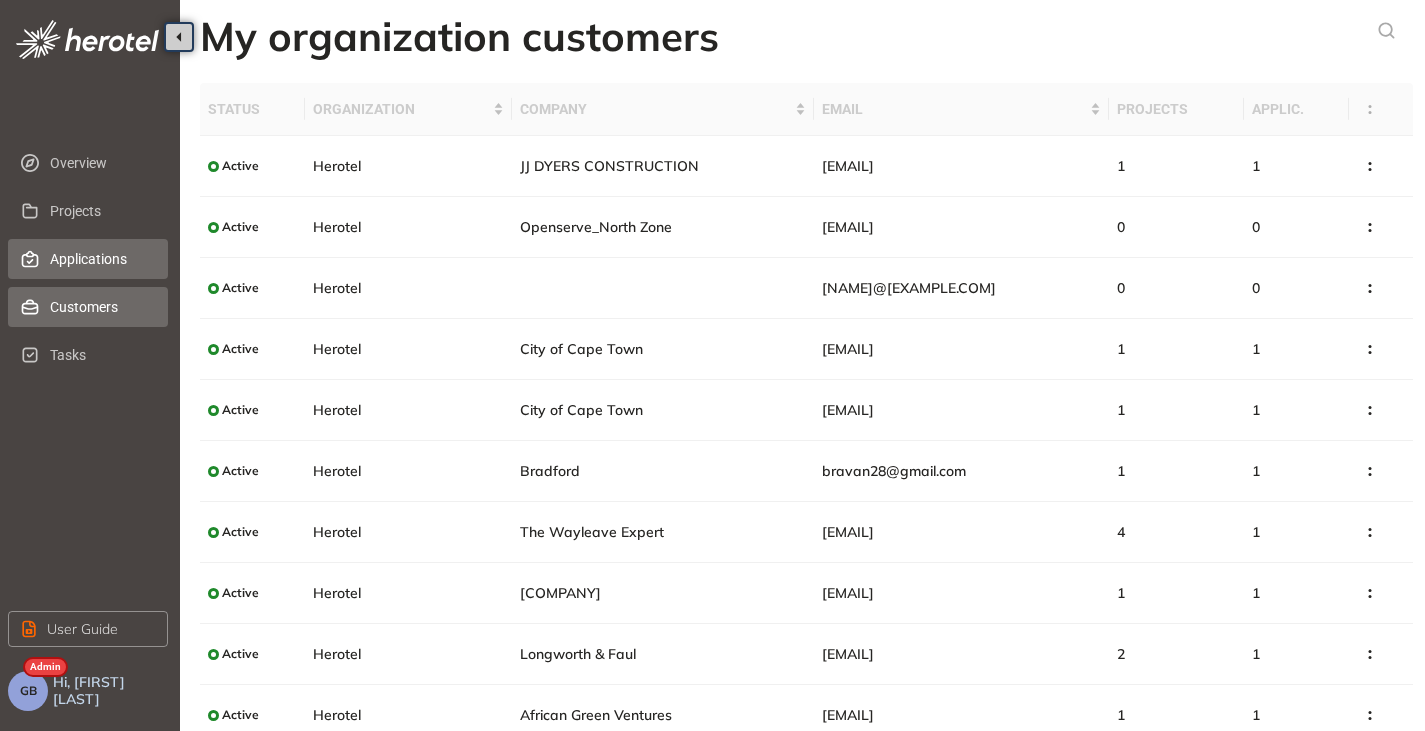 click on "Applications" at bounding box center (101, 259) 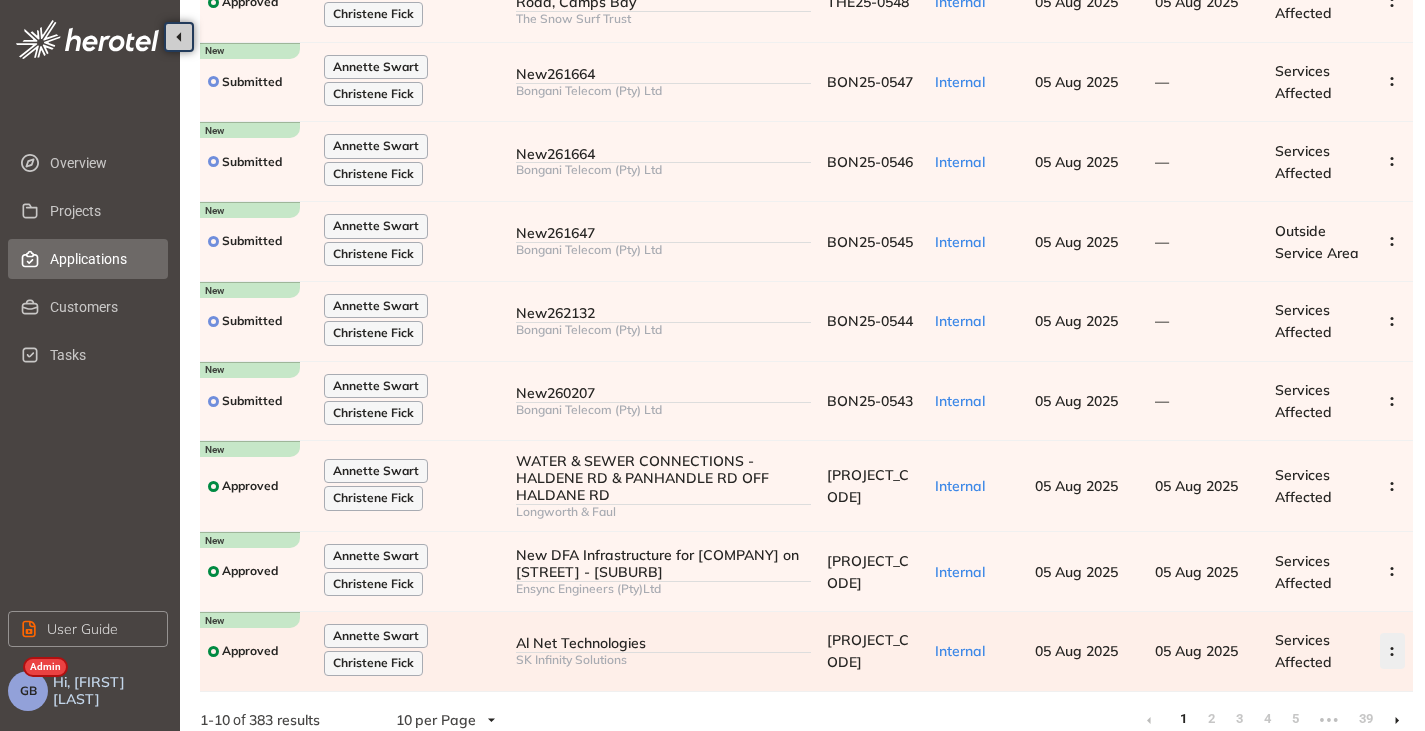scroll, scrollTop: 327, scrollLeft: 0, axis: vertical 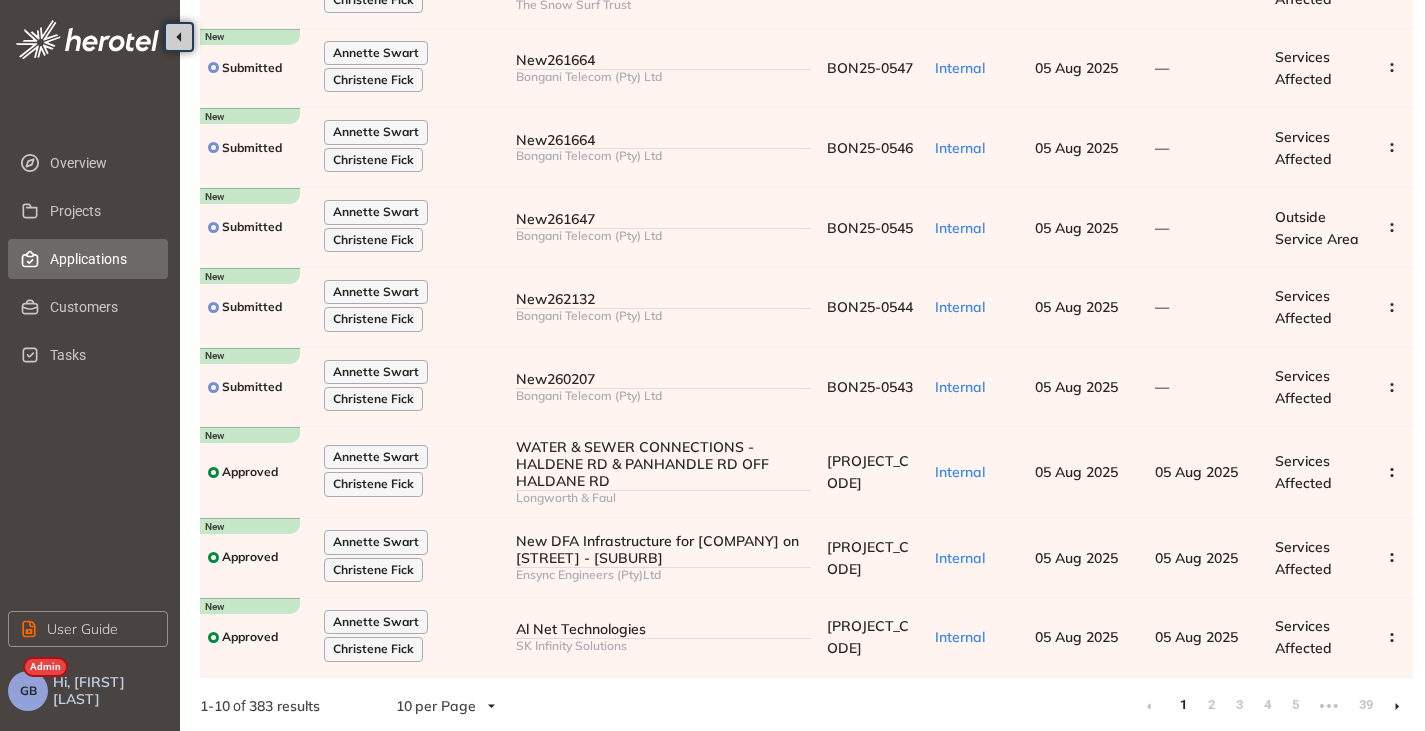 click at bounding box center [1397, 706] 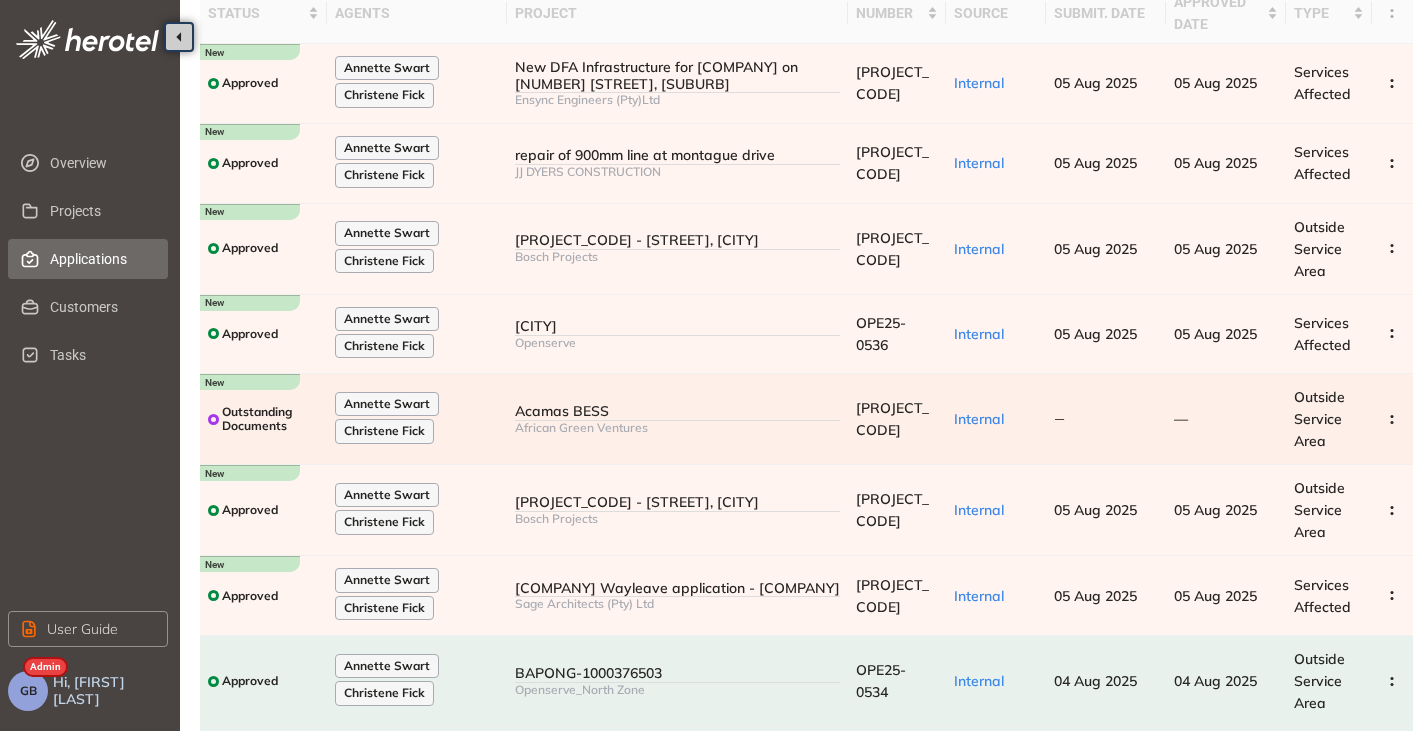 scroll, scrollTop: 200, scrollLeft: 0, axis: vertical 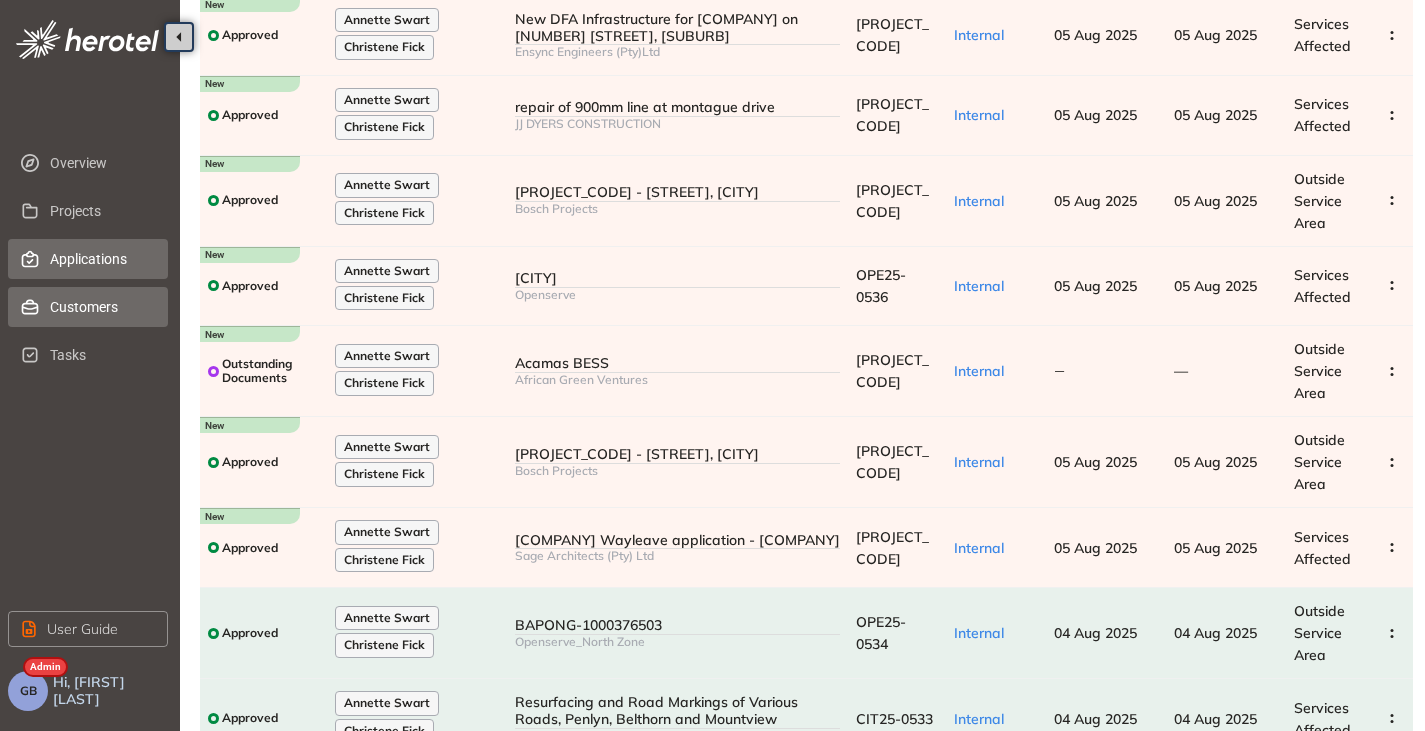click on "Customers" at bounding box center [101, 307] 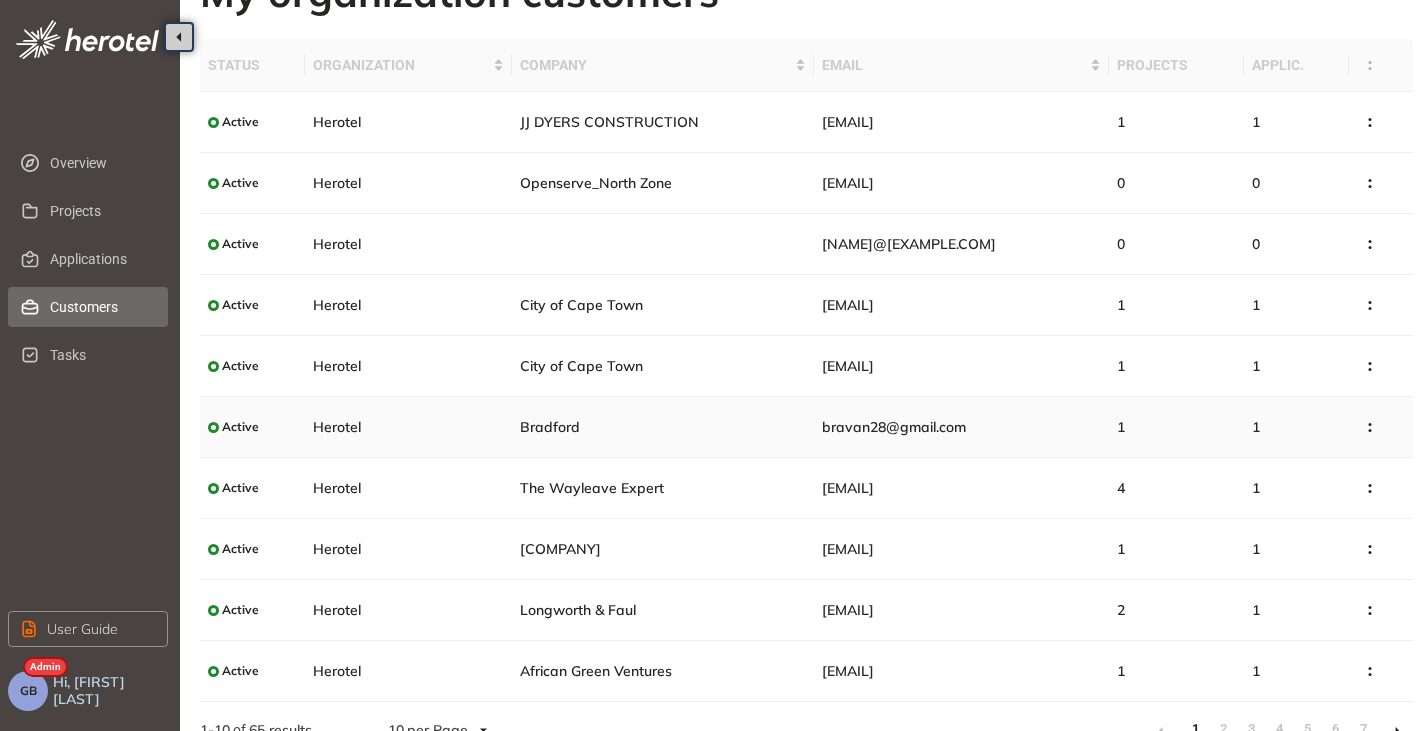 scroll, scrollTop: 79, scrollLeft: 0, axis: vertical 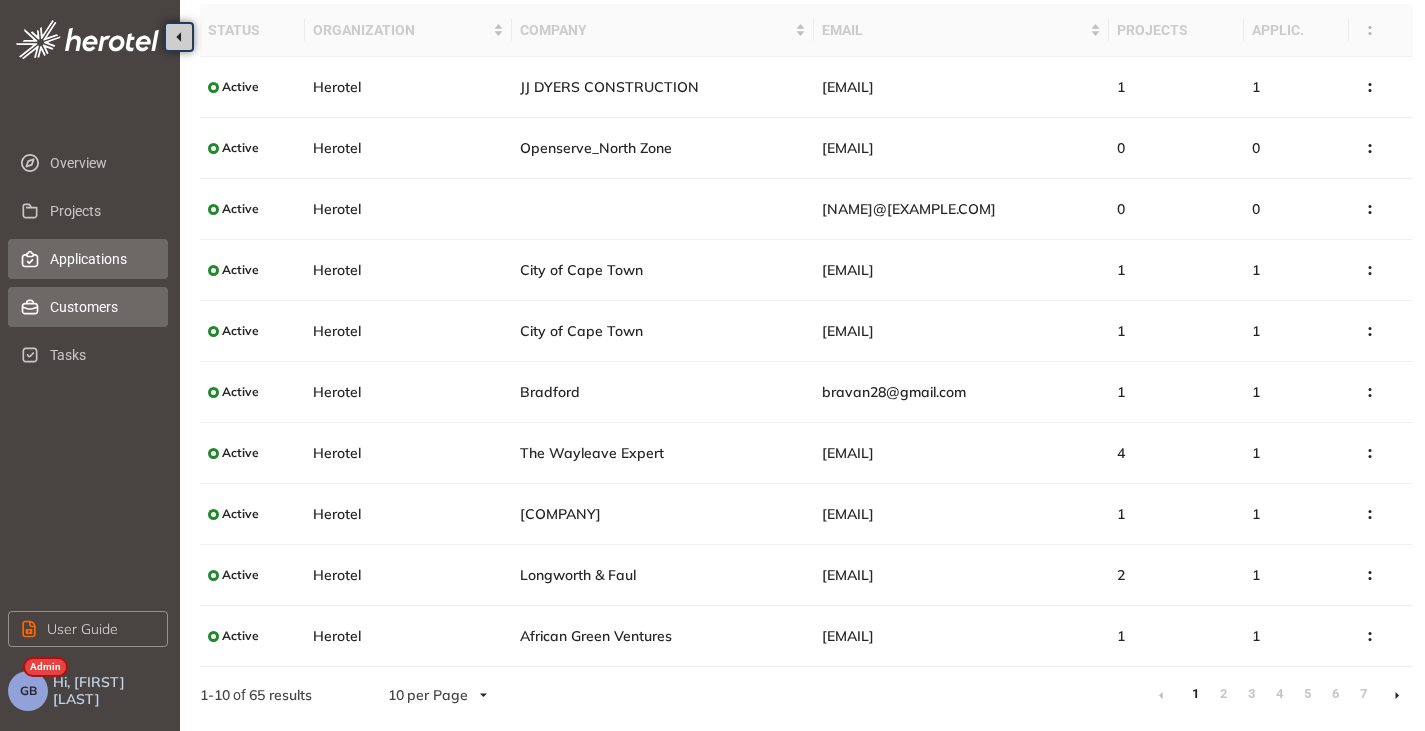 click on "Applications" at bounding box center (101, 259) 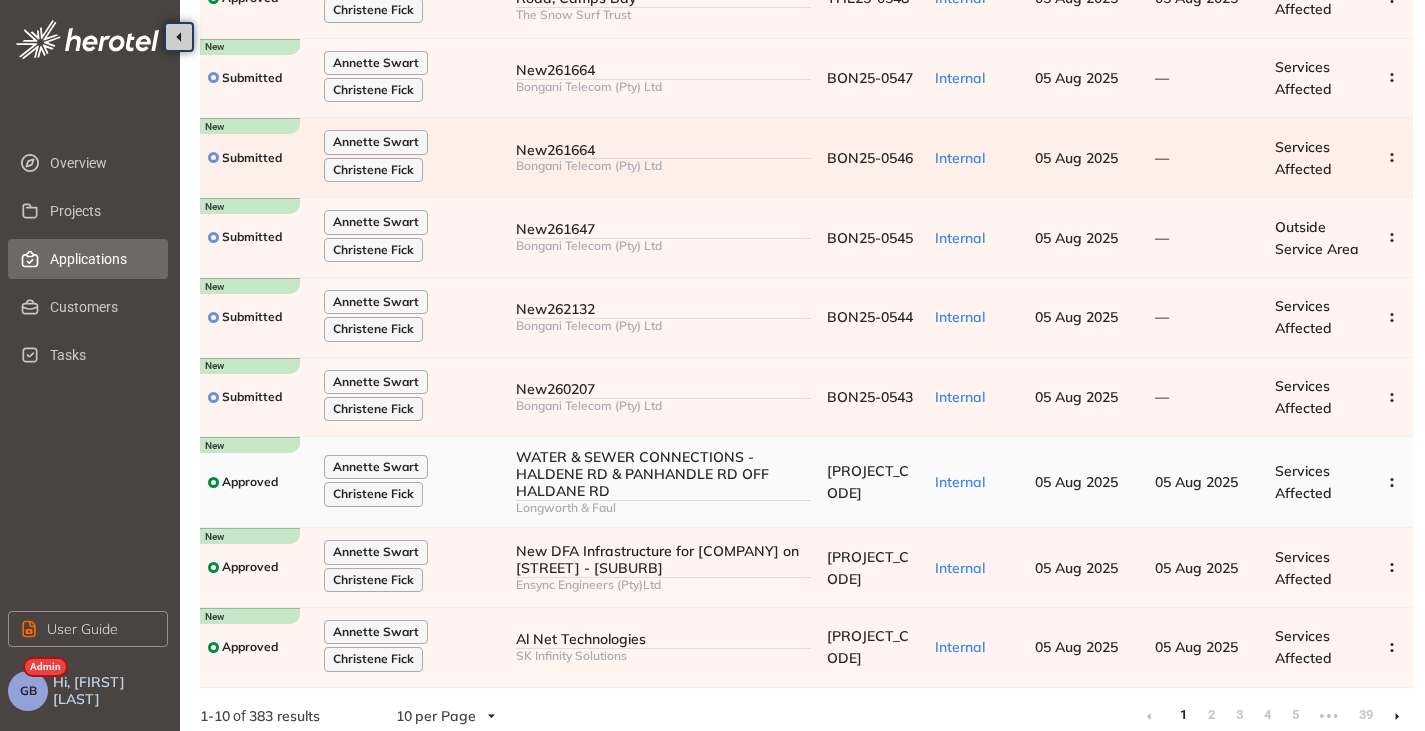 scroll, scrollTop: 327, scrollLeft: 0, axis: vertical 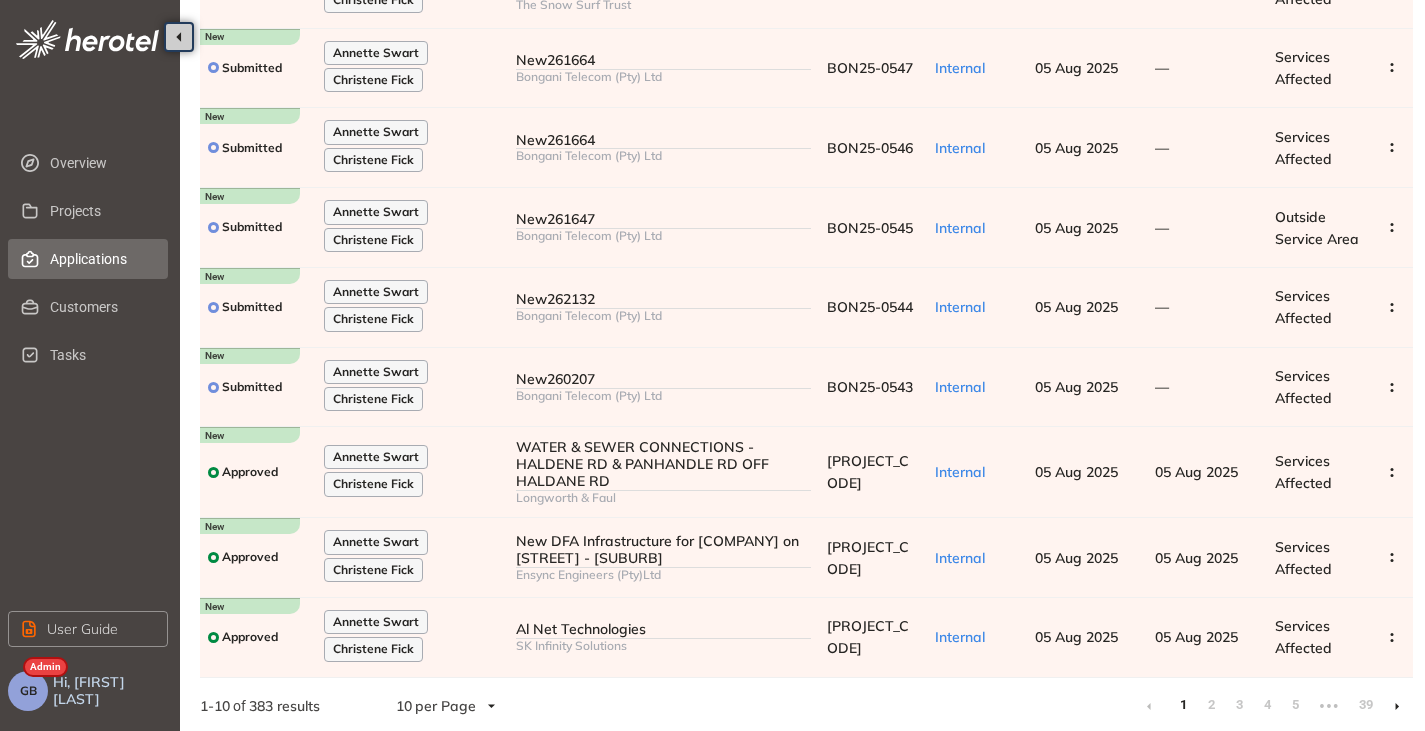 click 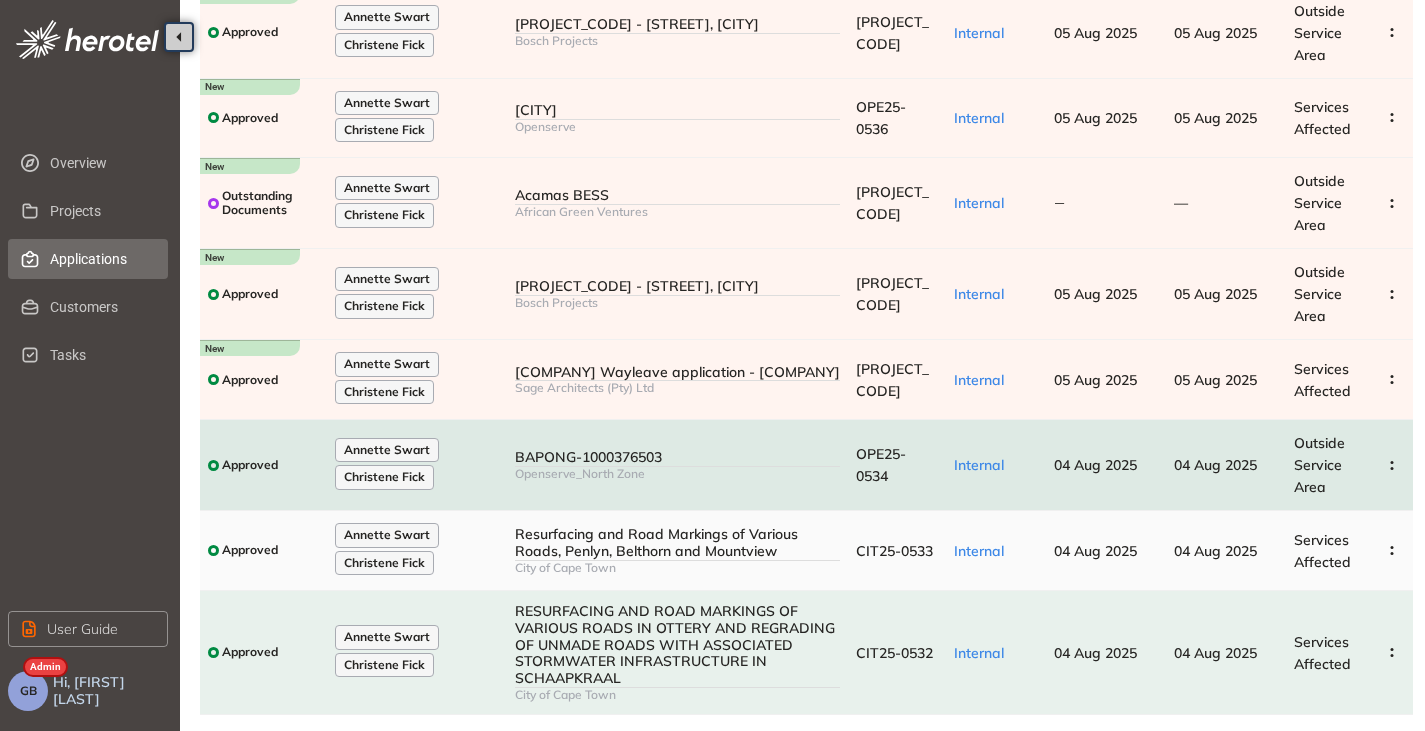 scroll, scrollTop: 416, scrollLeft: 0, axis: vertical 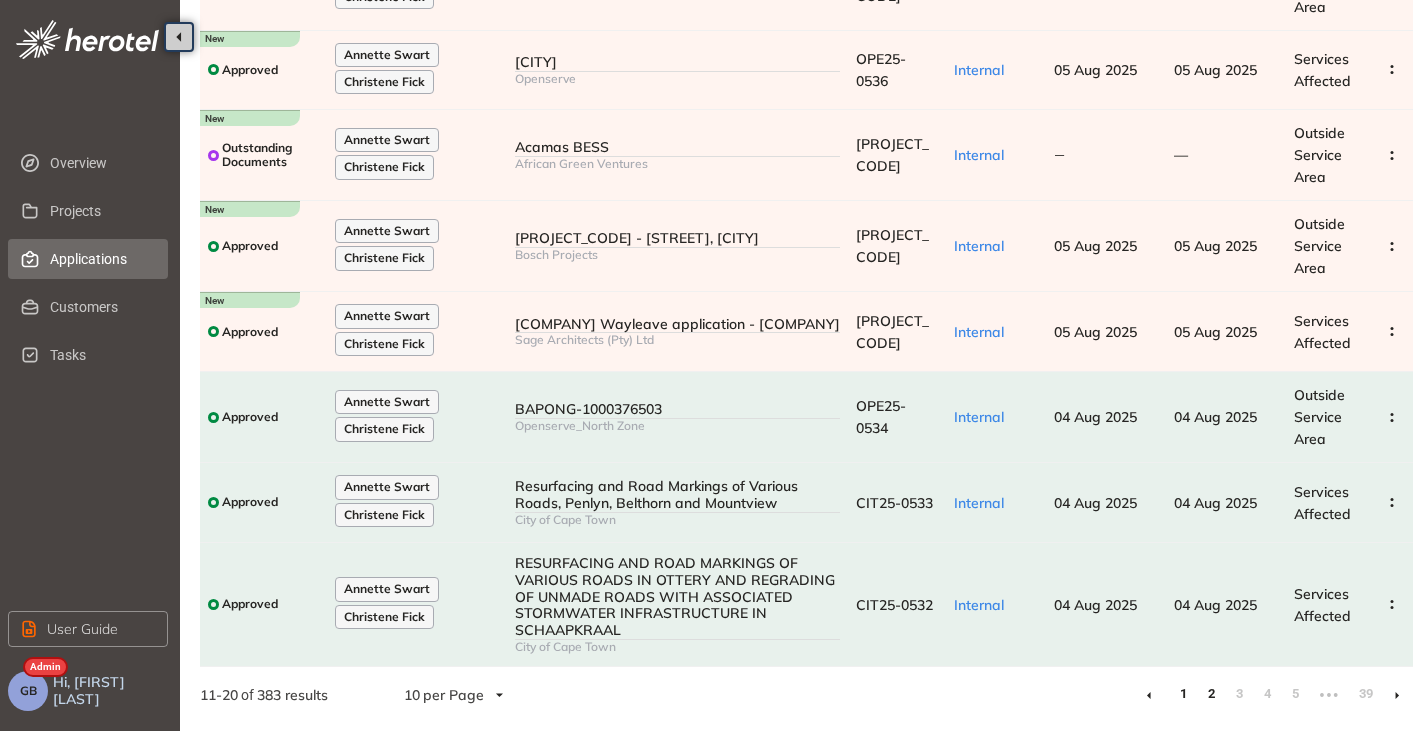click on "1" at bounding box center (1183, 694) 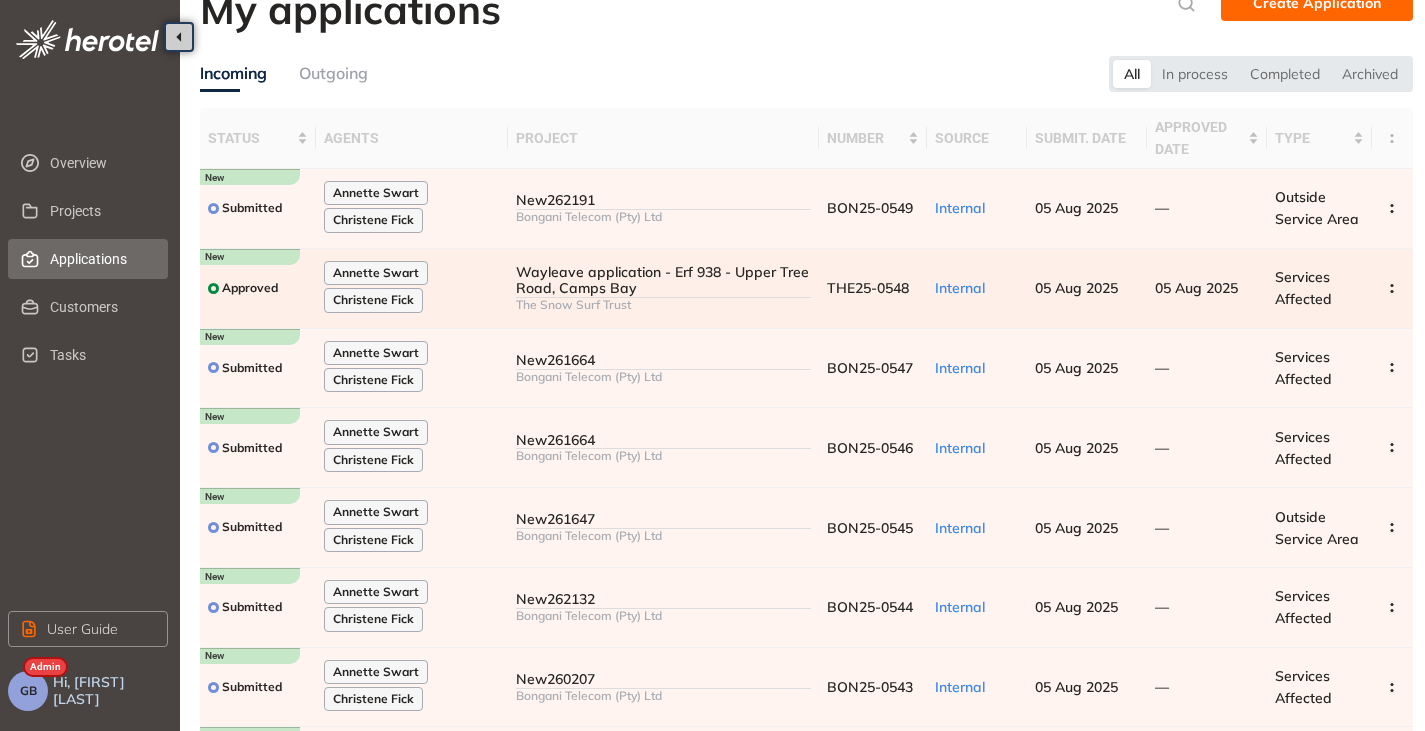 scroll, scrollTop: 327, scrollLeft: 0, axis: vertical 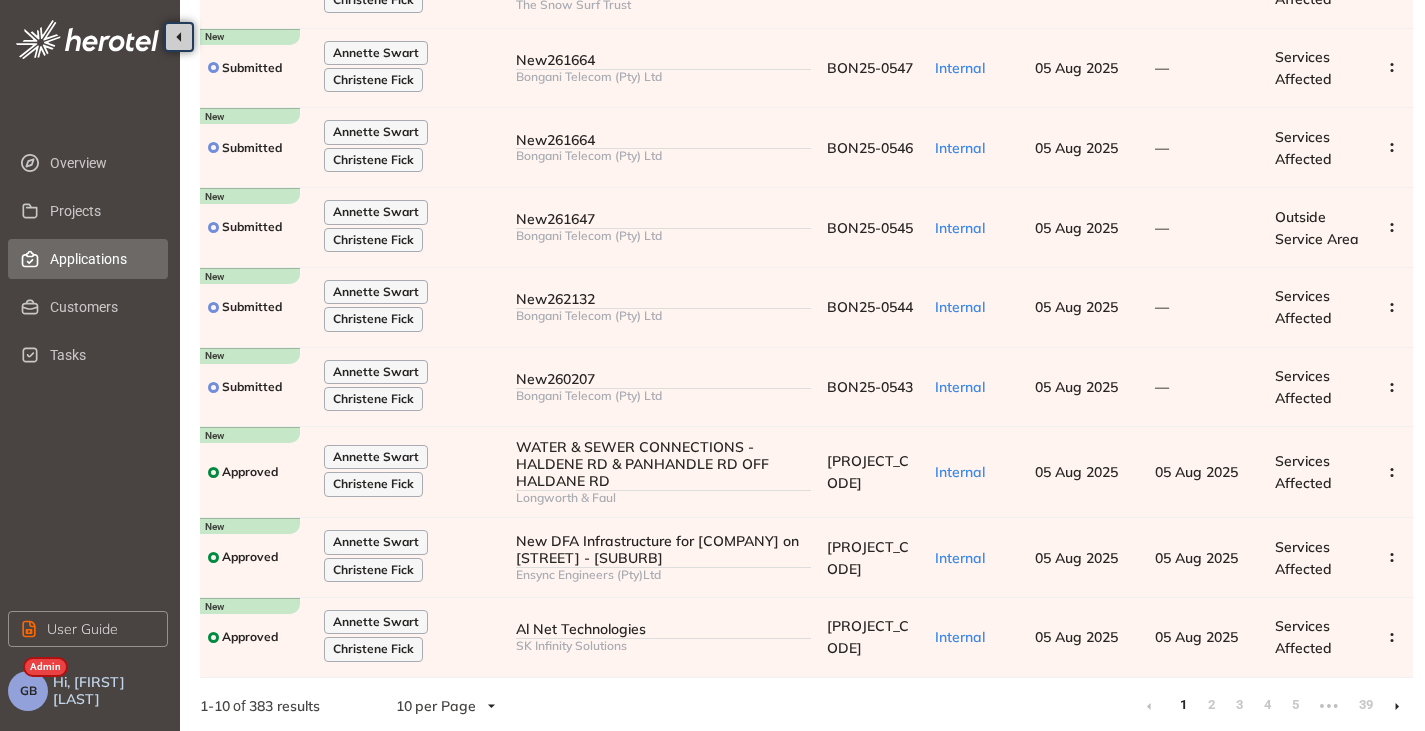 click at bounding box center (1397, 706) 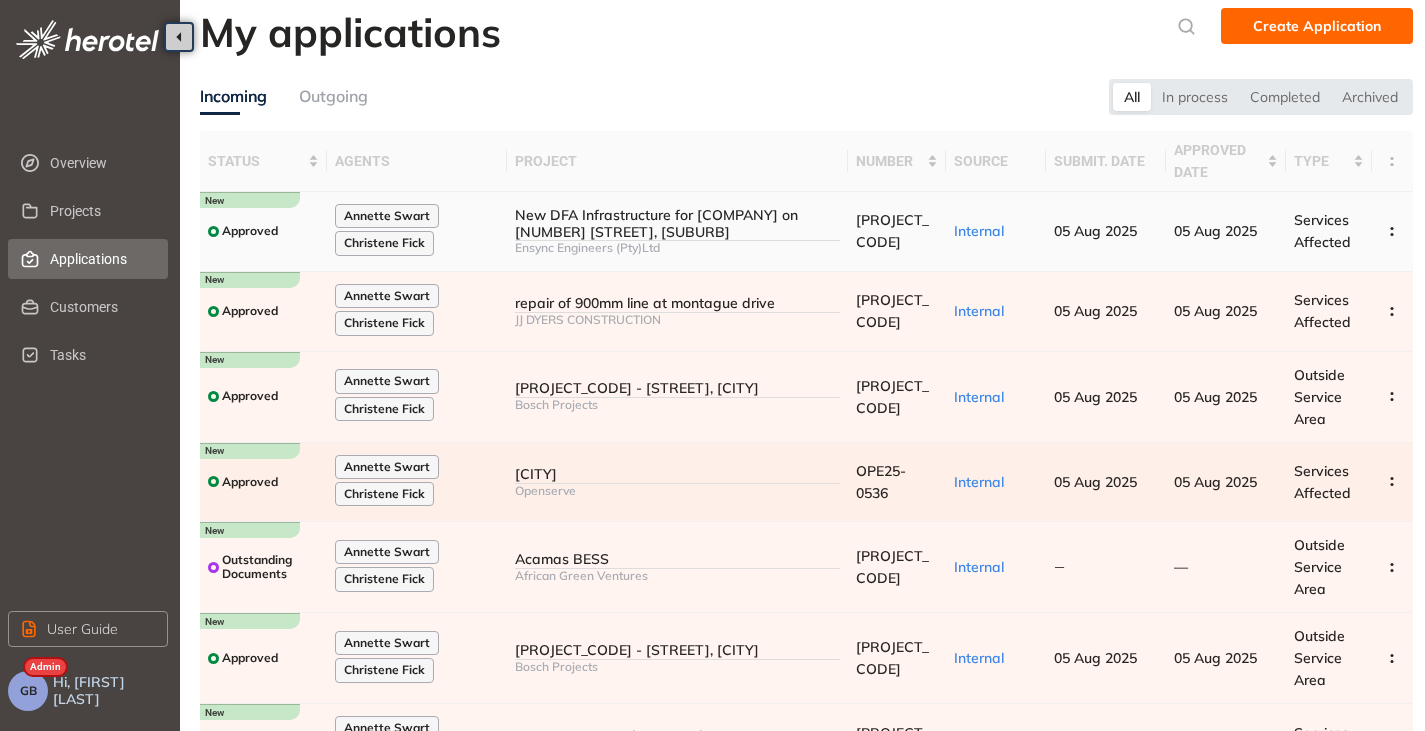 scroll, scrollTop: 0, scrollLeft: 0, axis: both 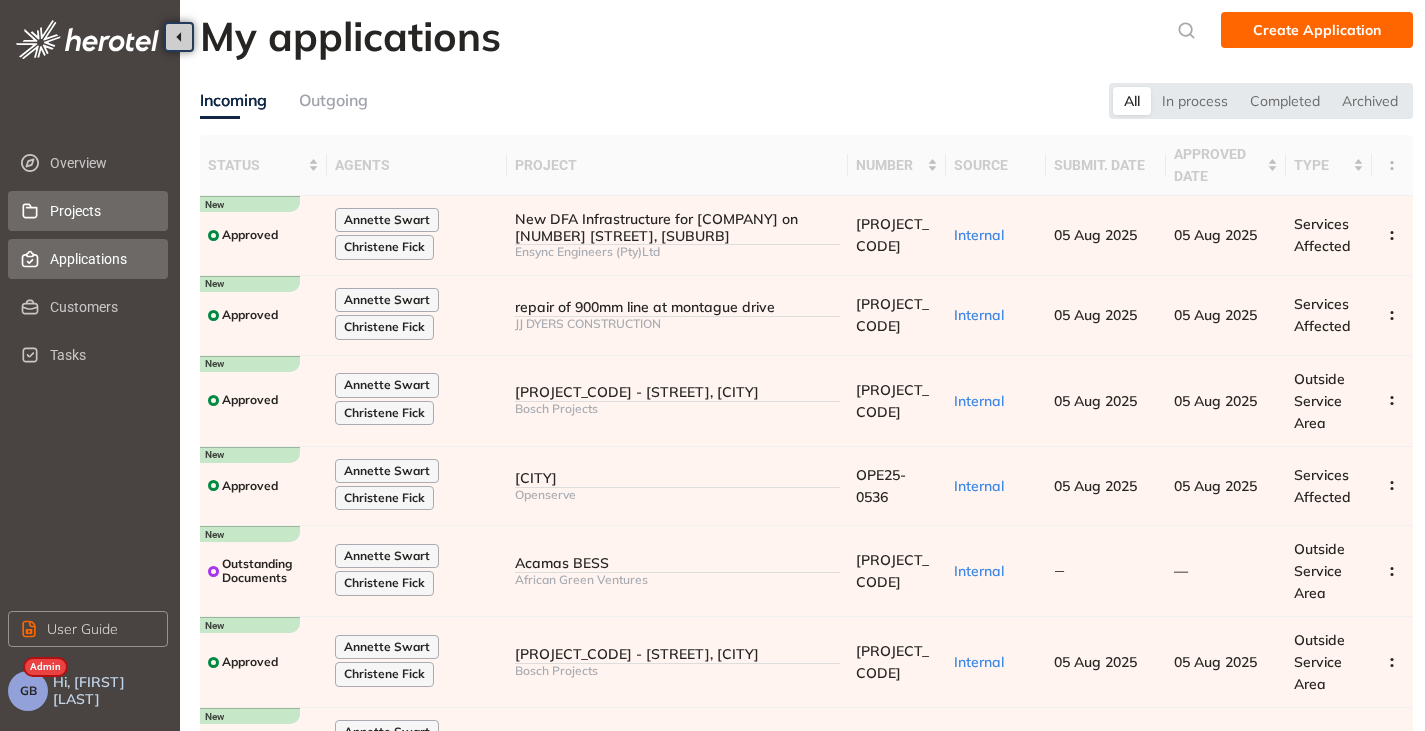 click on "Projects" at bounding box center (101, 211) 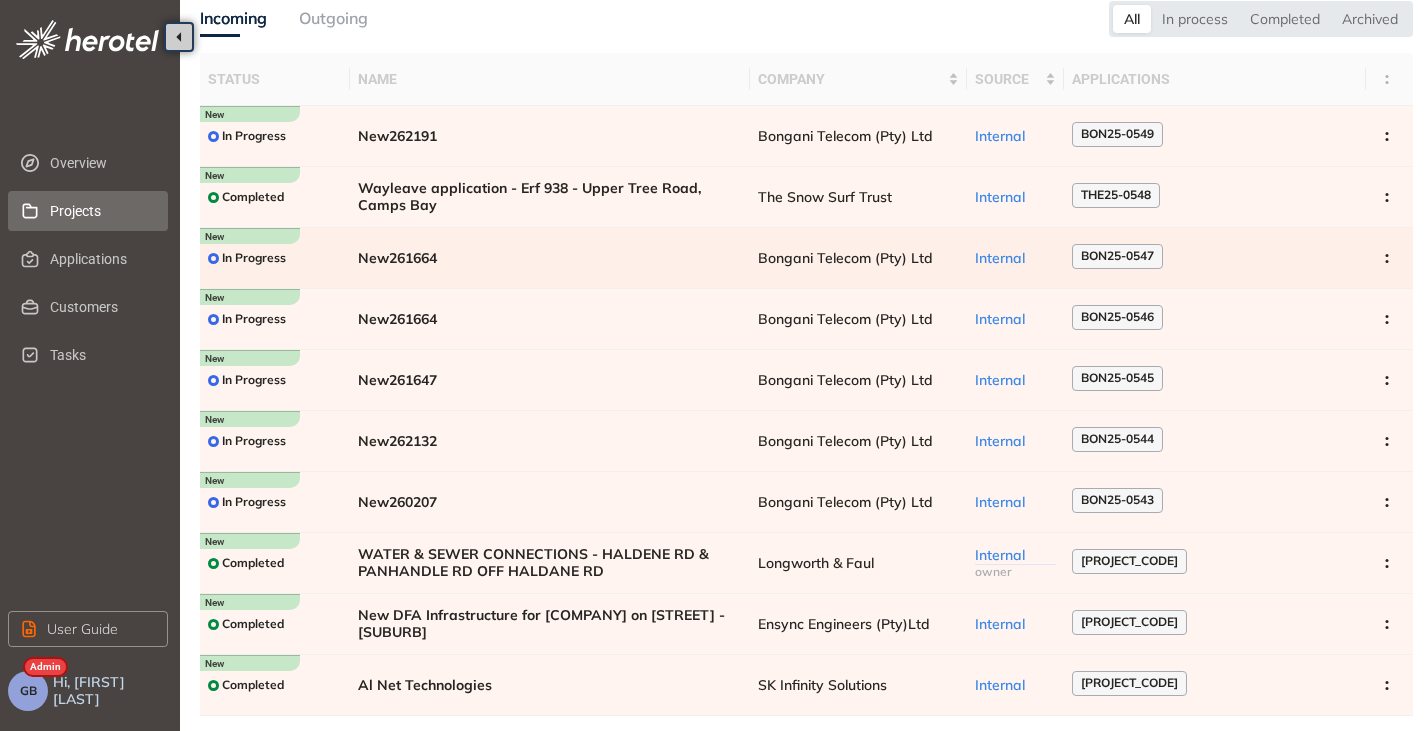 scroll, scrollTop: 131, scrollLeft: 0, axis: vertical 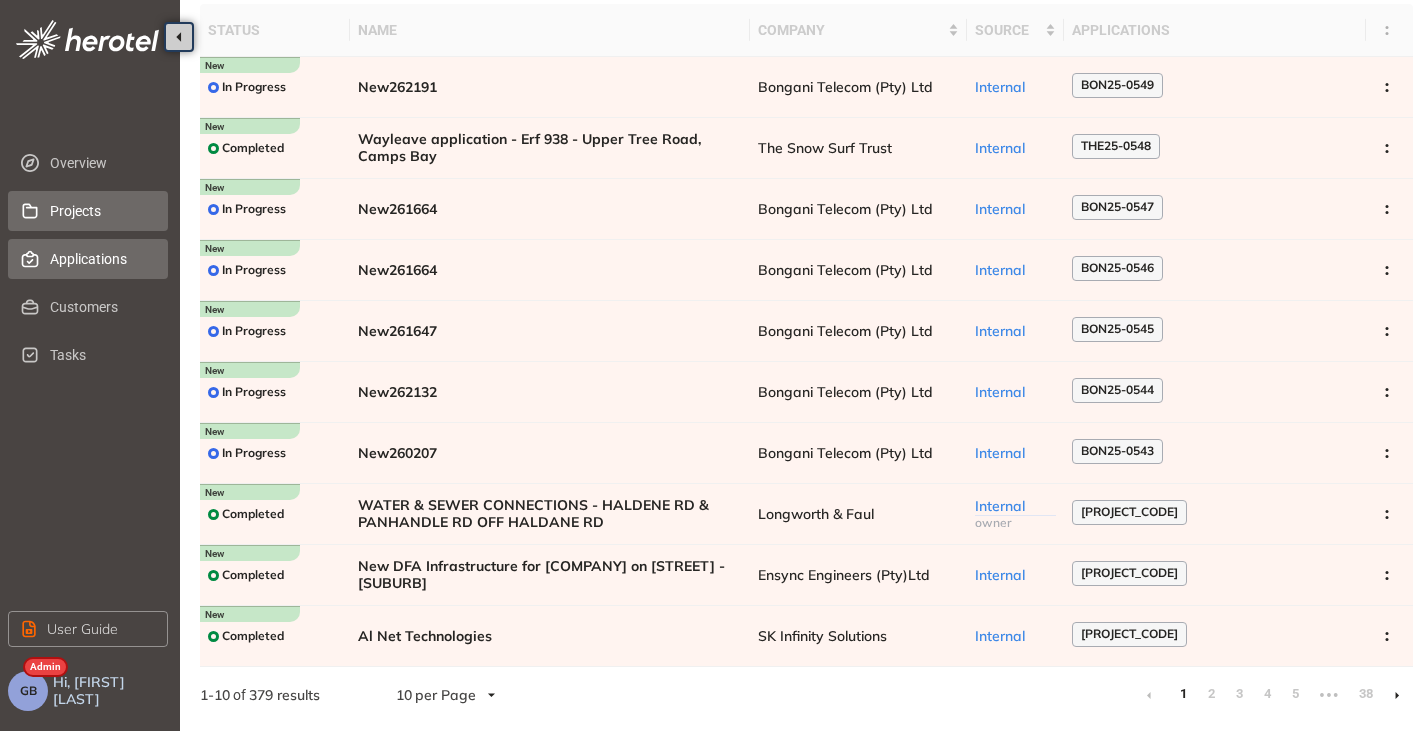 click on "Applications" at bounding box center [101, 259] 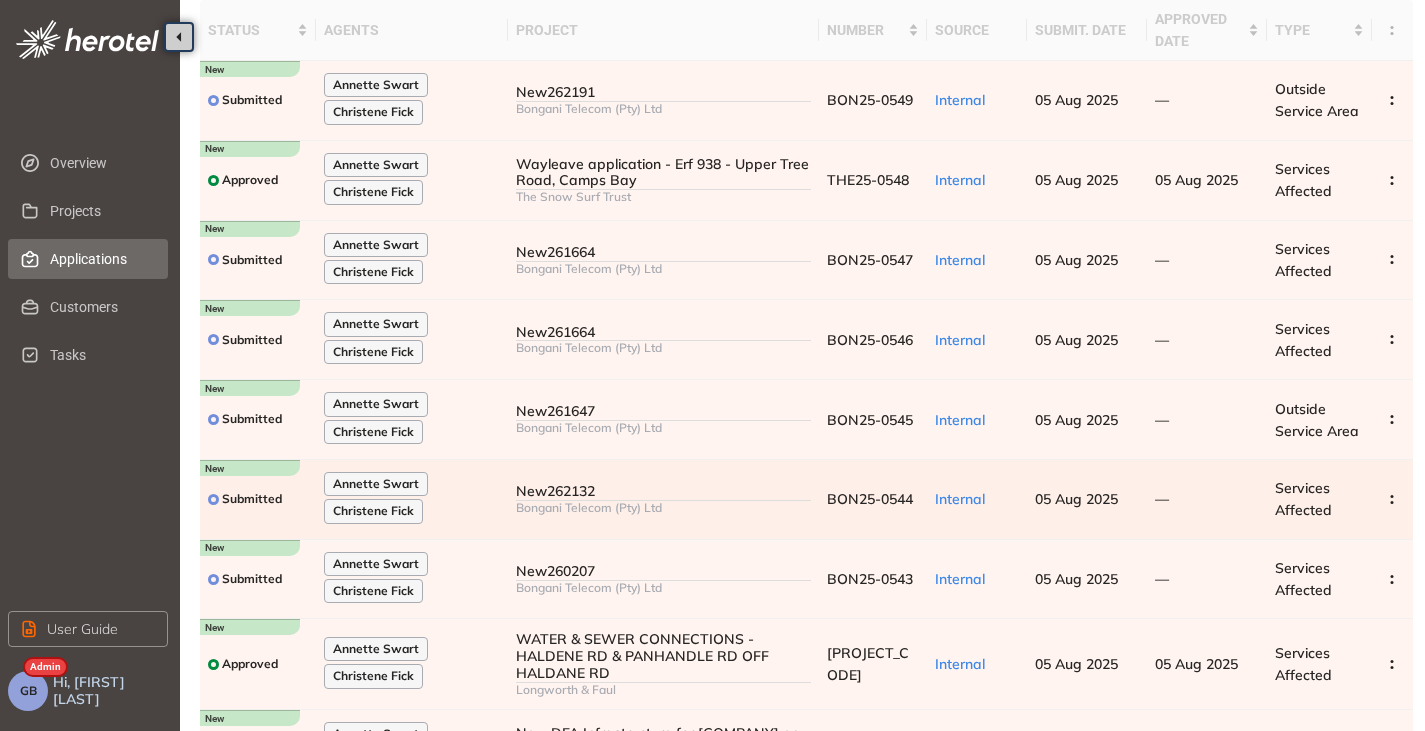 scroll, scrollTop: 327, scrollLeft: 0, axis: vertical 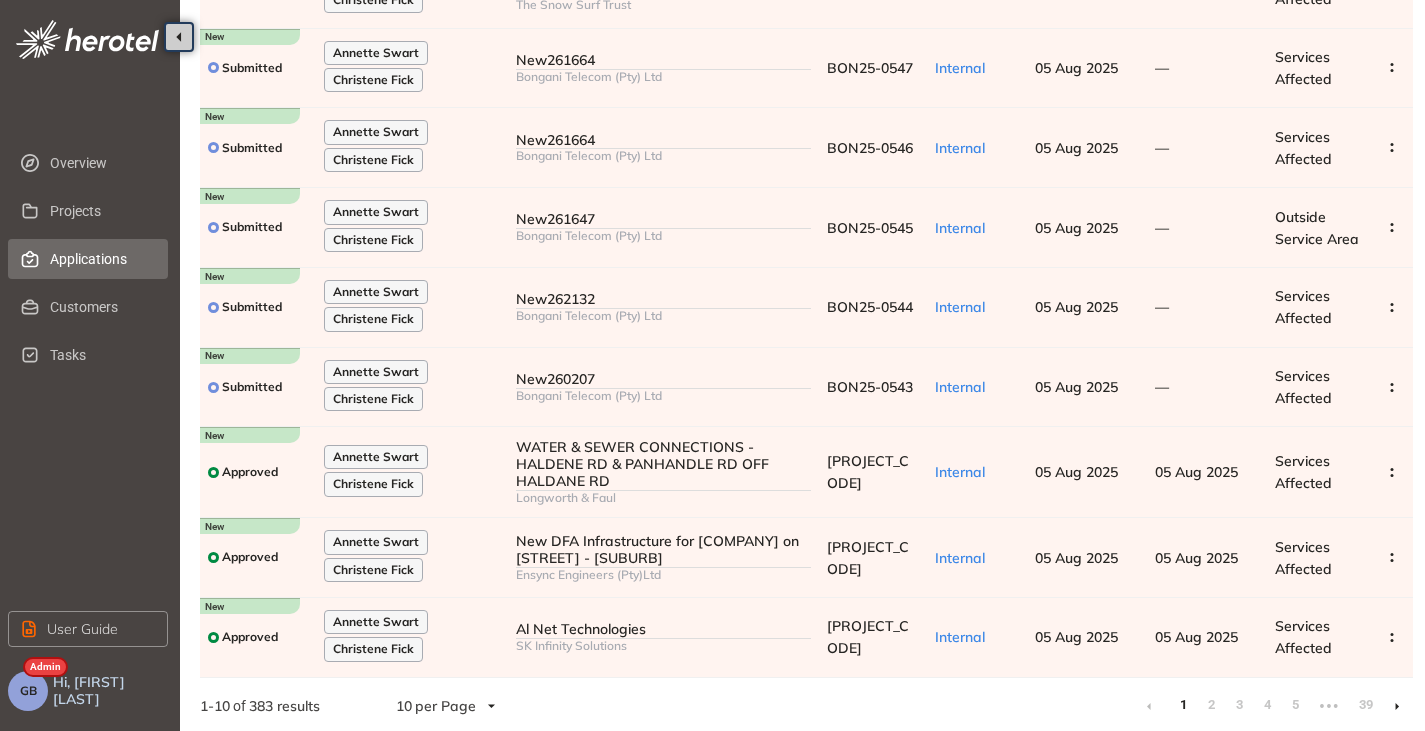 click 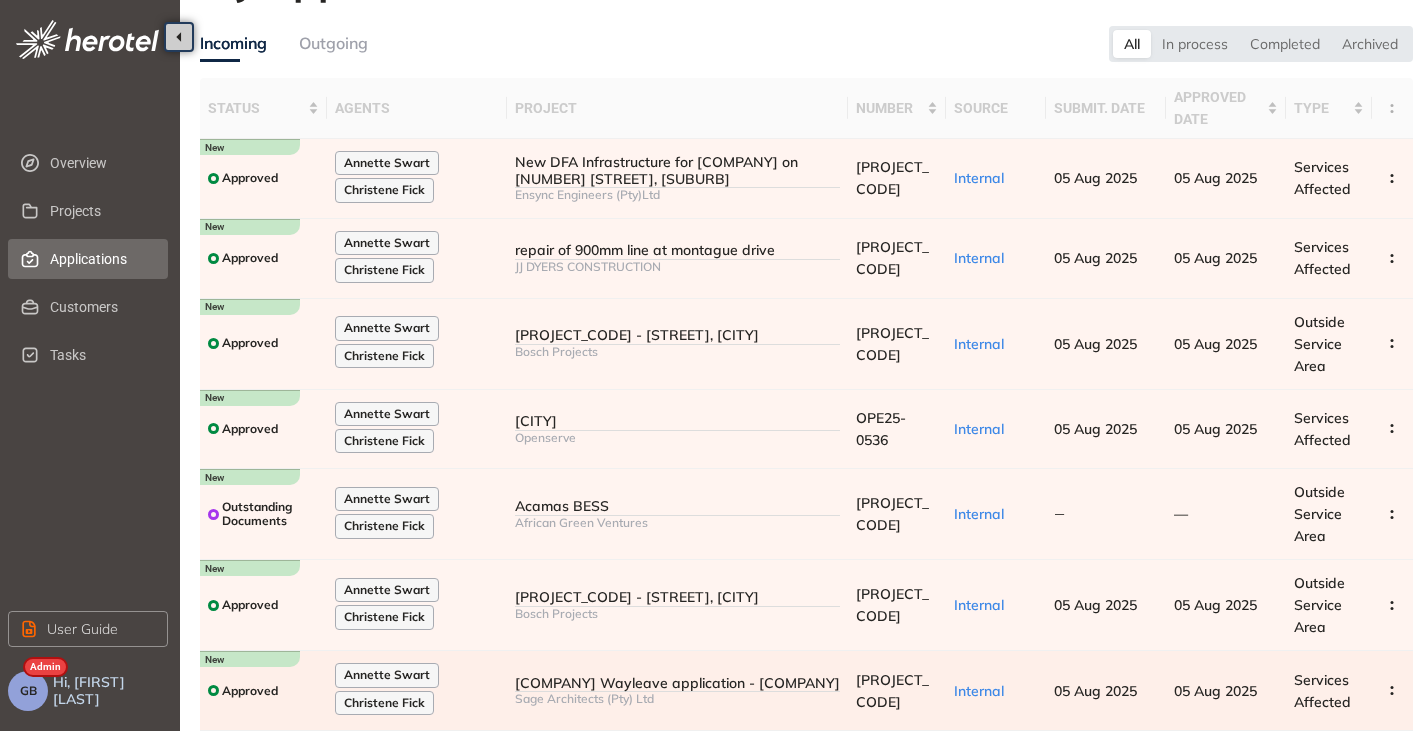 scroll, scrollTop: 0, scrollLeft: 0, axis: both 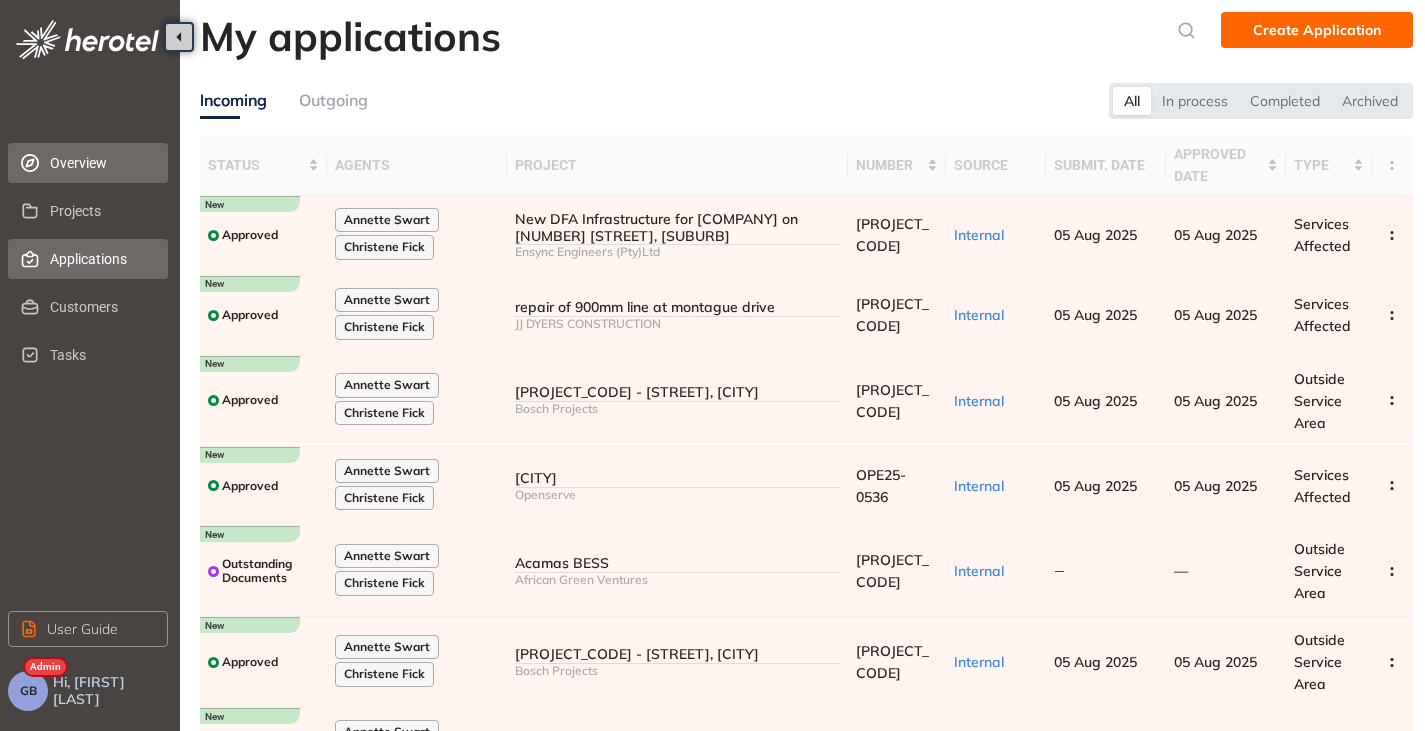 click 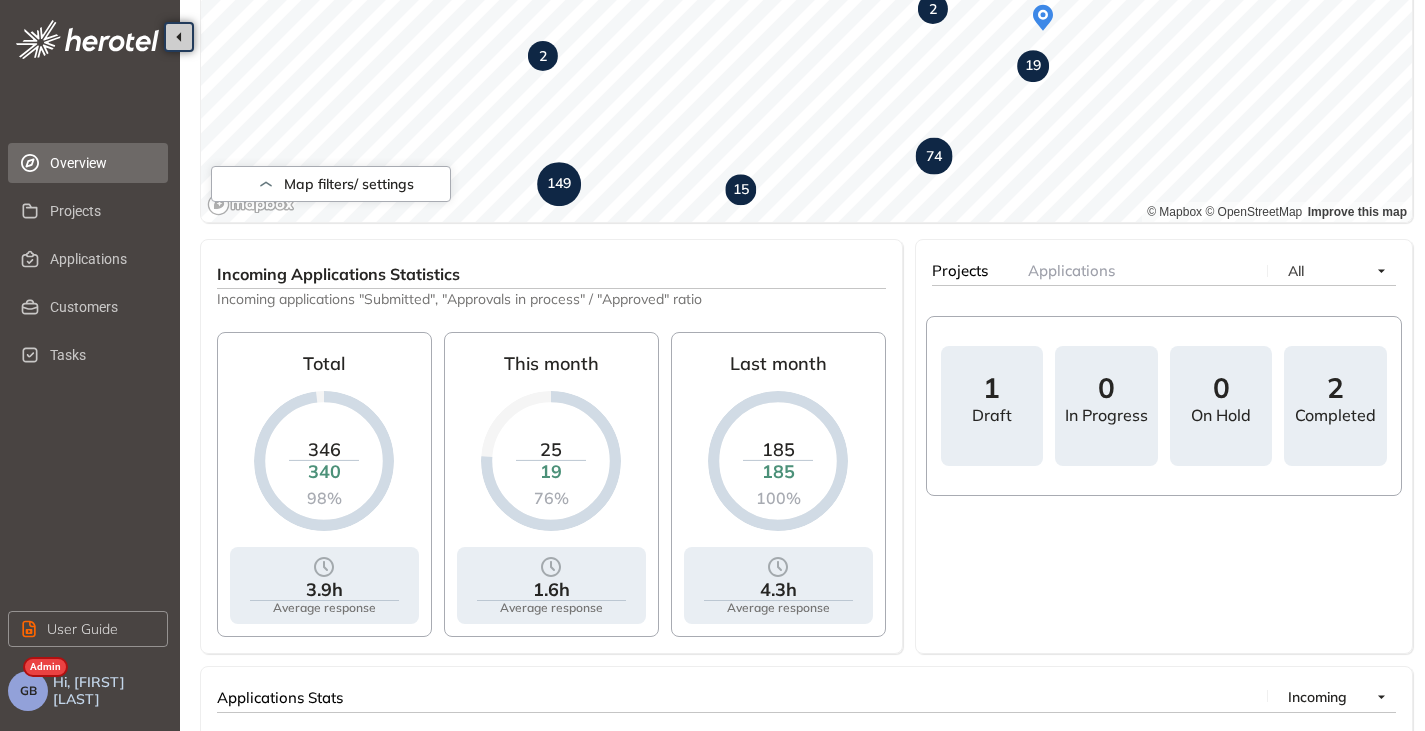 scroll, scrollTop: 678, scrollLeft: 0, axis: vertical 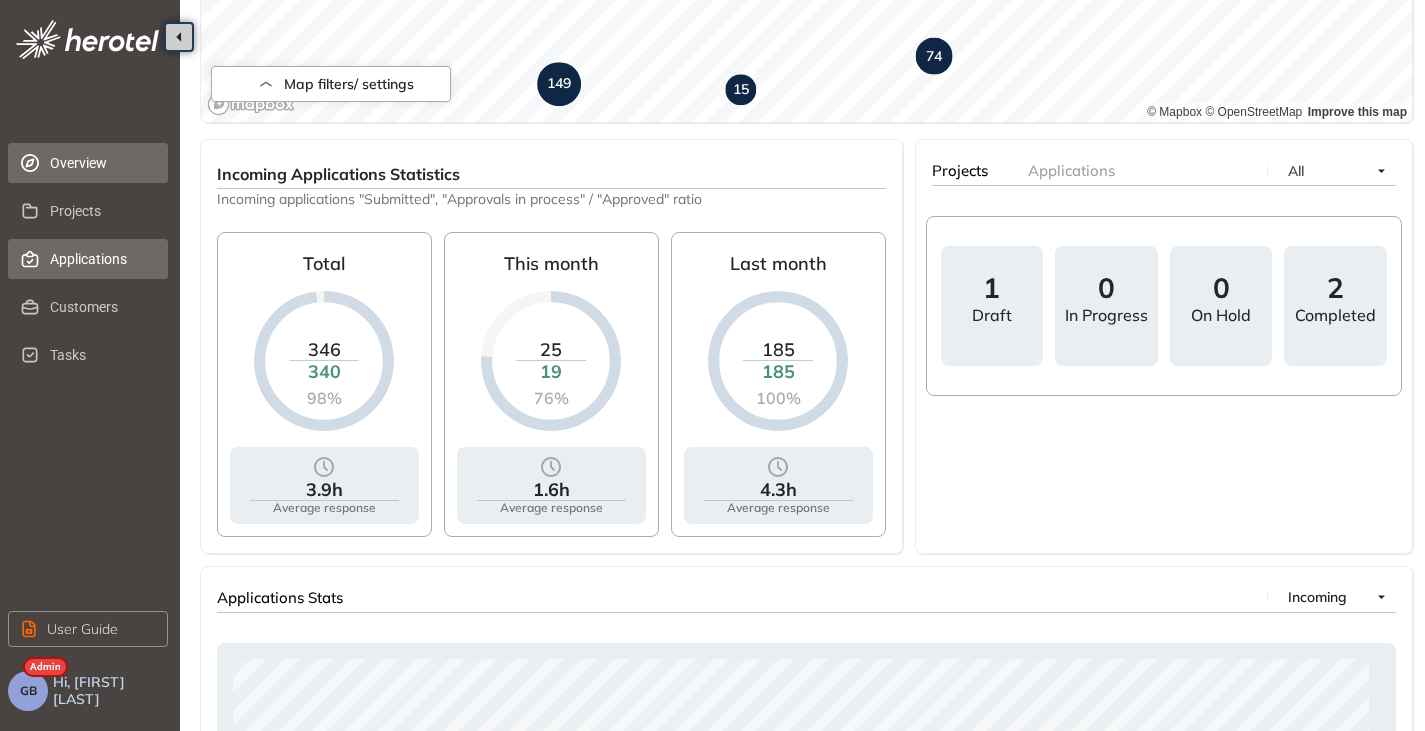 click on "Applications" at bounding box center [101, 259] 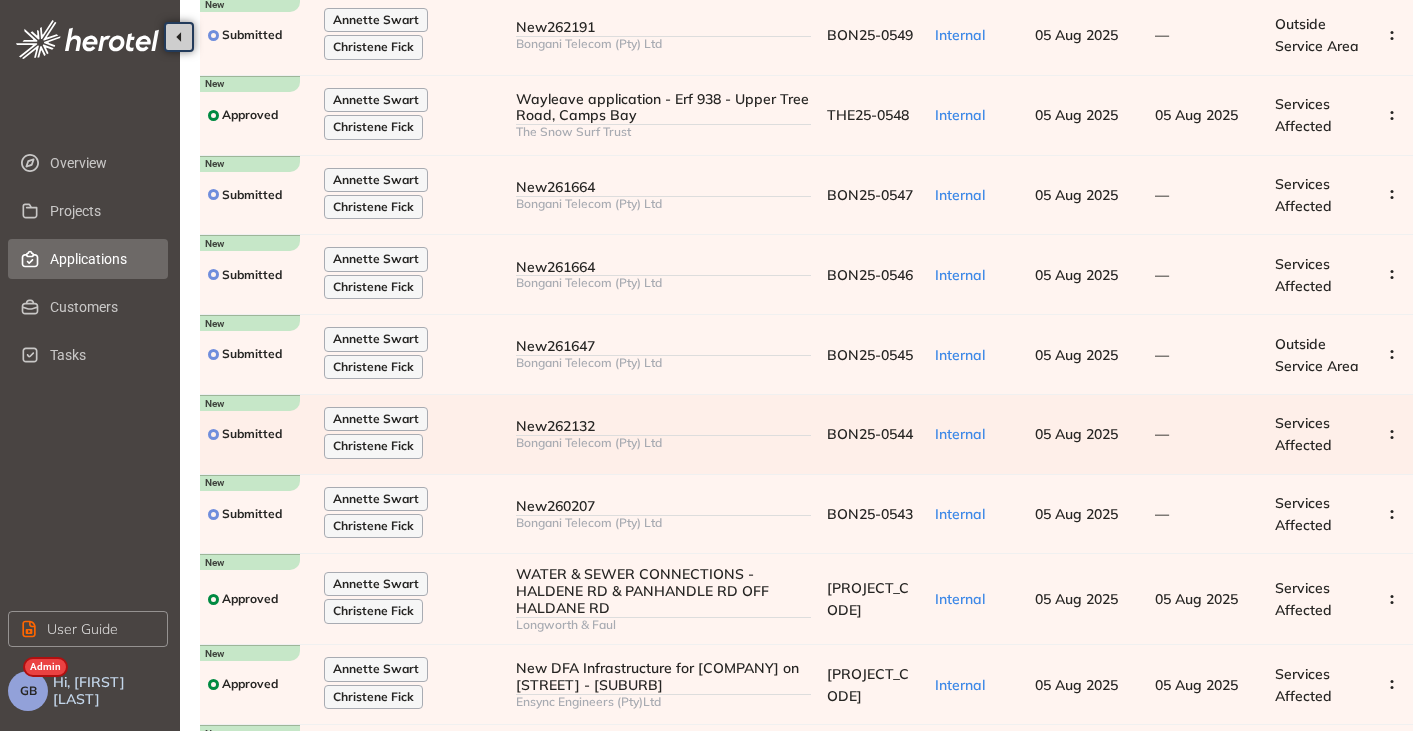 scroll, scrollTop: 0, scrollLeft: 0, axis: both 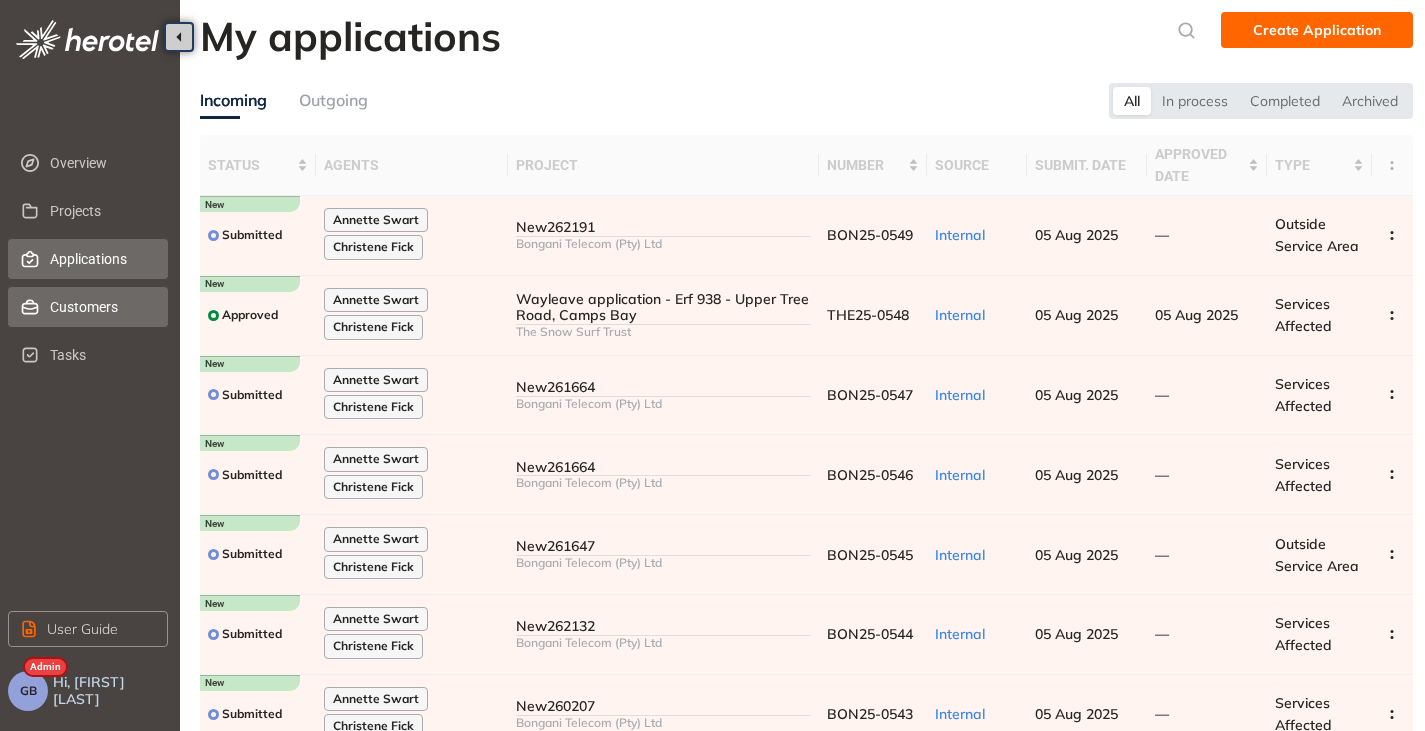 click on "Customers" at bounding box center (101, 307) 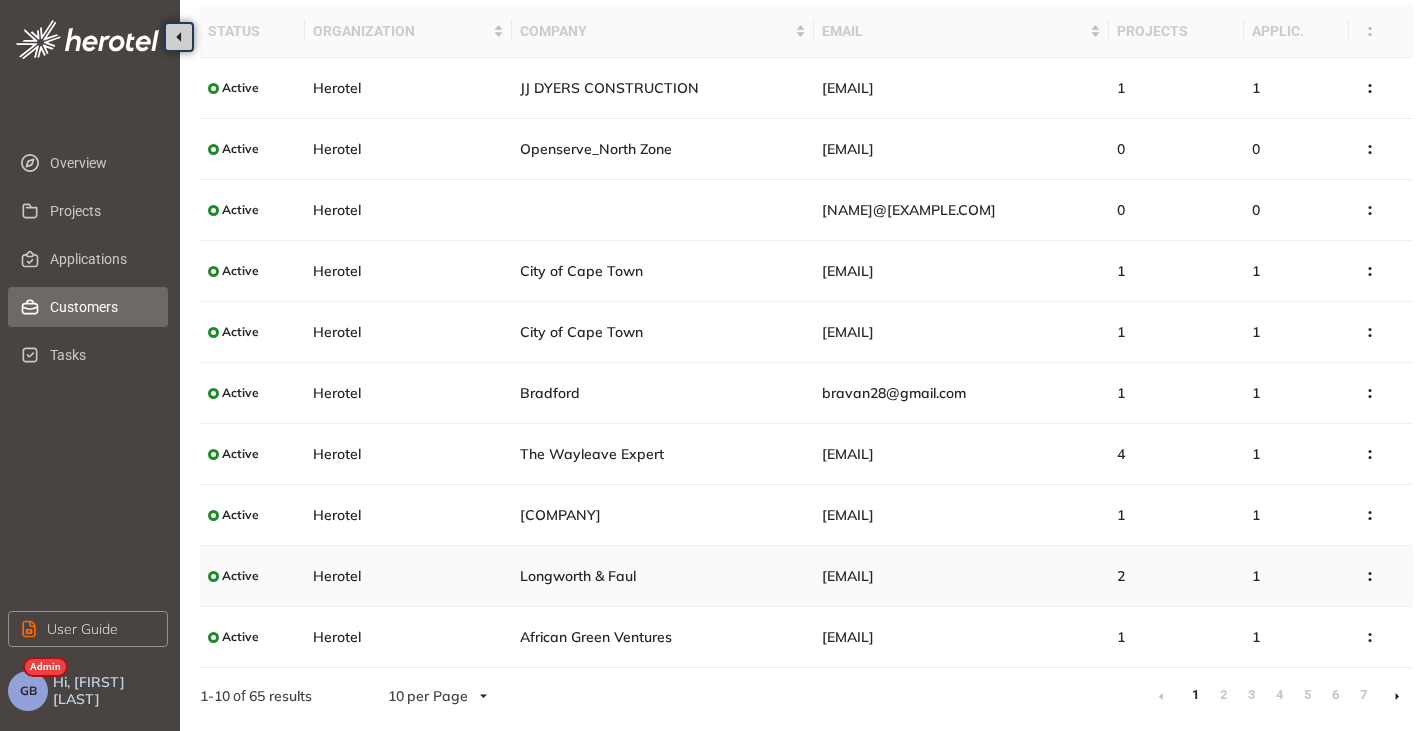 scroll, scrollTop: 79, scrollLeft: 0, axis: vertical 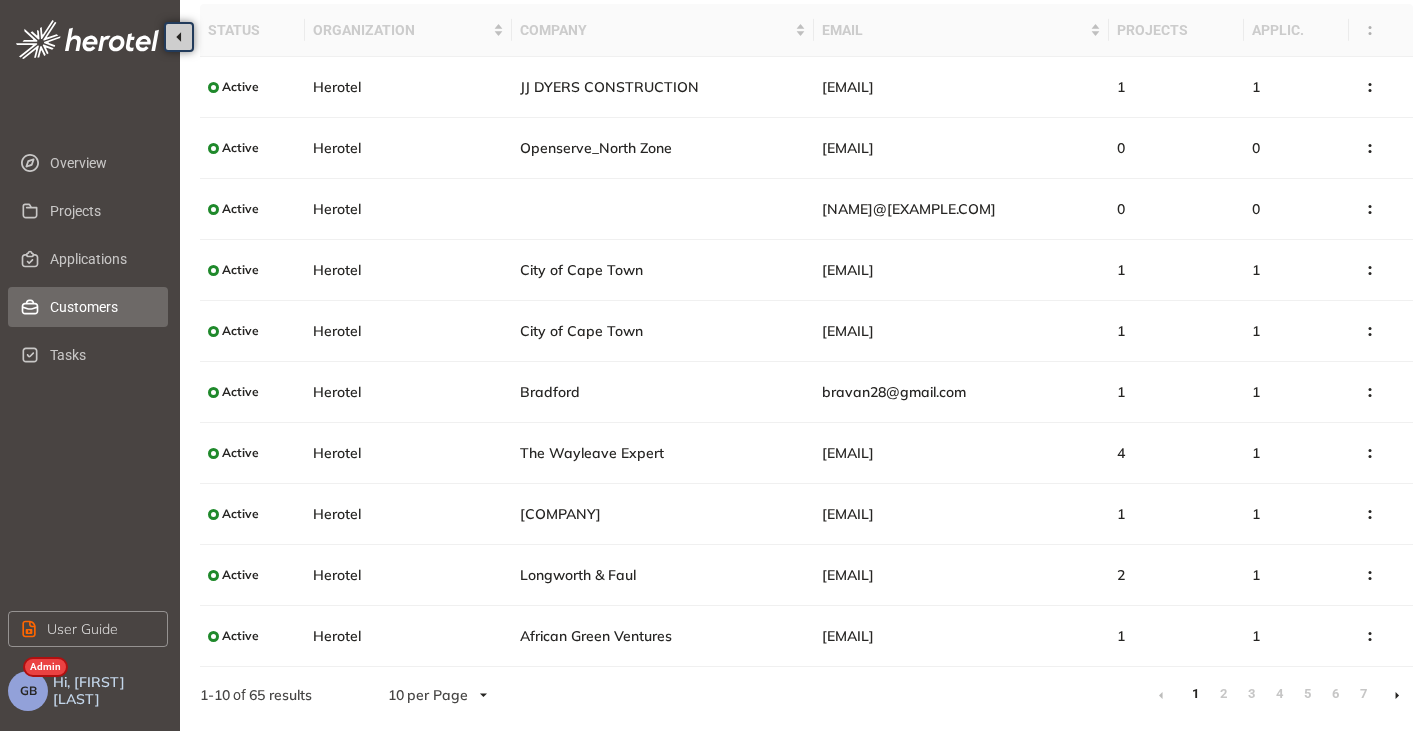 click 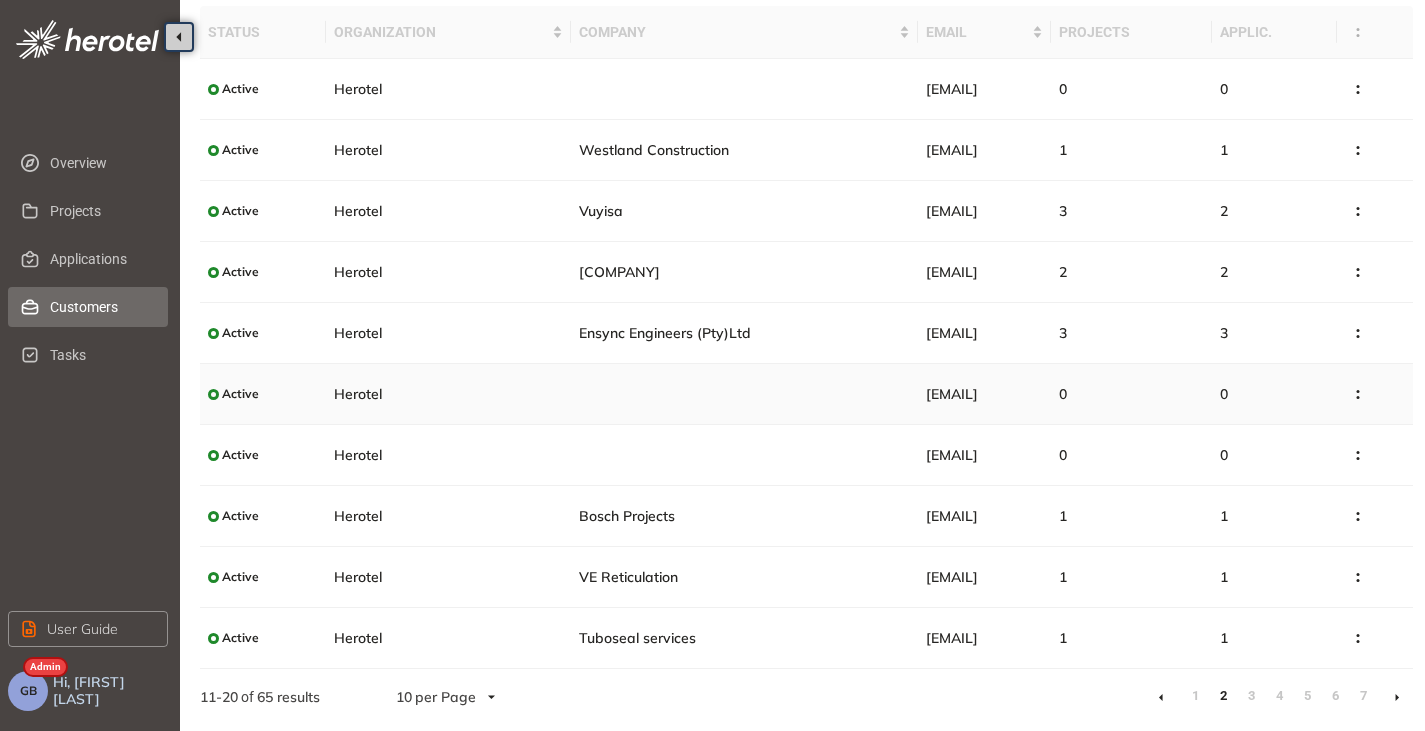 scroll, scrollTop: 79, scrollLeft: 0, axis: vertical 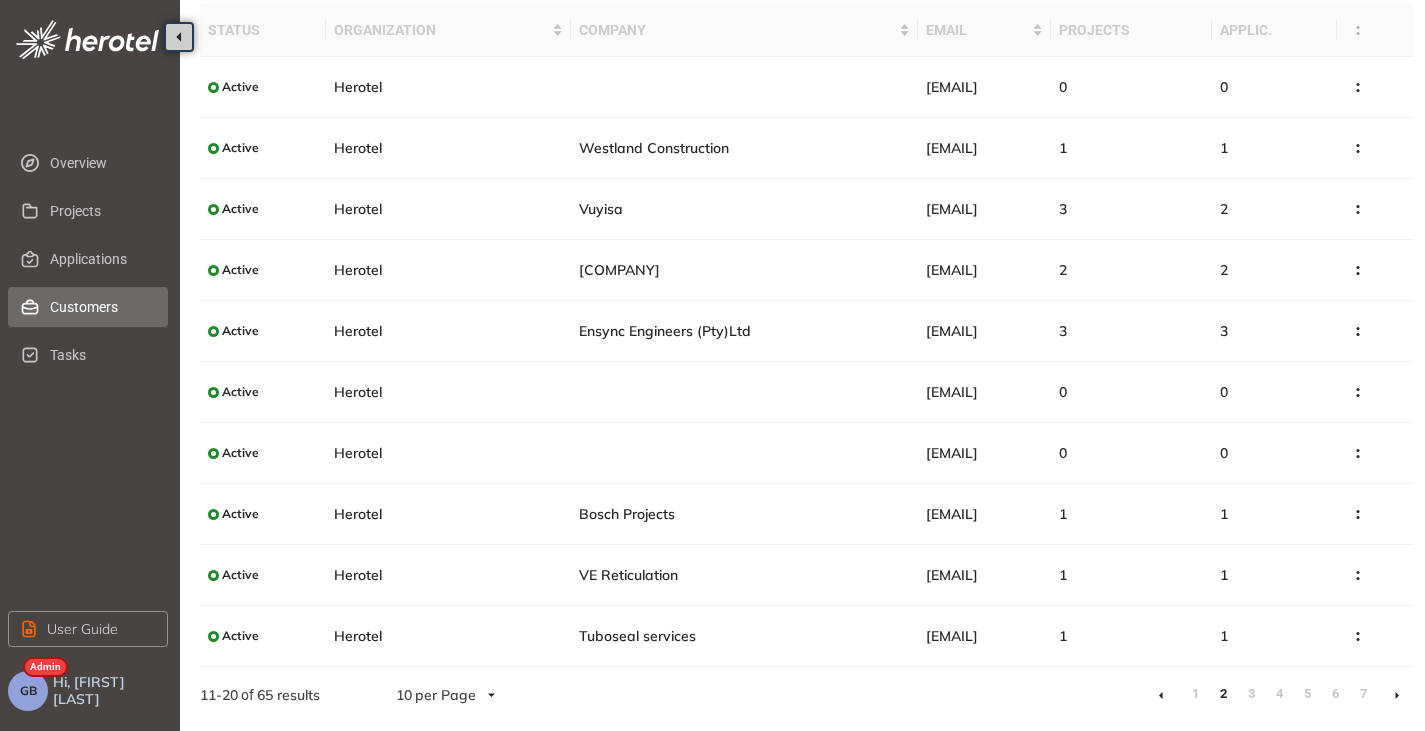 click at bounding box center (1161, 695) 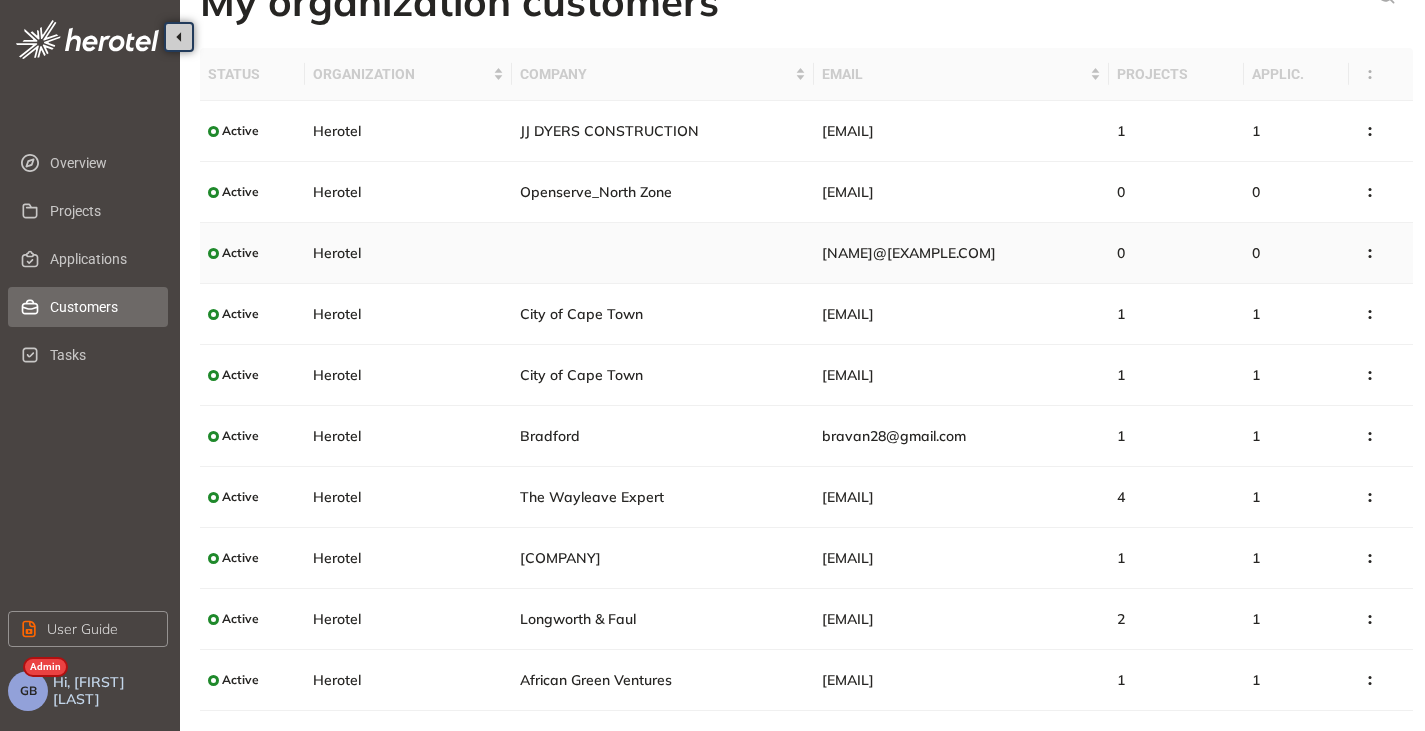 scroll, scrollTop: 0, scrollLeft: 0, axis: both 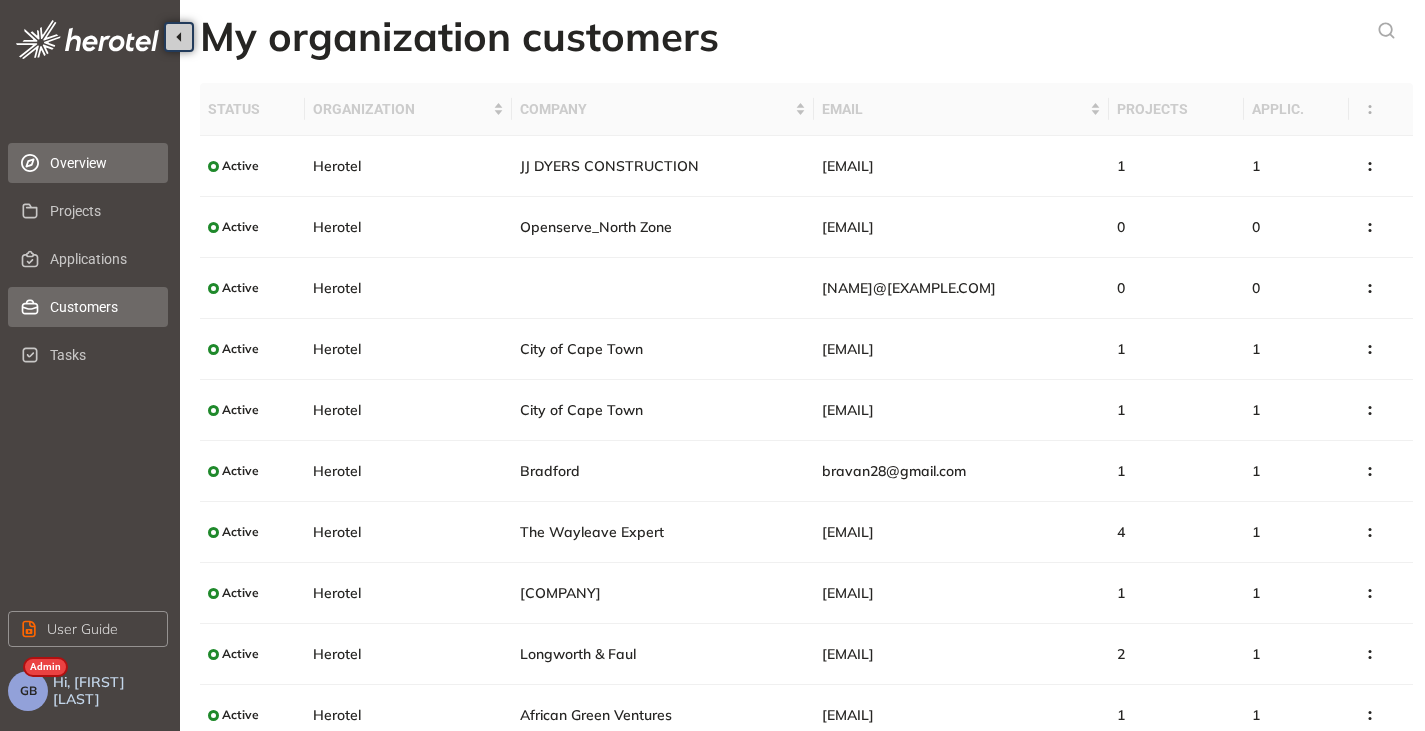 click on "Overview" at bounding box center (101, 163) 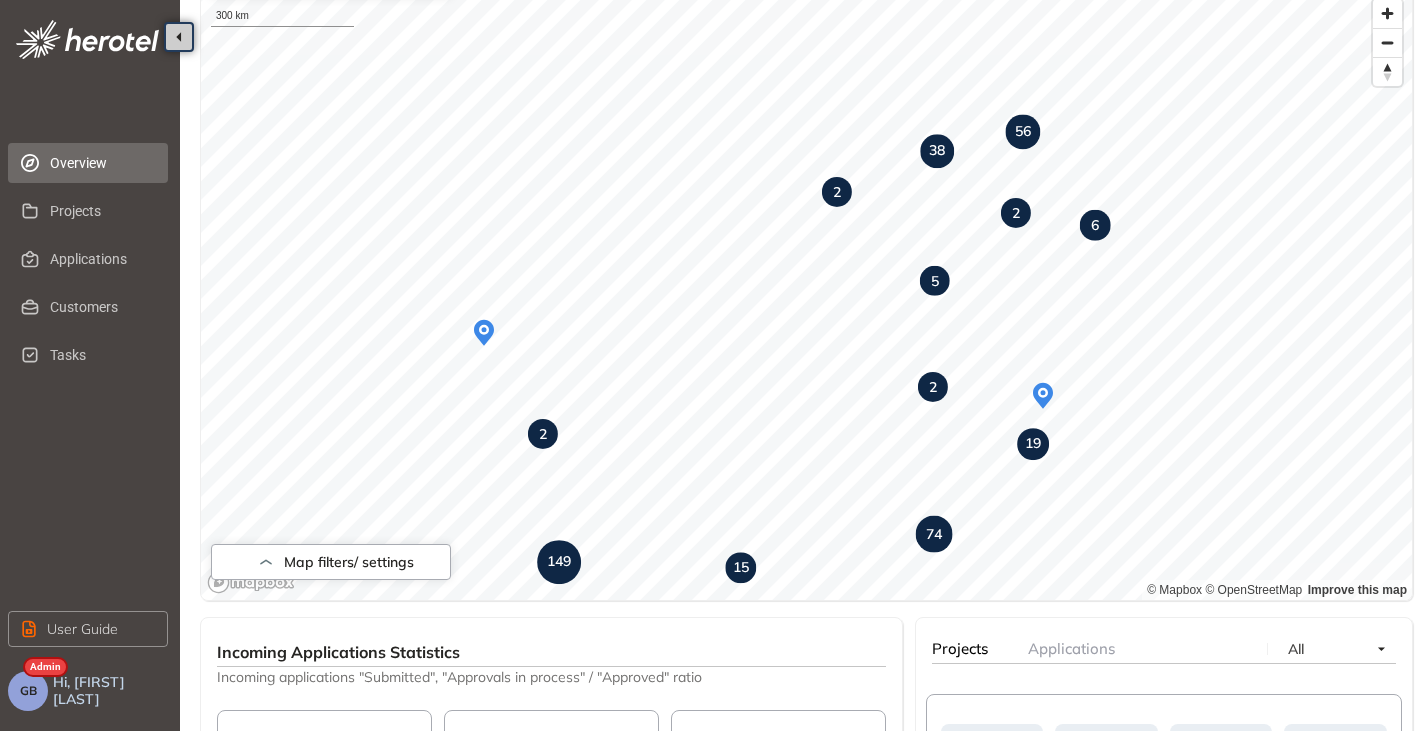 scroll, scrollTop: 100, scrollLeft: 0, axis: vertical 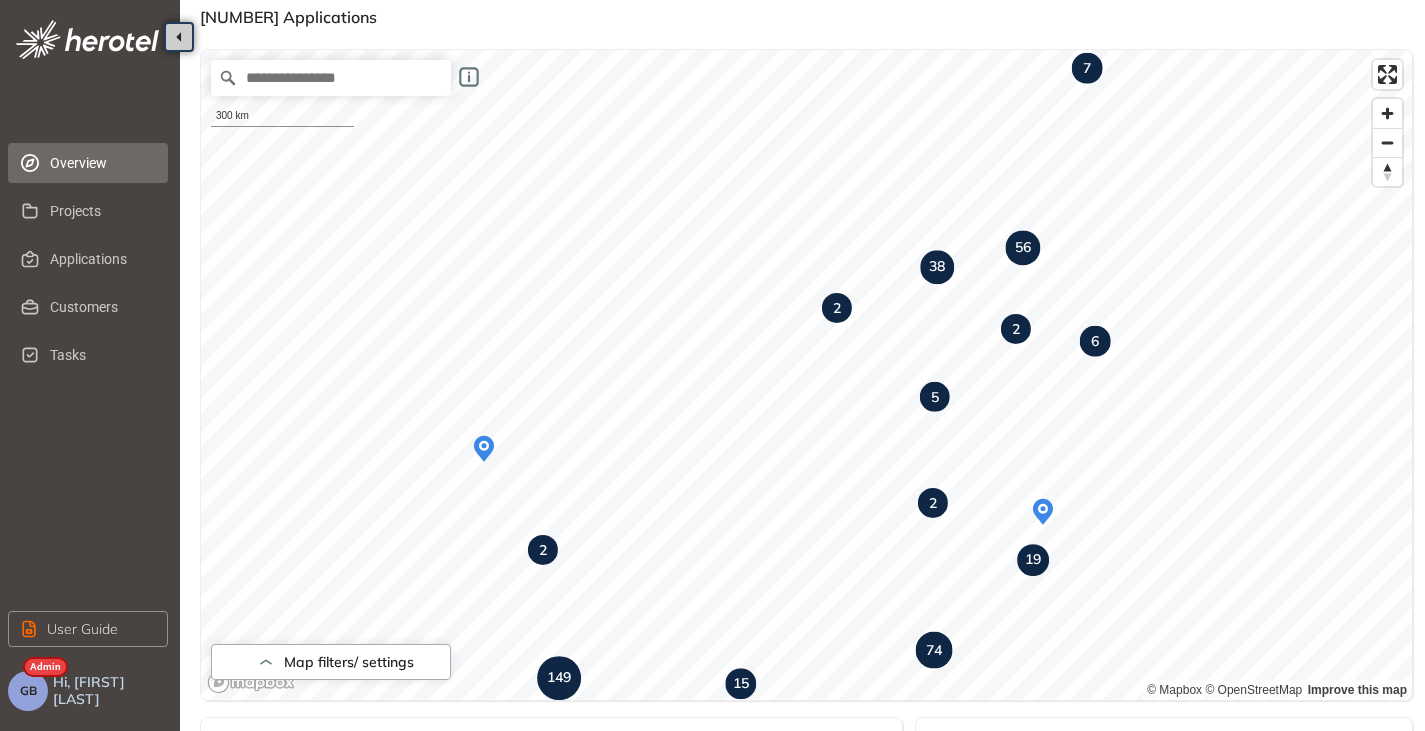 click on "149" at bounding box center (559, 678) 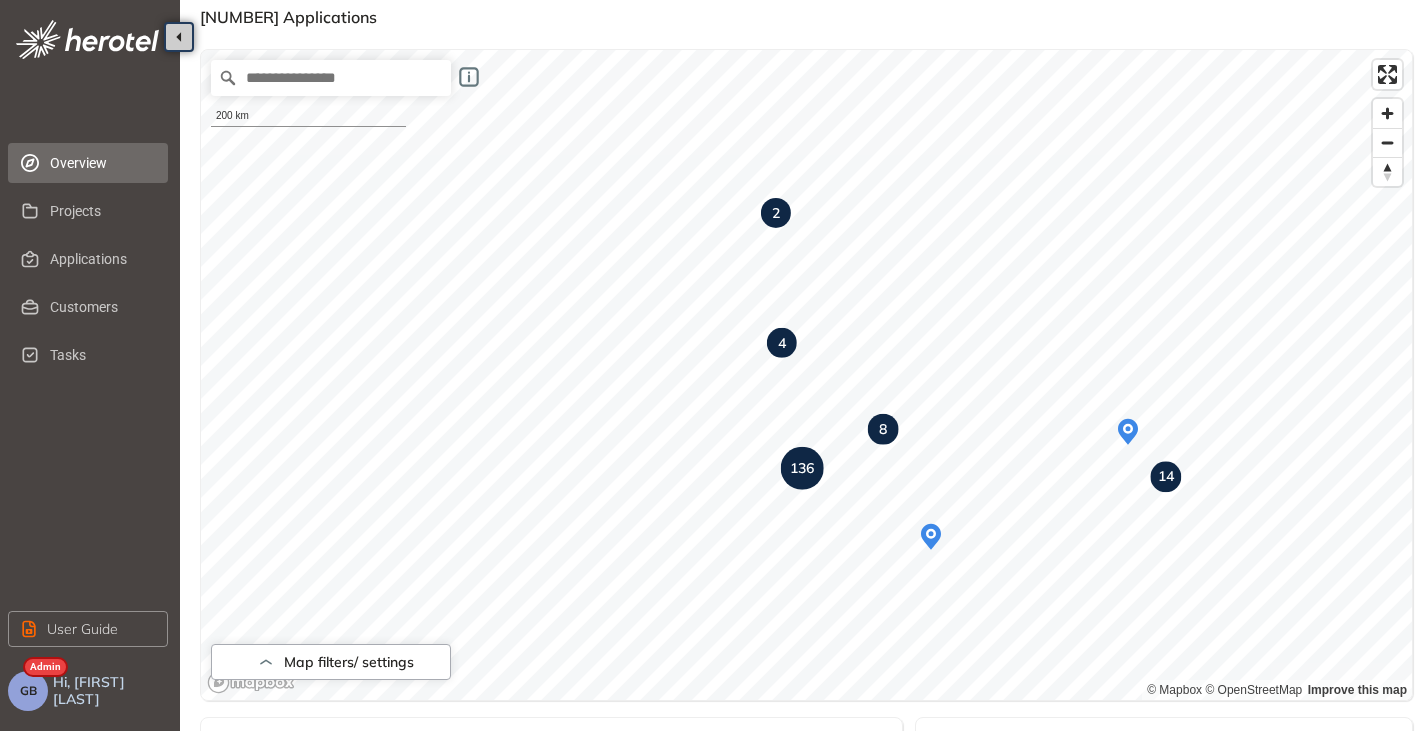 click on "136" at bounding box center [802, 468] 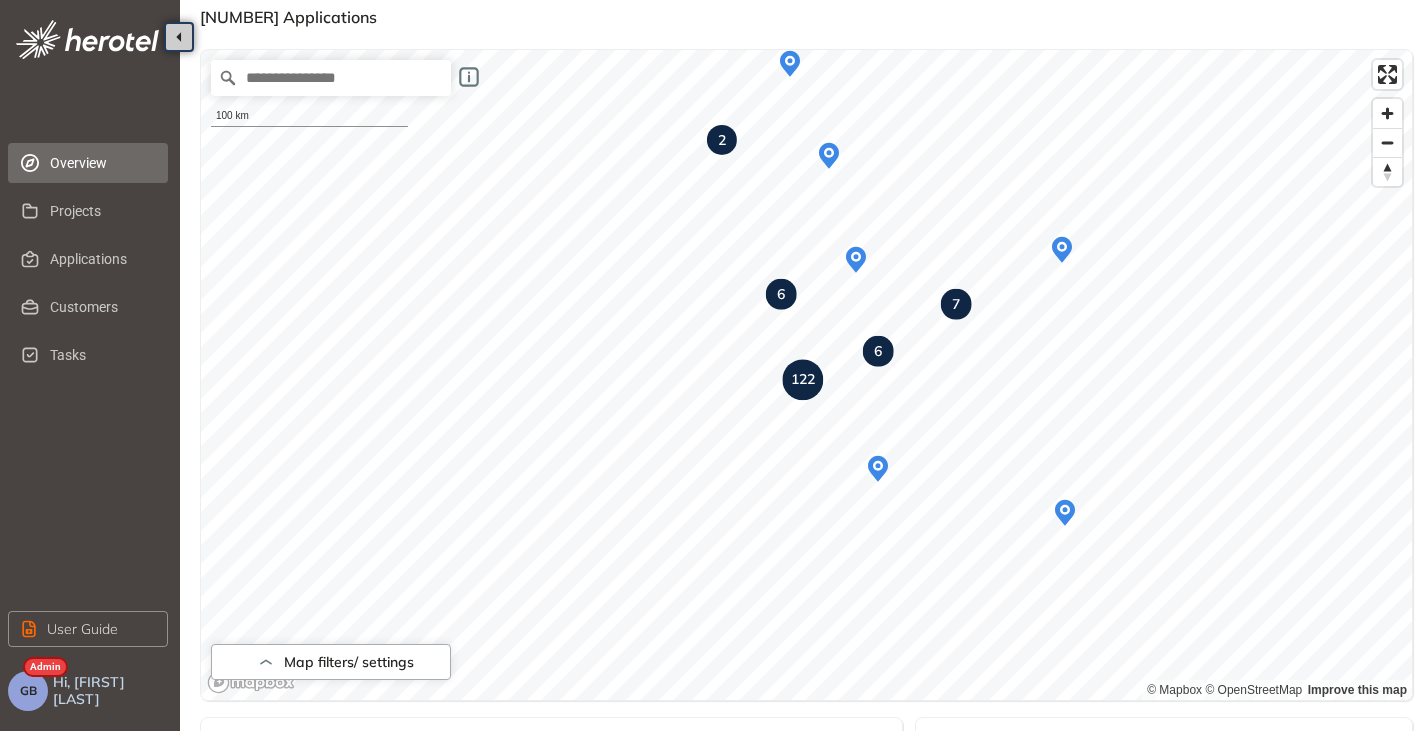 click on "122" at bounding box center (803, 380) 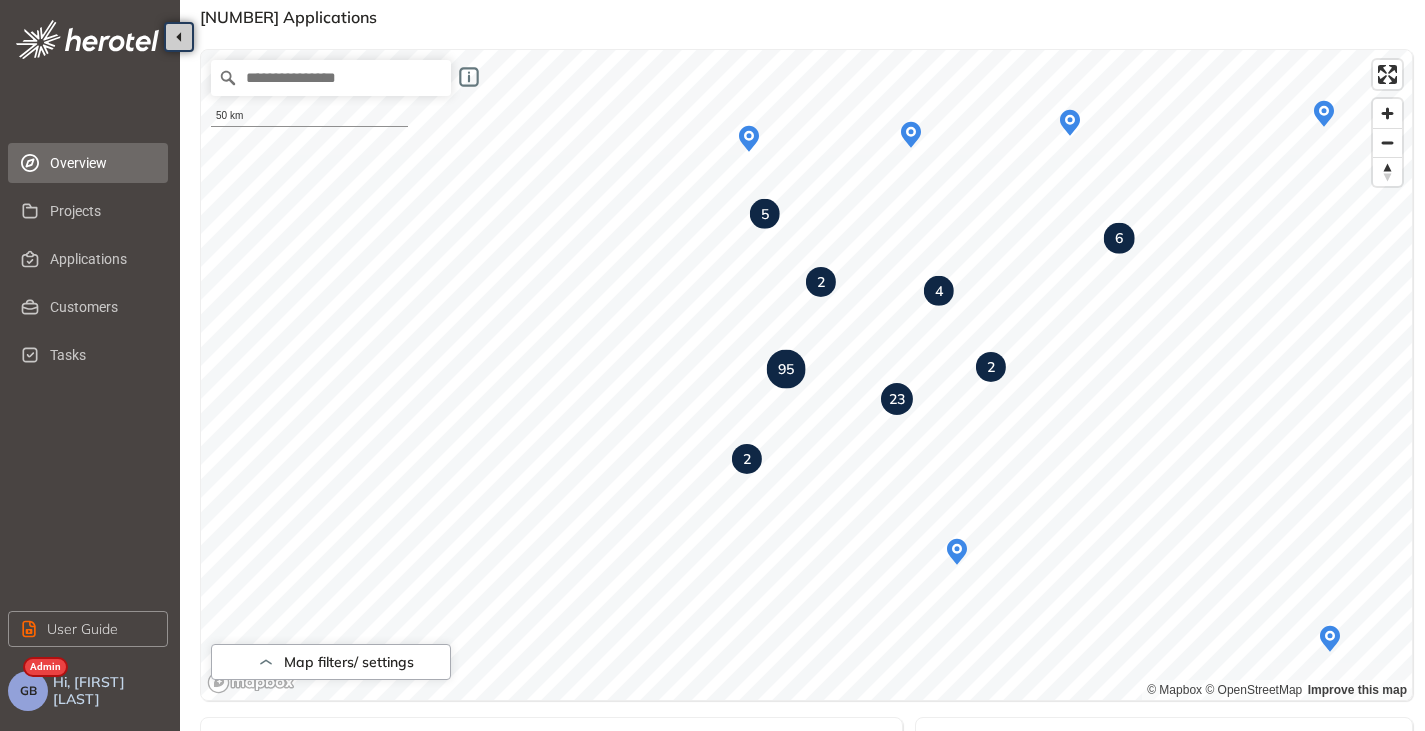 click on "95" at bounding box center (786, 369) 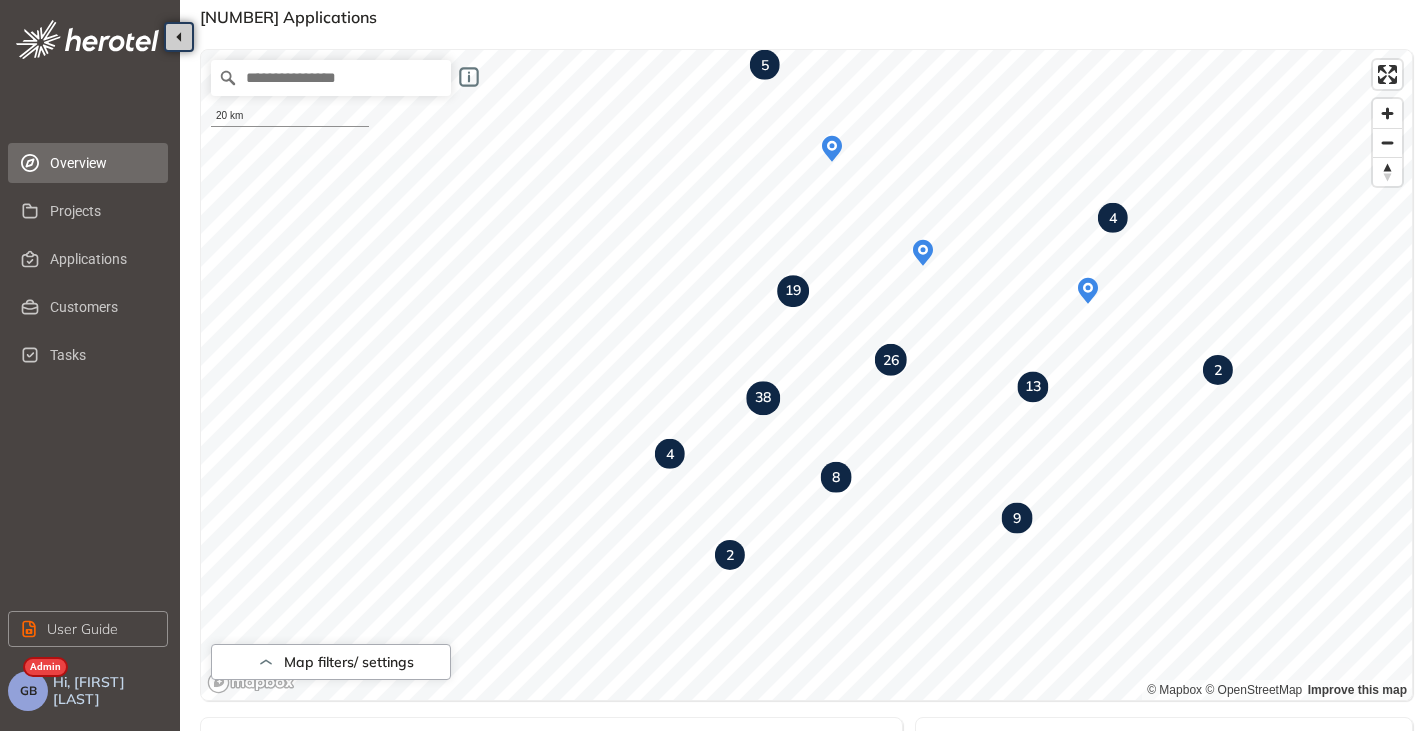 click on "38" at bounding box center [763, 398] 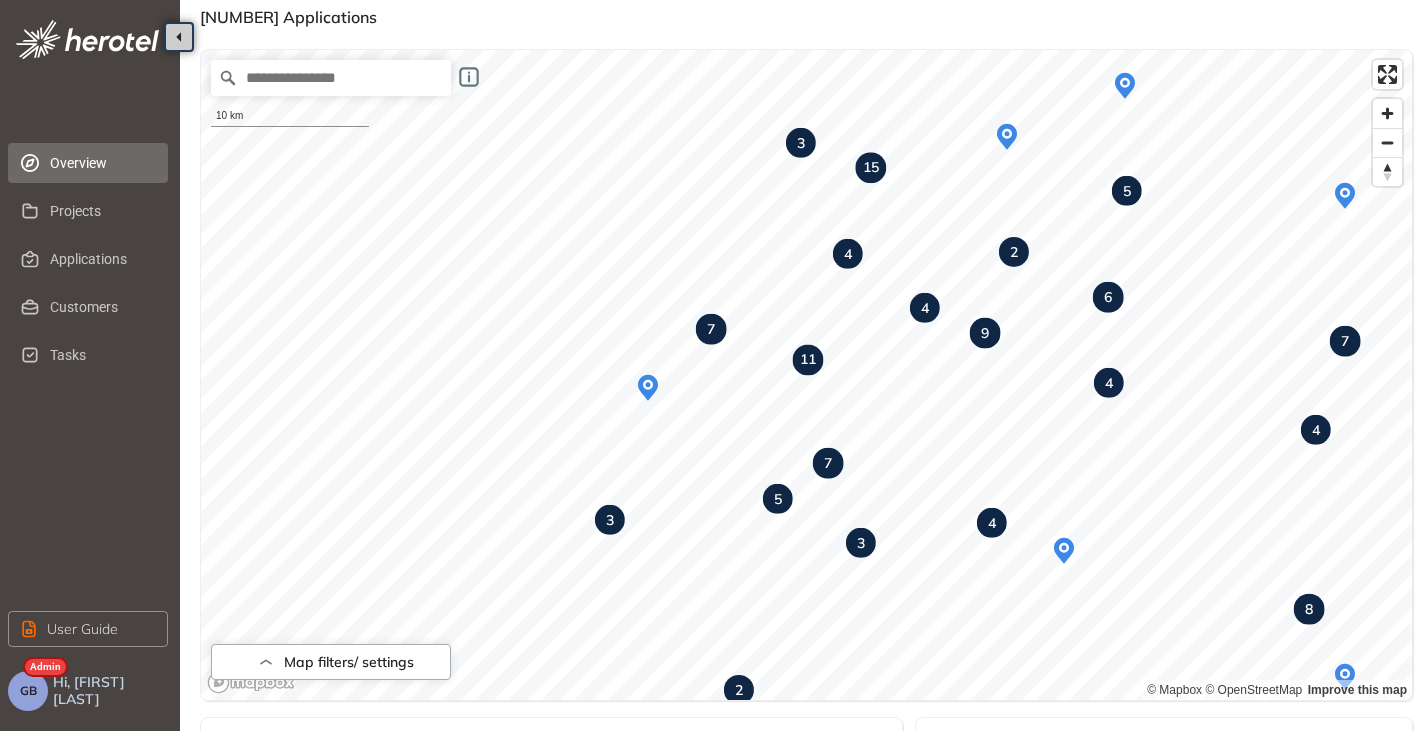 click on "11" at bounding box center [808, 360] 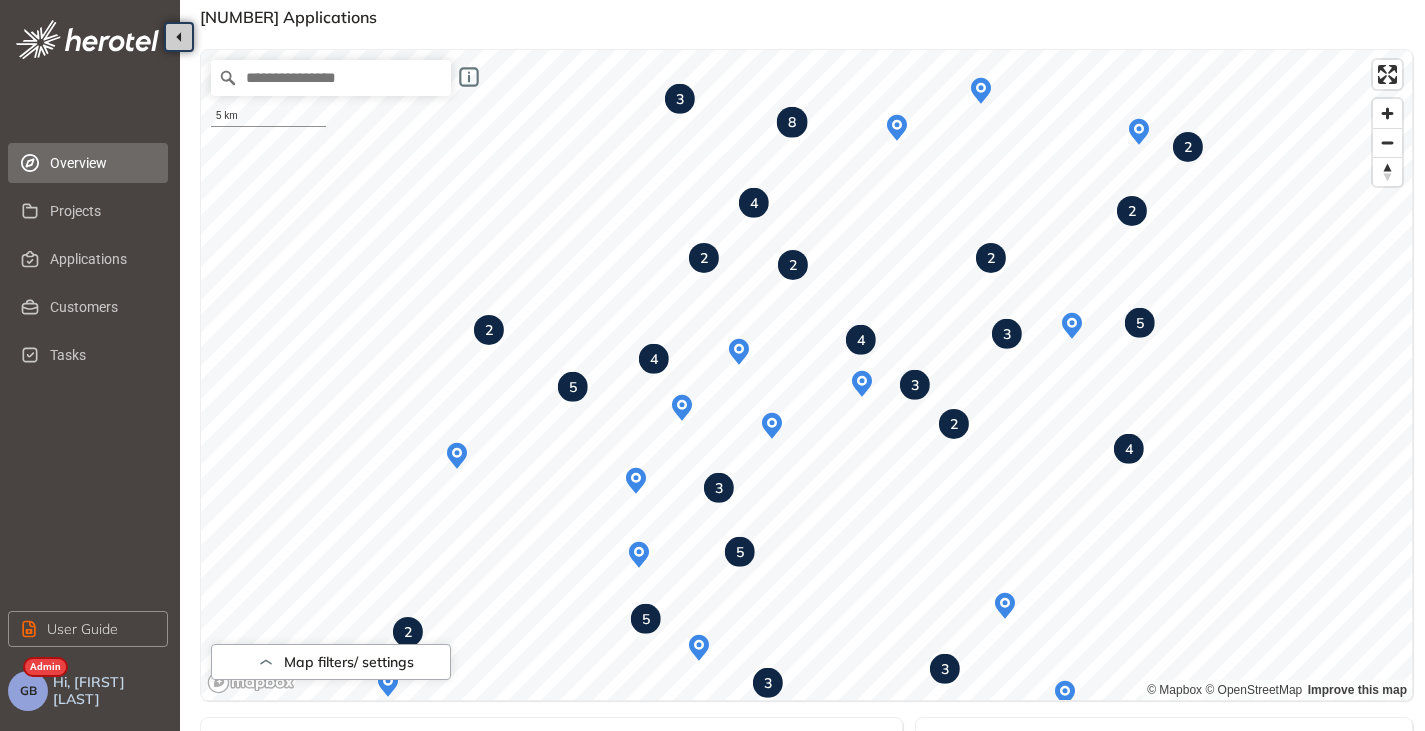 drag, startPoint x: 1201, startPoint y: 311, endPoint x: 1064, endPoint y: 334, distance: 138.91724 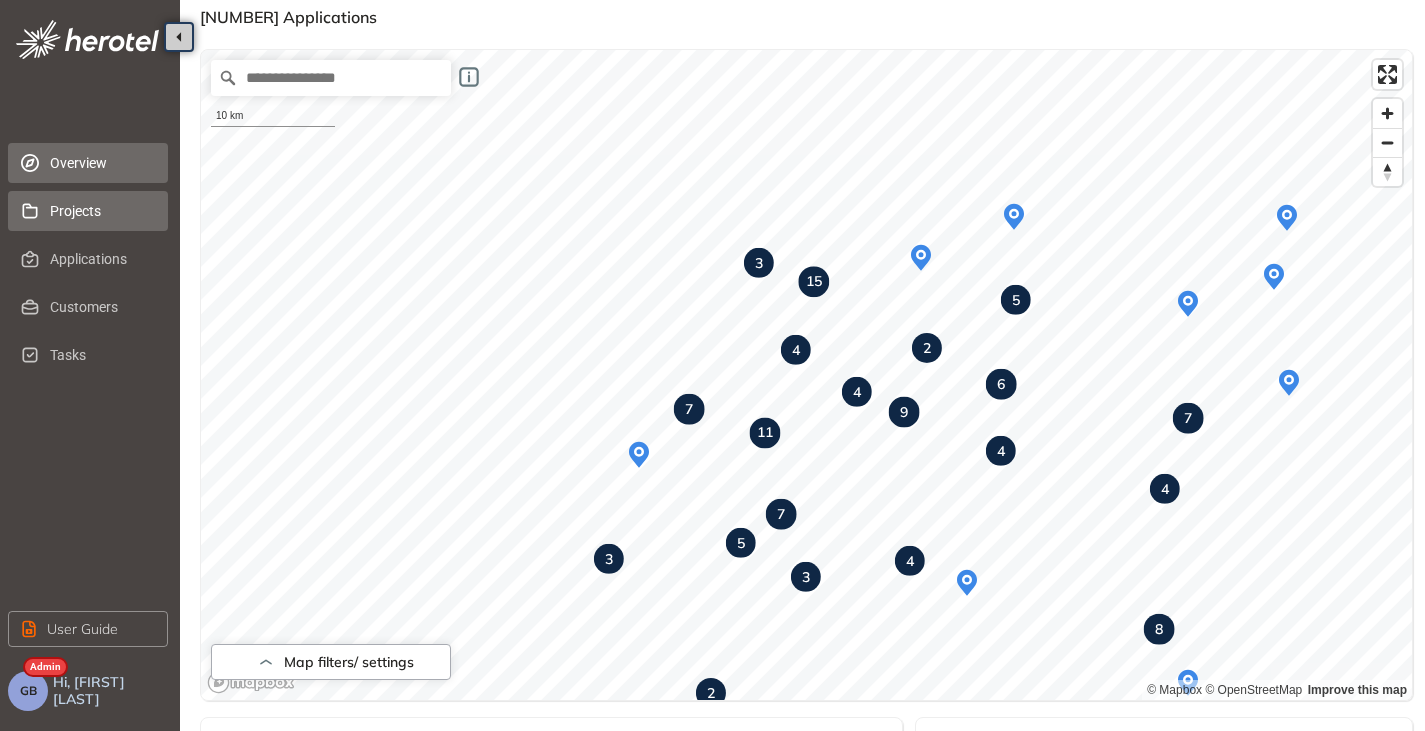 click on "Projects" at bounding box center [101, 211] 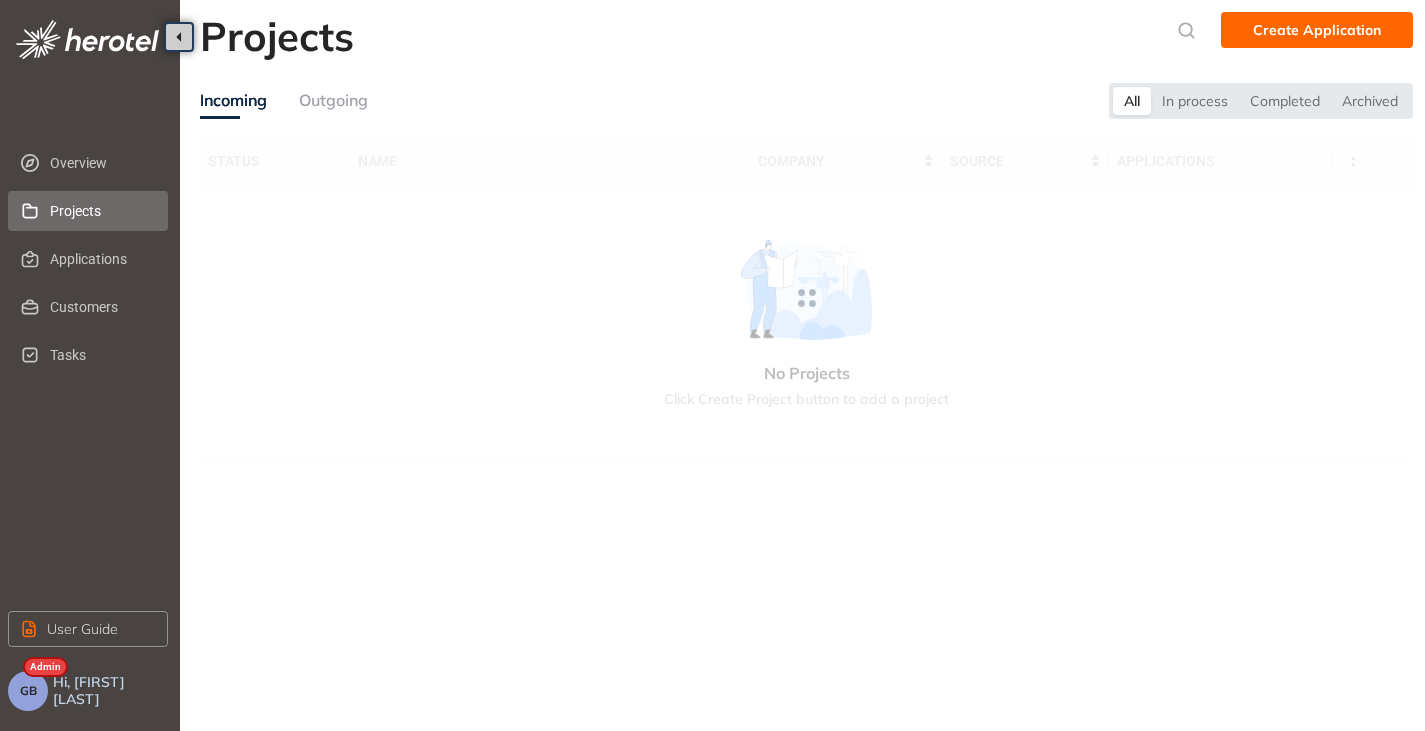scroll, scrollTop: 0, scrollLeft: 0, axis: both 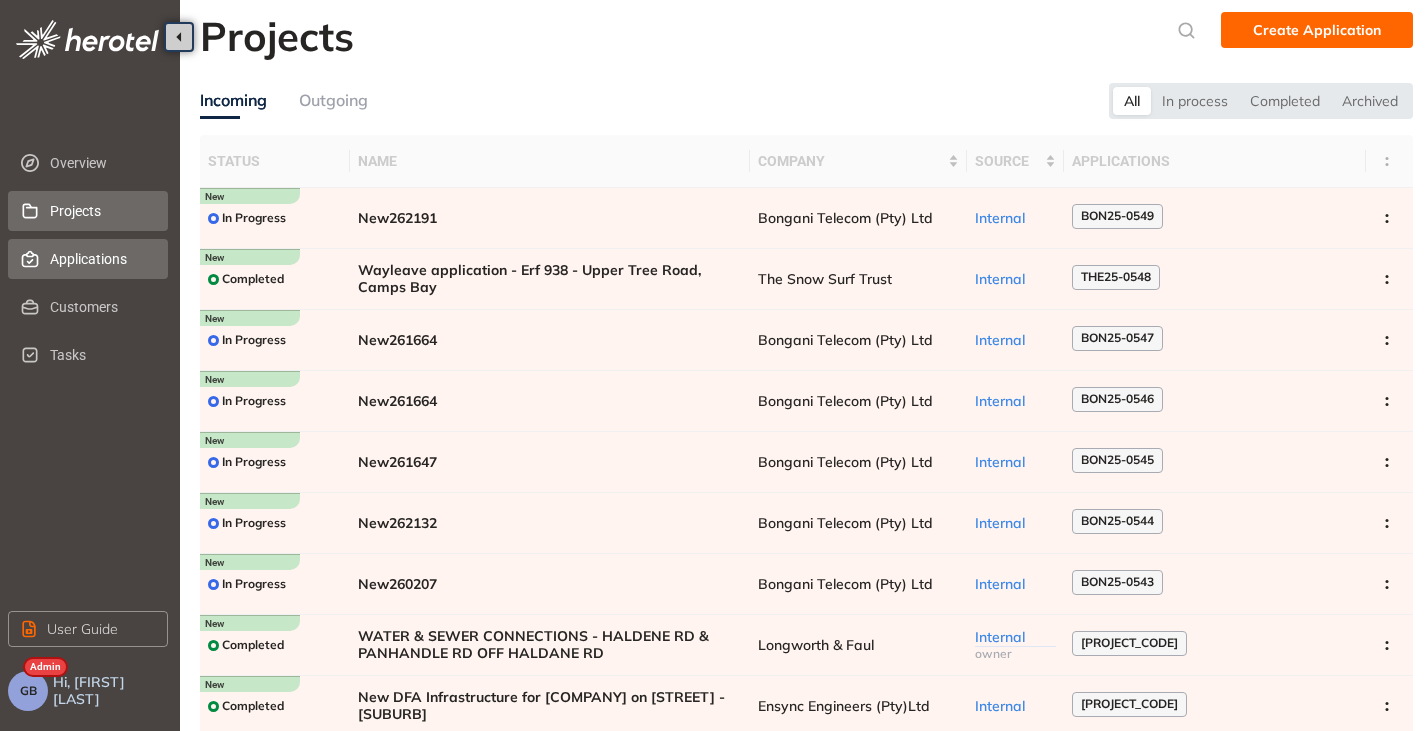 click on "Applications" at bounding box center [101, 259] 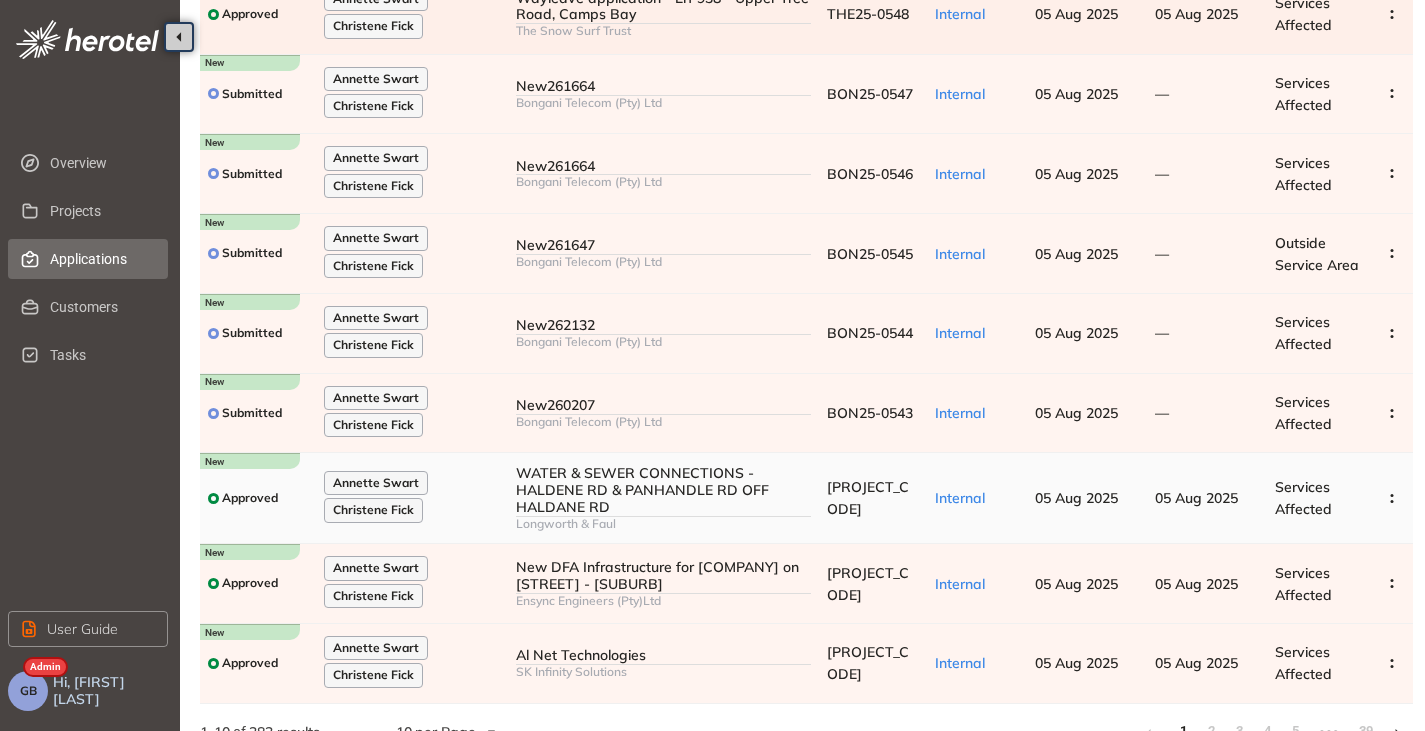 scroll, scrollTop: 327, scrollLeft: 0, axis: vertical 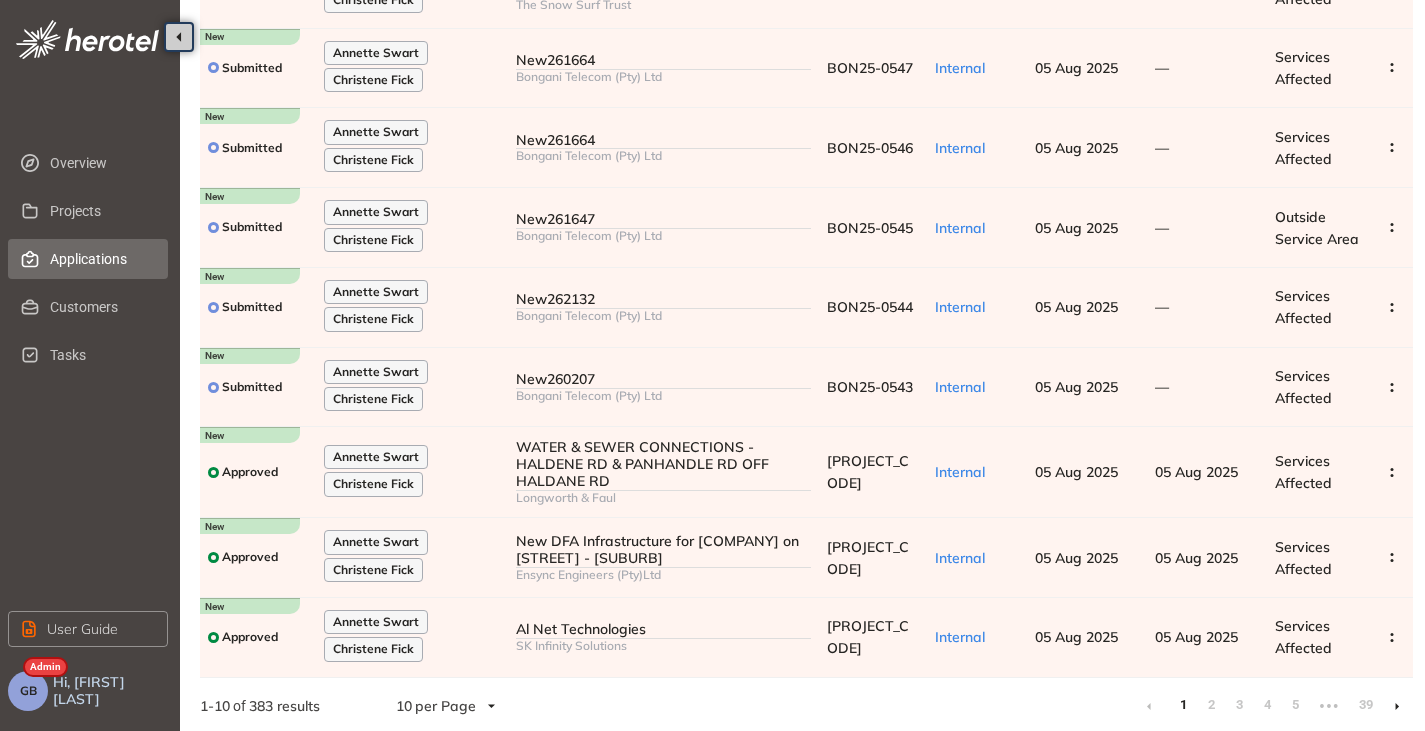 click on "2" at bounding box center [1211, 705] 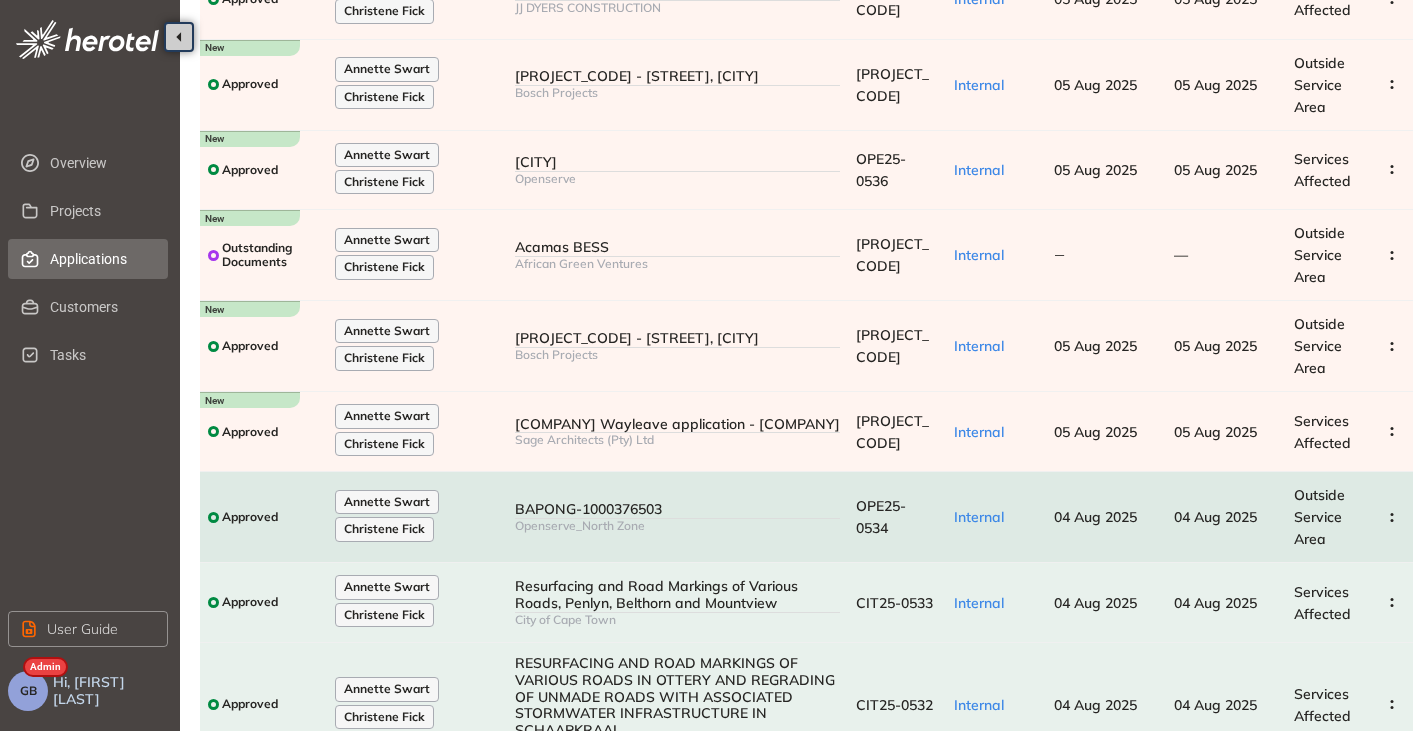 scroll, scrollTop: 216, scrollLeft: 0, axis: vertical 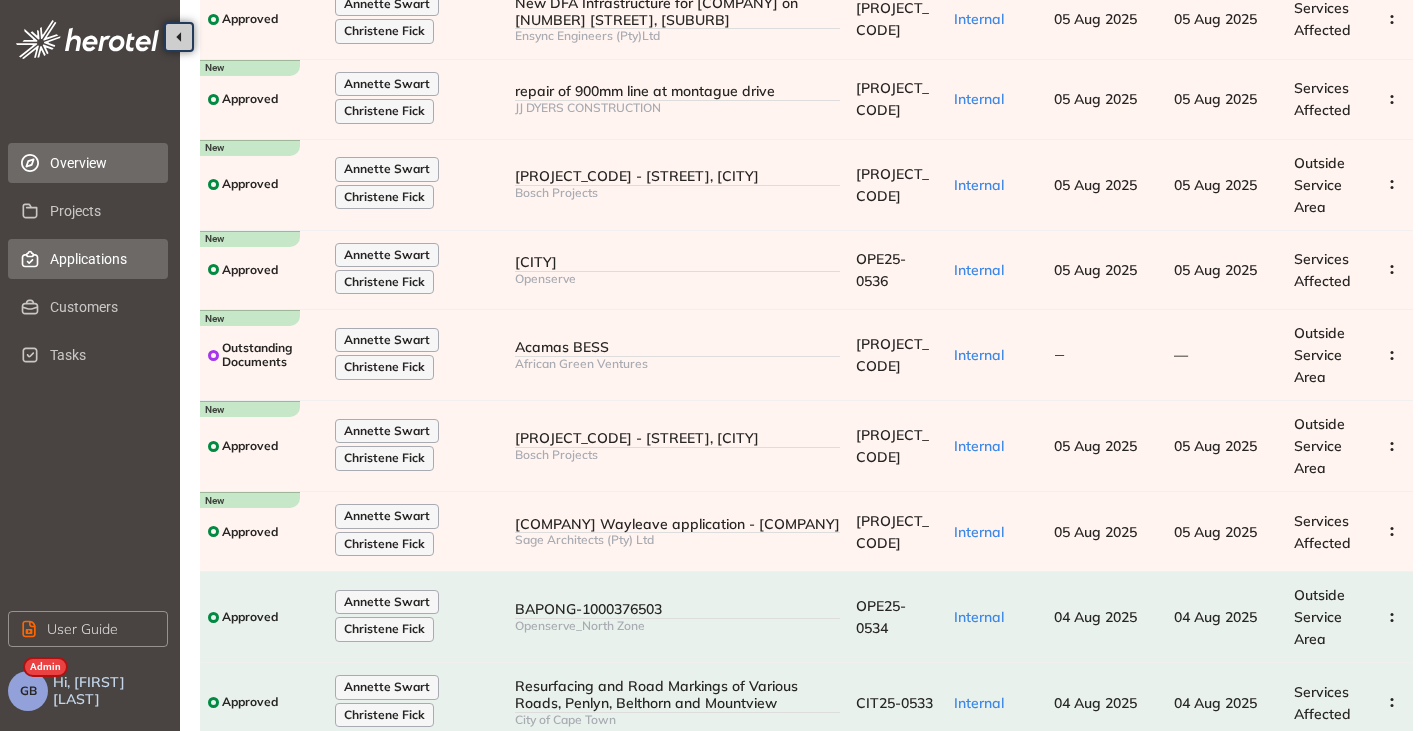 click on "Overview" at bounding box center (101, 163) 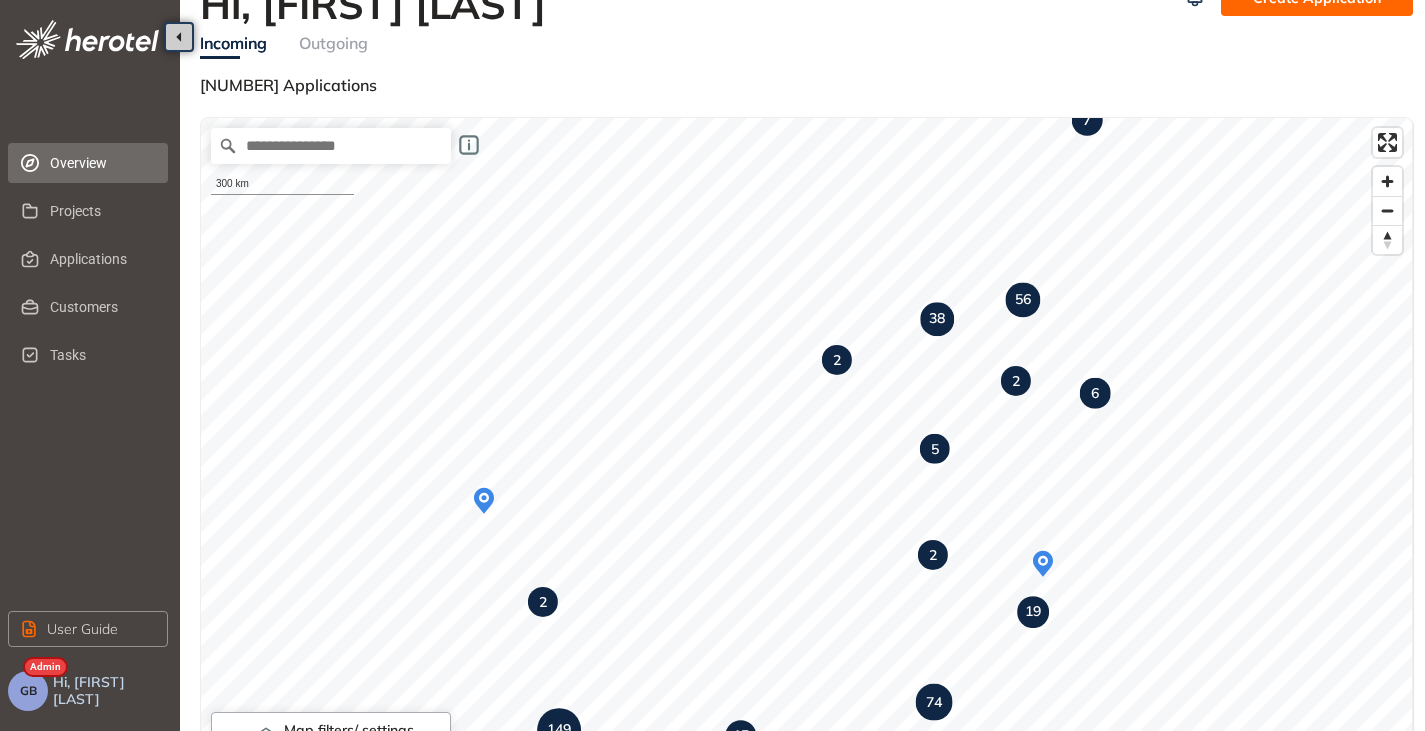 scroll, scrollTop: 0, scrollLeft: 0, axis: both 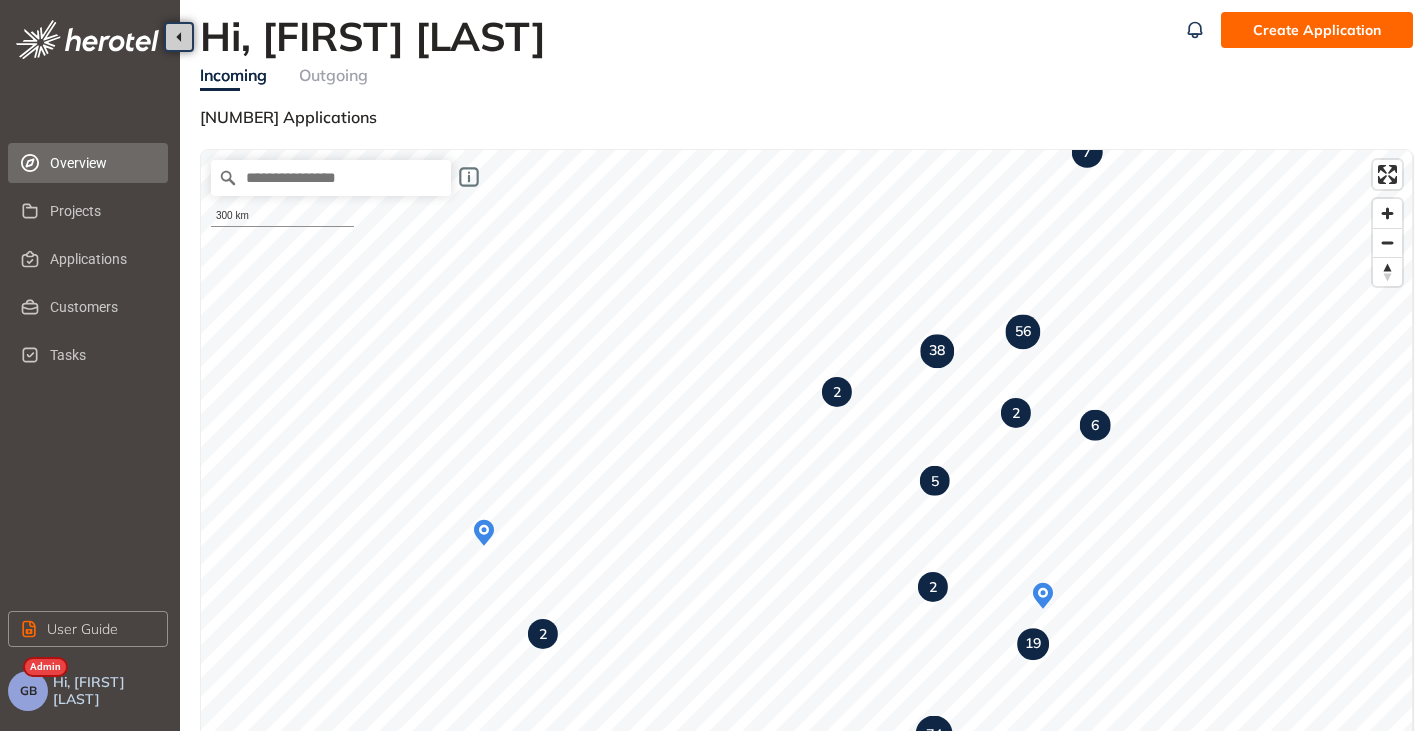 click on "GB" at bounding box center (28, 691) 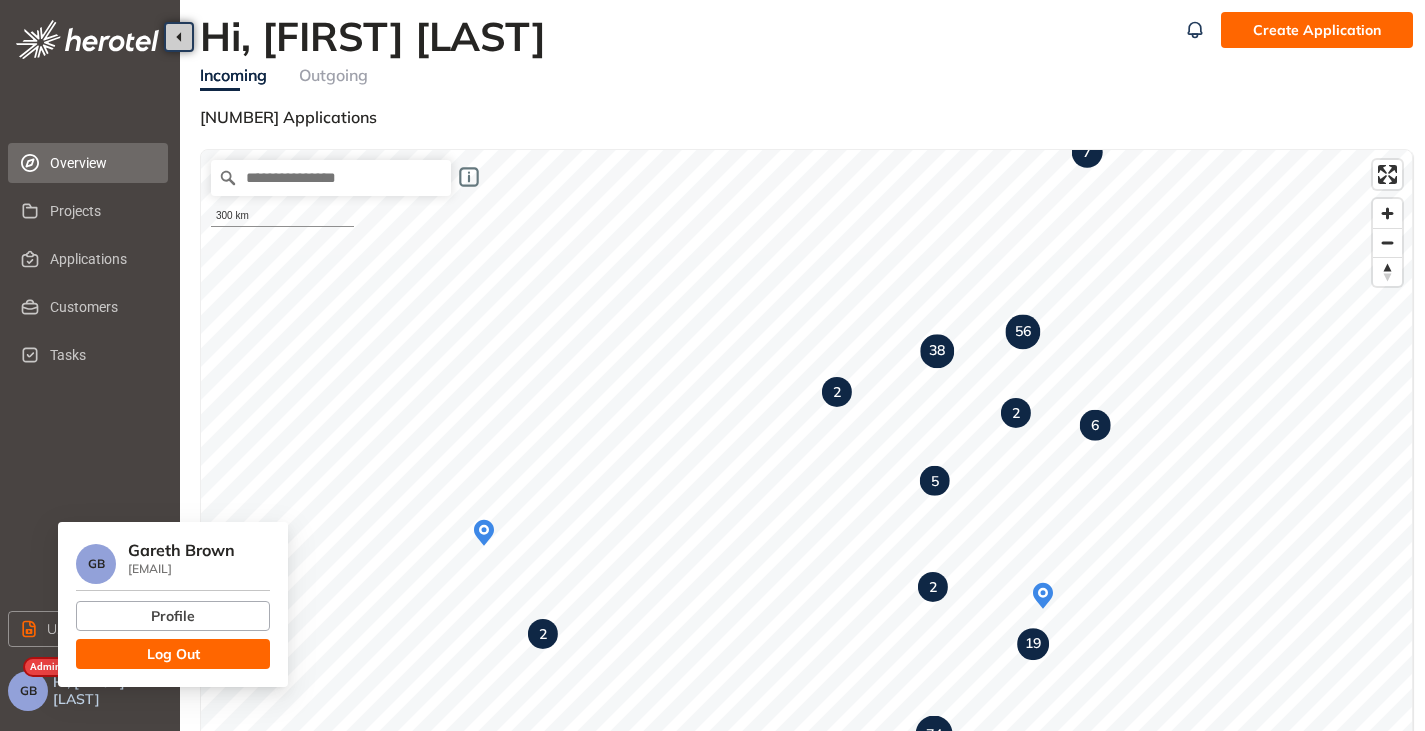click on "Log Out" at bounding box center [173, 654] 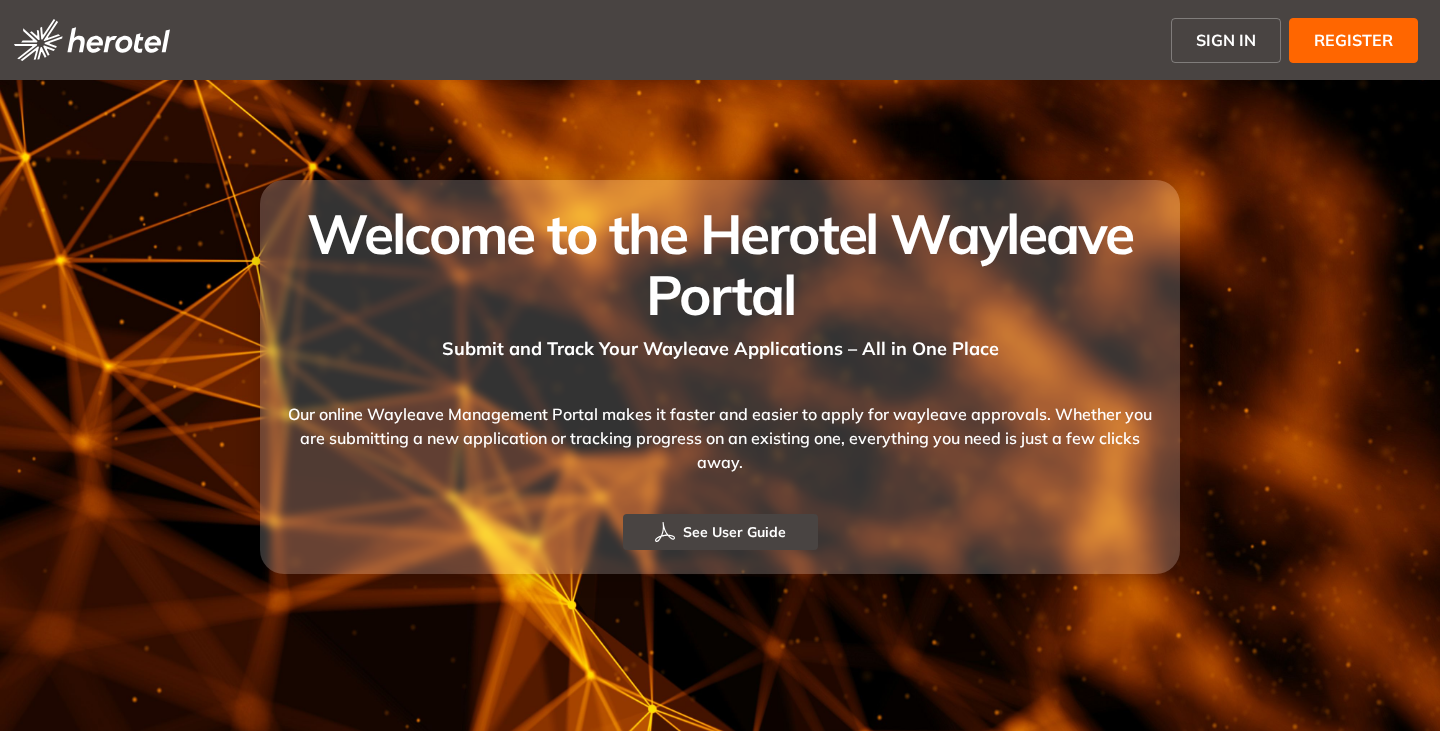 click on "See User Guide" at bounding box center [734, 532] 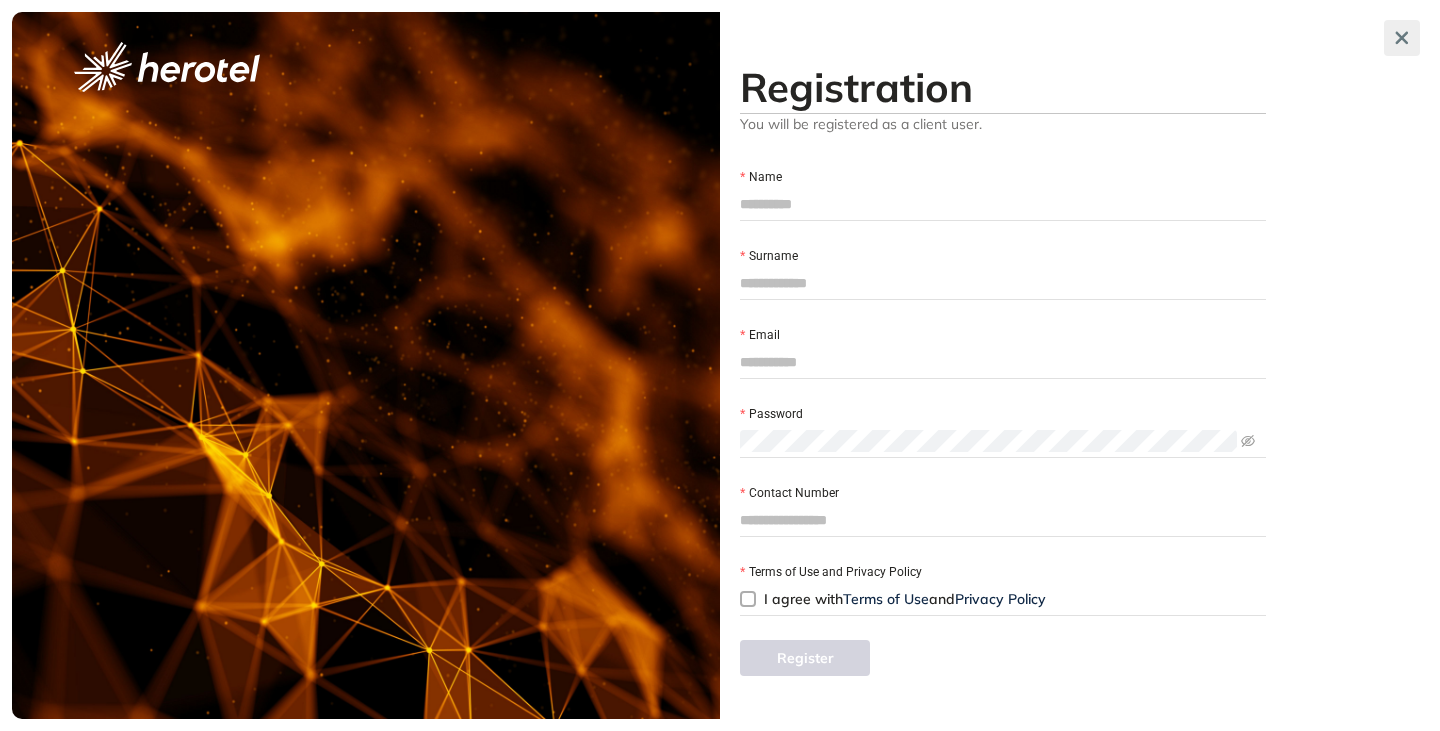 click 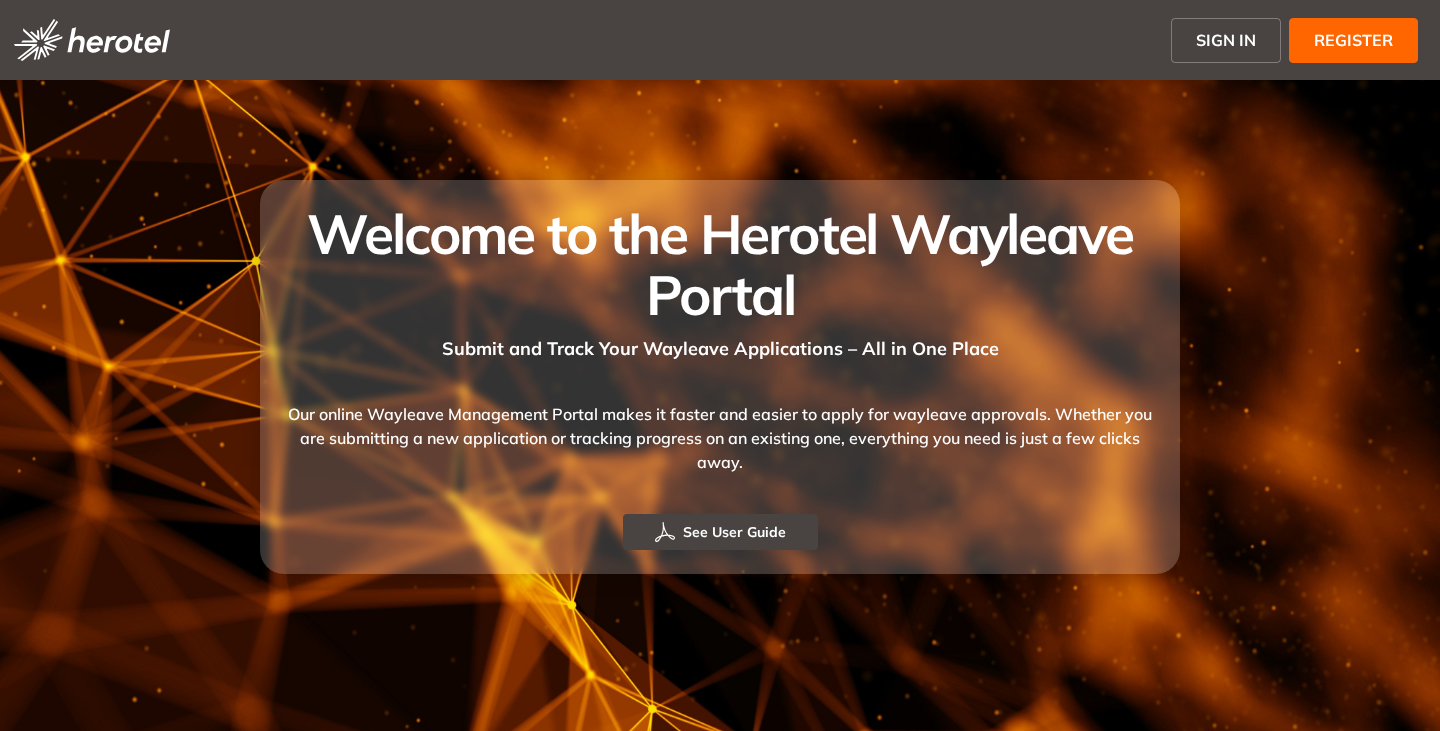 click on "SIGN IN" at bounding box center [1226, 40] 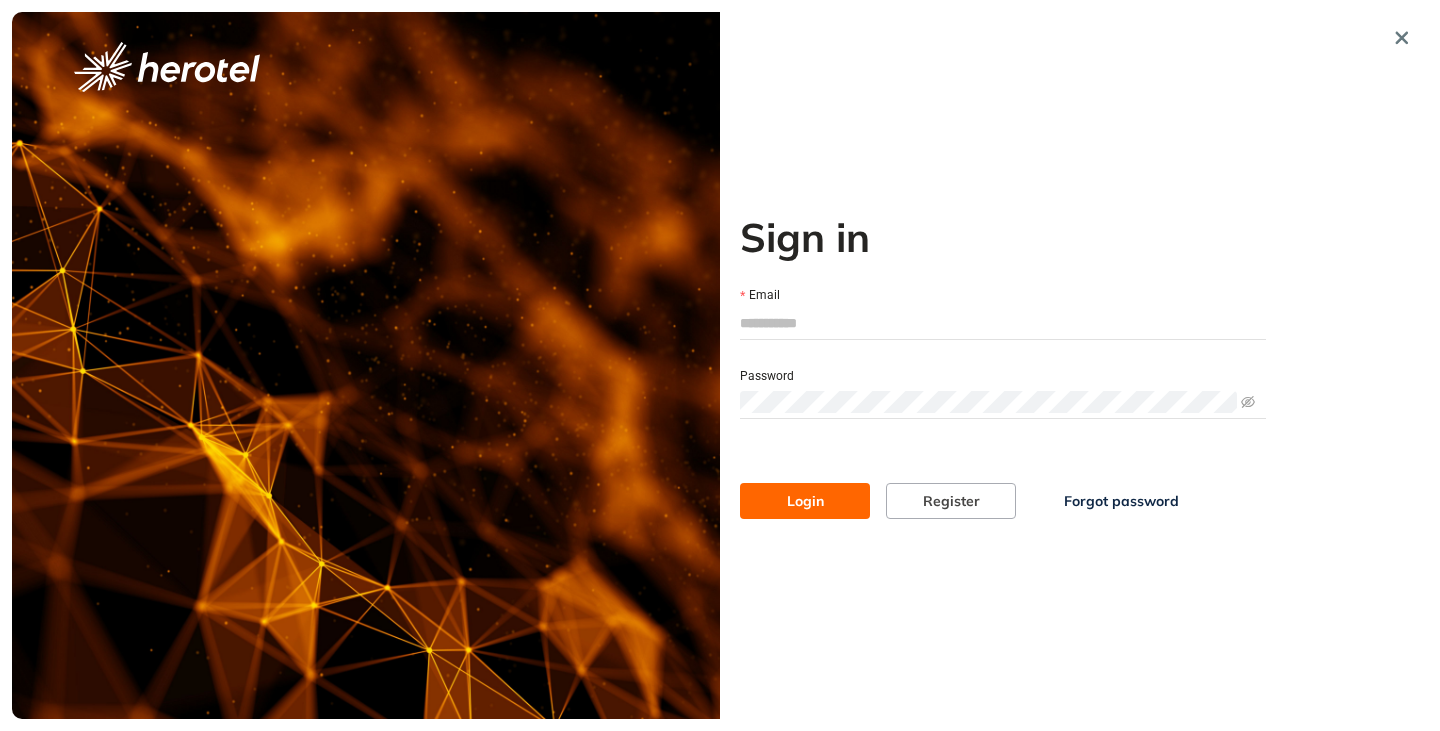 click on "Email" at bounding box center (1003, 323) 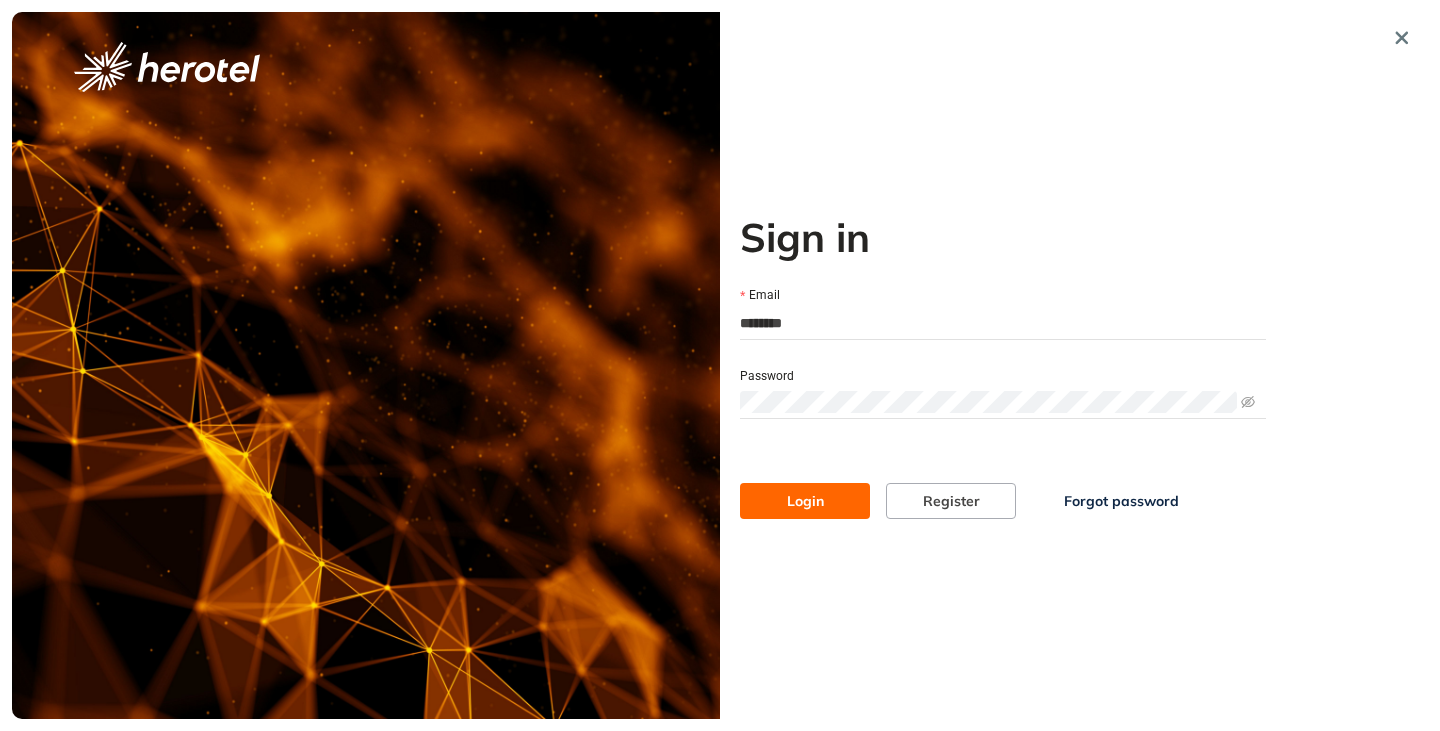 type on "**********" 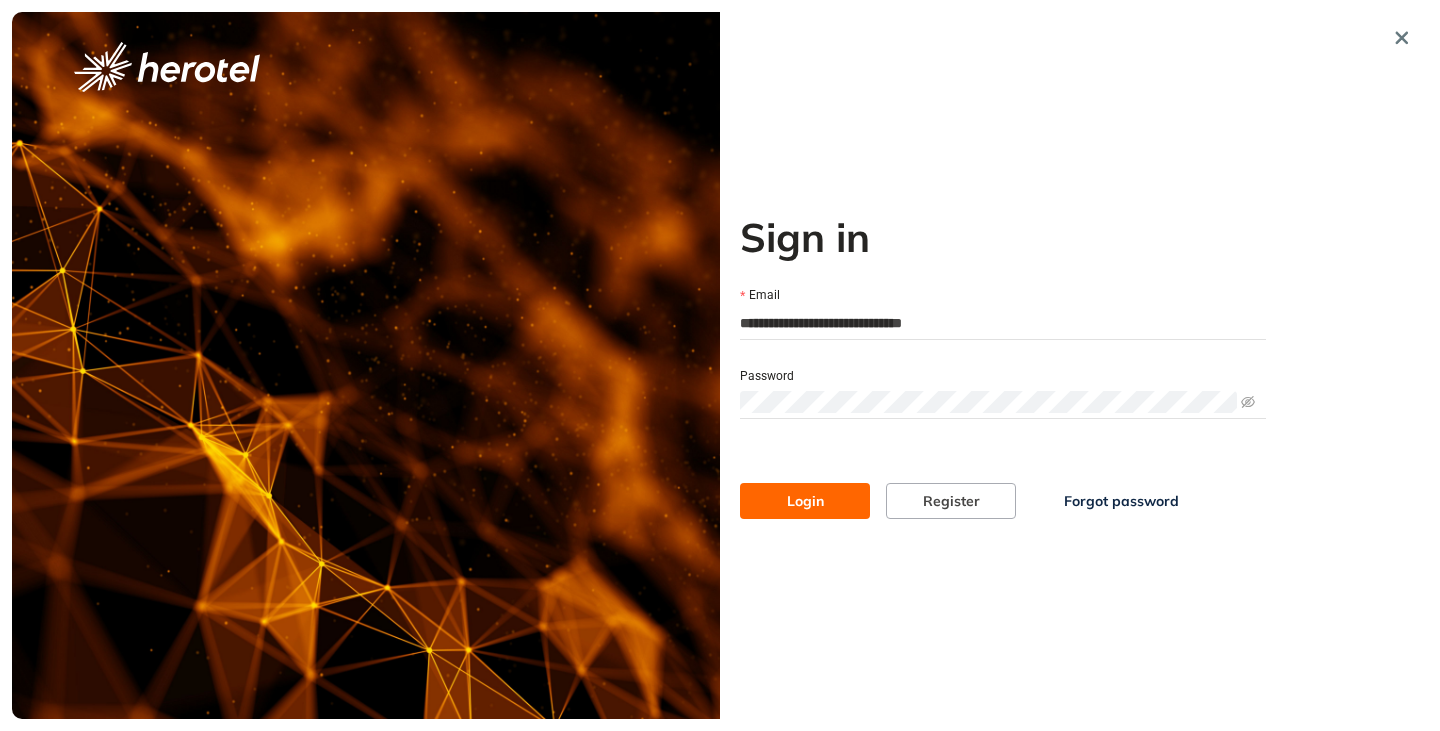 click on "Login" at bounding box center (805, 501) 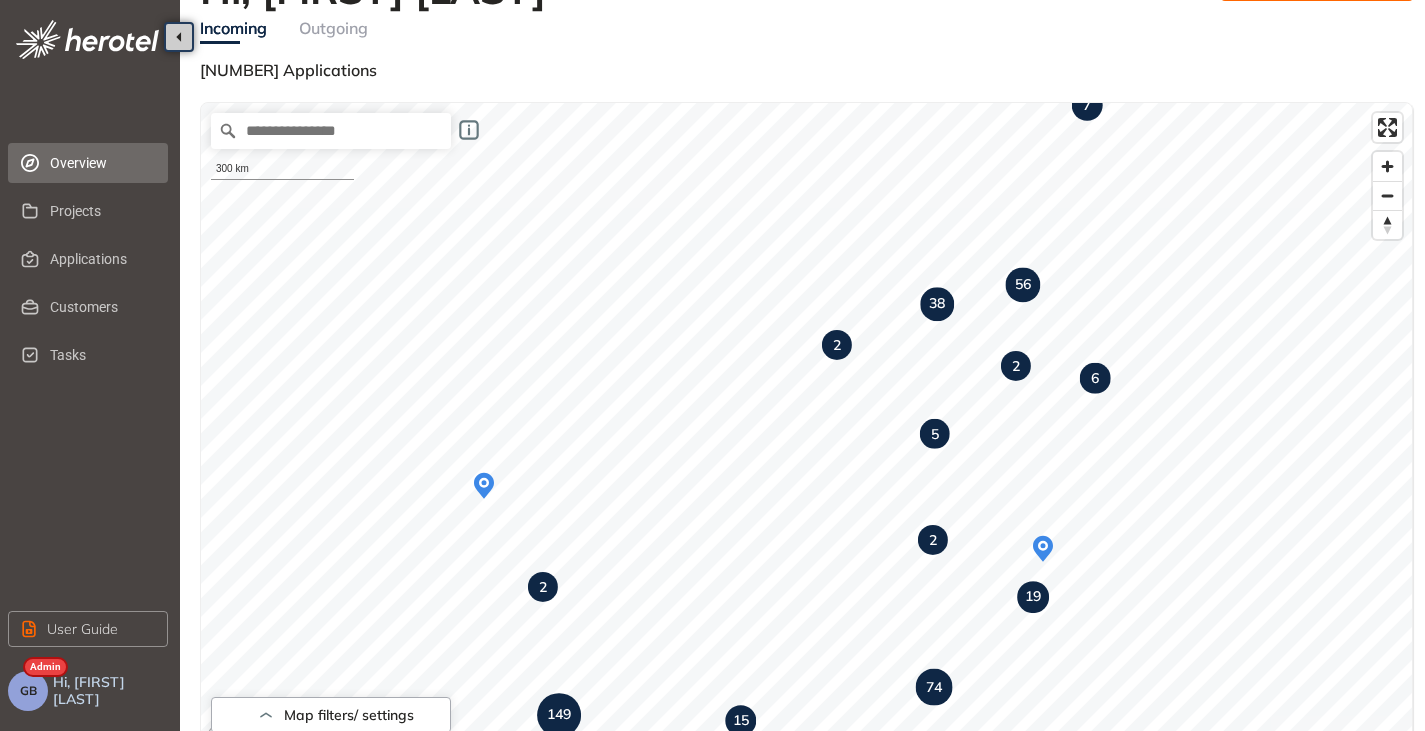 scroll, scrollTop: 0, scrollLeft: 0, axis: both 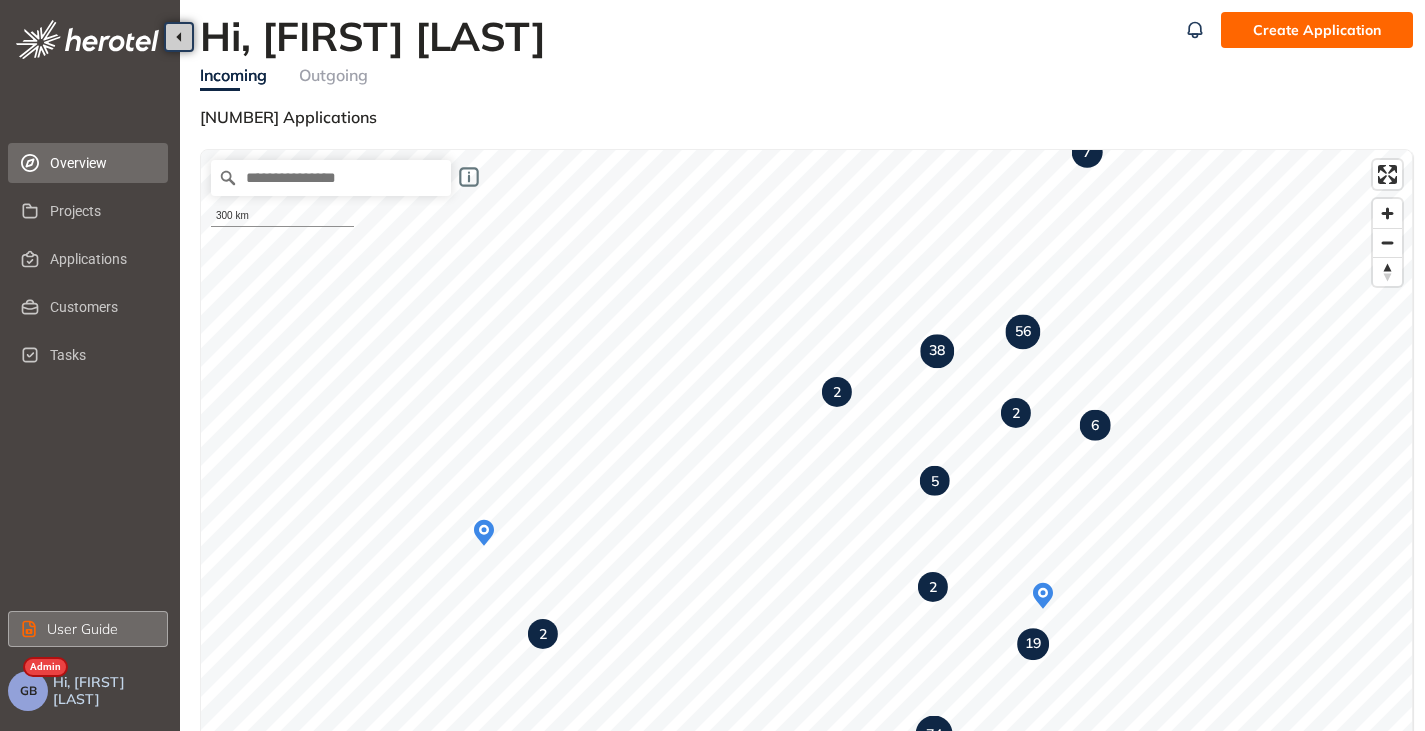 click on "User Guide" at bounding box center (88, 629) 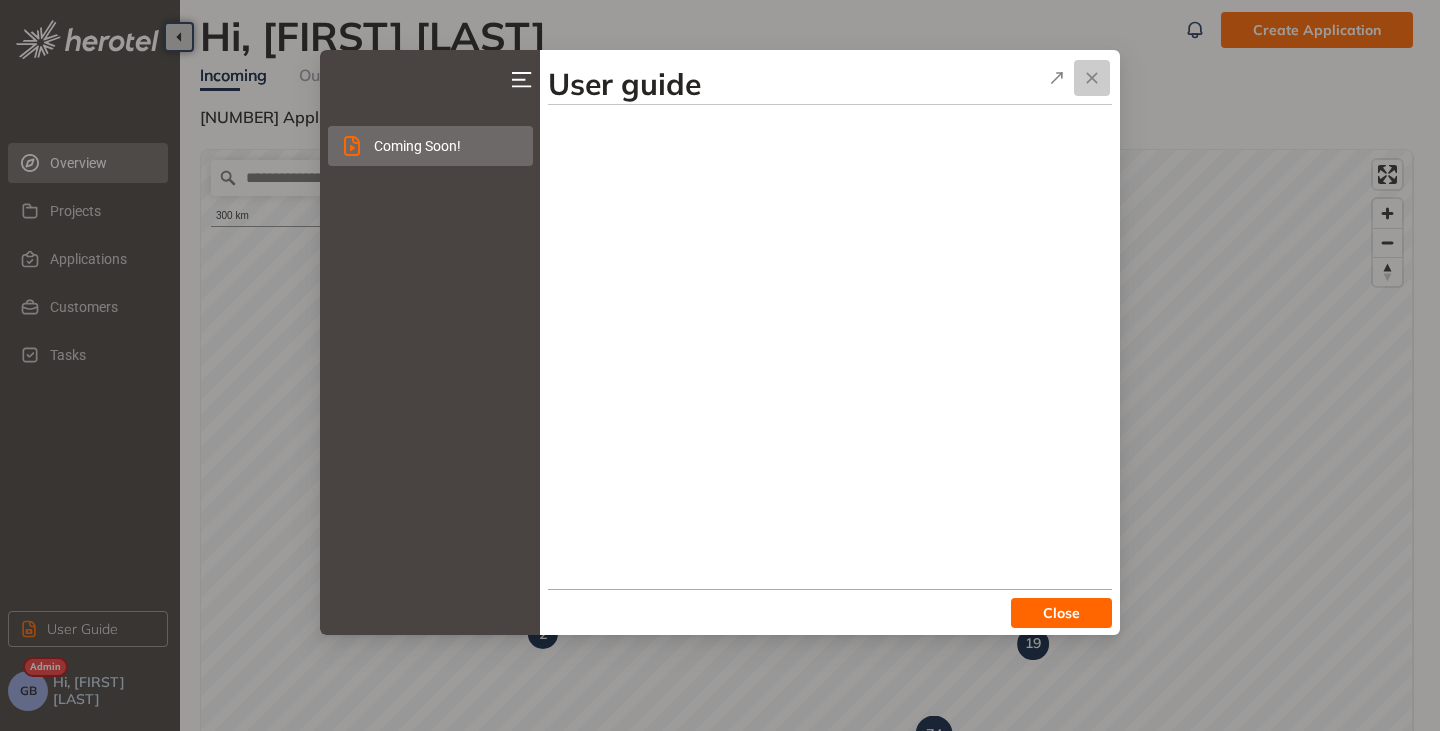 click 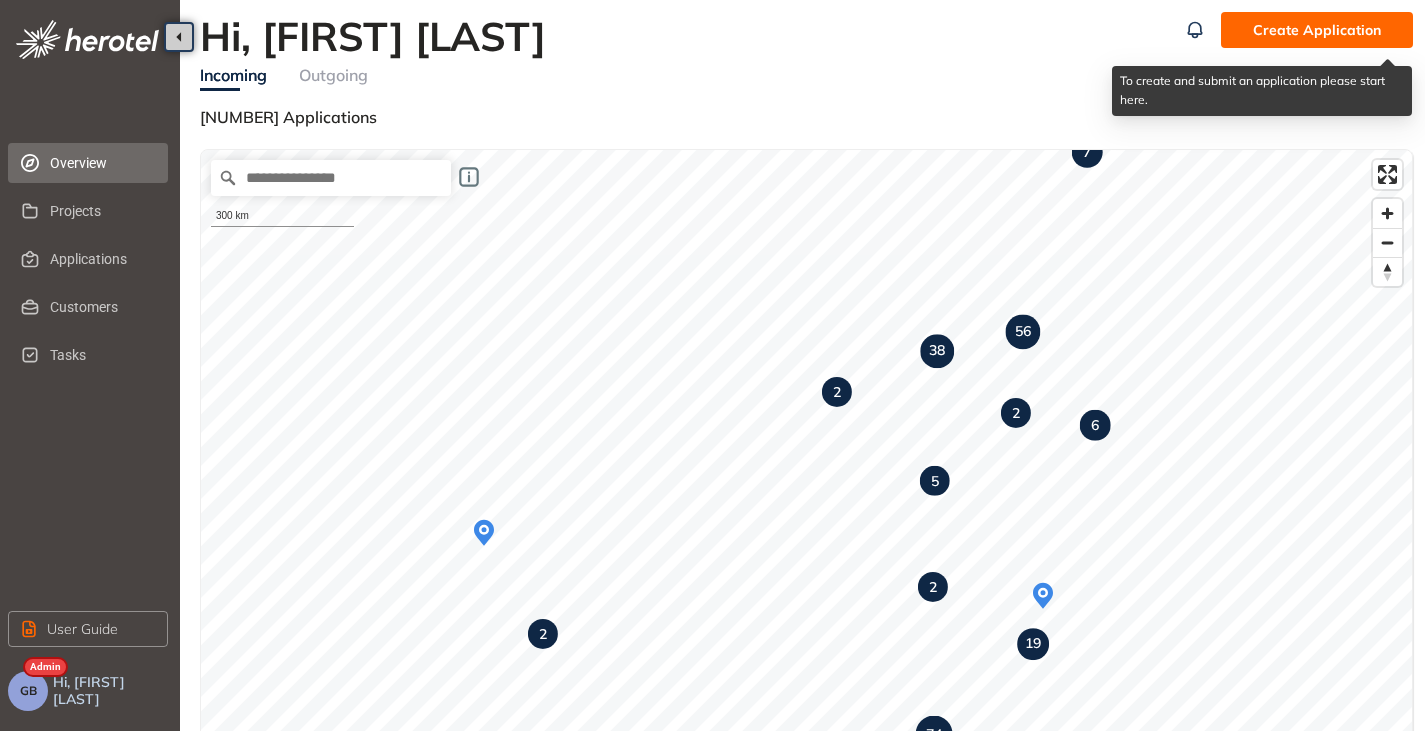 click on "Create Application" at bounding box center (1317, 30) 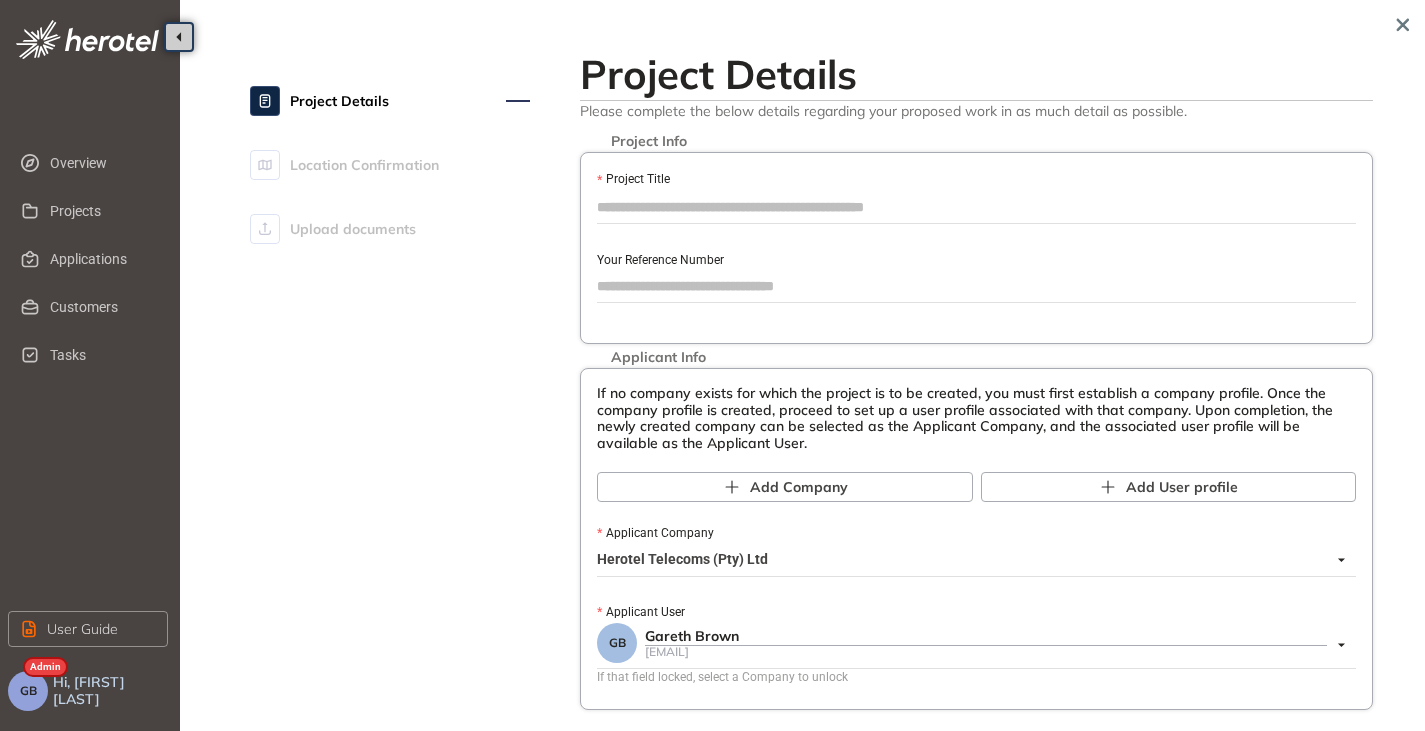 click on "Project Title" at bounding box center (976, 207) 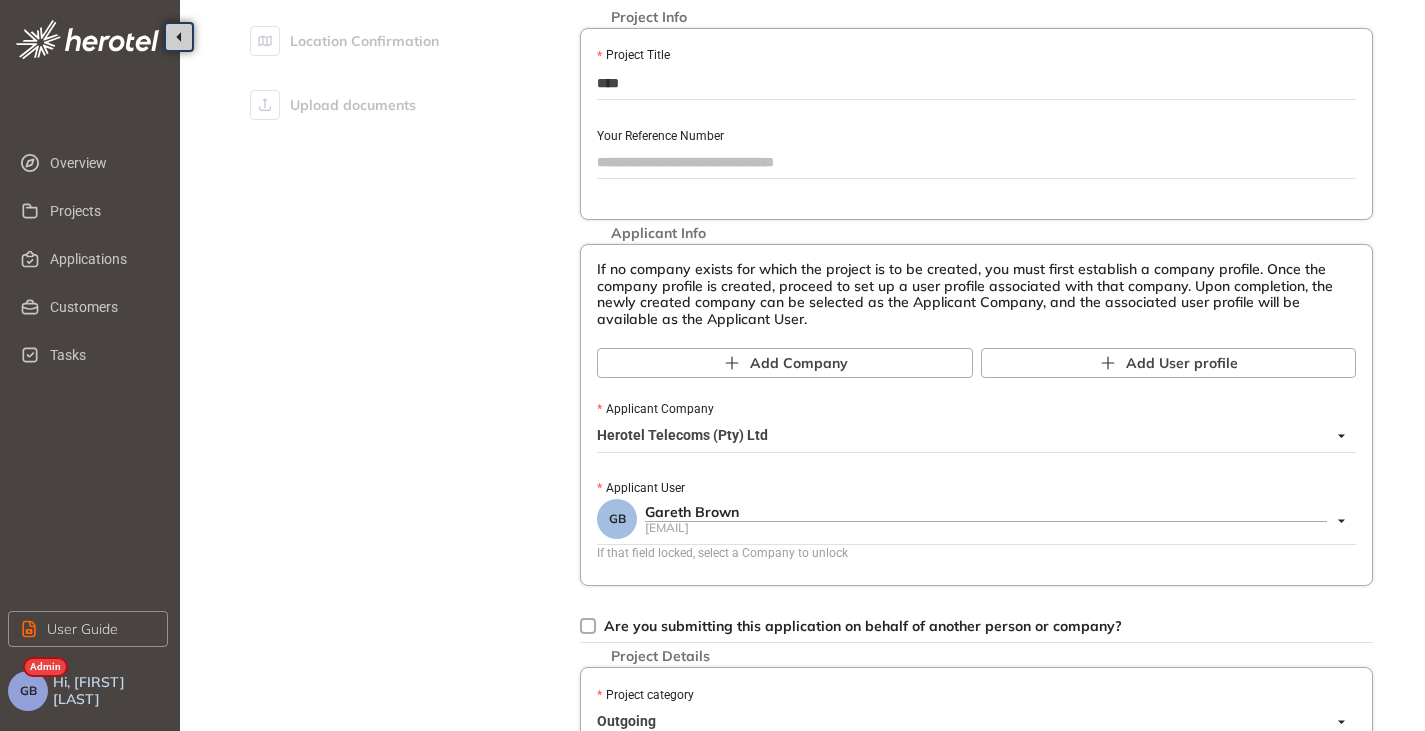 scroll, scrollTop: 0, scrollLeft: 0, axis: both 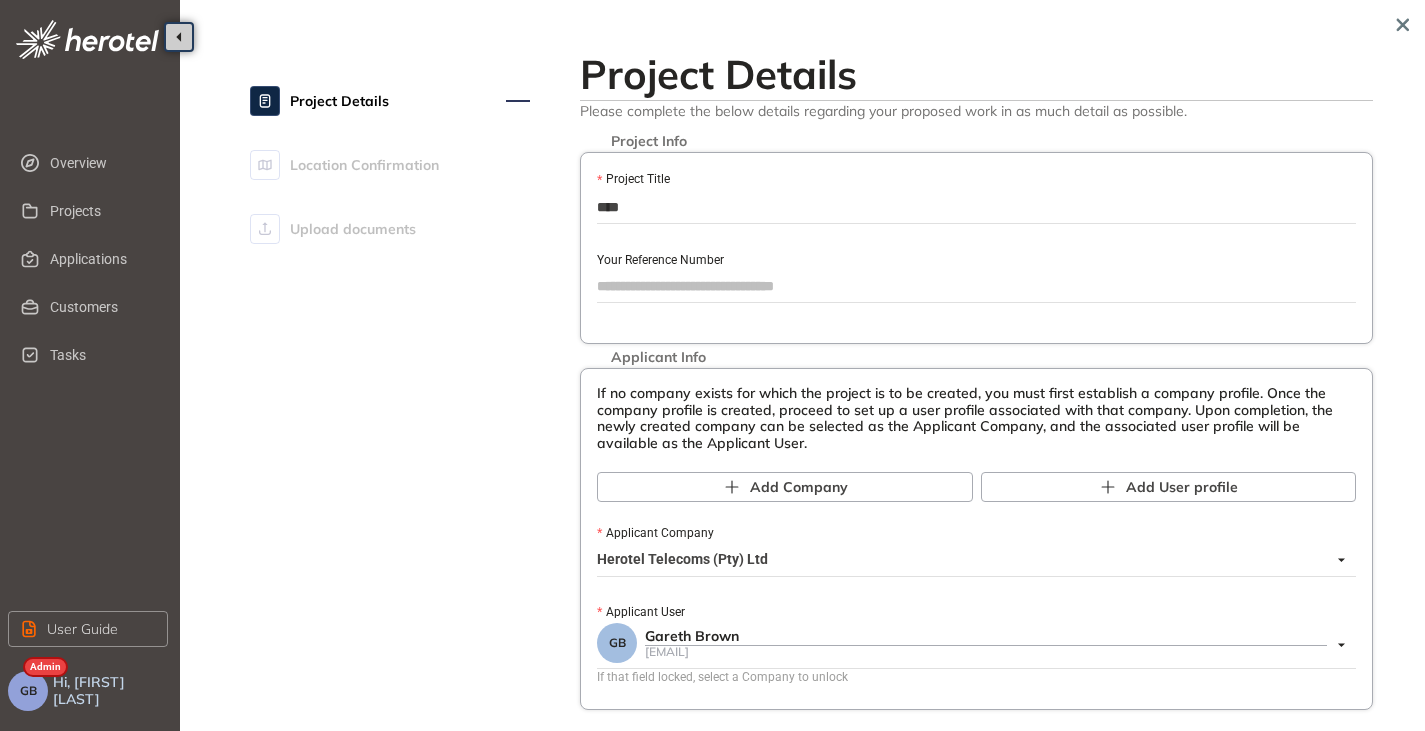 type on "****" 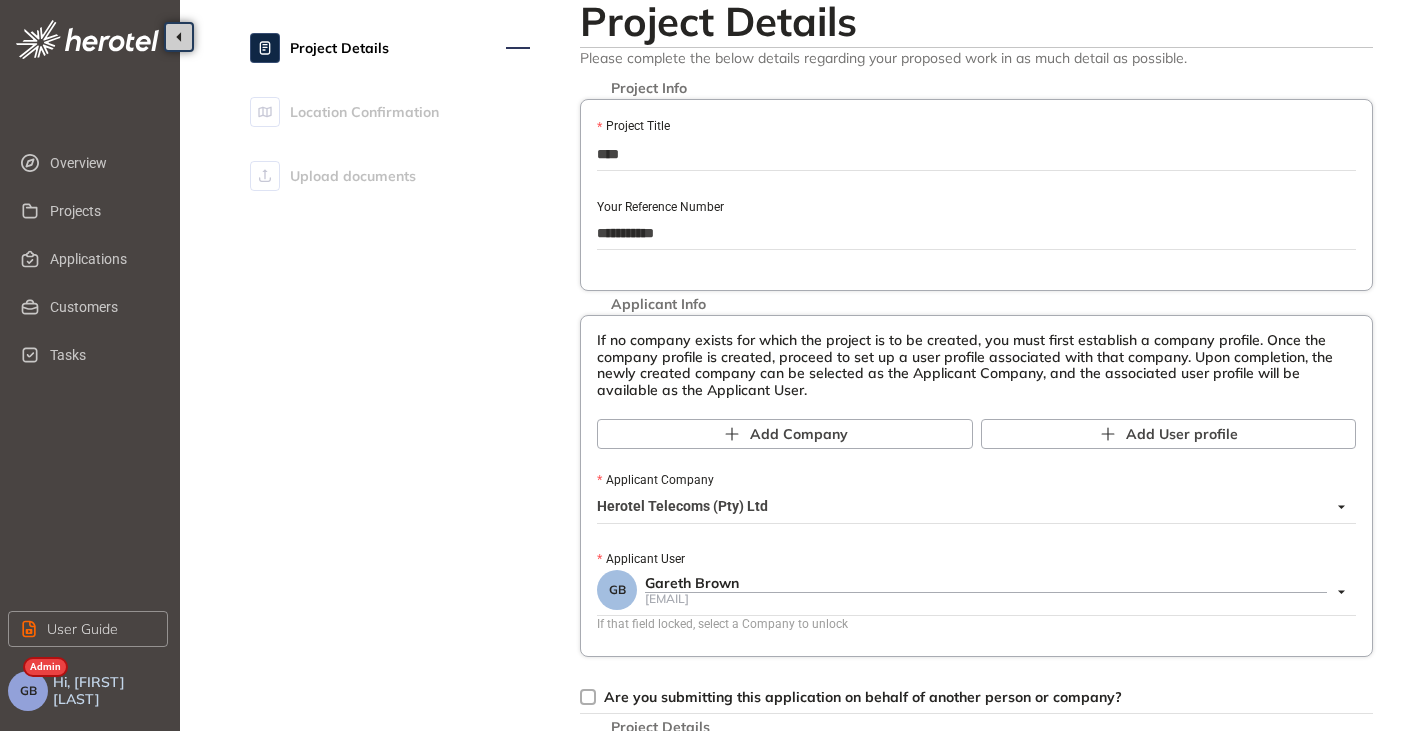 scroll, scrollTop: 100, scrollLeft: 0, axis: vertical 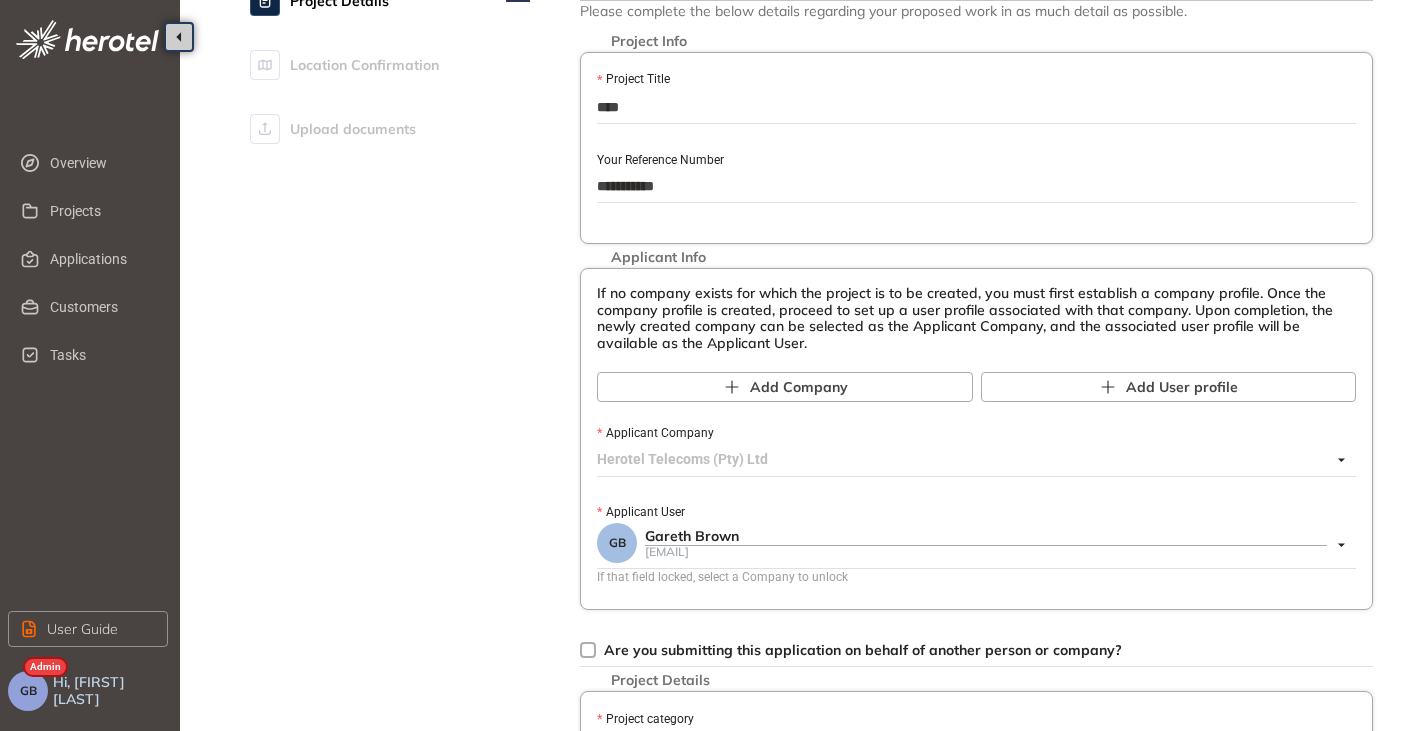 click on "Herotel Telecoms (Pty) Ltd" at bounding box center (971, 460) 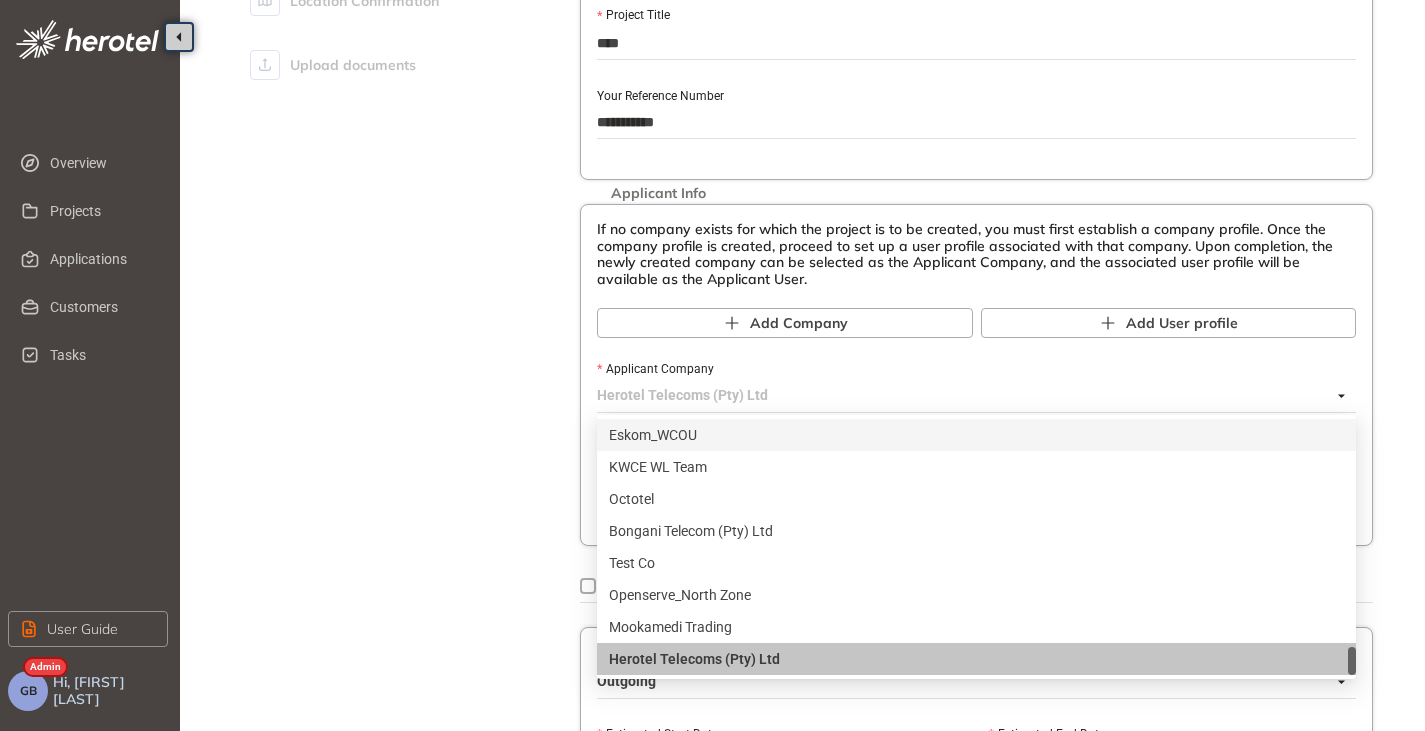 scroll, scrollTop: 200, scrollLeft: 0, axis: vertical 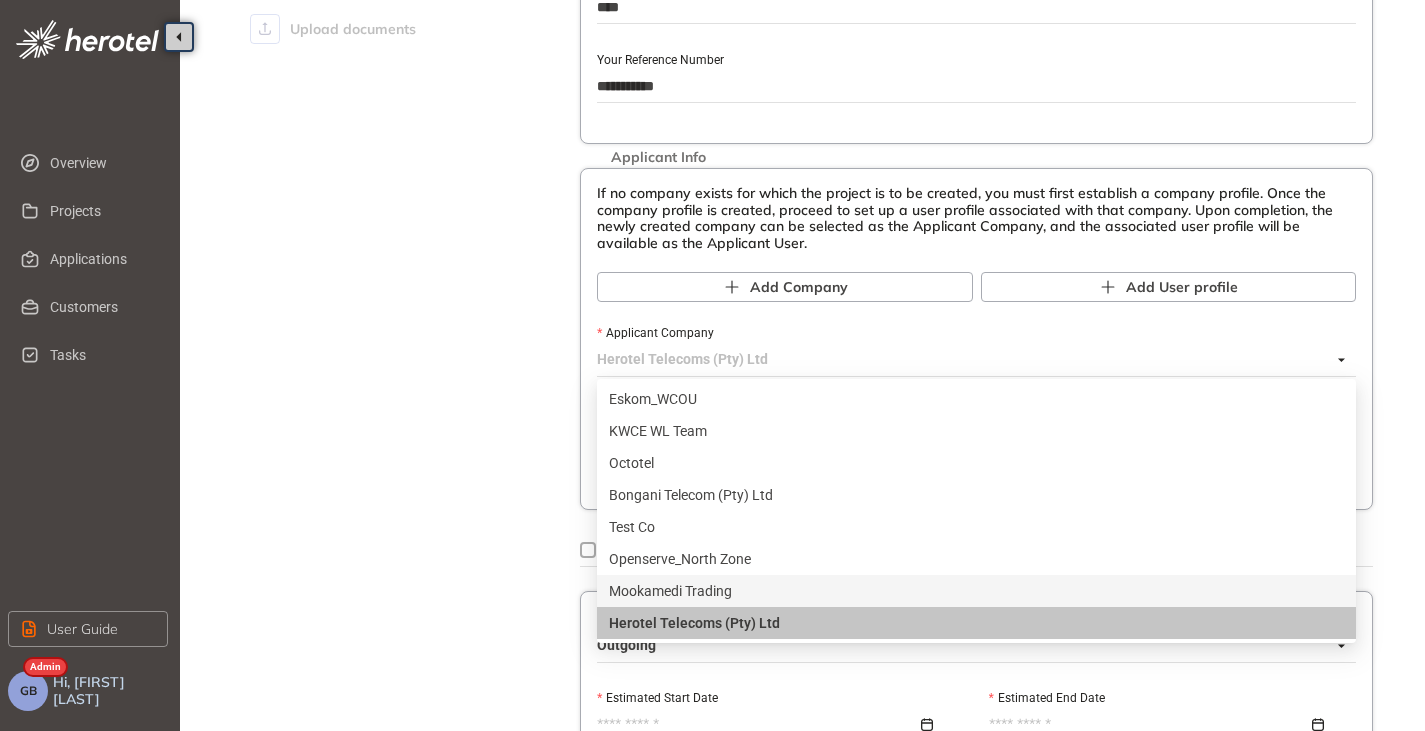 click on "Mookamedi Trading" at bounding box center (976, 591) 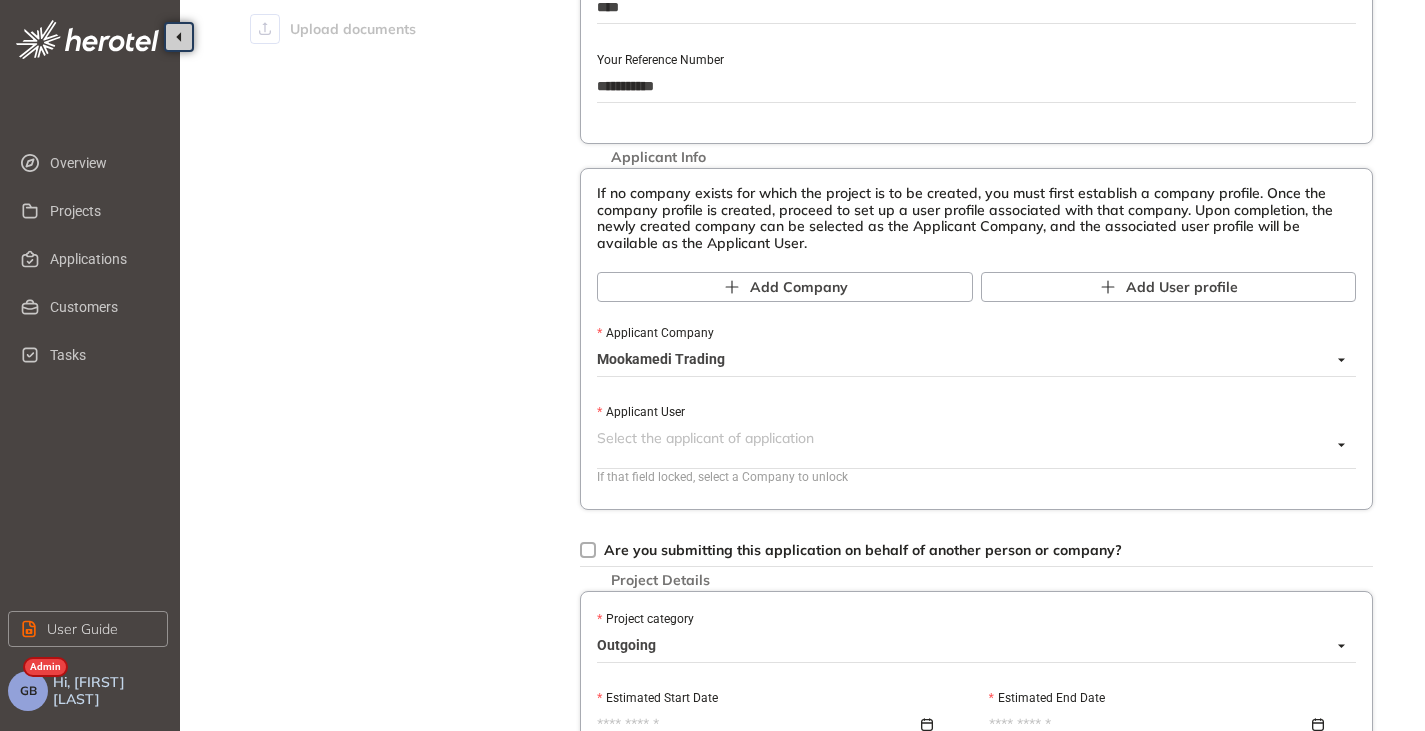click on "Applicant User" at bounding box center [964, 438] 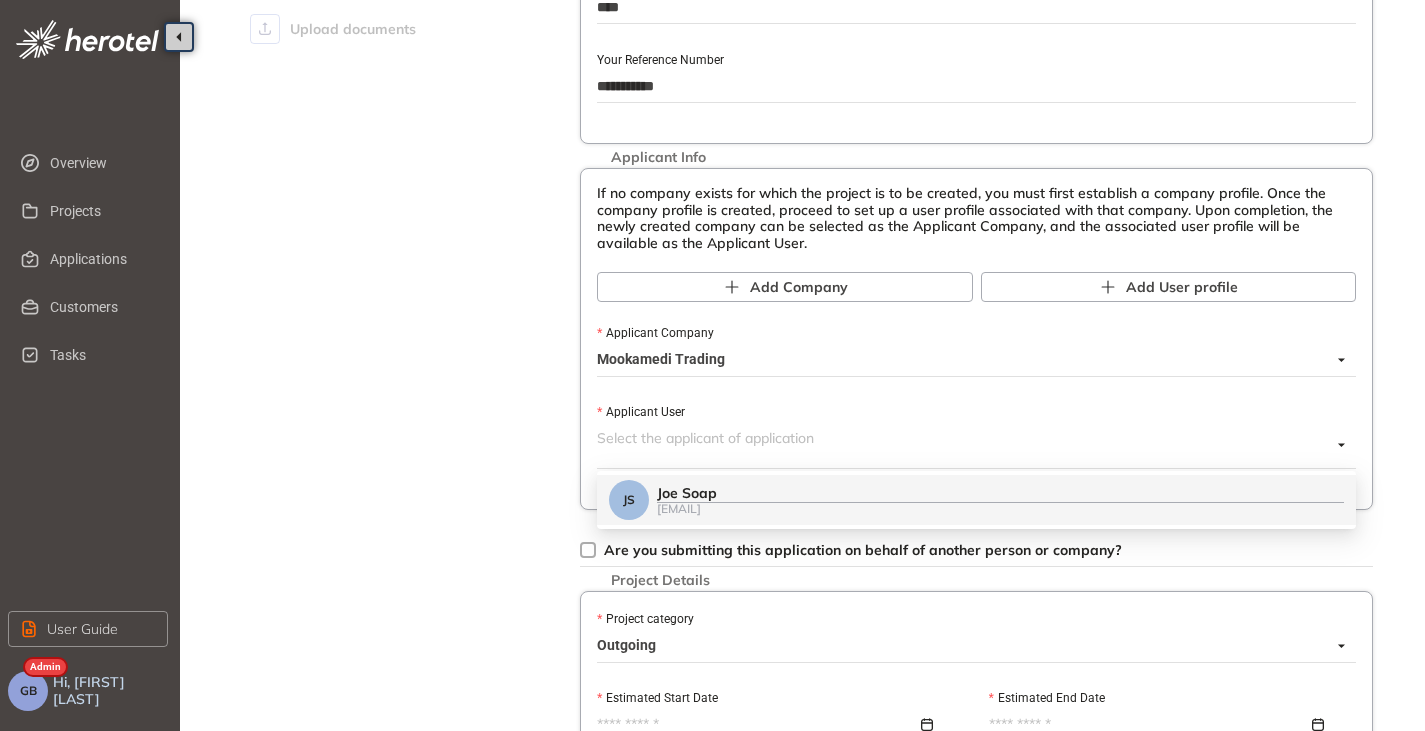click on "Joe Soap" at bounding box center (1000, 493) 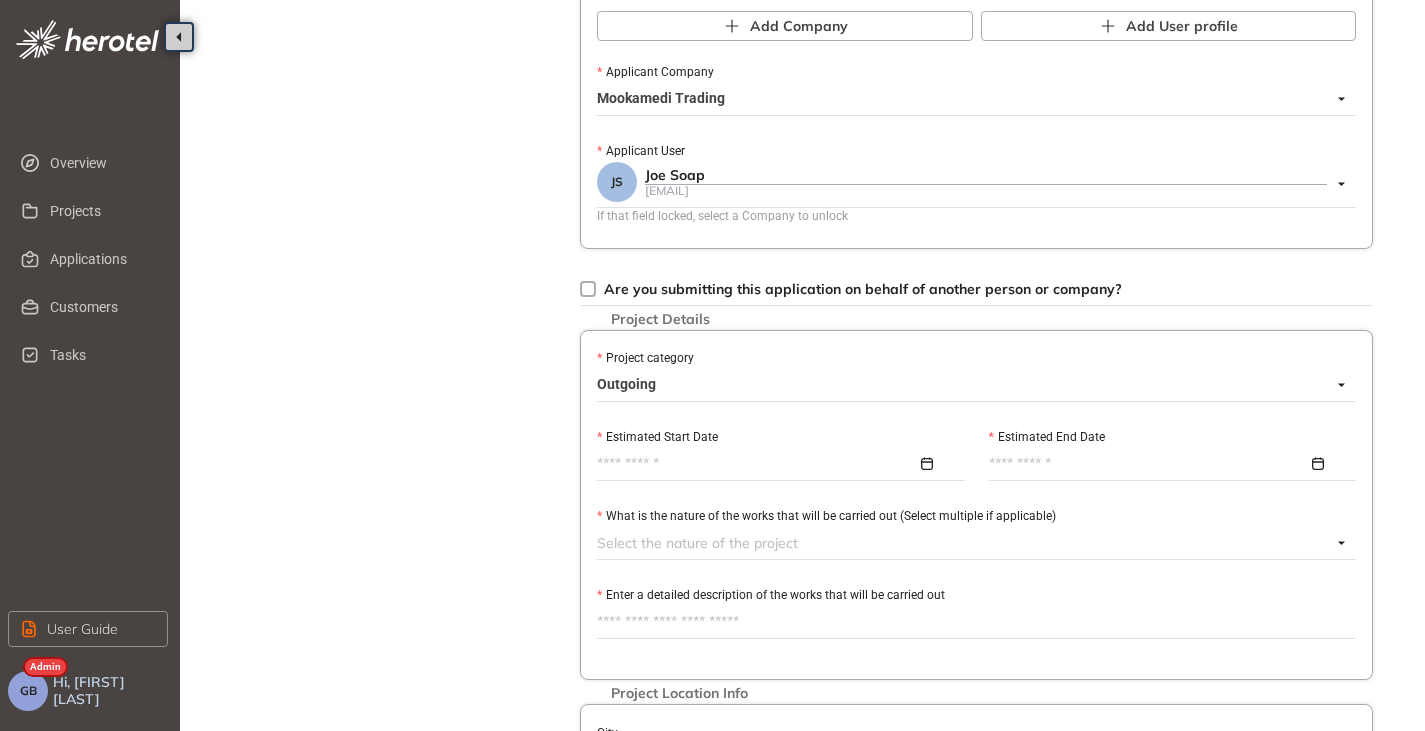 scroll, scrollTop: 500, scrollLeft: 0, axis: vertical 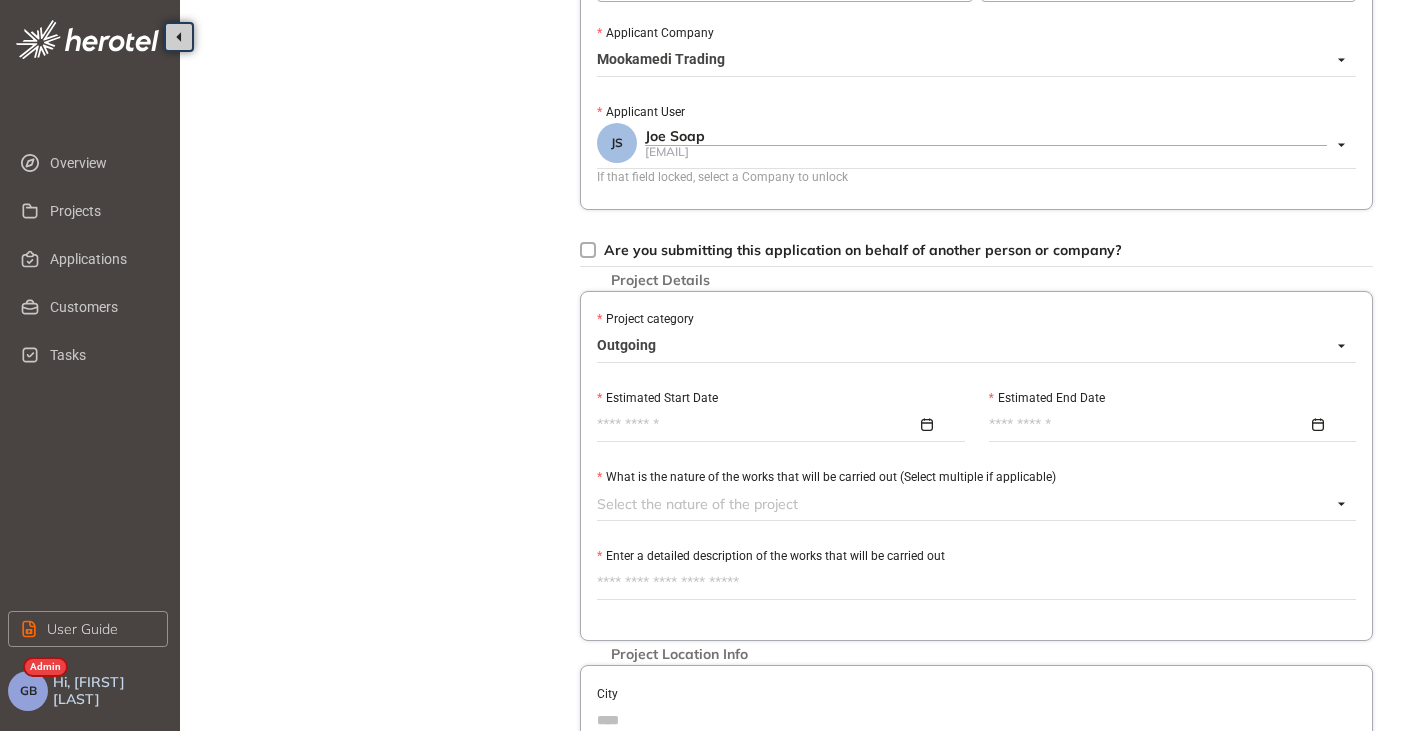 click on "Outgoing" at bounding box center [971, 346] 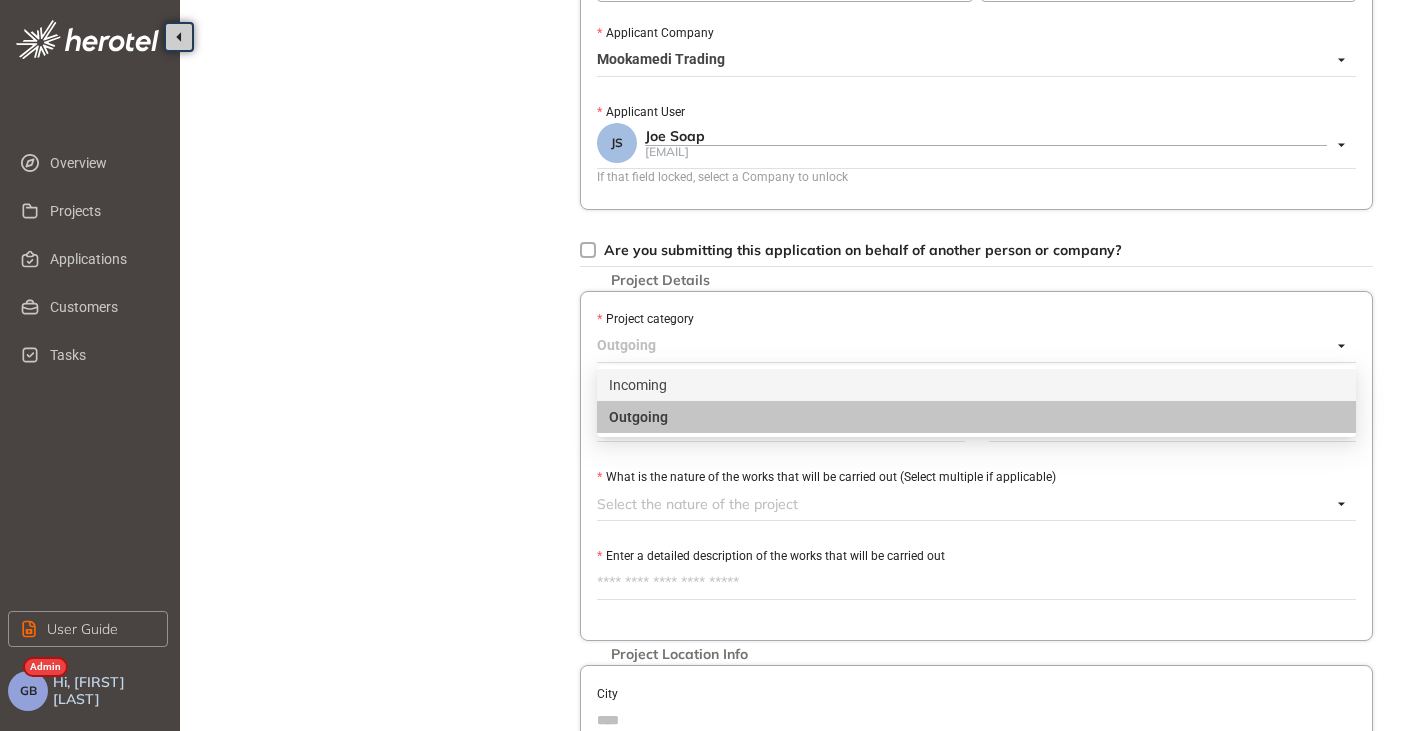 click on "Incoming" at bounding box center (976, 385) 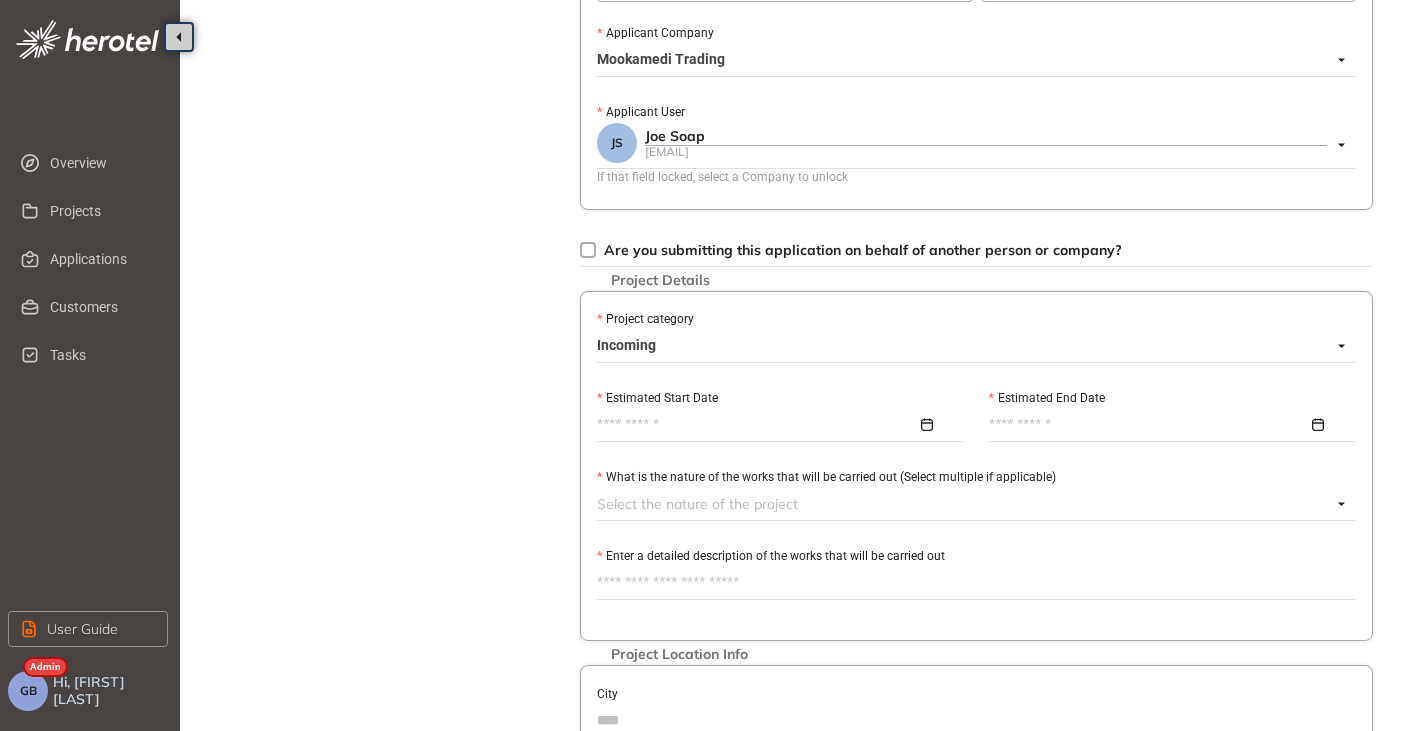 scroll, scrollTop: 600, scrollLeft: 0, axis: vertical 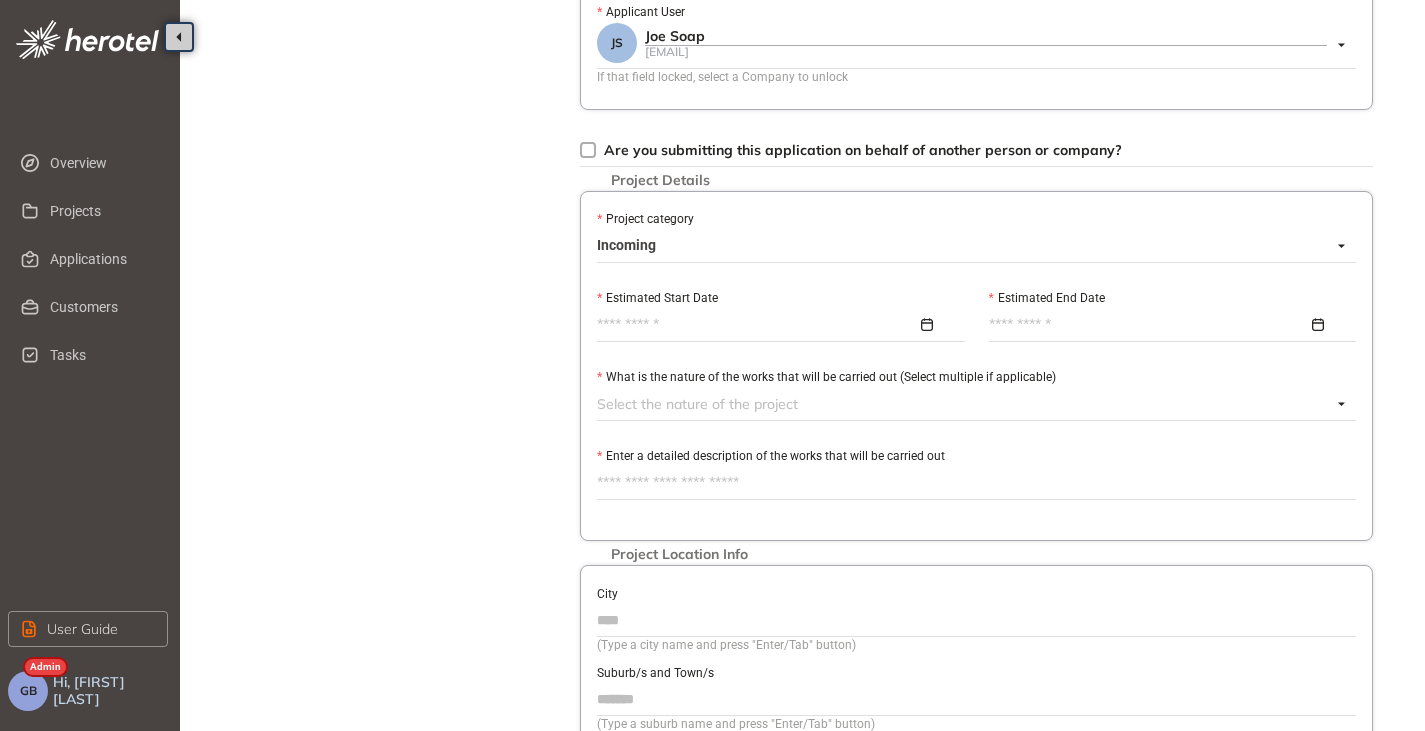 click on "Estimated Start Date" at bounding box center [757, 325] 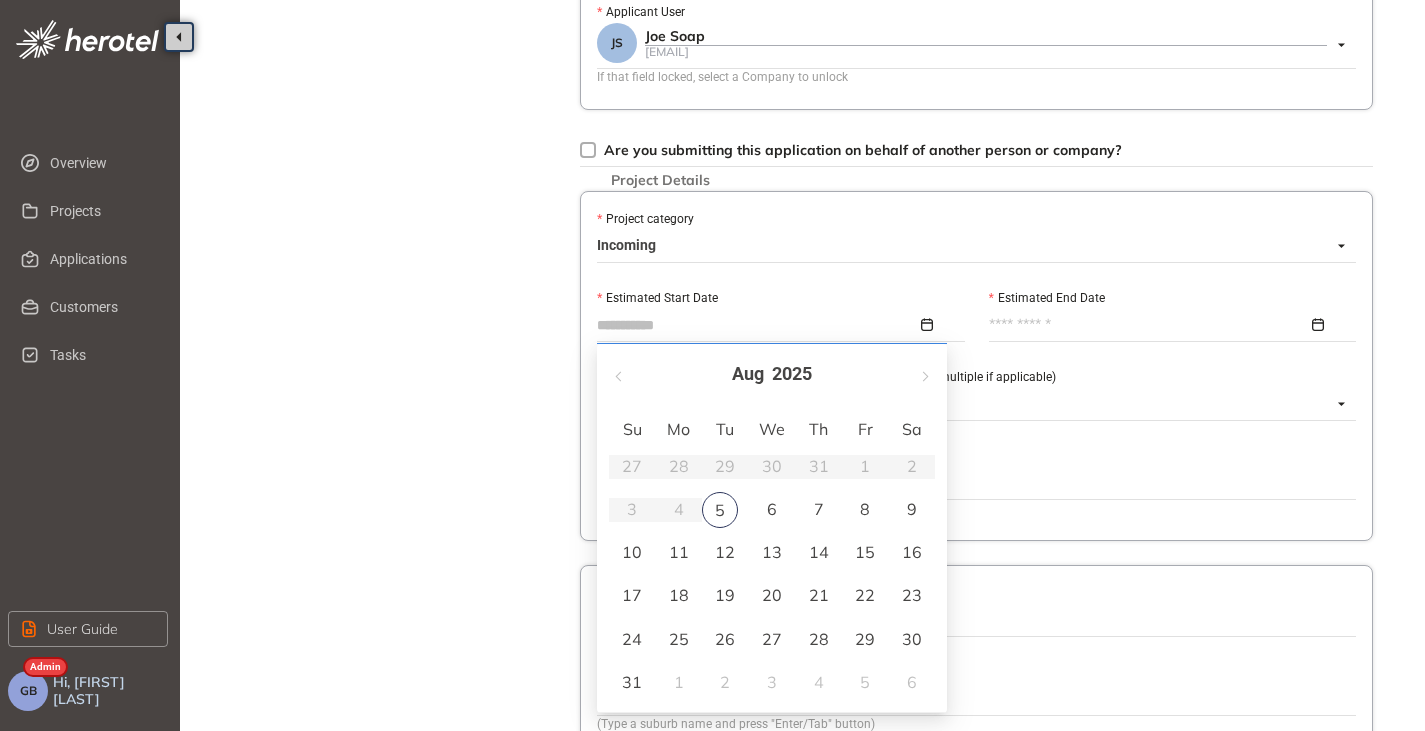 type on "**********" 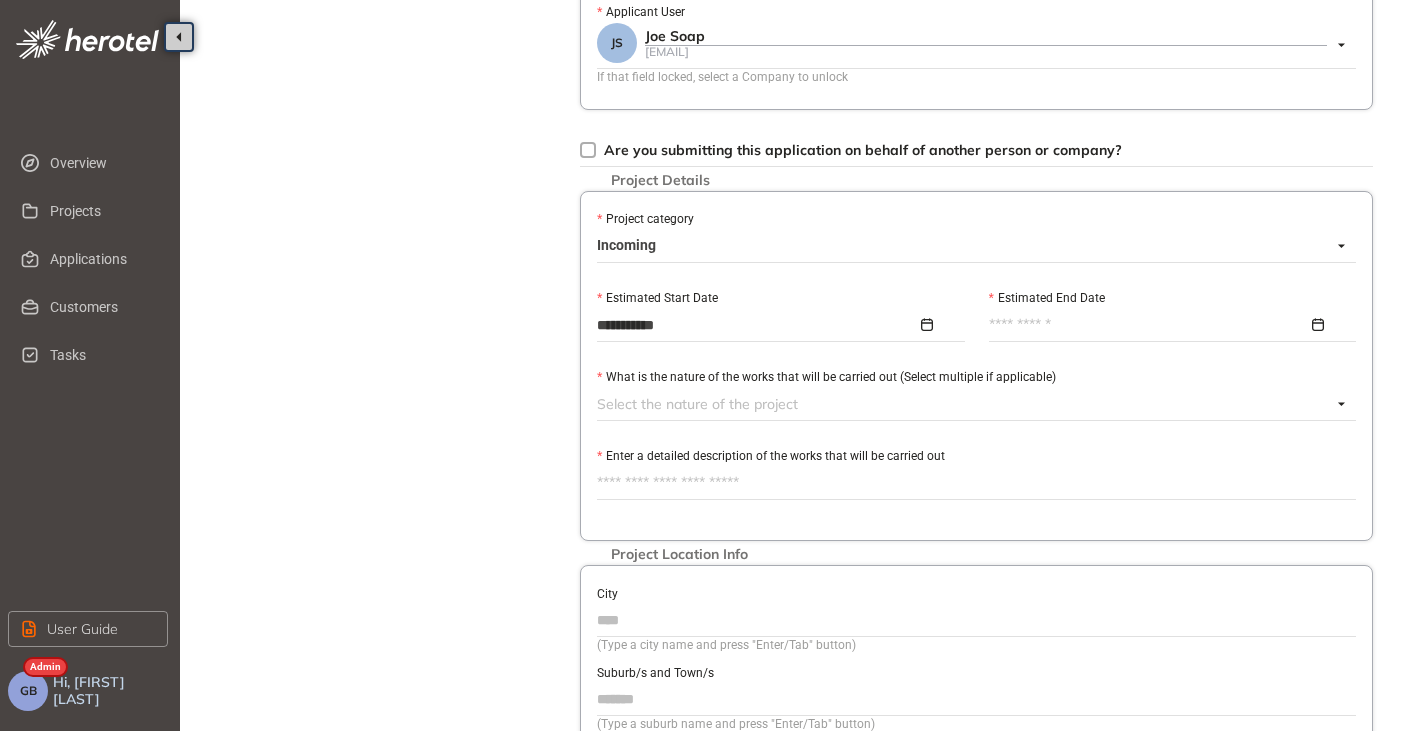 click on "Estimated End Date" at bounding box center (1149, 325) 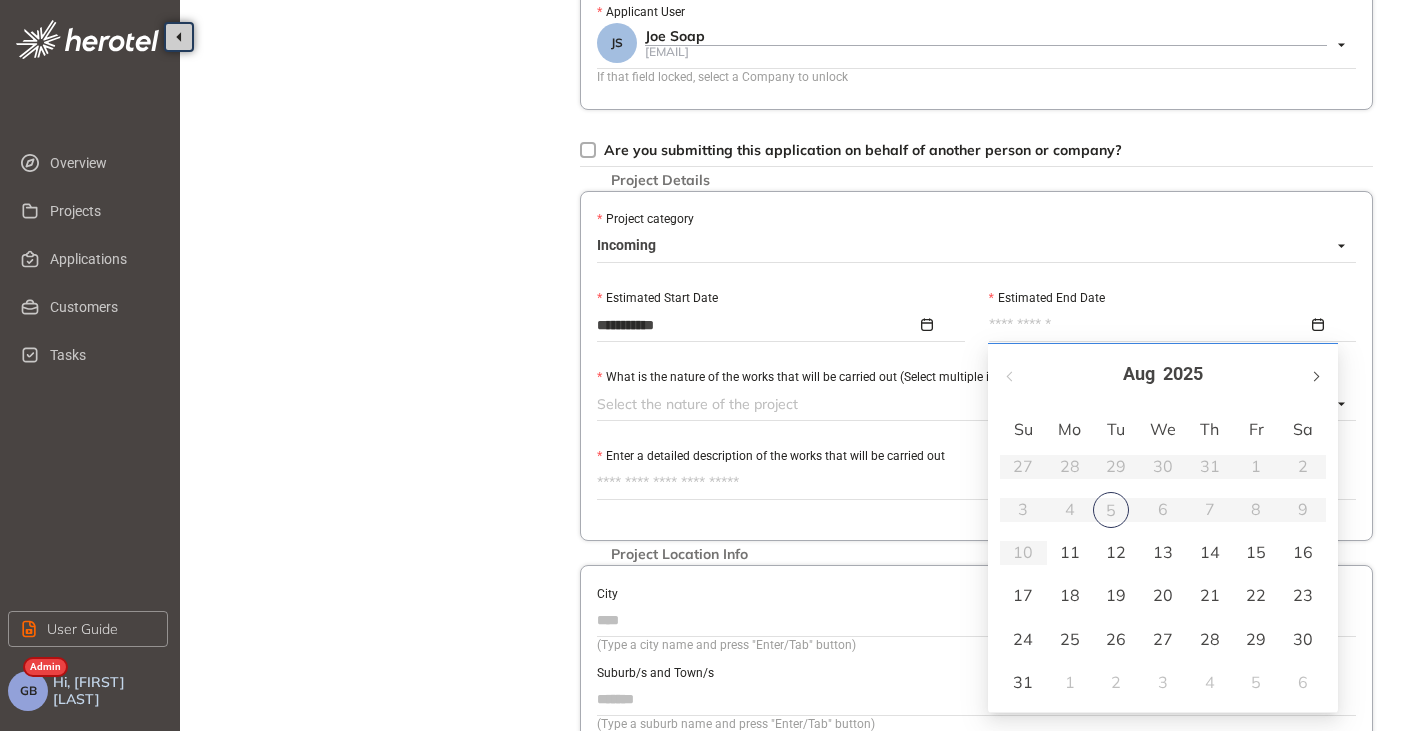click at bounding box center (1315, 376) 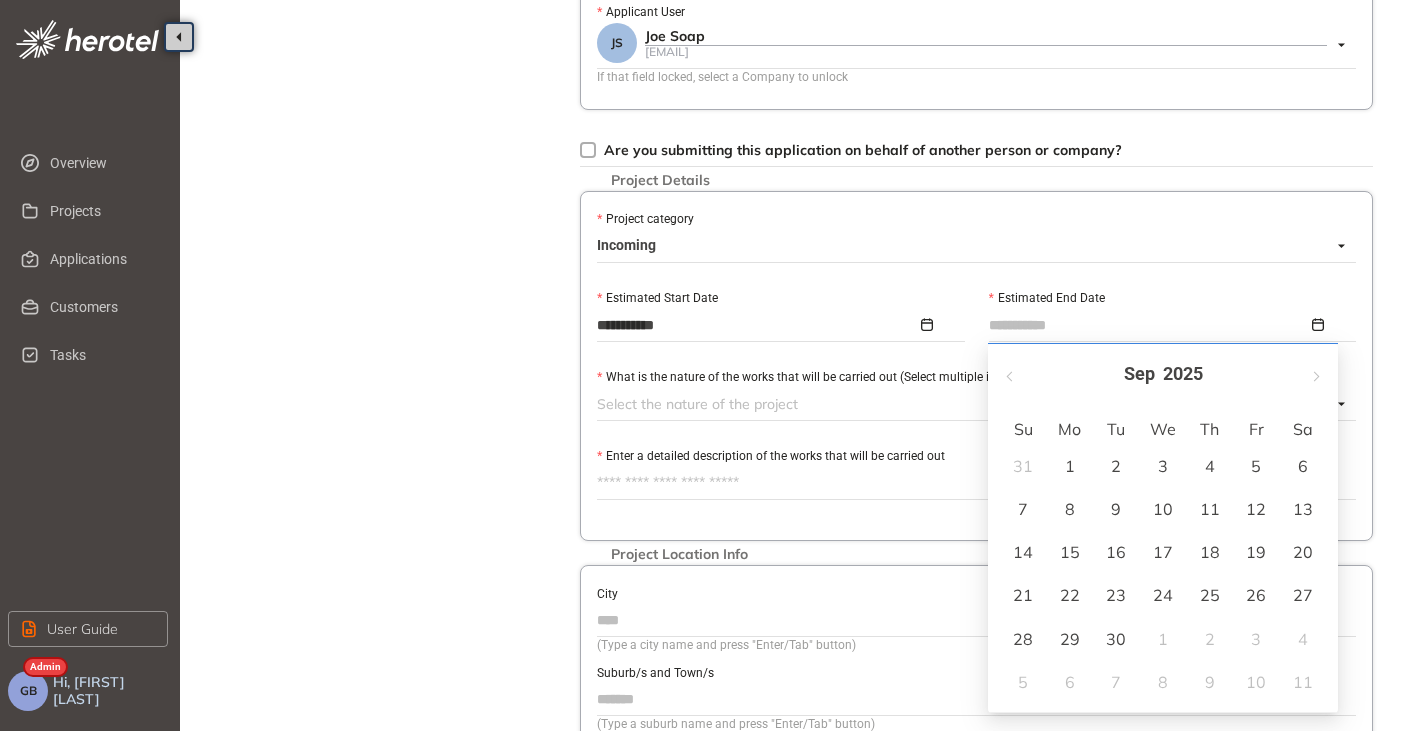type on "**********" 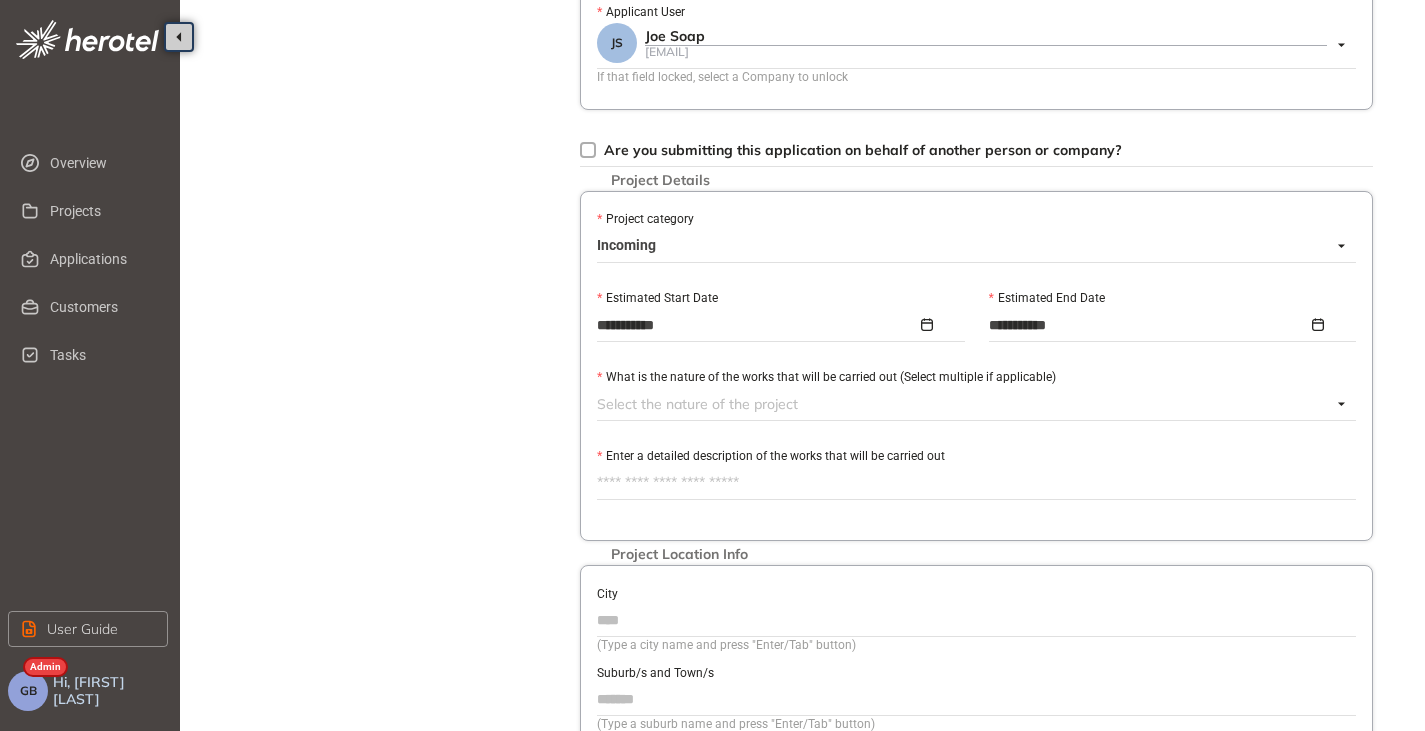 click at bounding box center (964, 404) 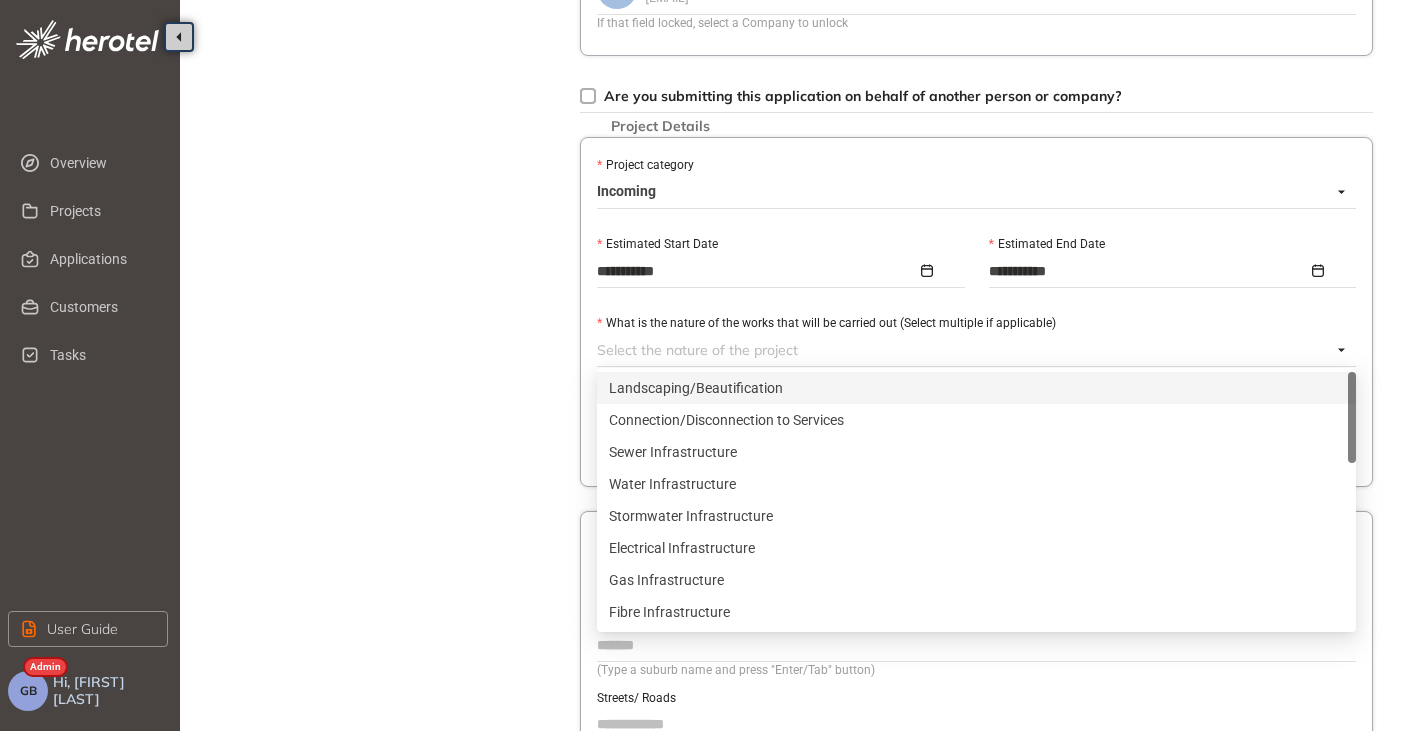 scroll, scrollTop: 700, scrollLeft: 0, axis: vertical 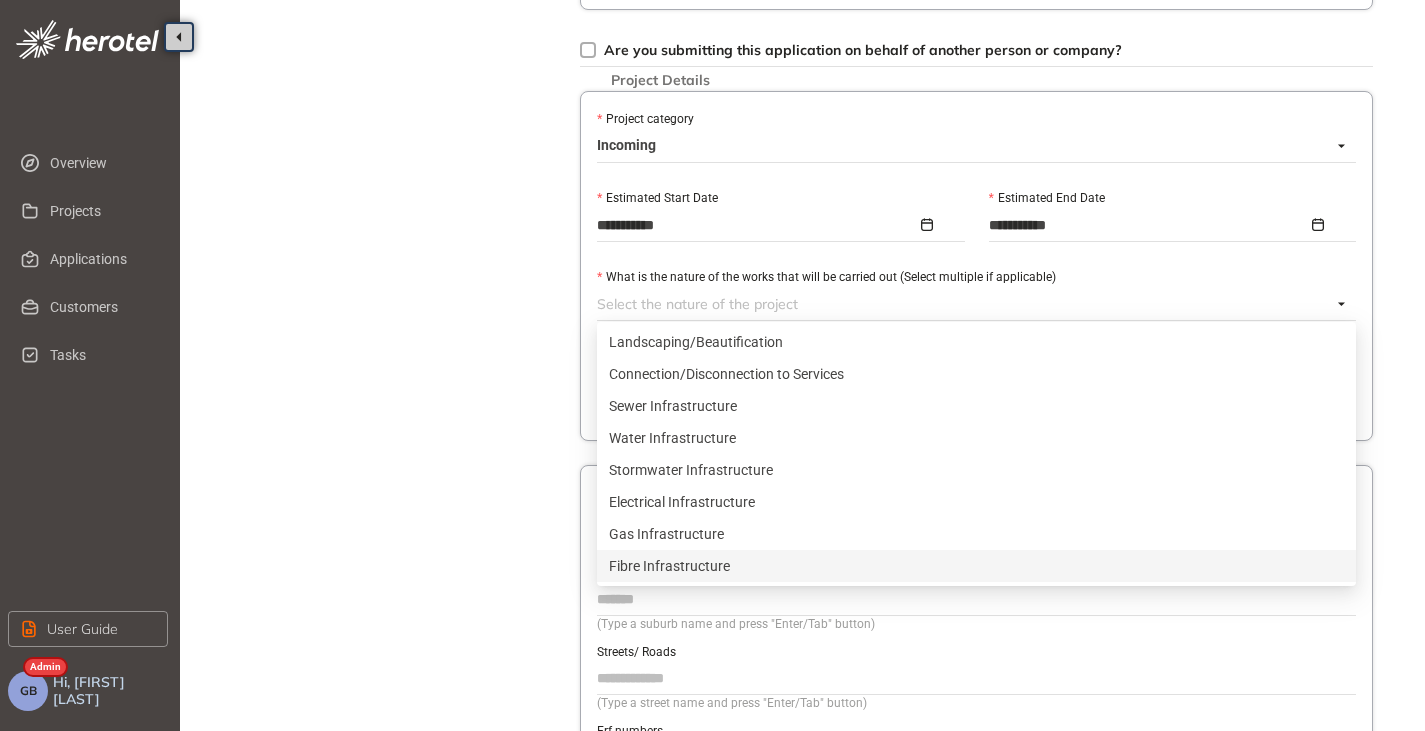click on "Fibre Infrastructure" at bounding box center (976, 566) 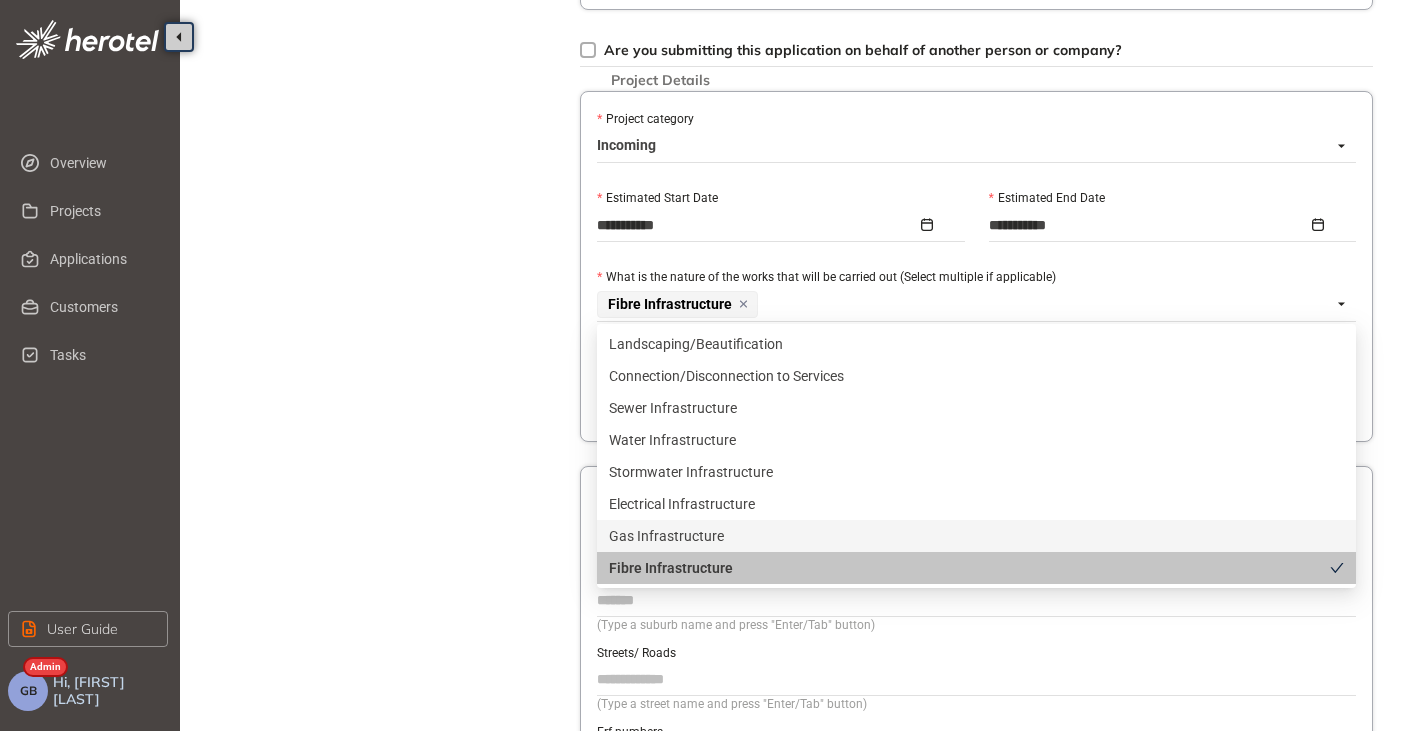 click on "Gas Infrastructure" at bounding box center [976, 536] 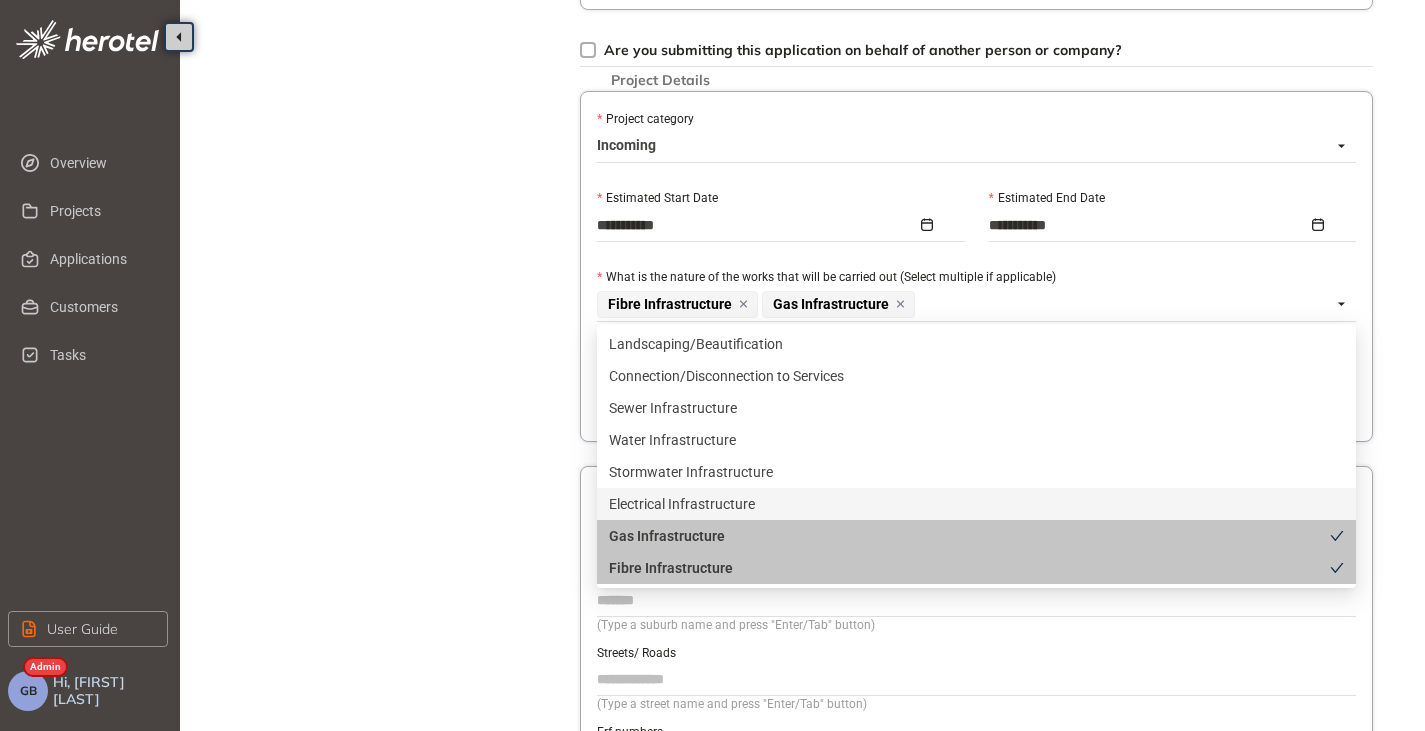 click on "Electrical Infrastructure" at bounding box center [976, 504] 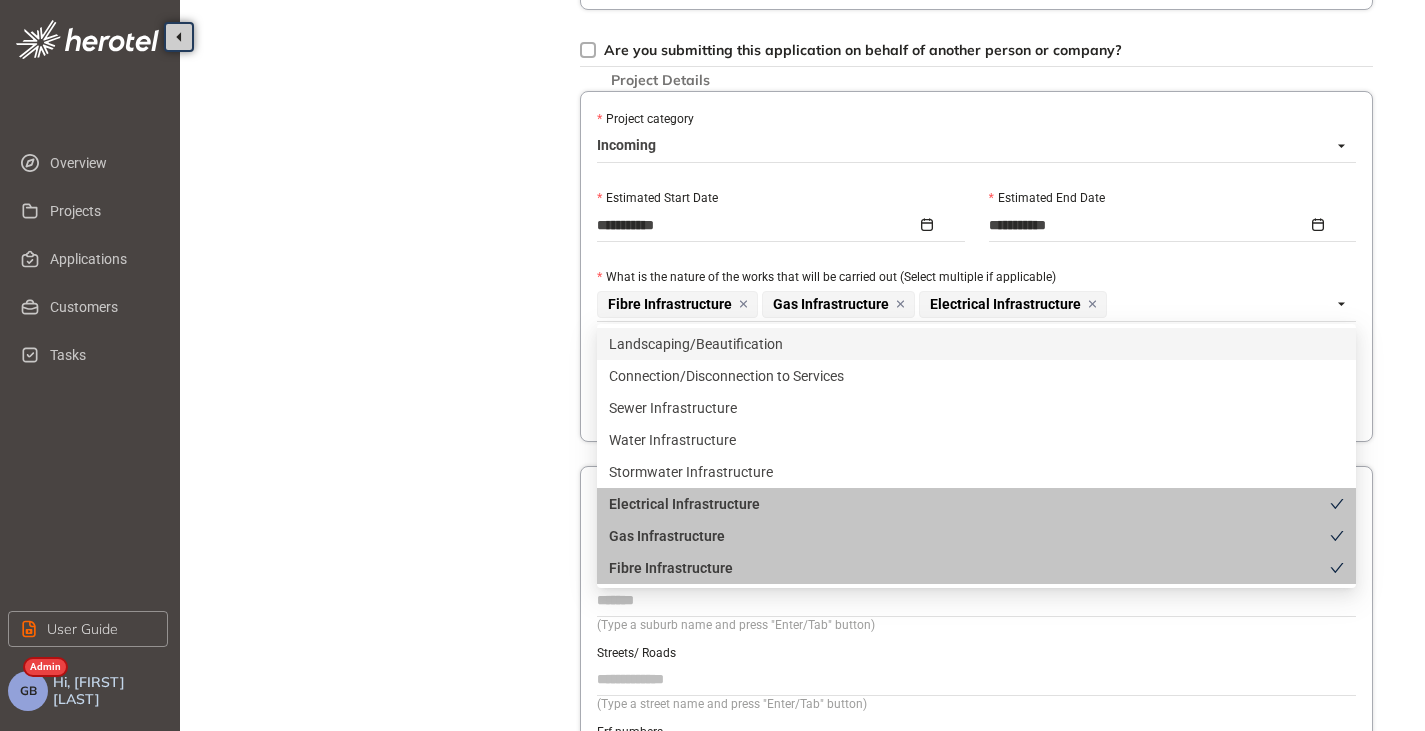 click on "Project Details Location Confirmation Upload documents" at bounding box center [390, 124] 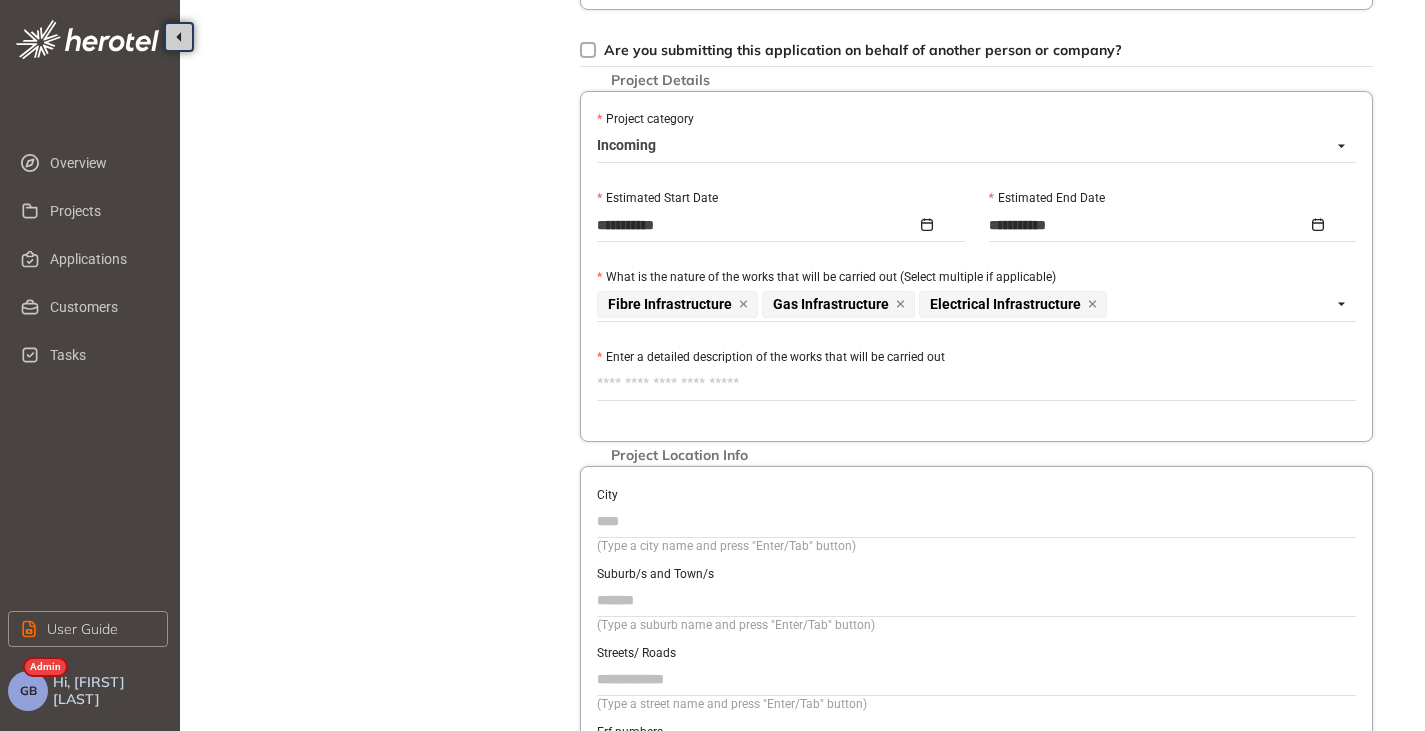 click on "Enter a detailed description of the works that will be carried out" at bounding box center [976, 384] 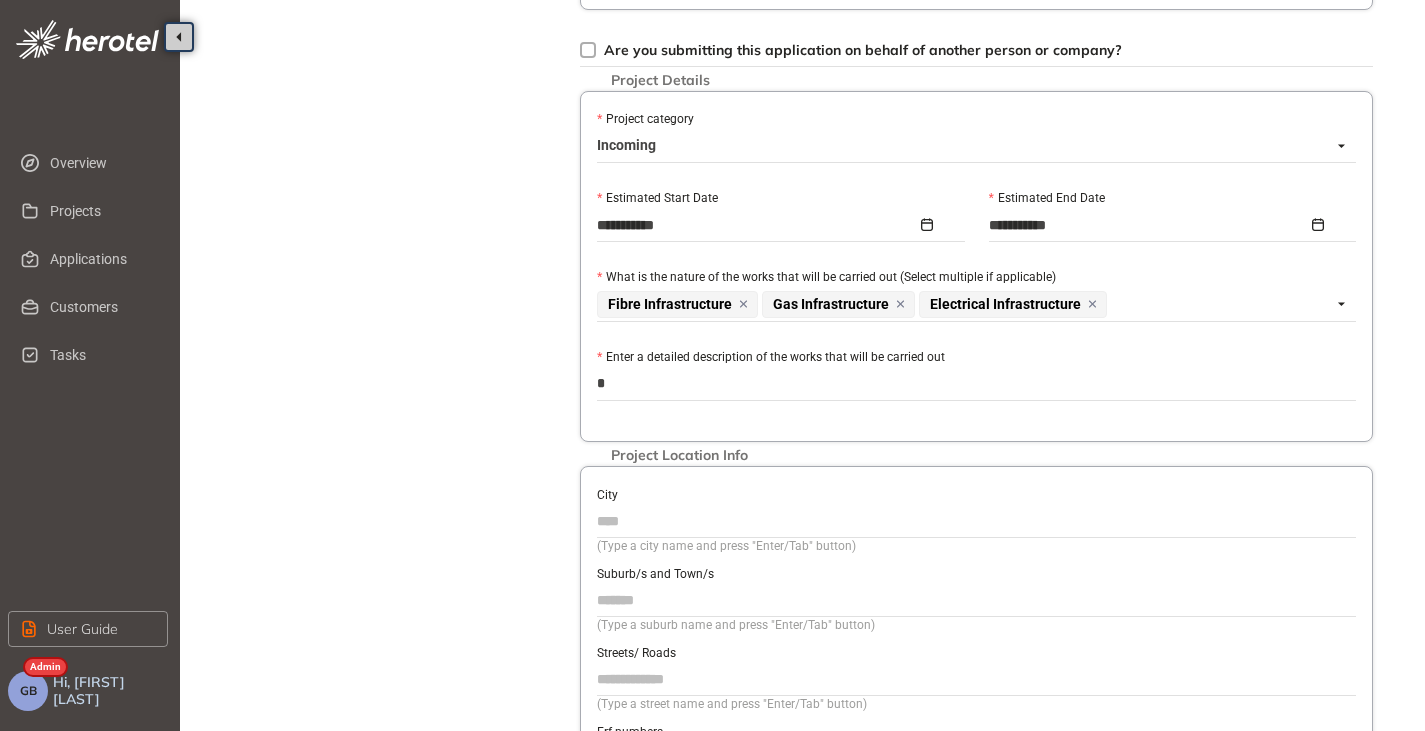type on "**" 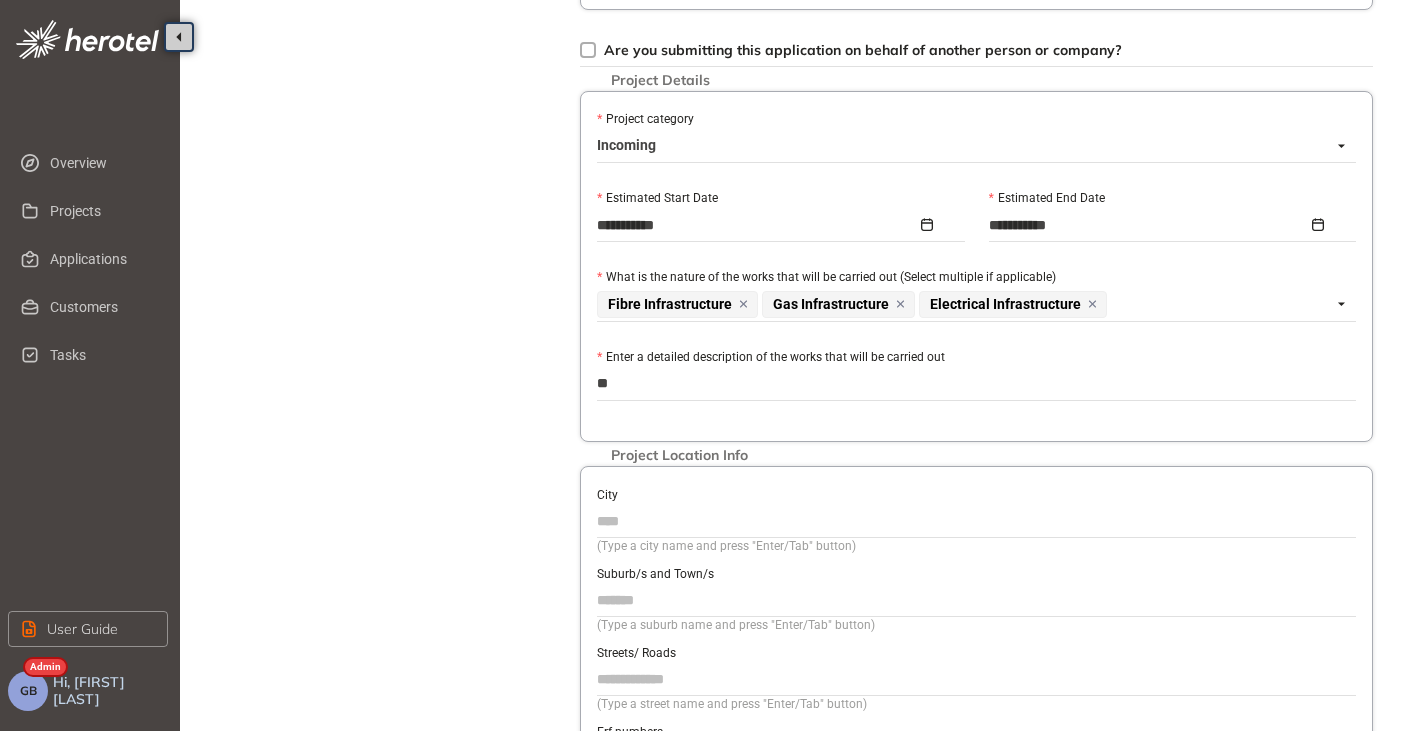 type on "***" 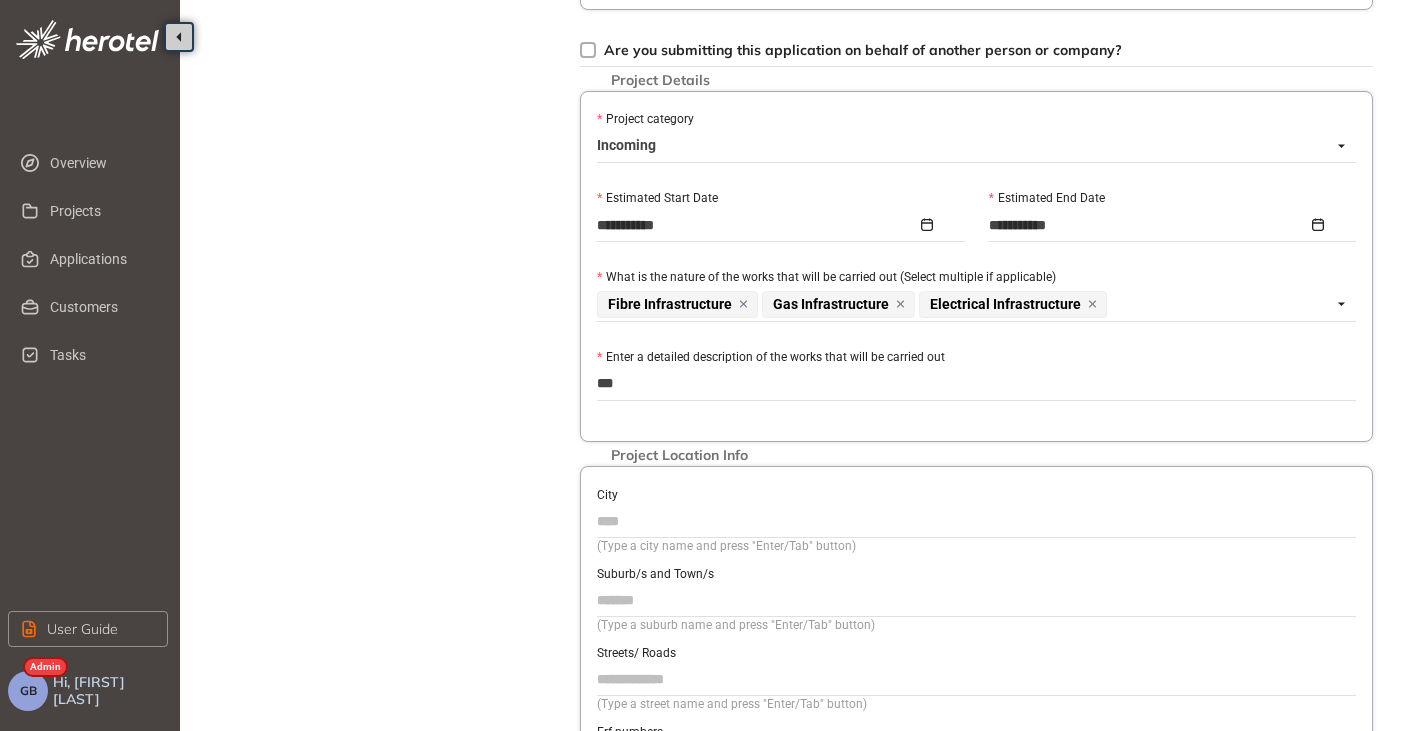 type on "****" 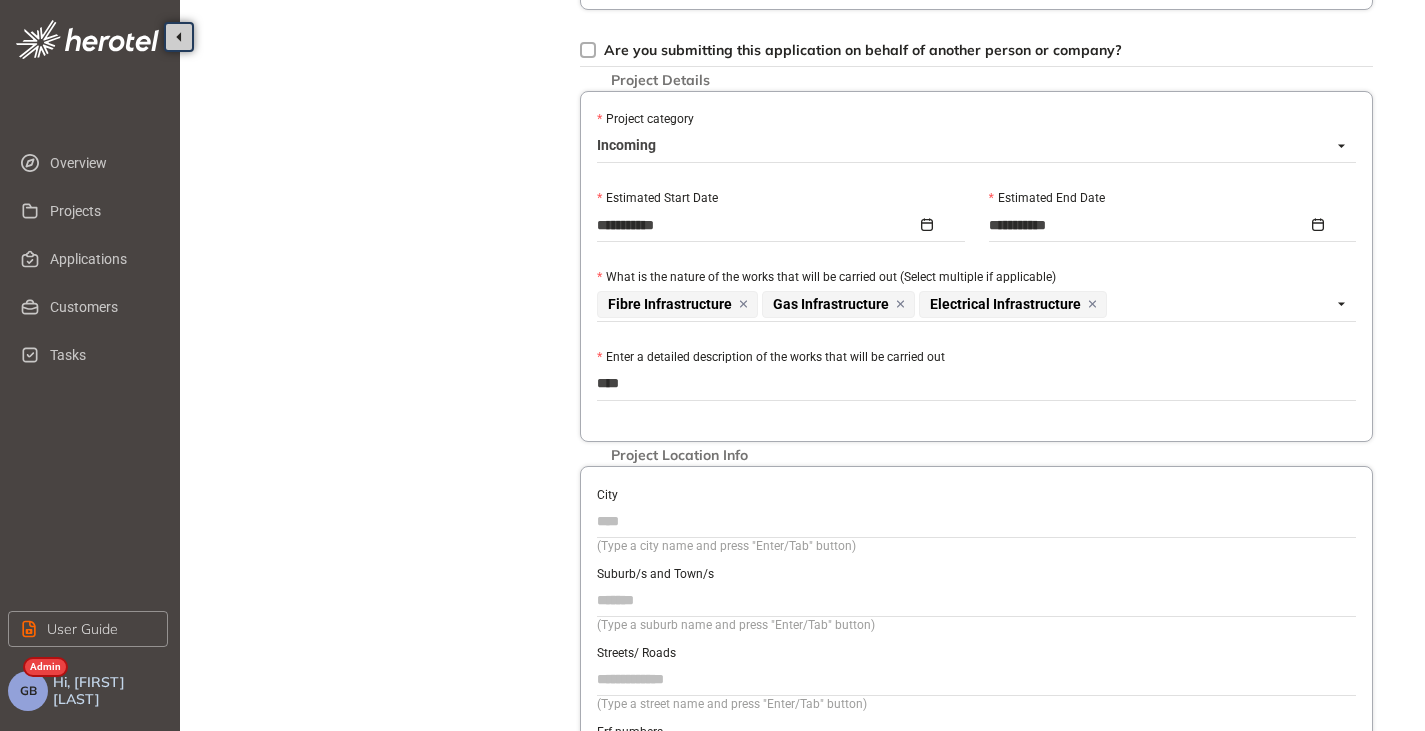 type on "****" 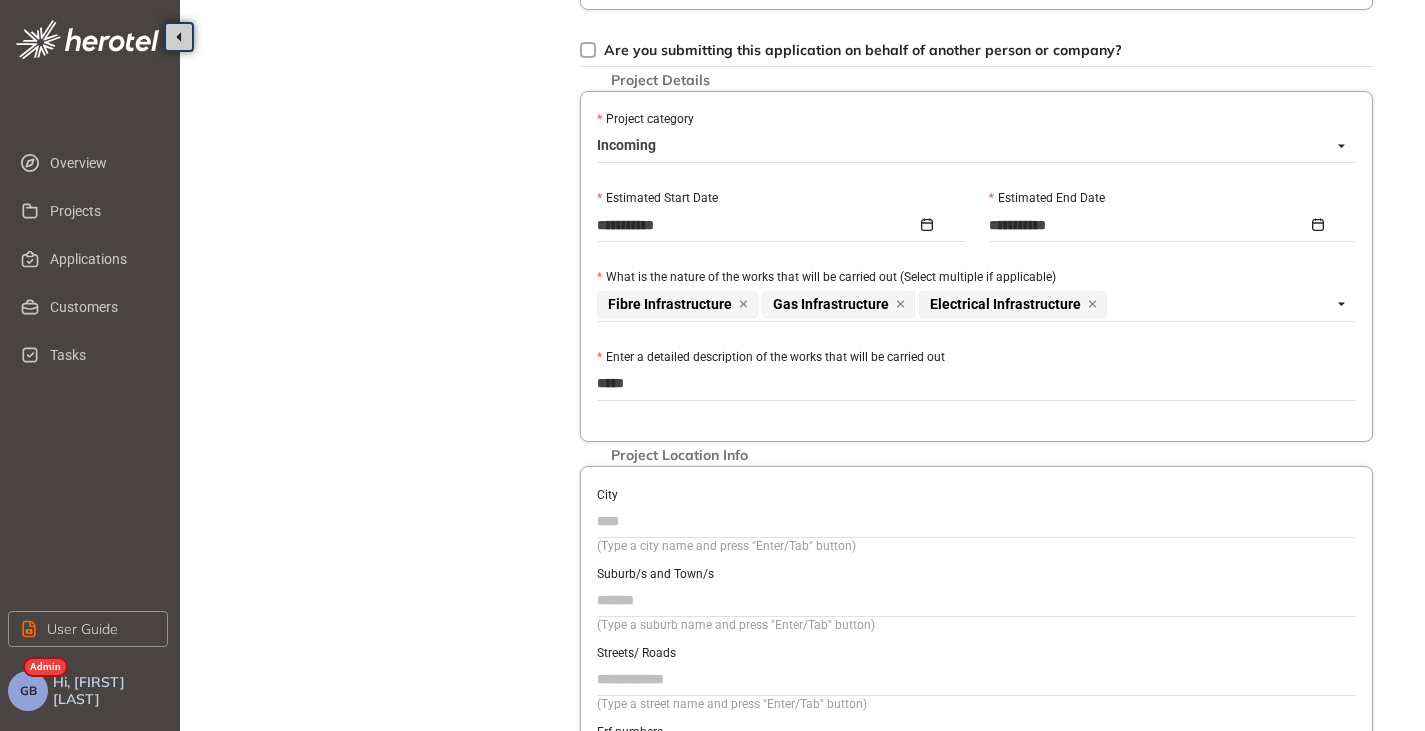type on "******" 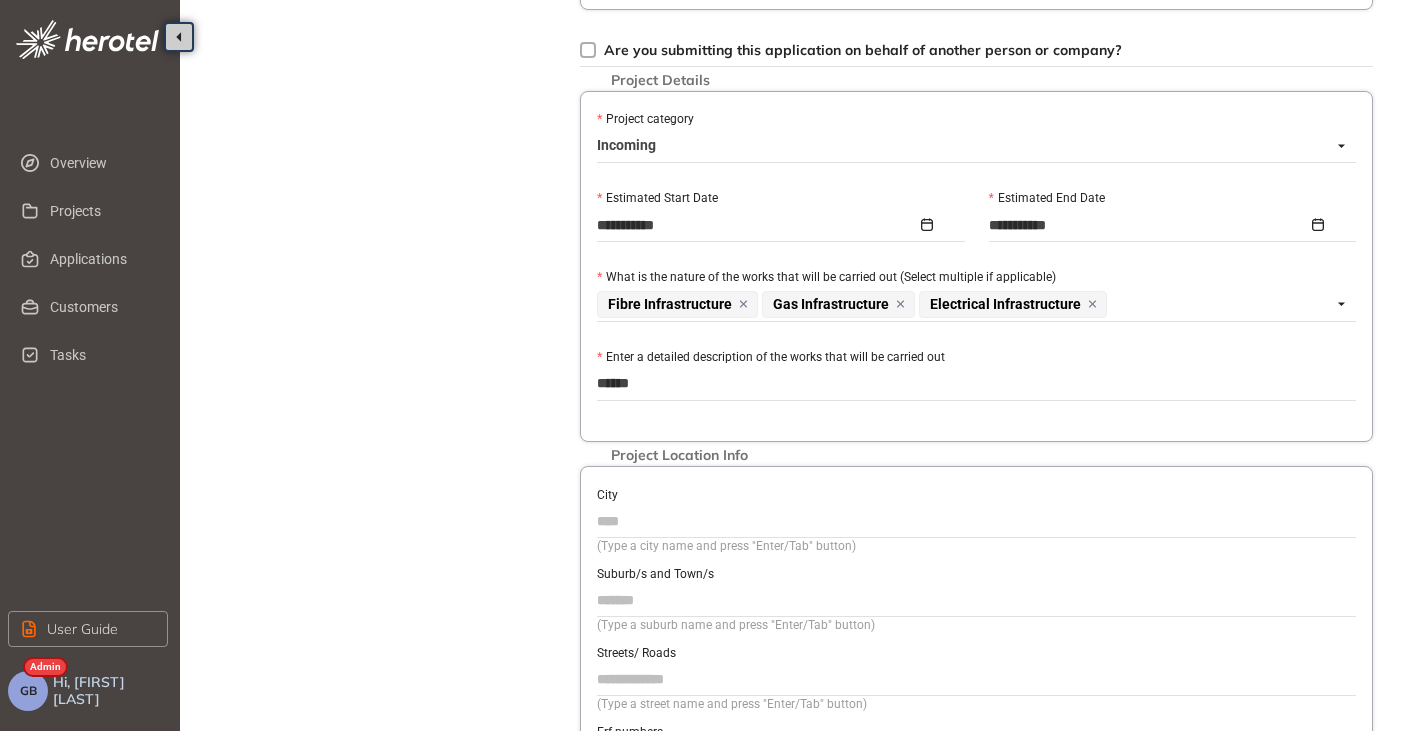 type on "*******" 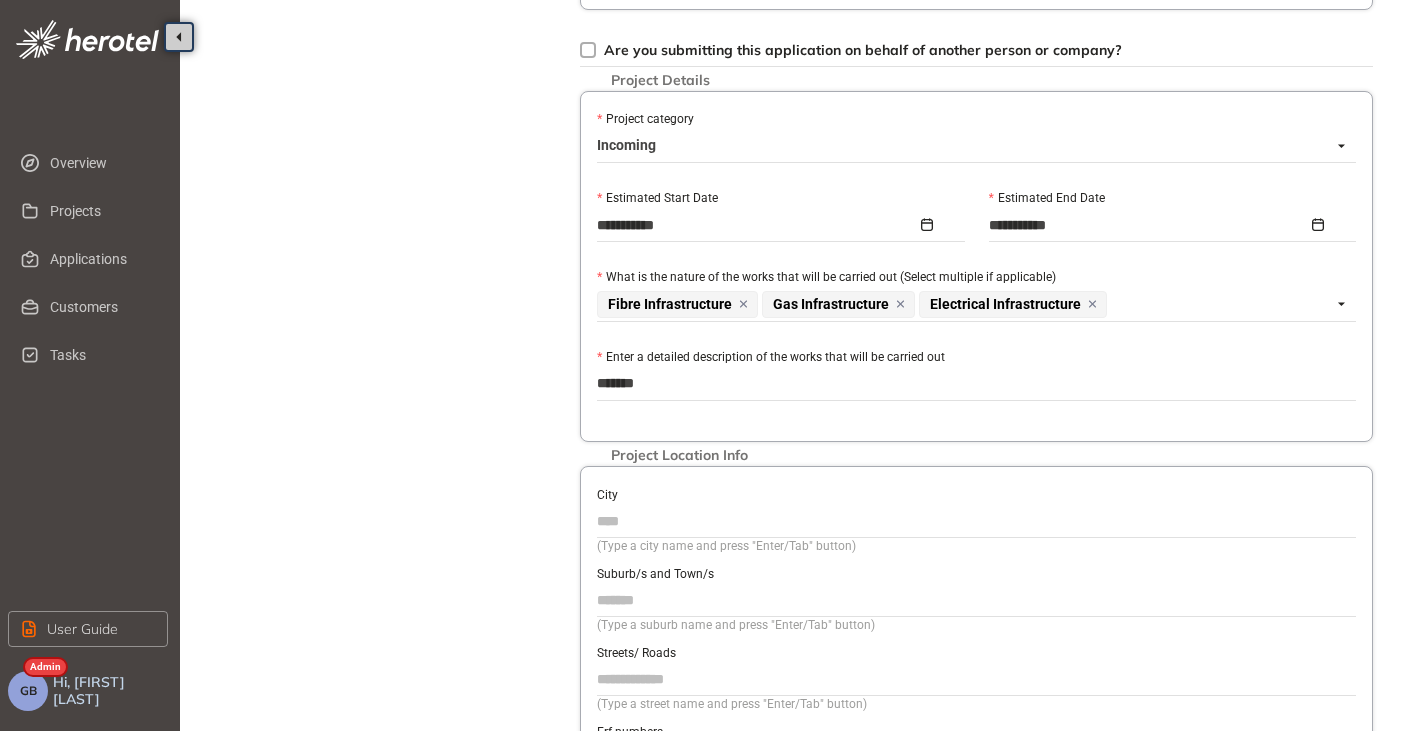 type on "********" 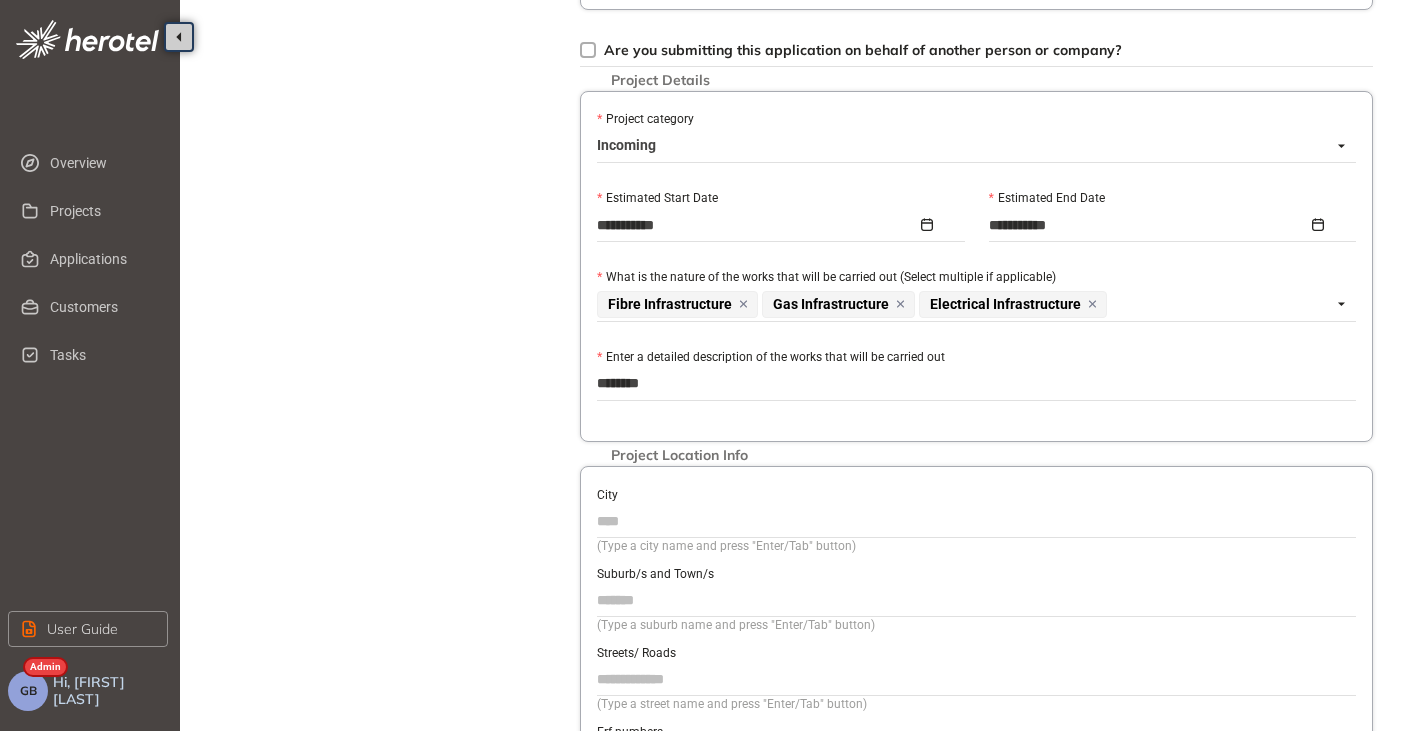 type on "*********" 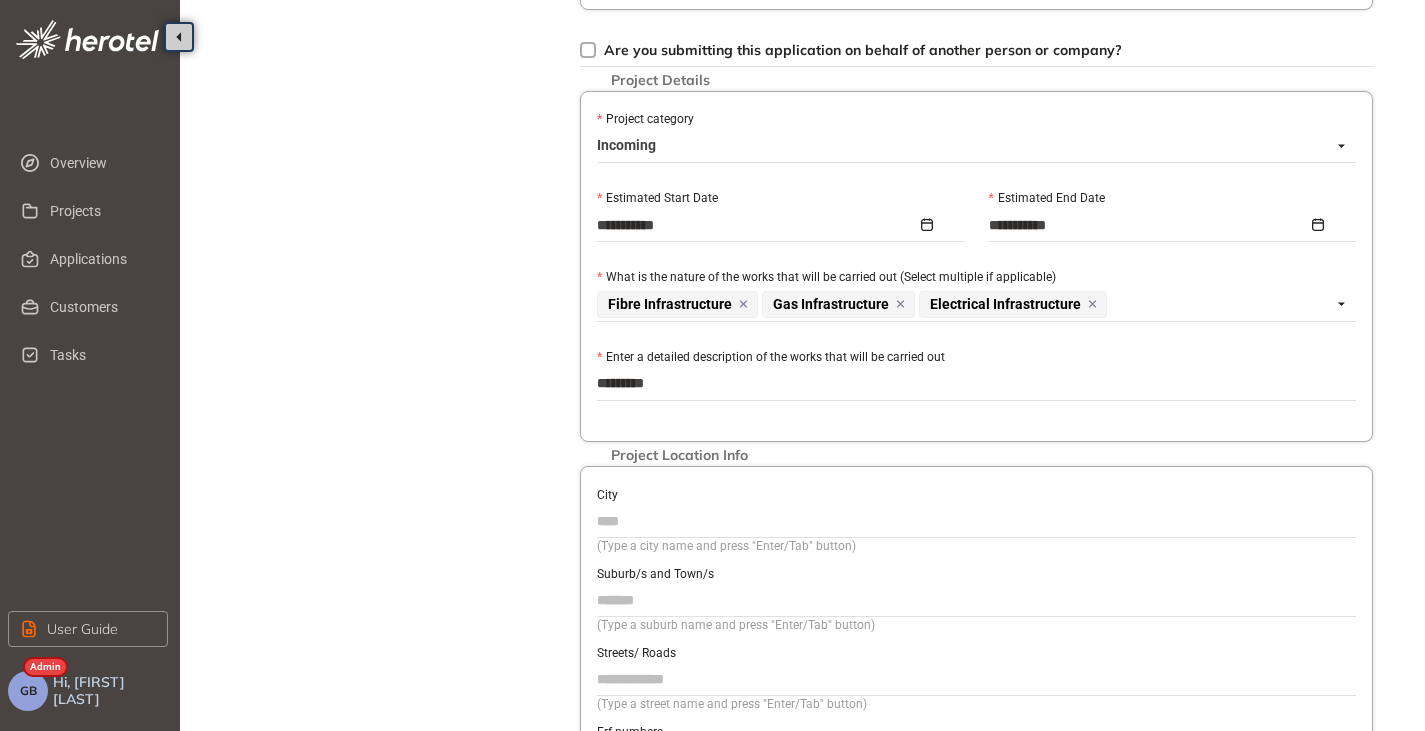 type on "**********" 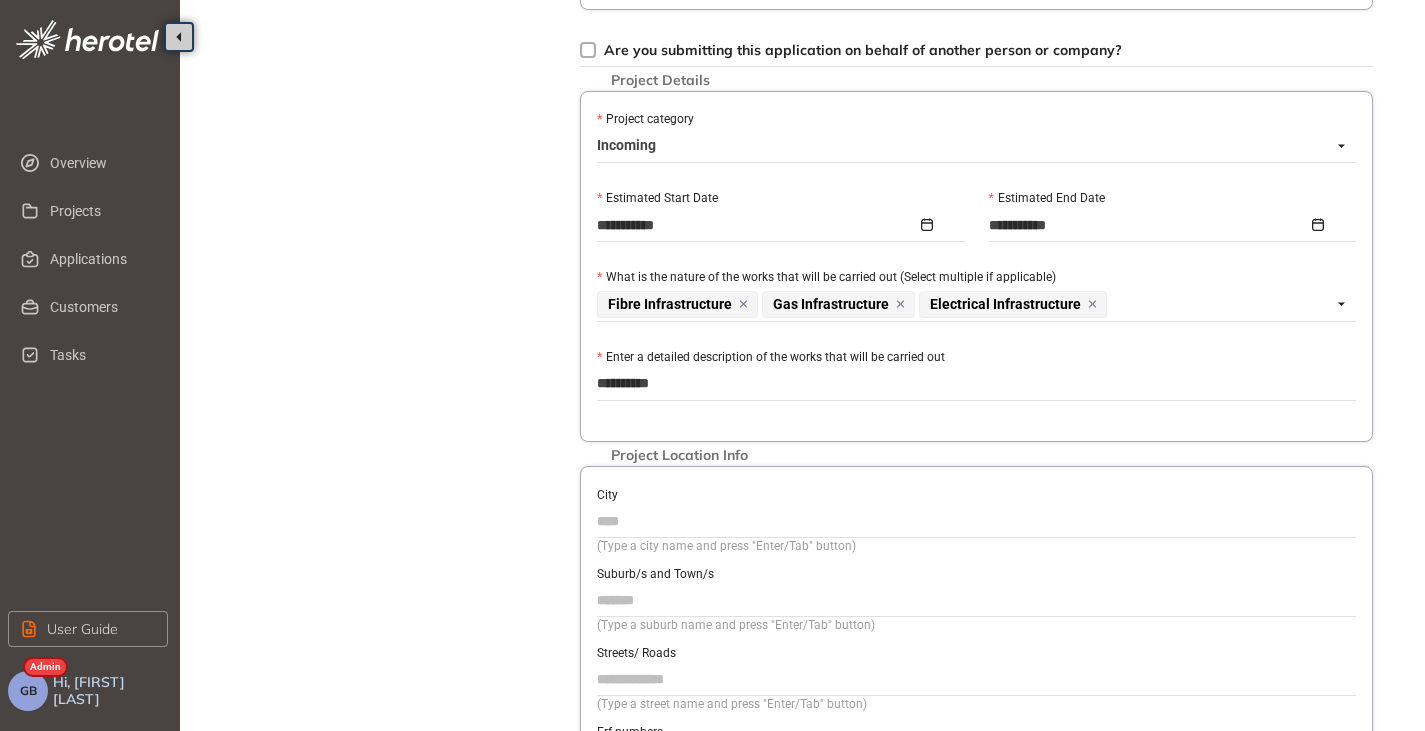 type on "**********" 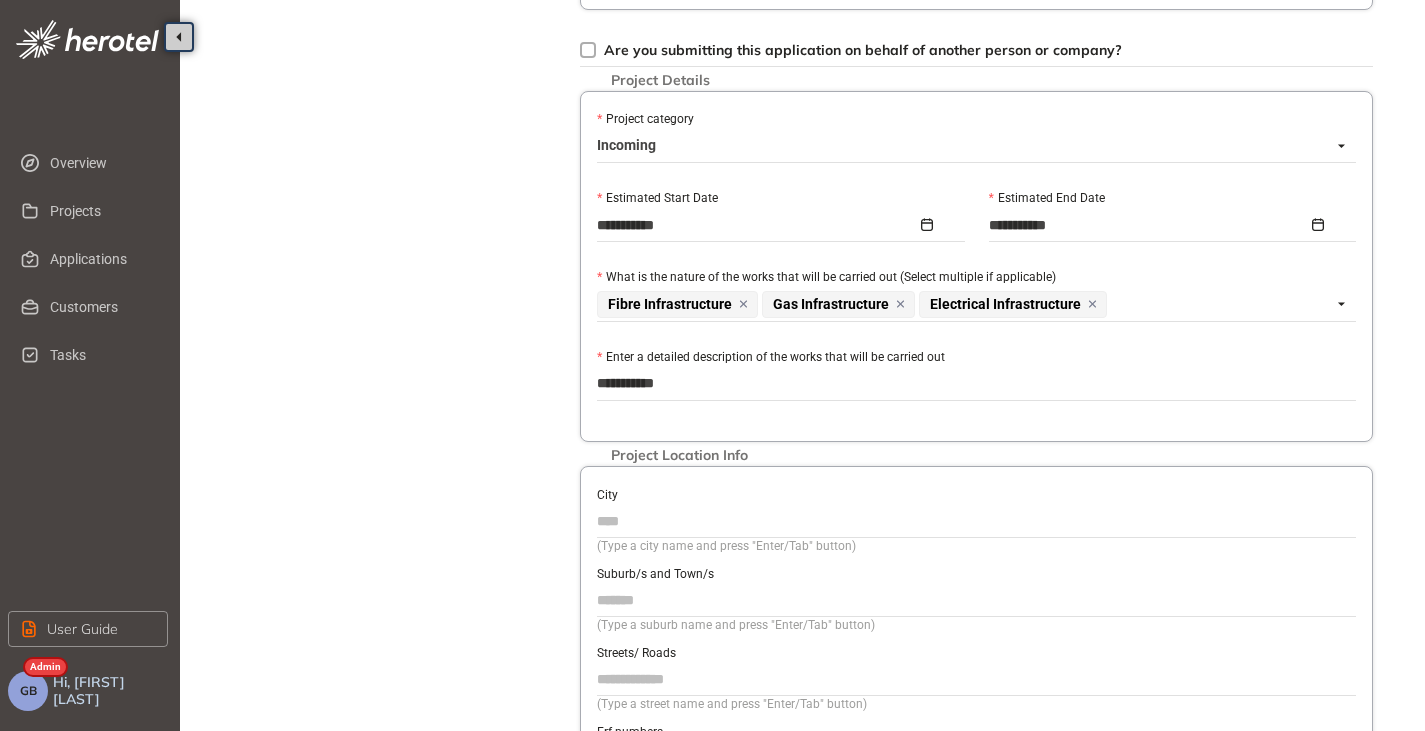 type on "**********" 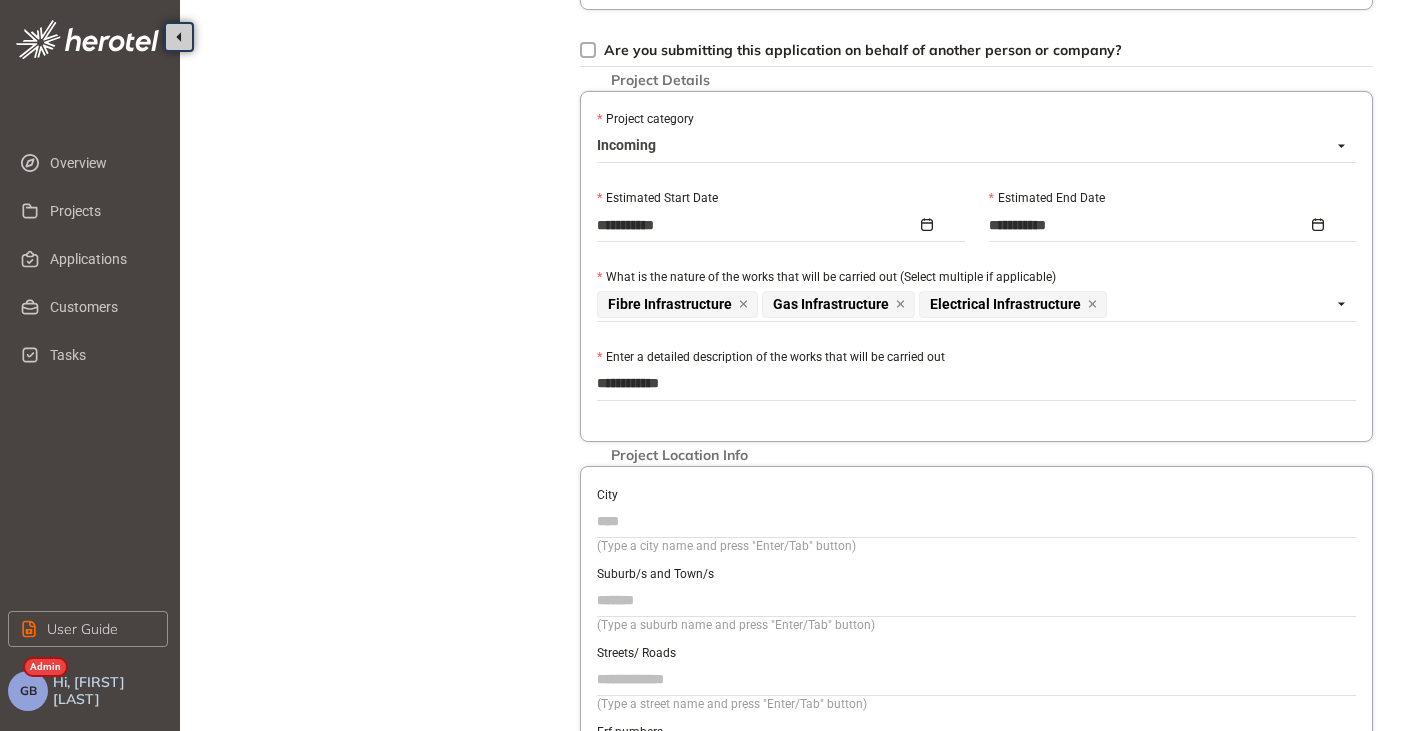 type on "**********" 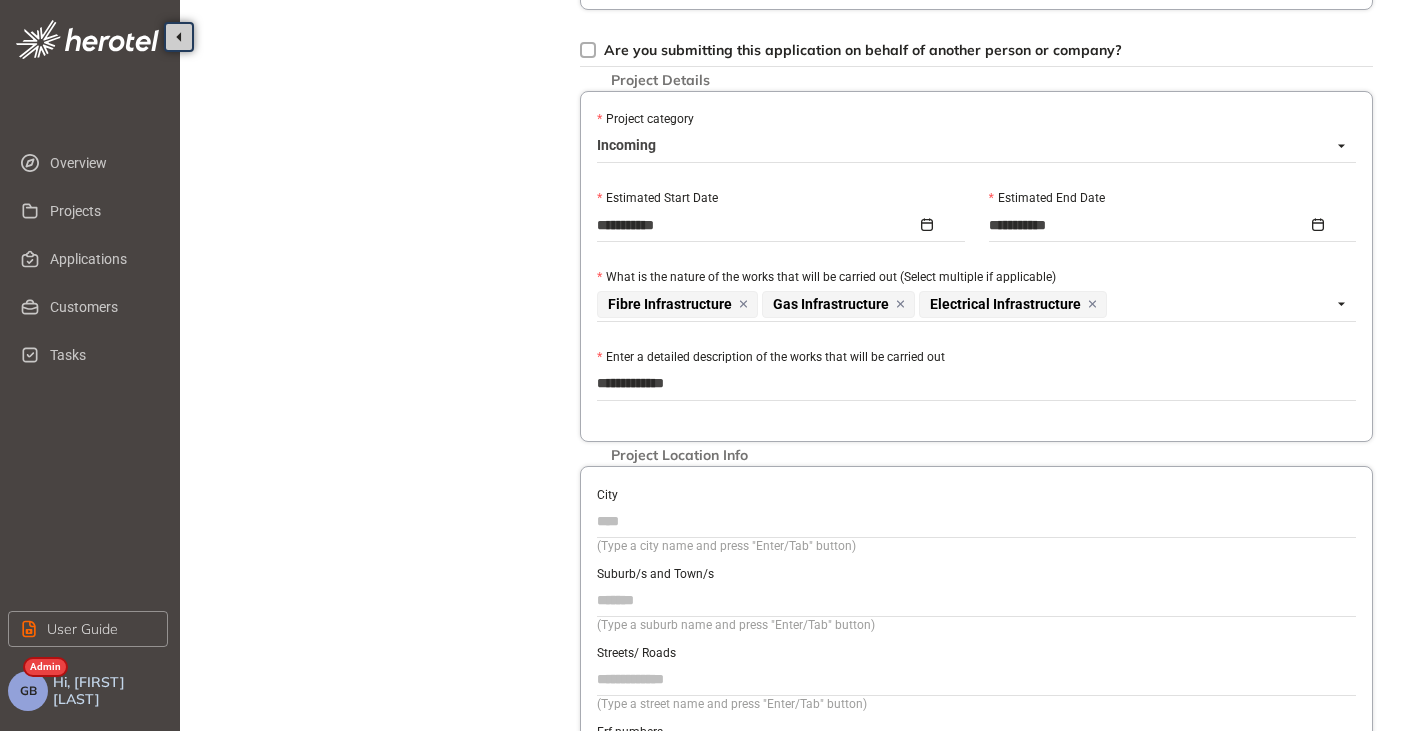 type on "**********" 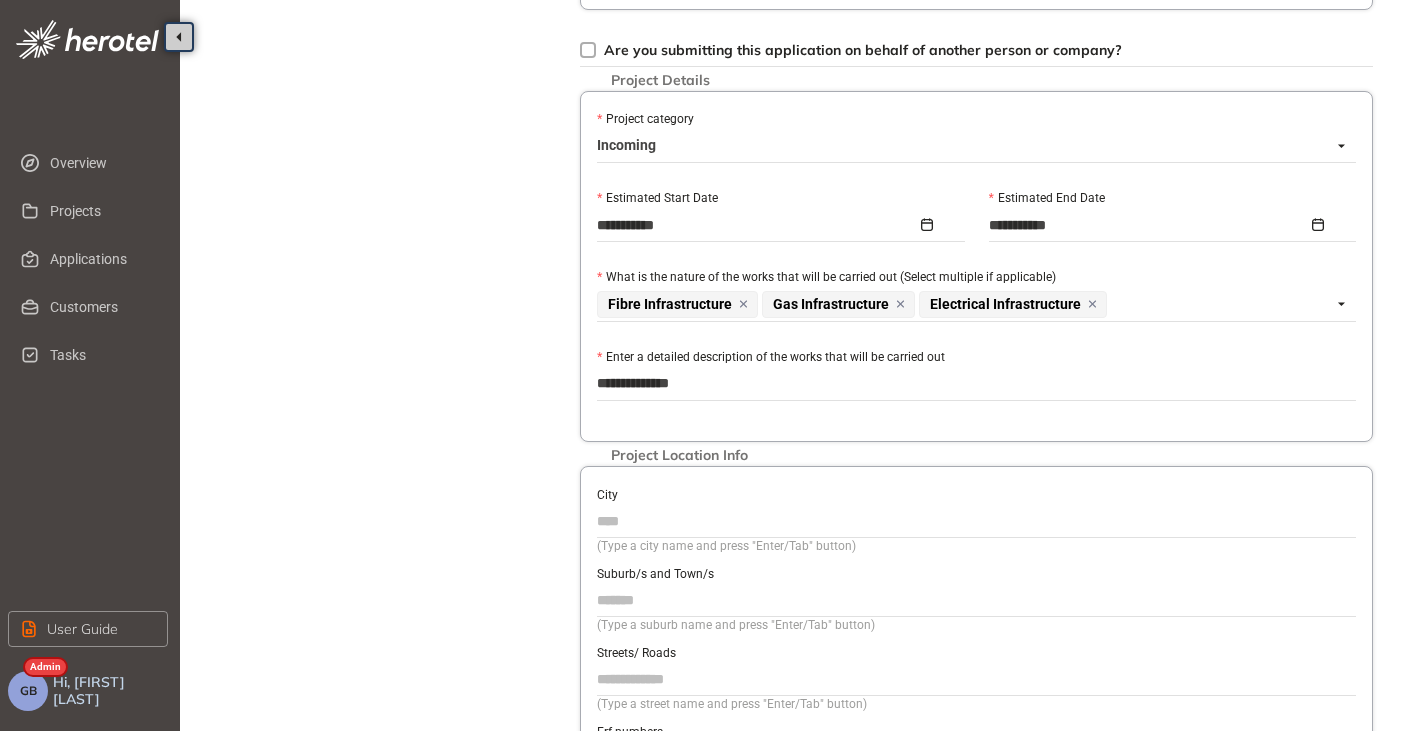 type on "**********" 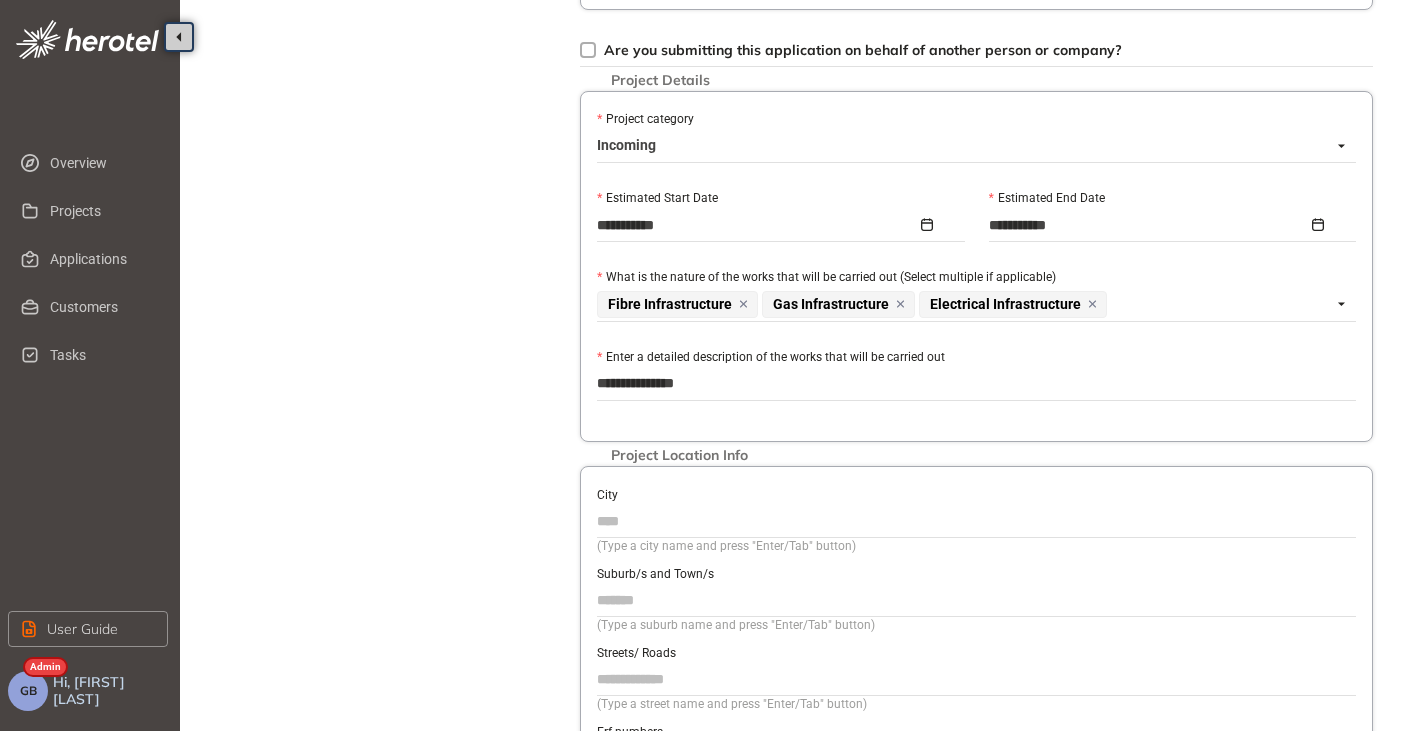 type on "**********" 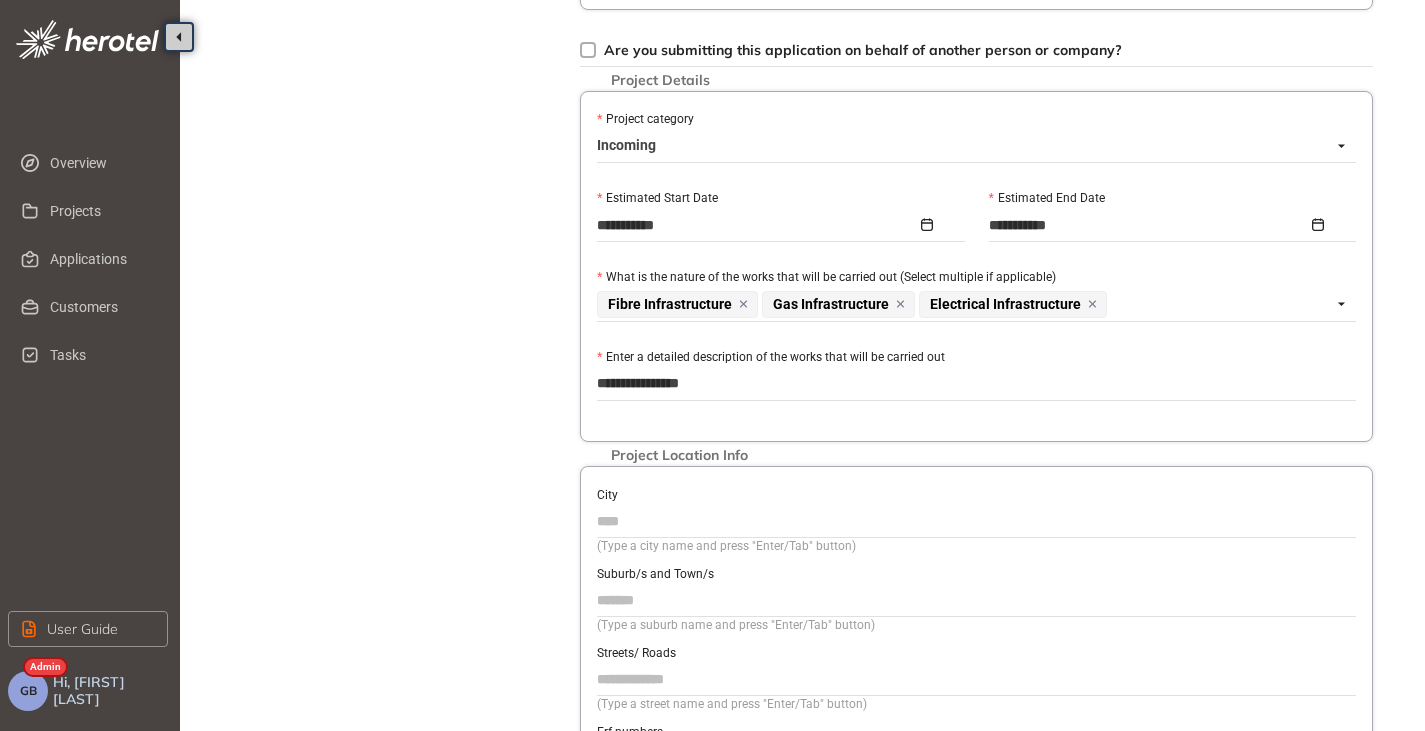 type on "**********" 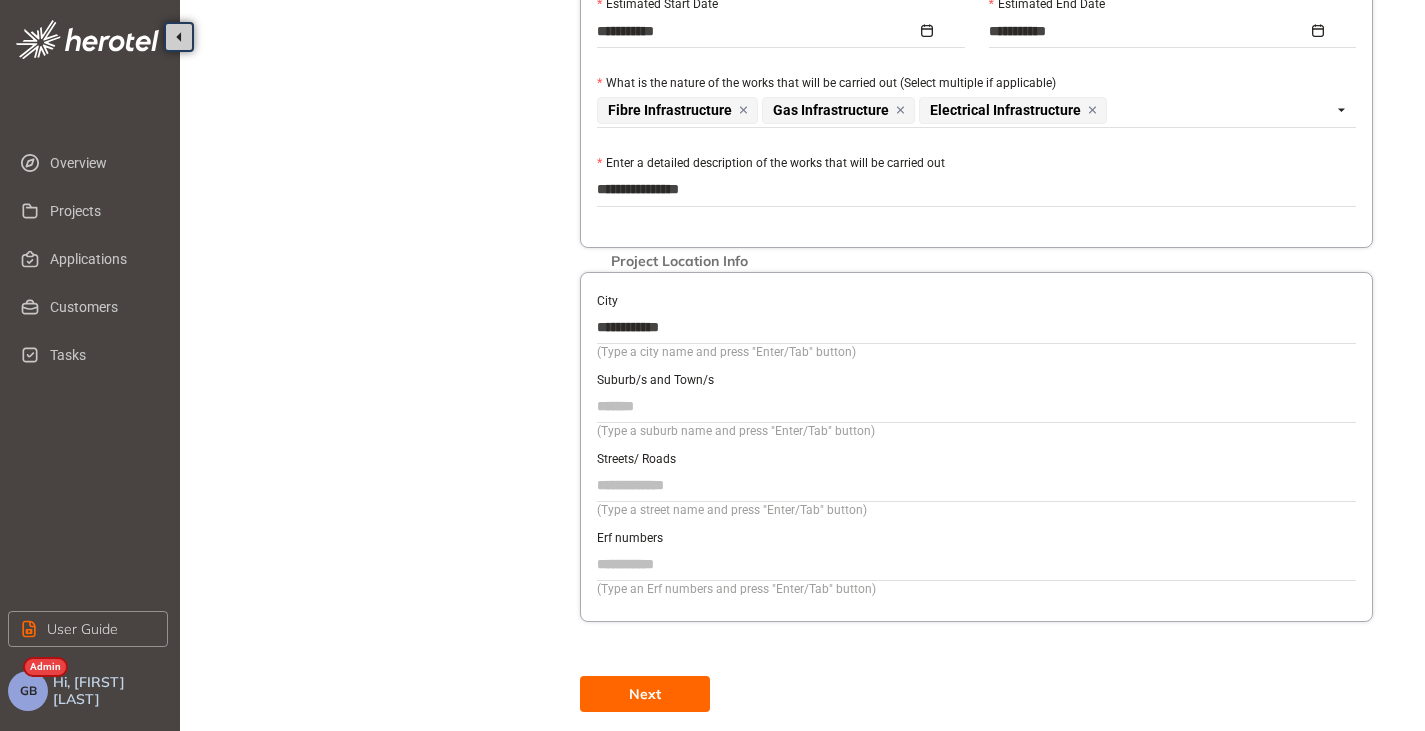 scroll, scrollTop: 900, scrollLeft: 0, axis: vertical 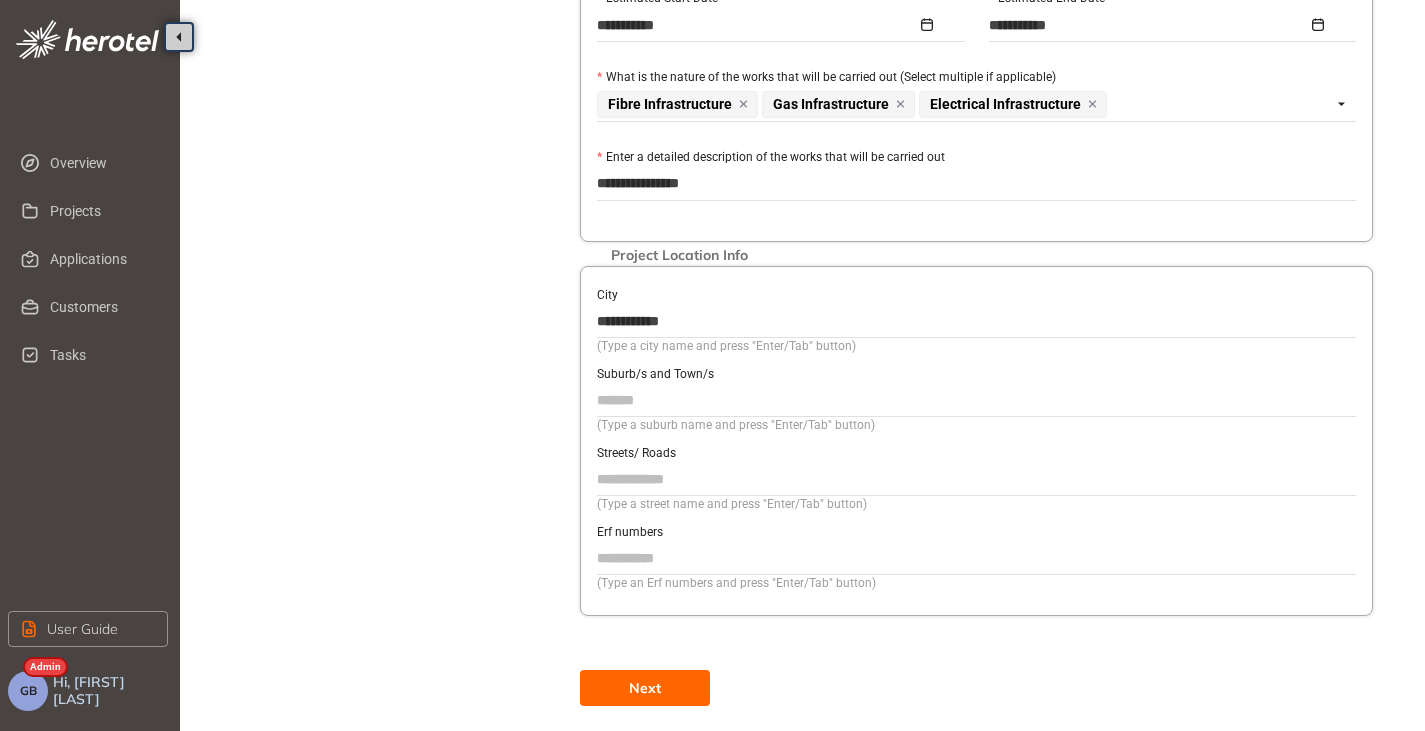click on "Suburb/s and Town/s" at bounding box center (976, 400) 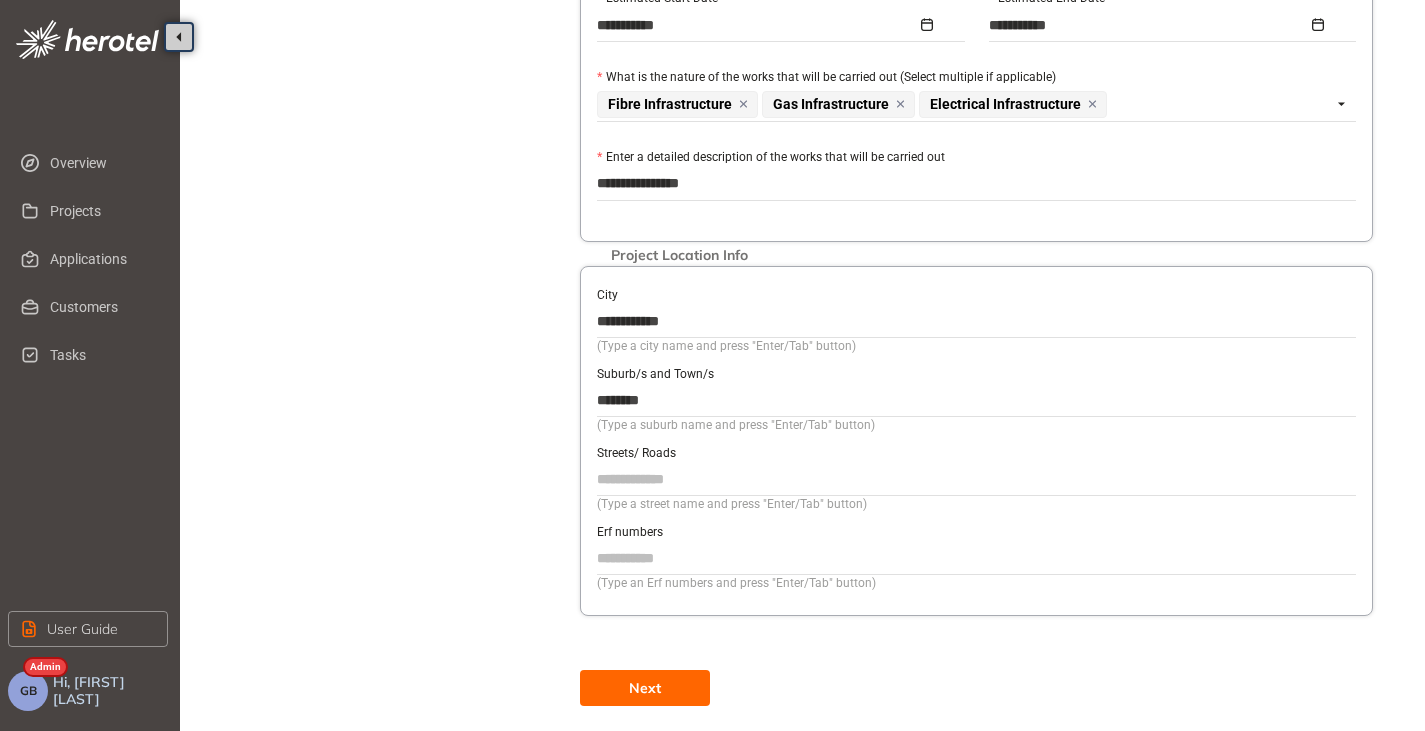 click on "Streets/ Roads" at bounding box center [976, 479] 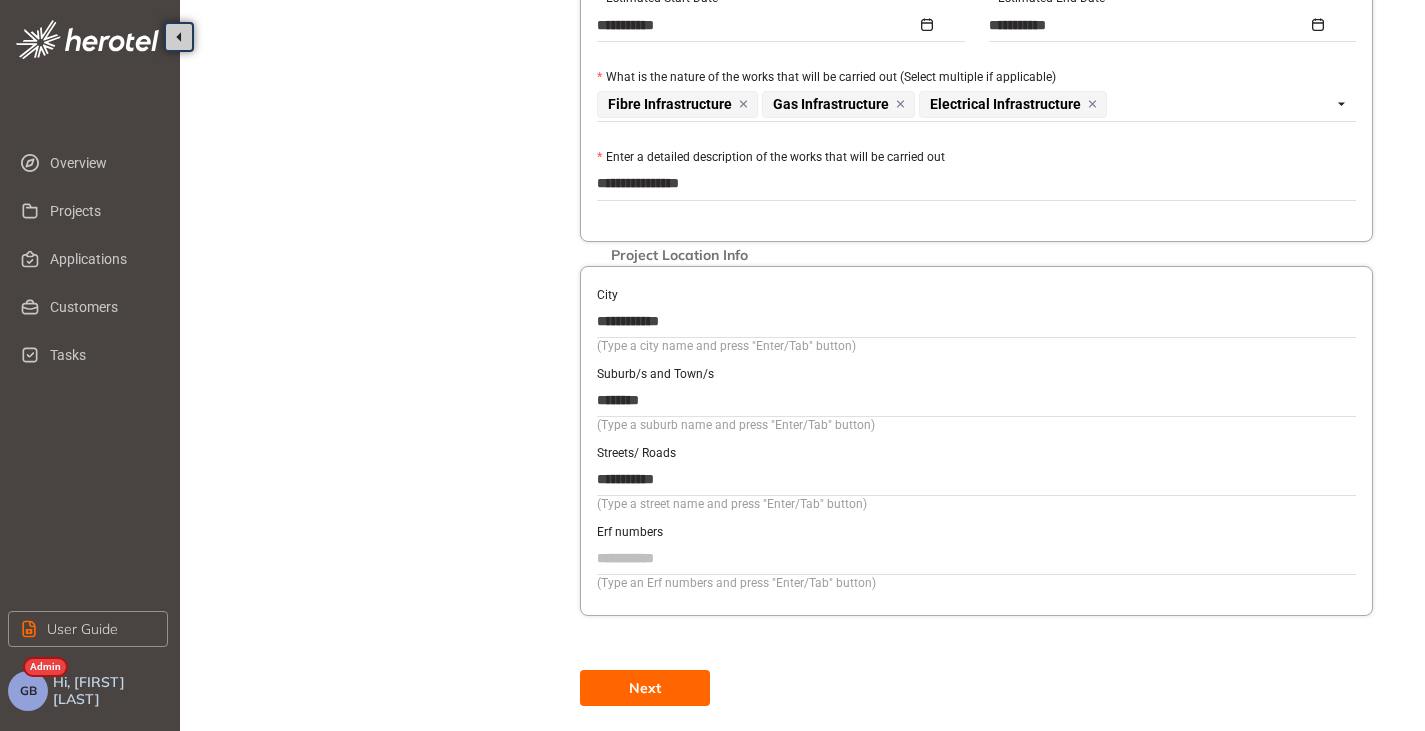 scroll, scrollTop: 925, scrollLeft: 0, axis: vertical 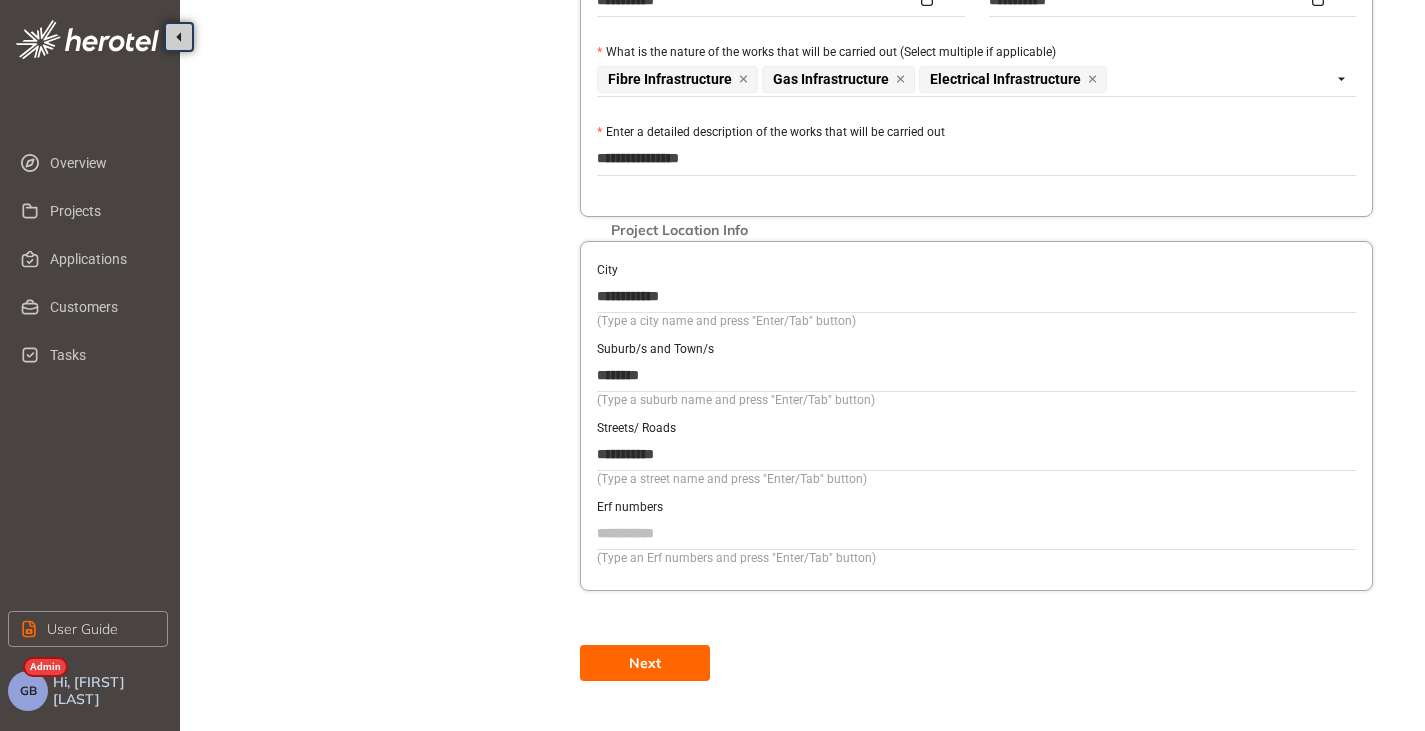 click on "Next" at bounding box center [645, 663] 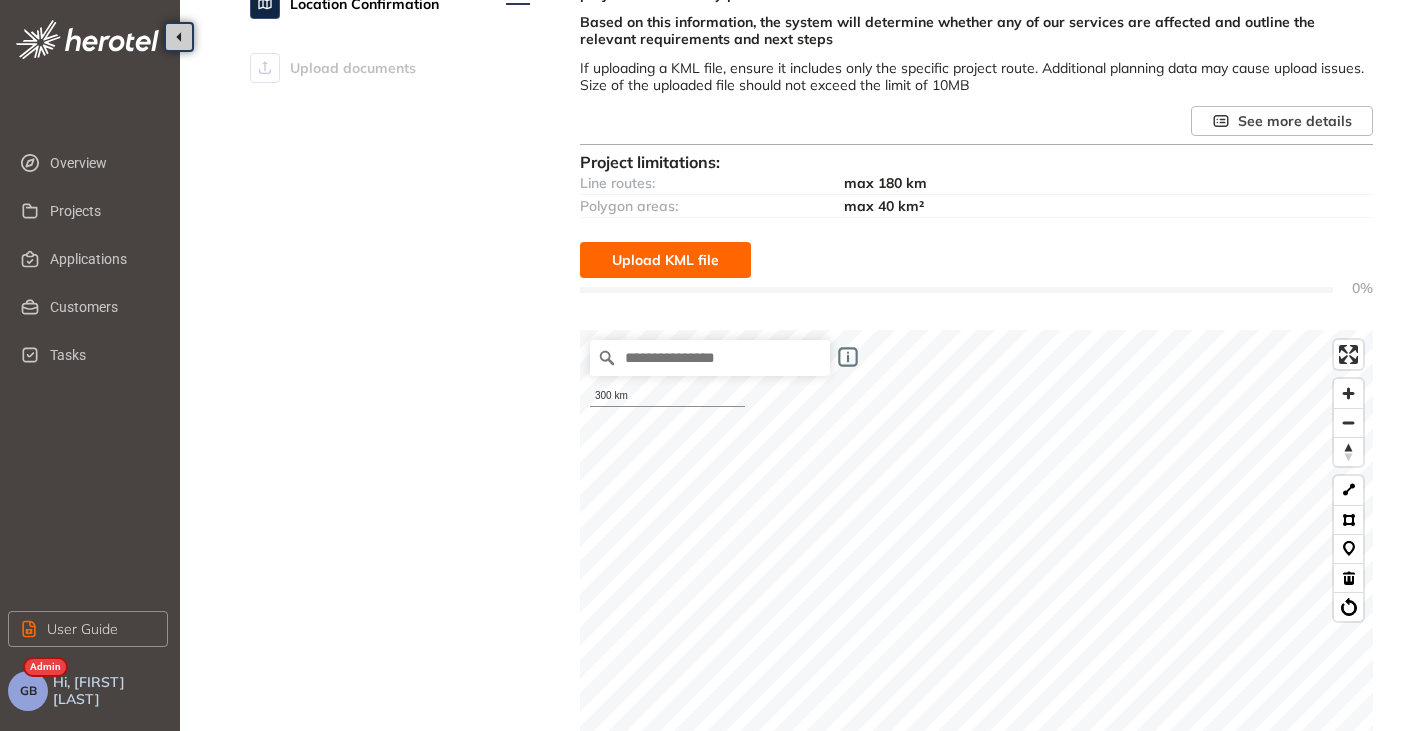 scroll, scrollTop: 200, scrollLeft: 0, axis: vertical 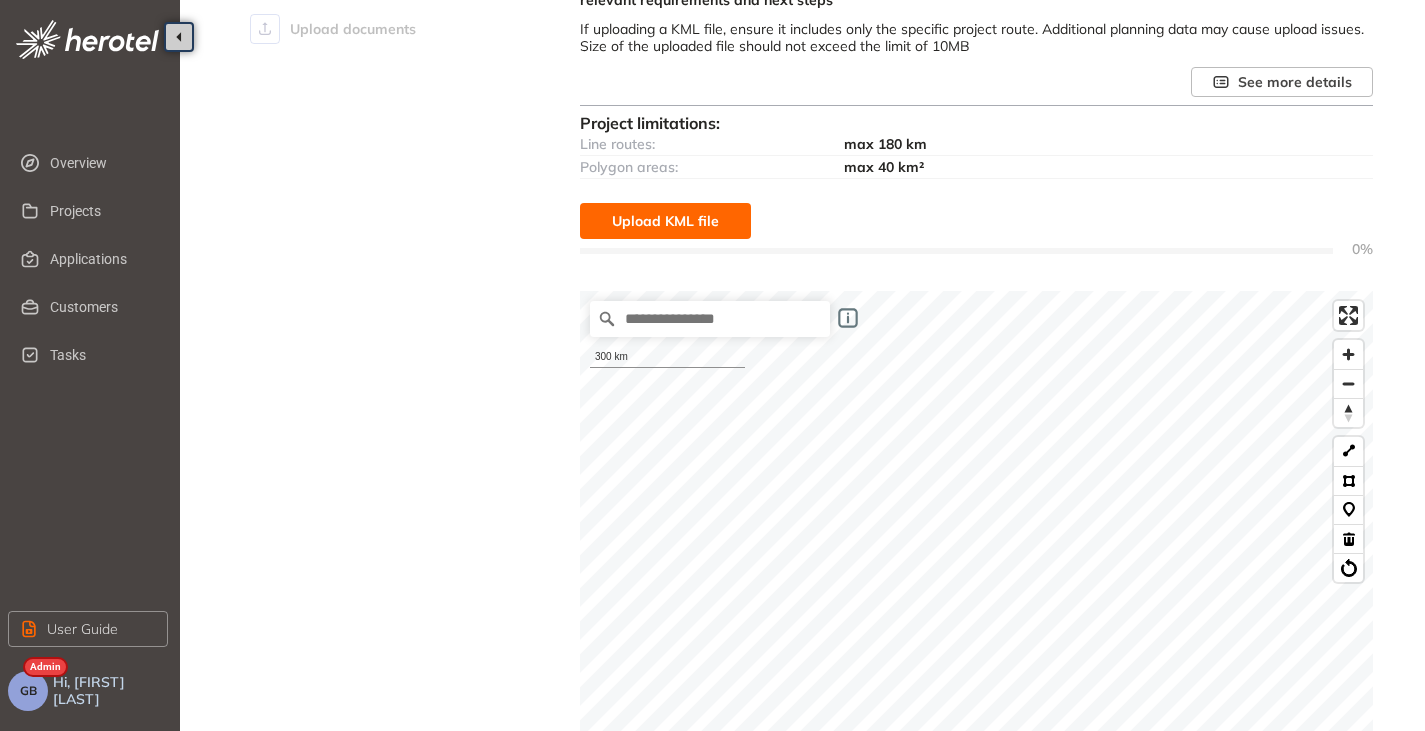 click on "Upload KML file" at bounding box center [665, 221] 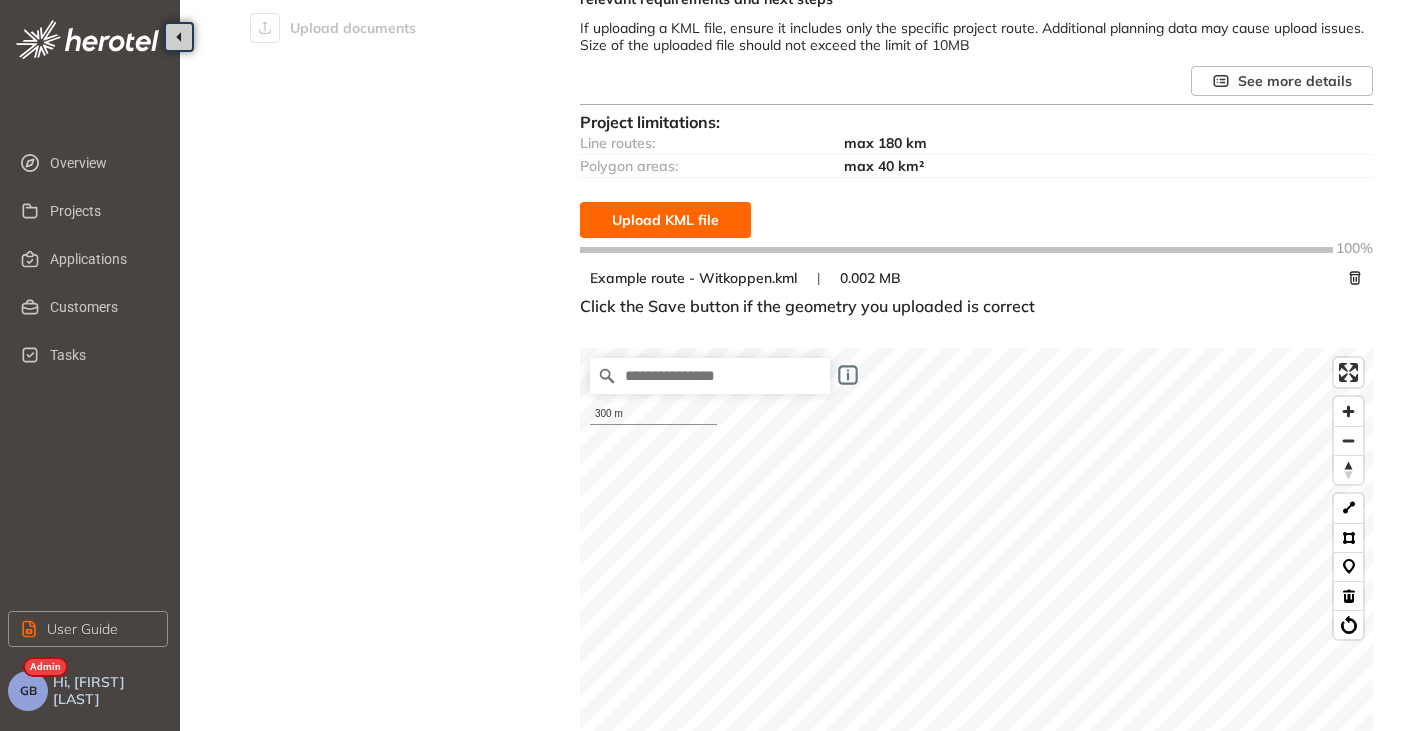 scroll, scrollTop: 200, scrollLeft: 0, axis: vertical 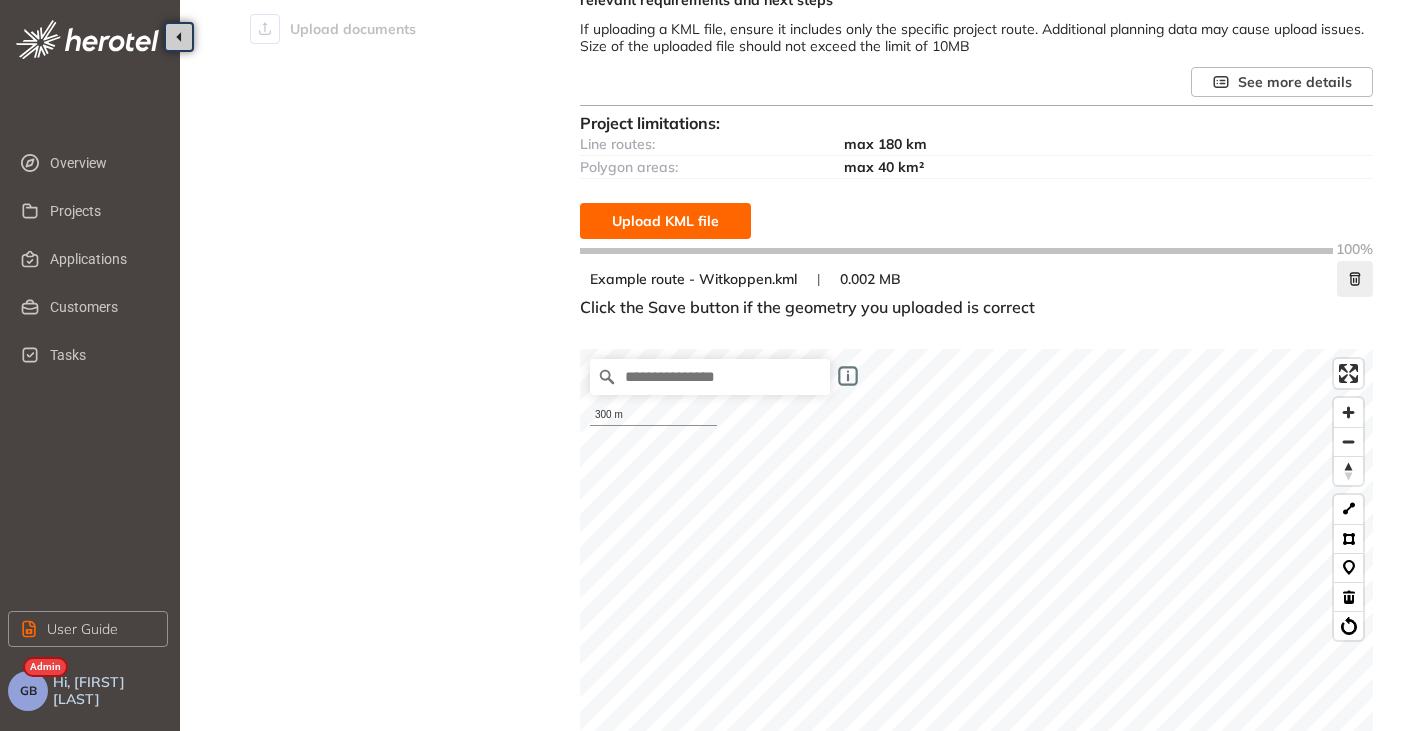 click 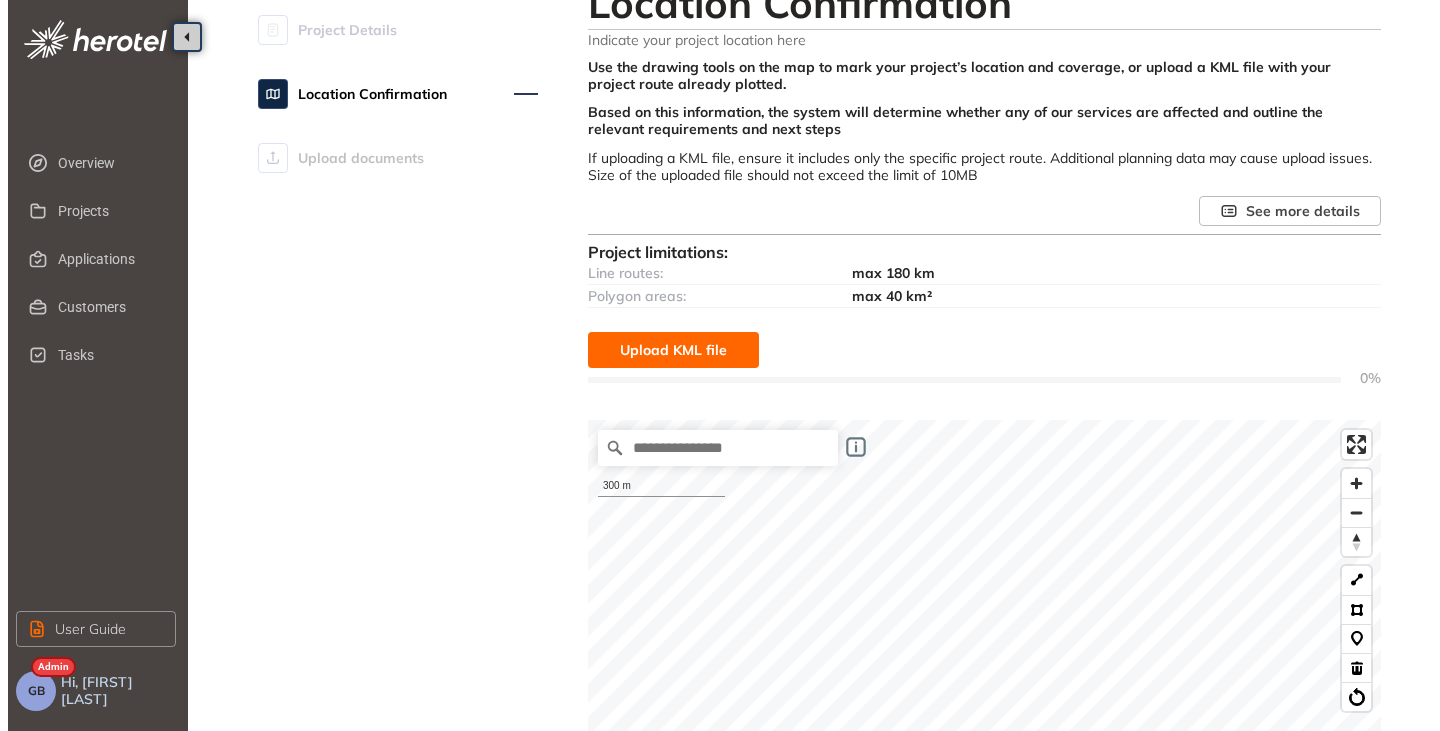 scroll, scrollTop: 0, scrollLeft: 0, axis: both 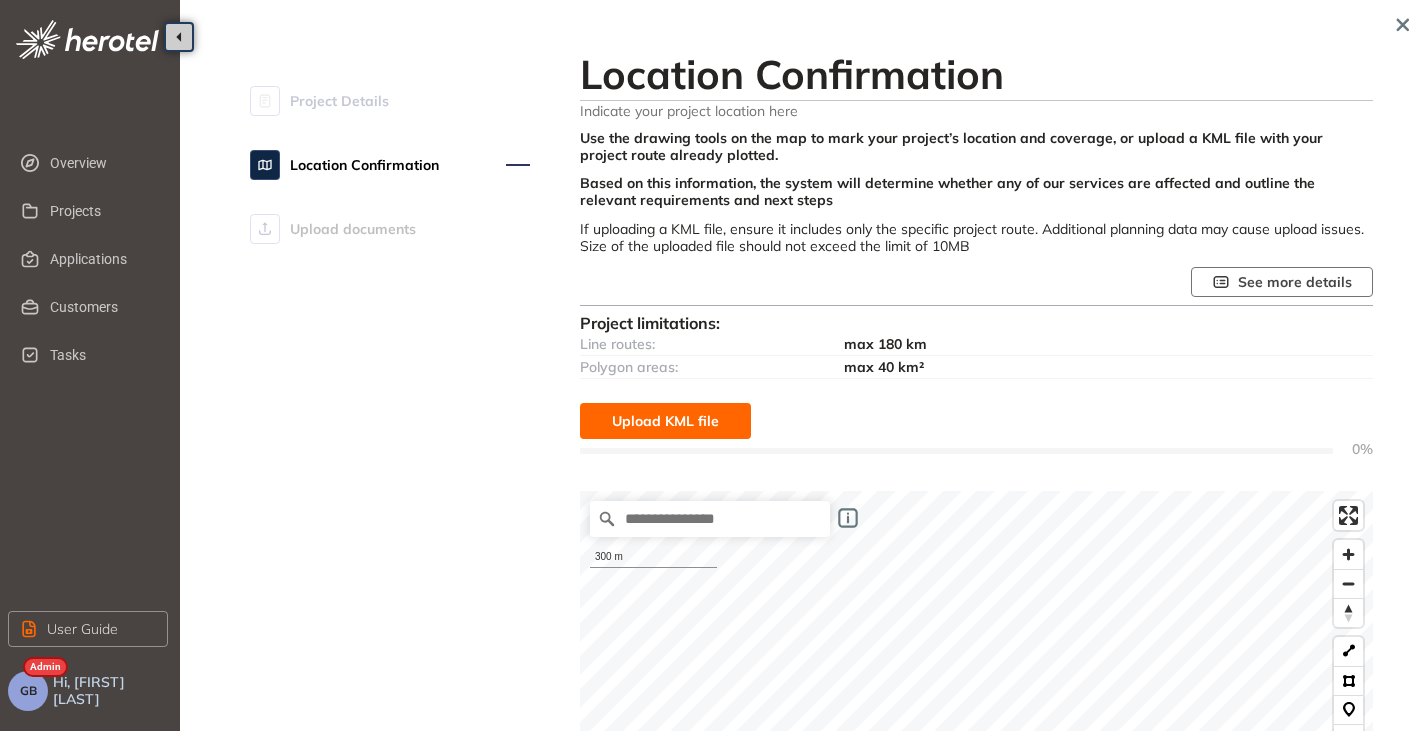 click on "See more details" at bounding box center (1295, 282) 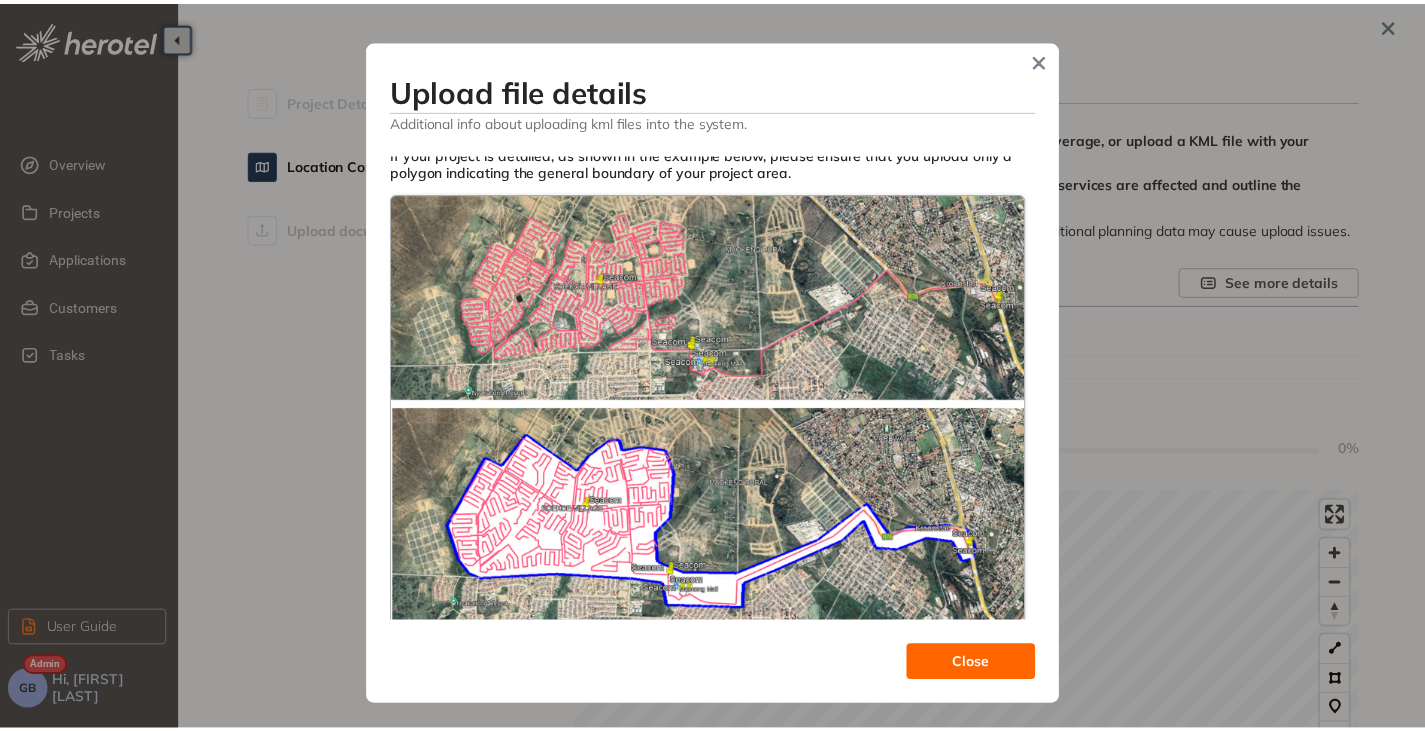 scroll, scrollTop: 0, scrollLeft: 0, axis: both 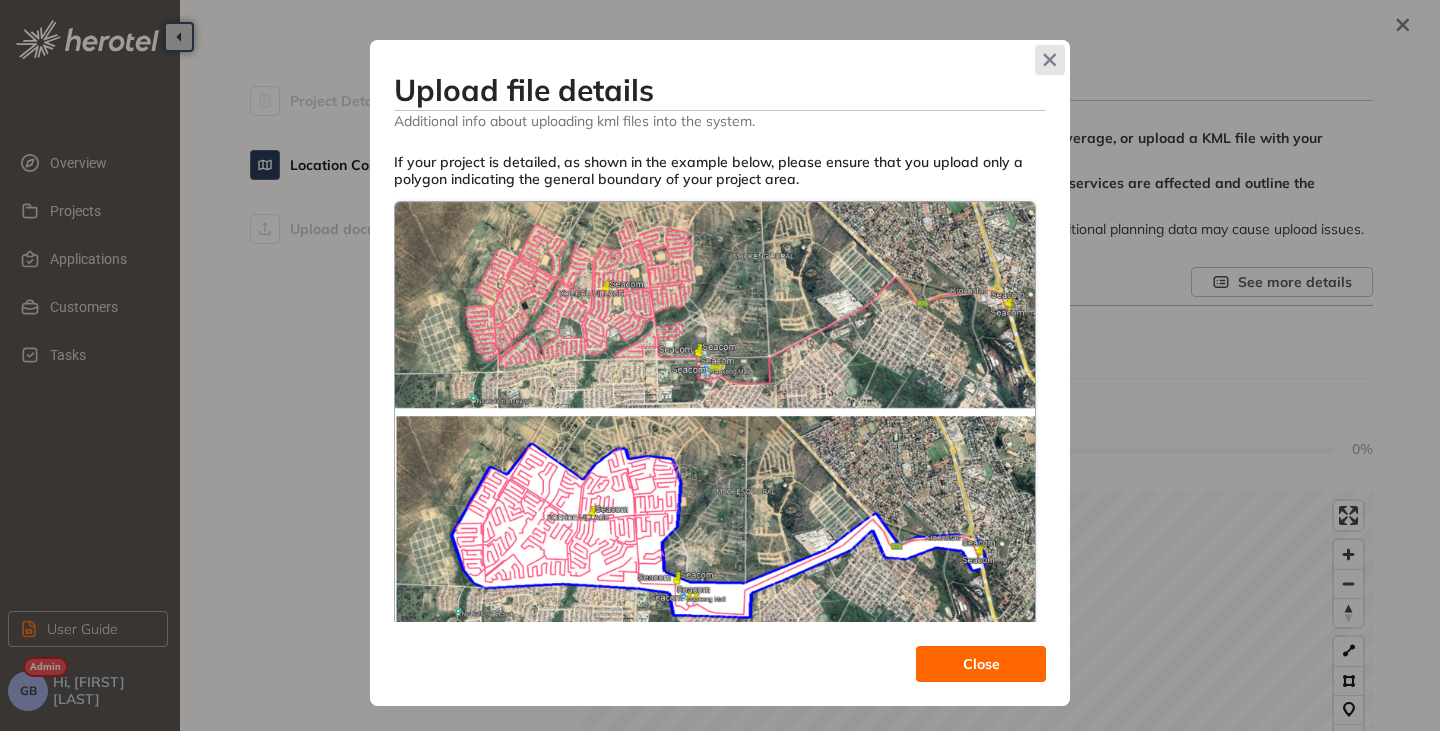 click 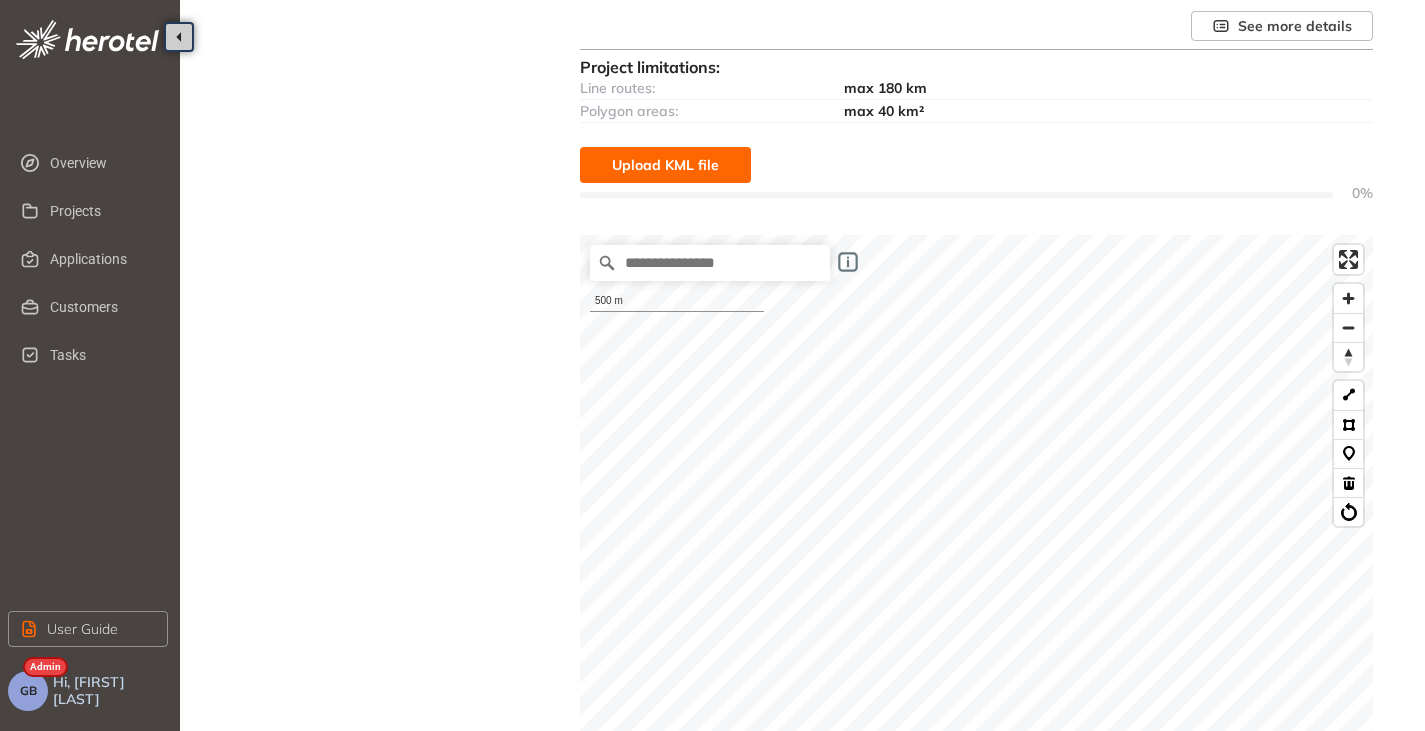 scroll, scrollTop: 248, scrollLeft: 0, axis: vertical 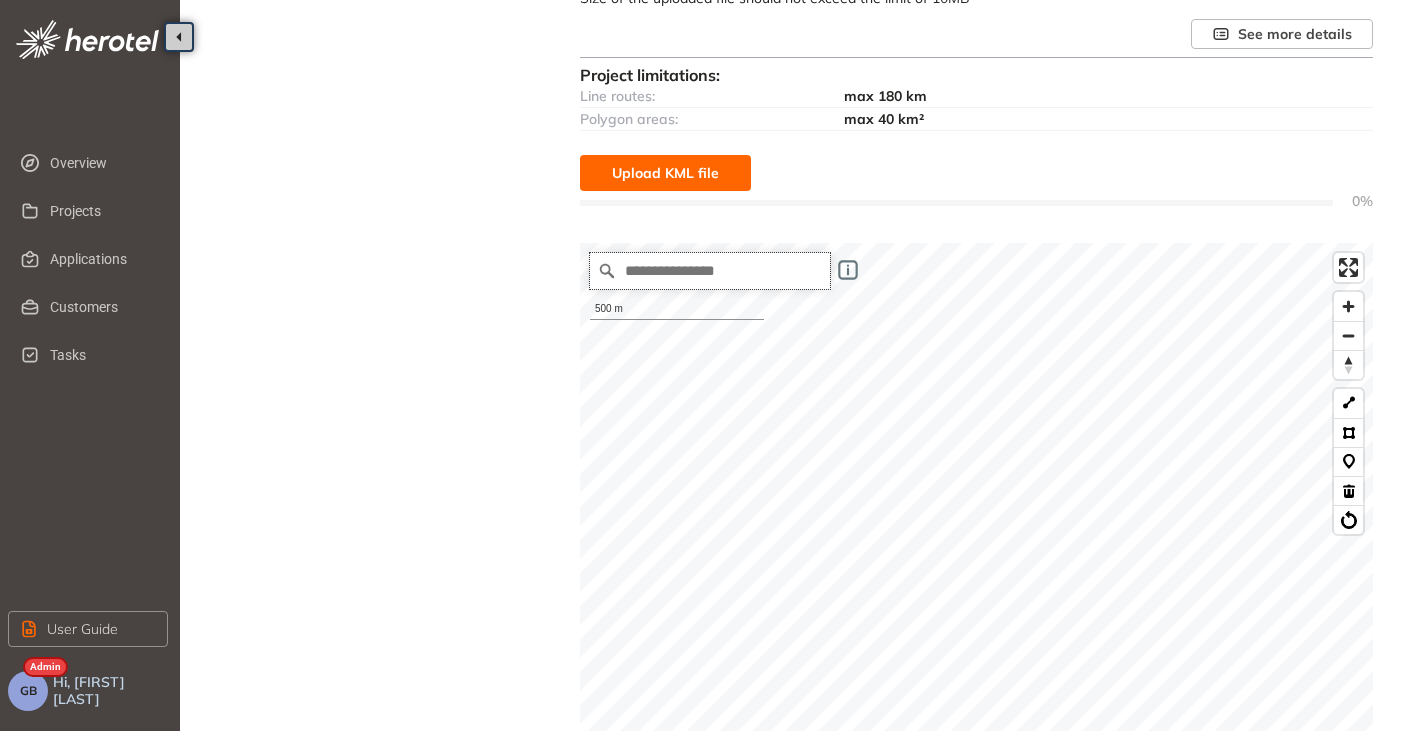 click at bounding box center (710, 271) 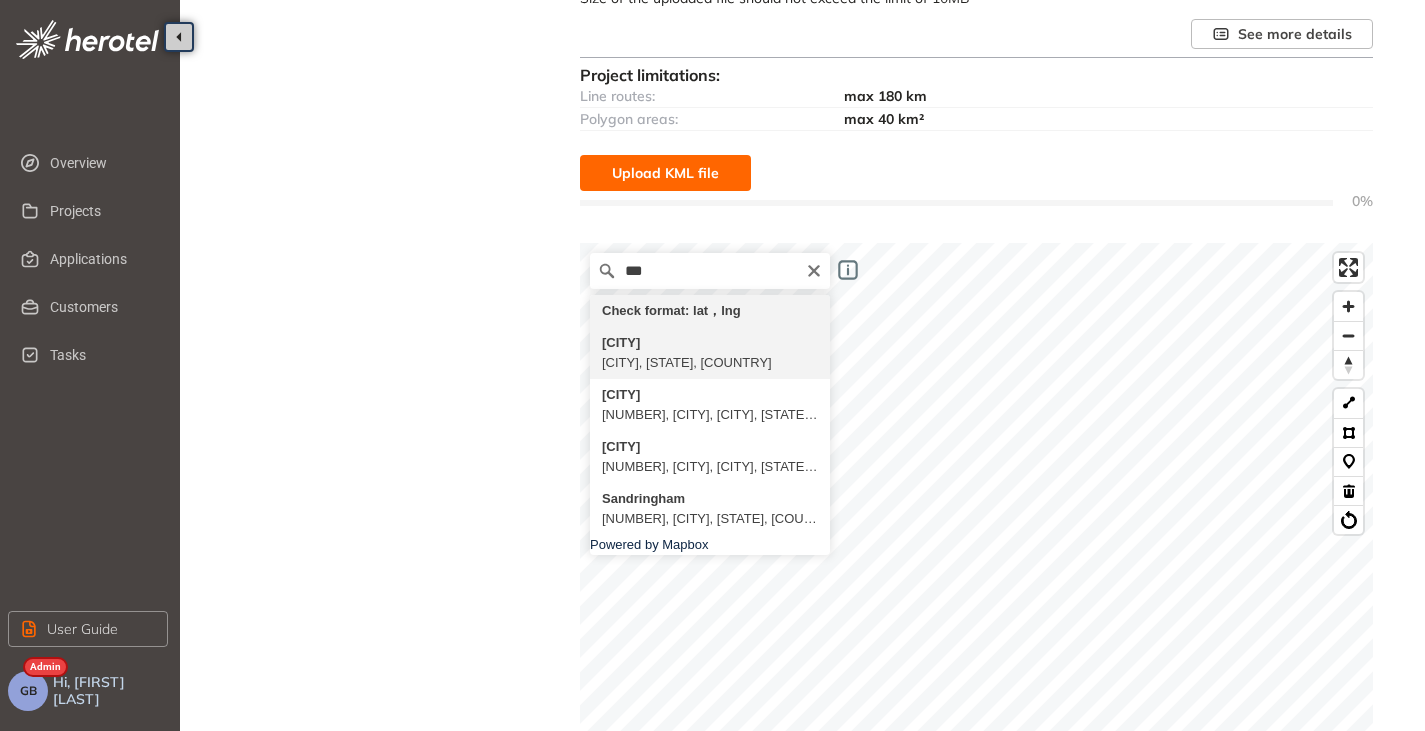 type on "**********" 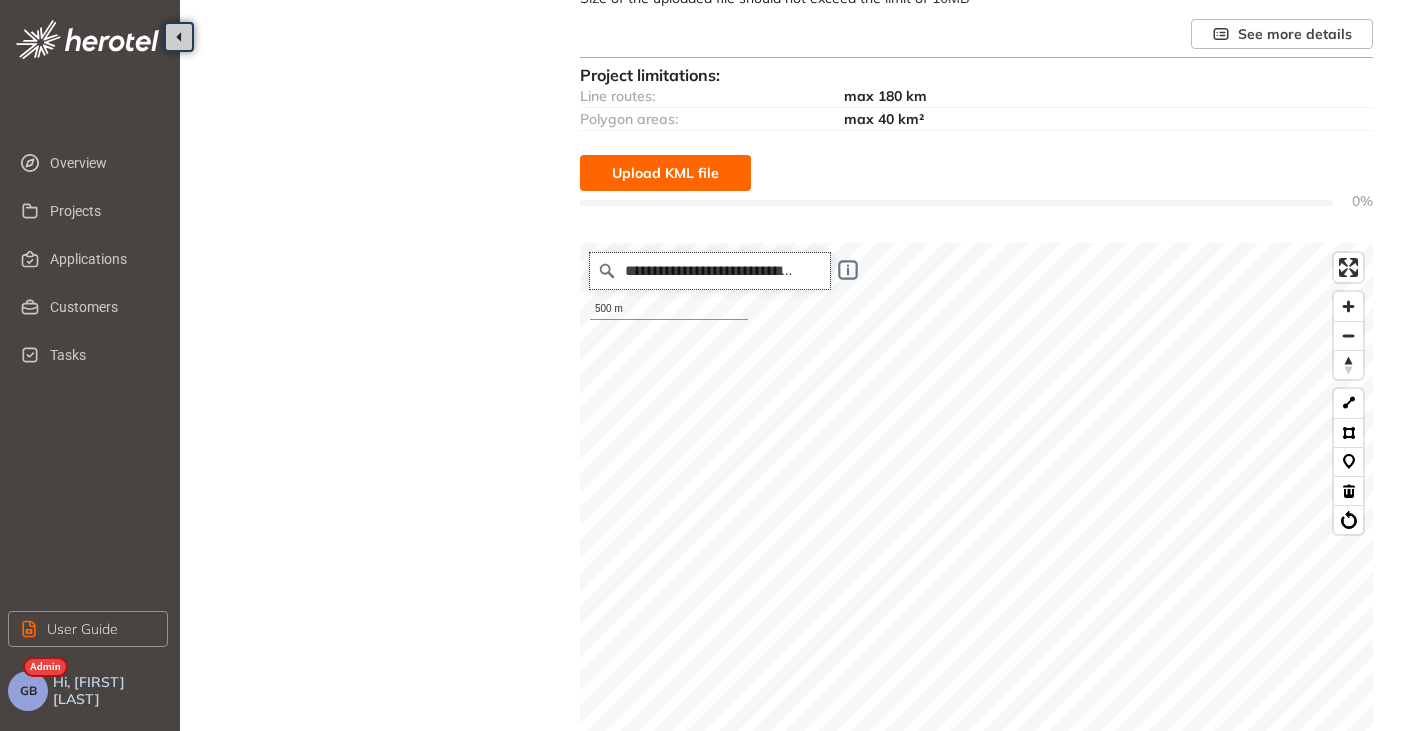 scroll, scrollTop: 0, scrollLeft: 0, axis: both 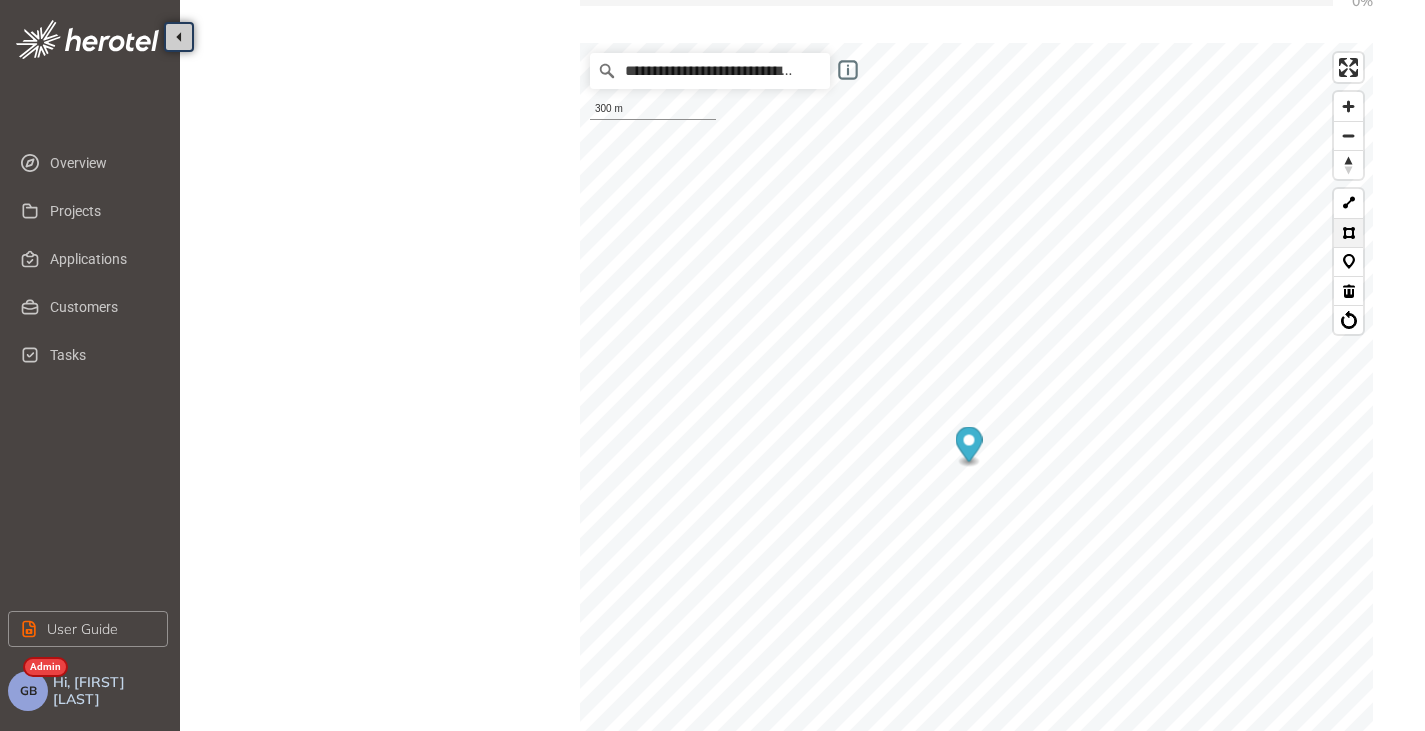 click at bounding box center [1348, 232] 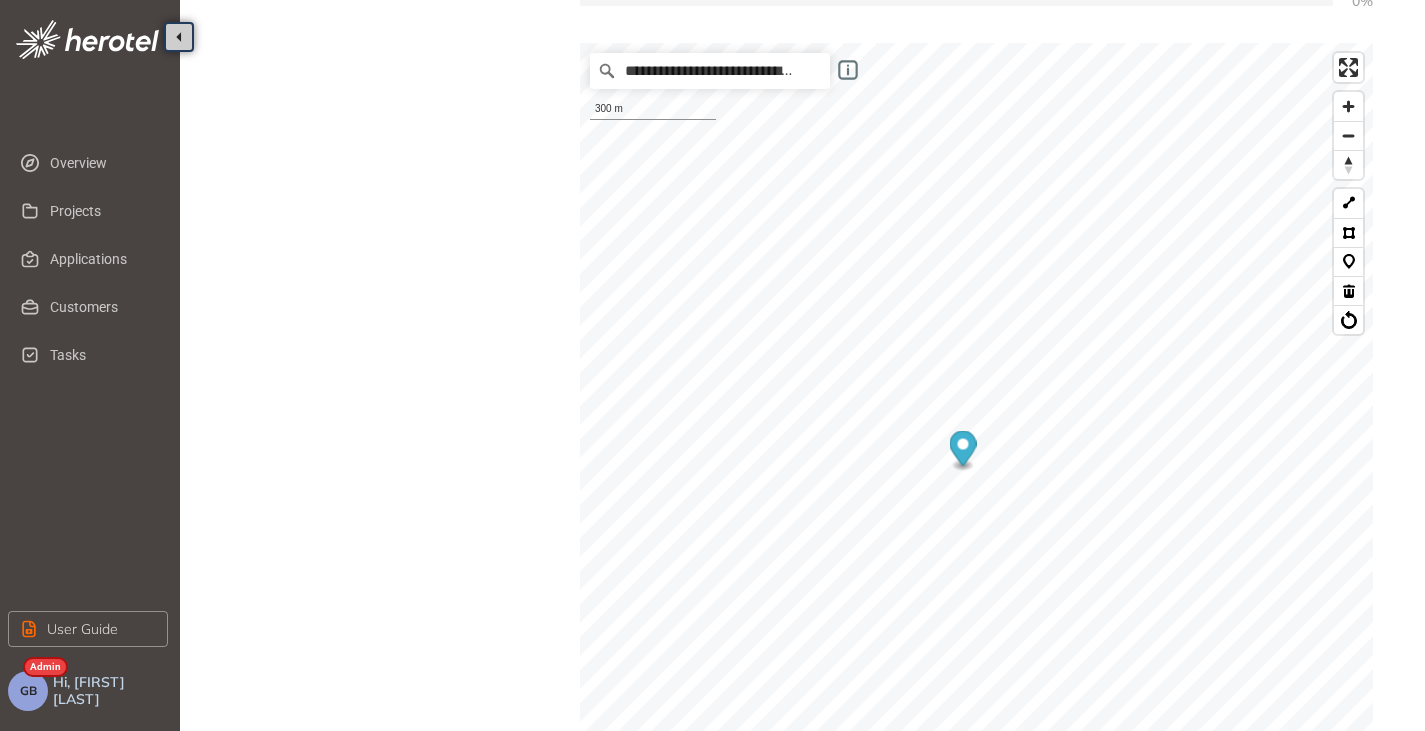 click 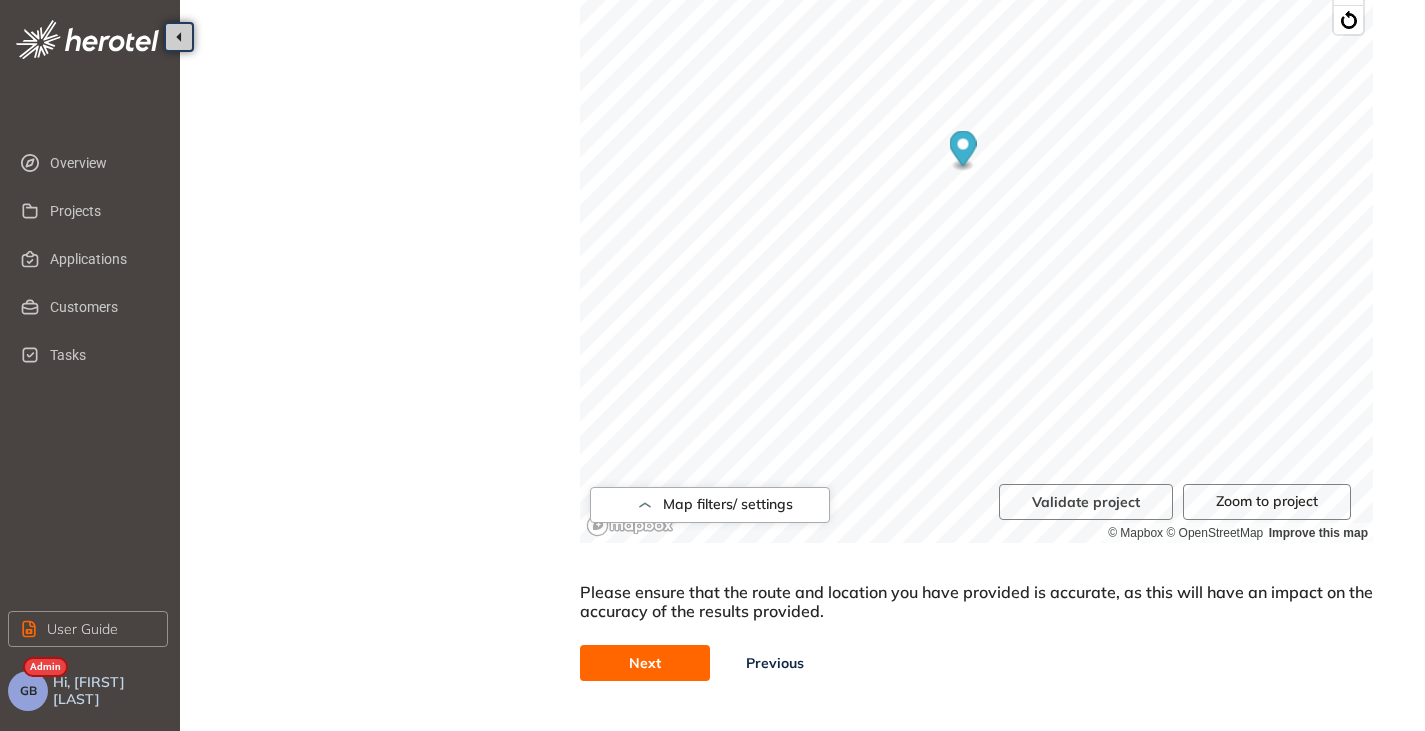 click on "Next" at bounding box center (645, 663) 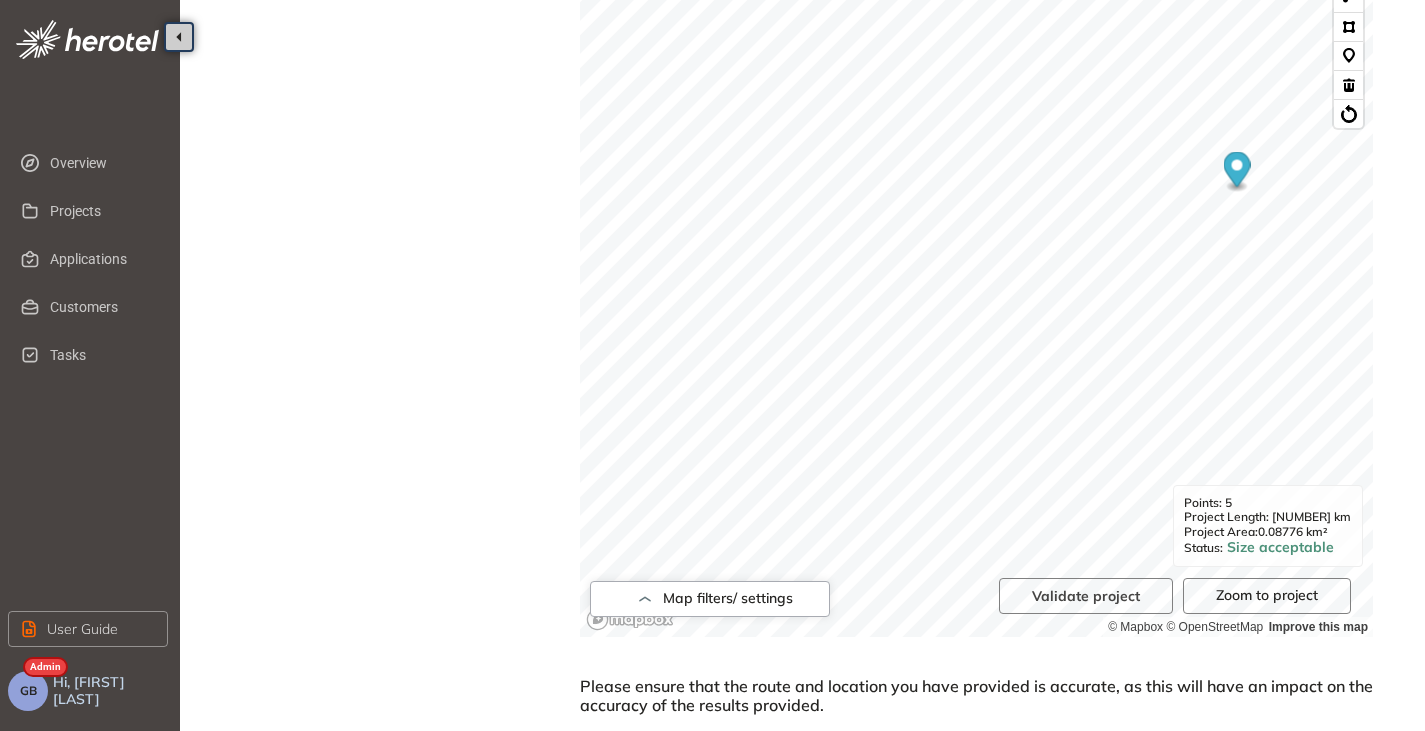 scroll, scrollTop: 748, scrollLeft: 0, axis: vertical 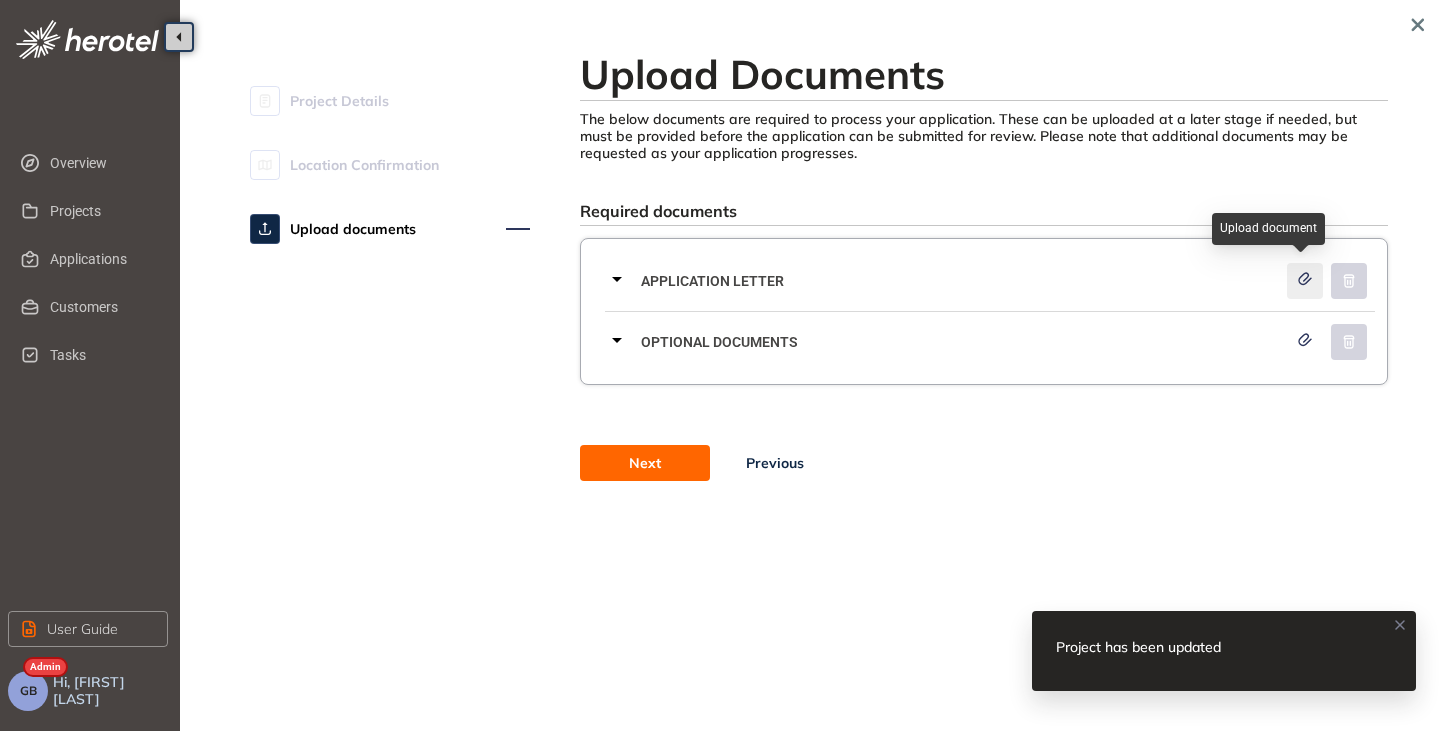 click 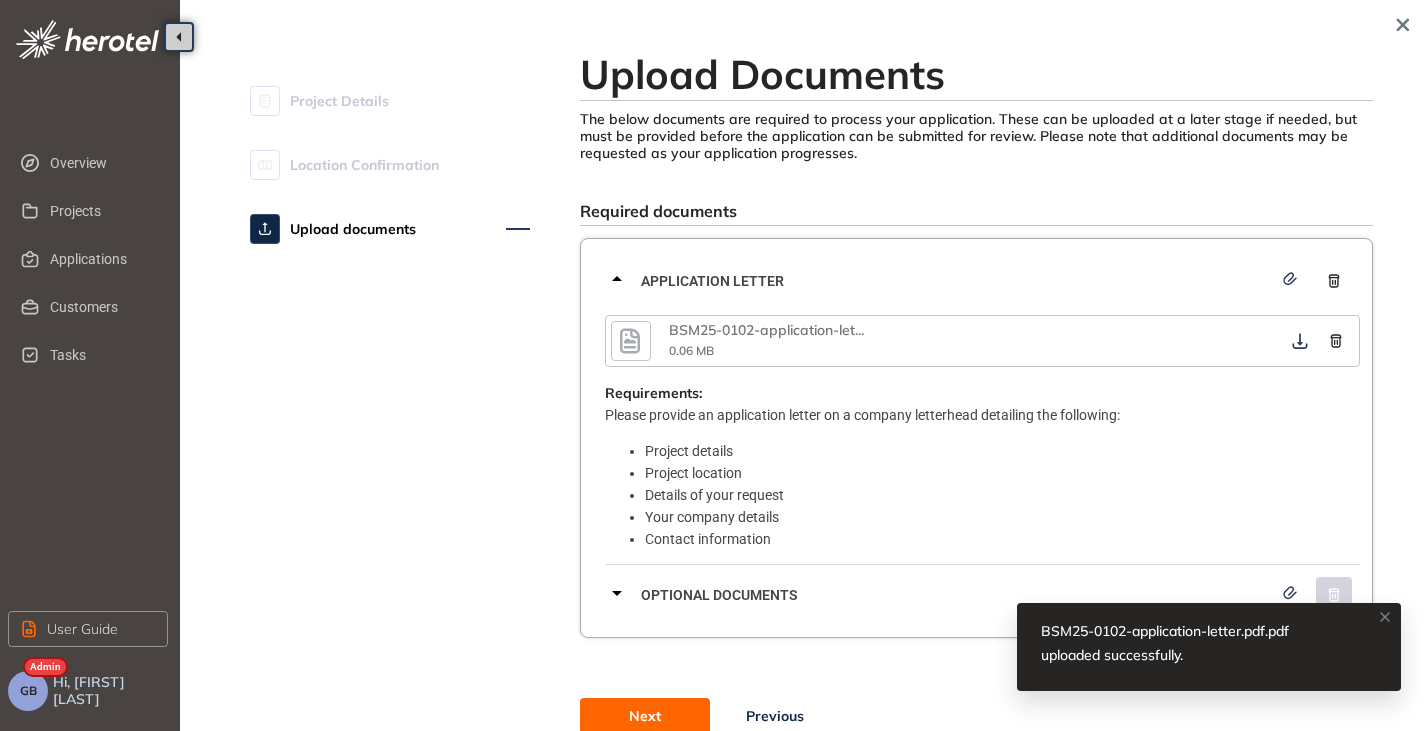 click 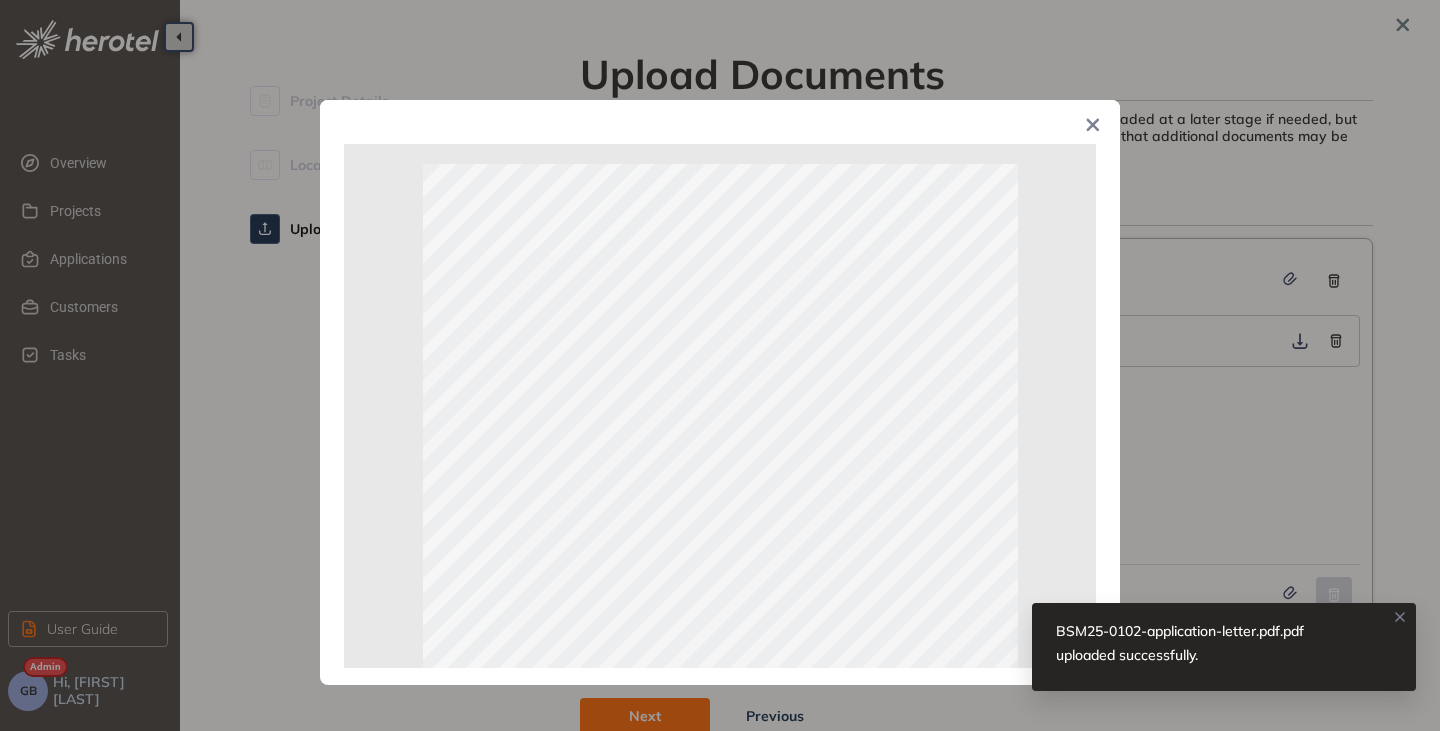 click at bounding box center (1093, 127) 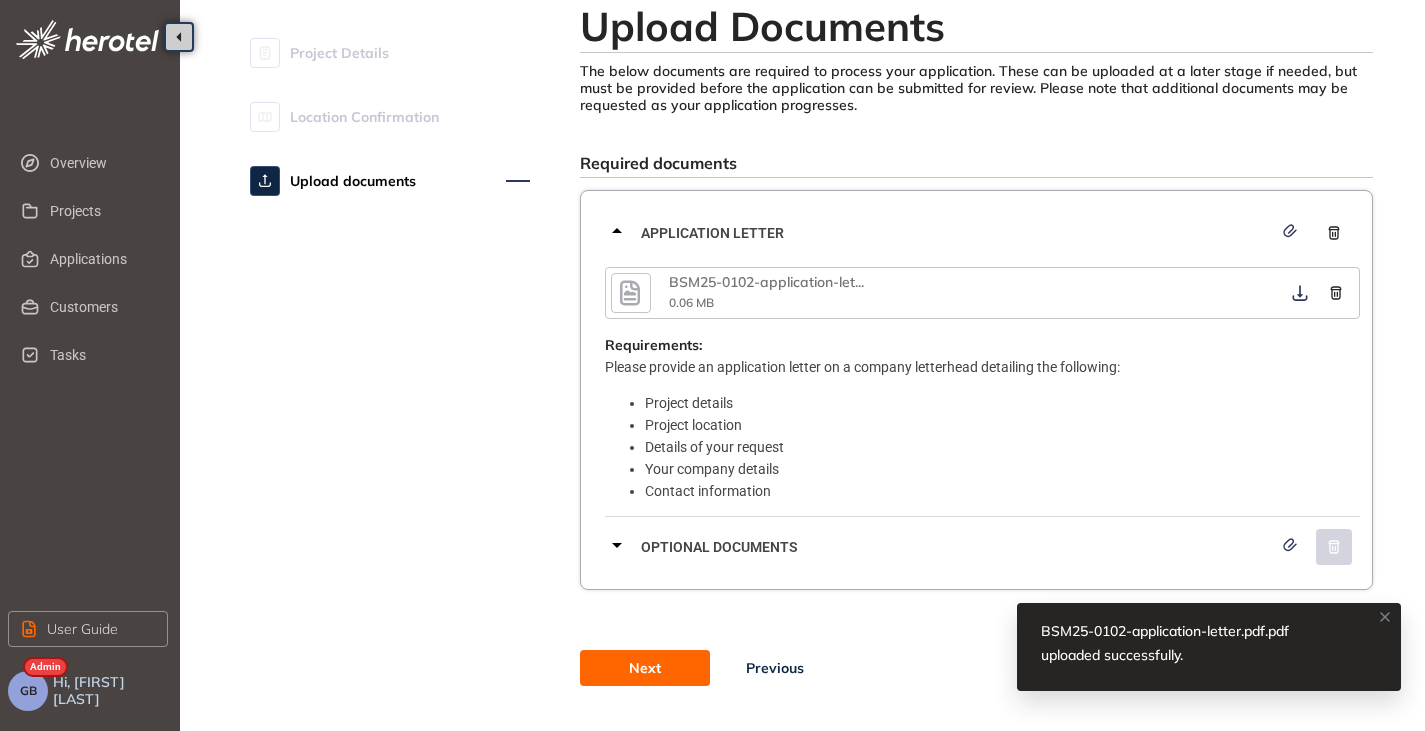 scroll, scrollTop: 93, scrollLeft: 0, axis: vertical 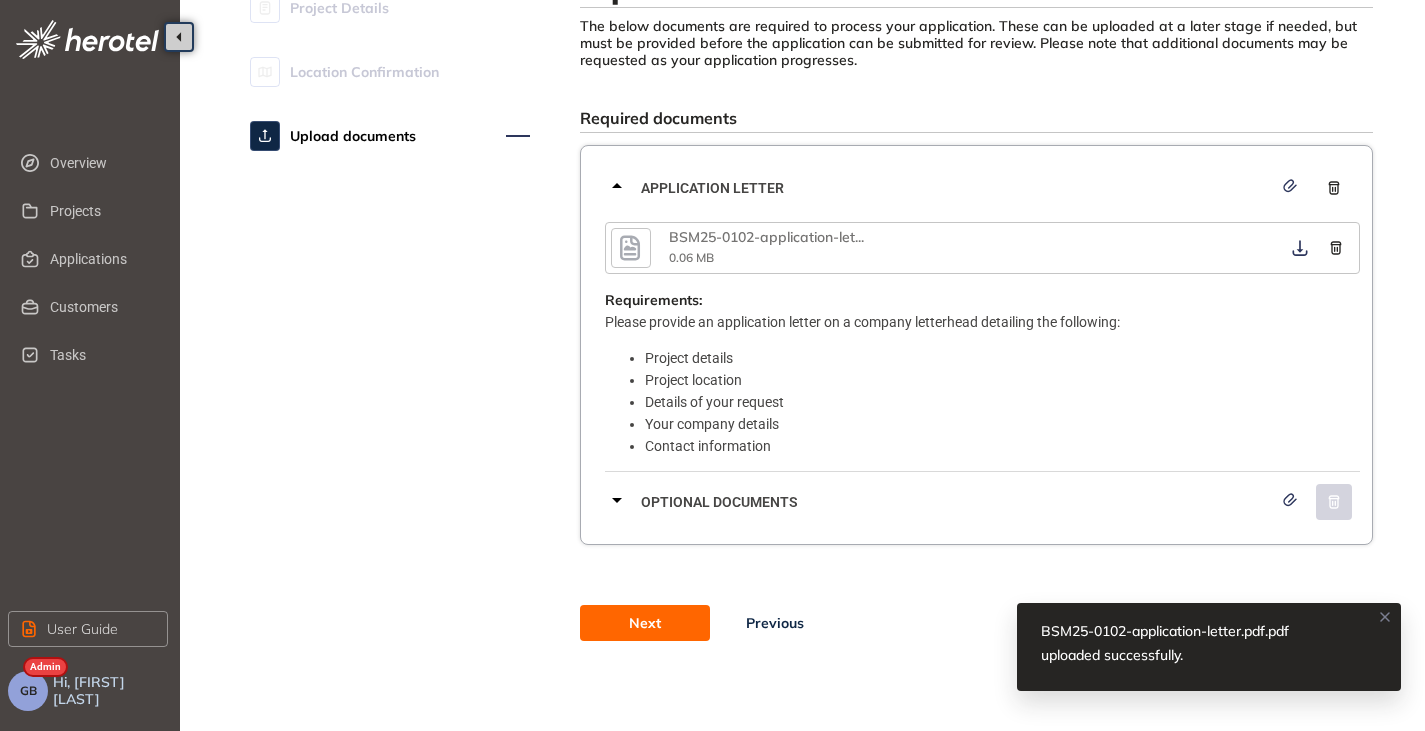 click on "Required documents Application letter [PROJECT_CODE] ... [SIZE] MB Requirements: Please provide an application letter on a company letterhead detailing the following:
Project details
Project location
Details of your request
Your company details
Contact information
Optional documents Next Previous" at bounding box center (976, 374) 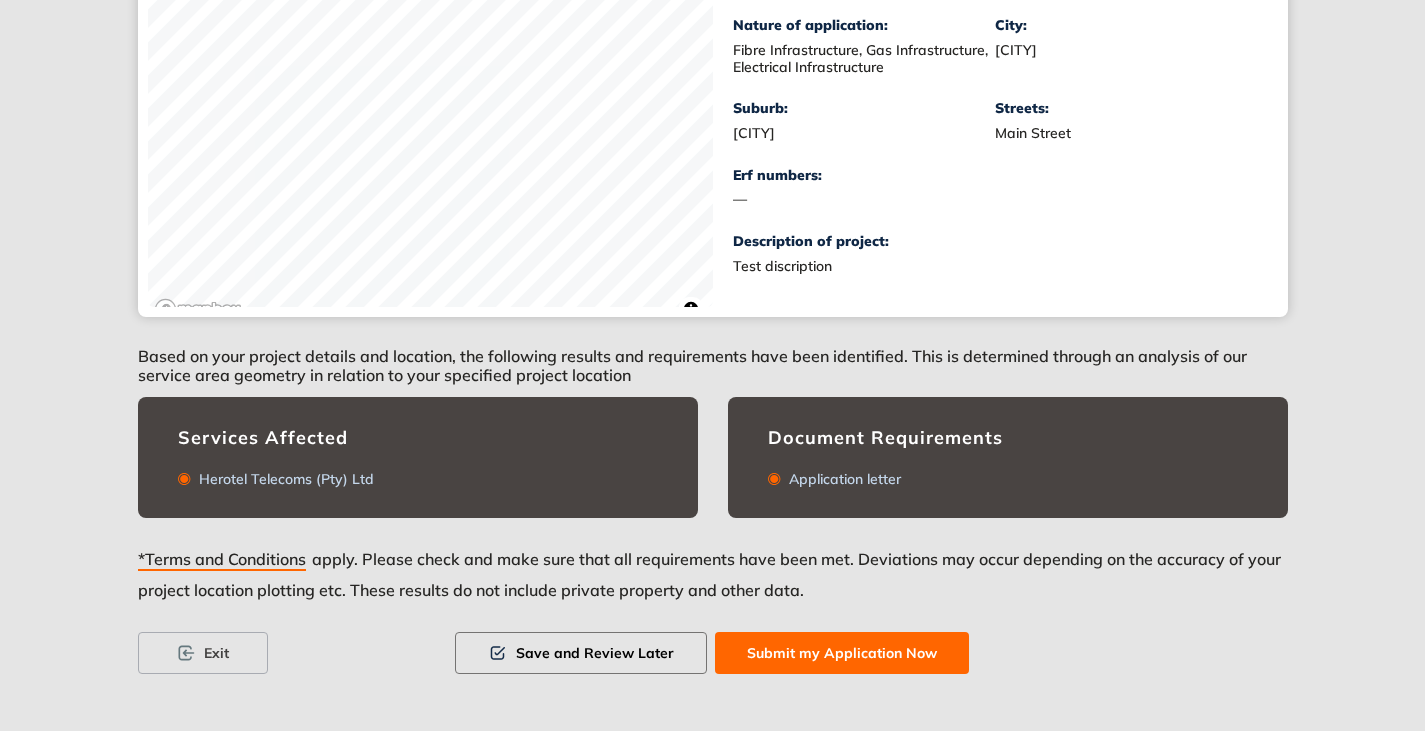 scroll, scrollTop: 446, scrollLeft: 0, axis: vertical 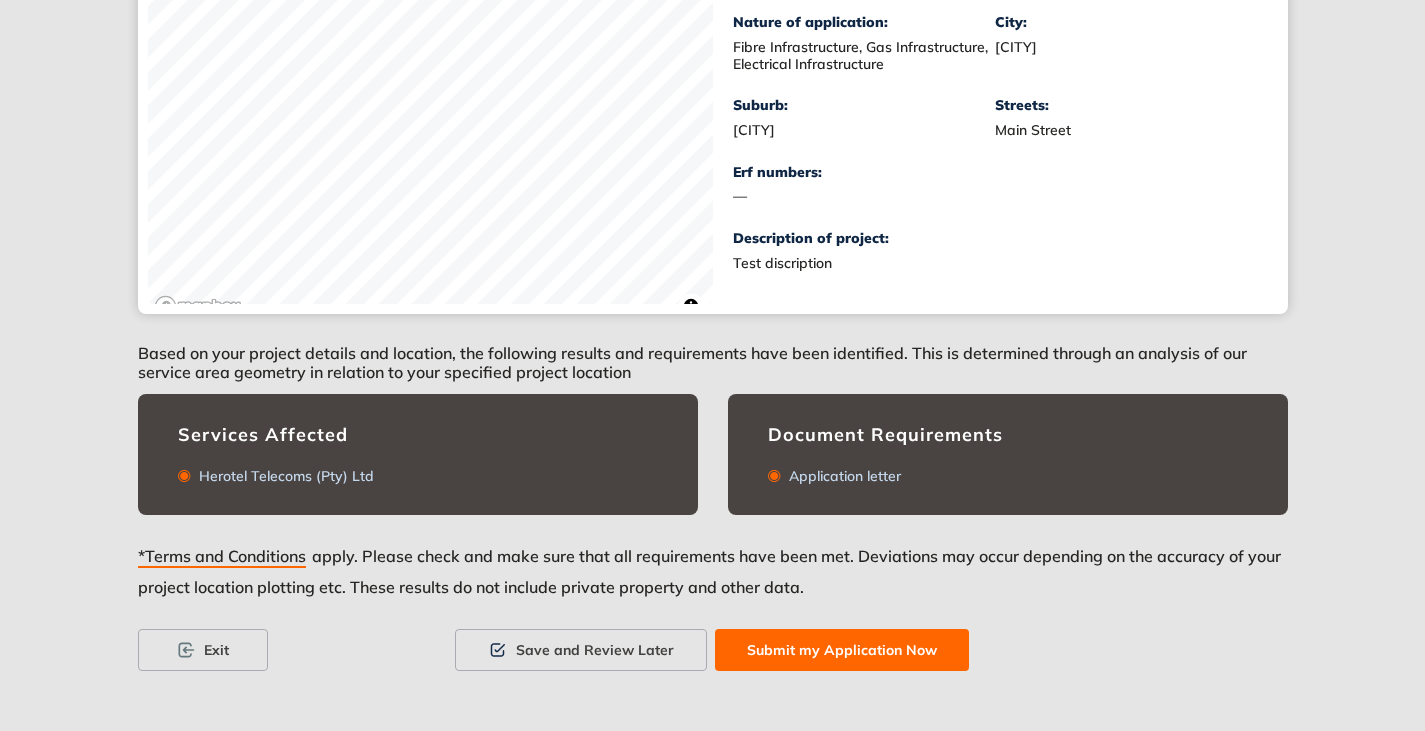 click on "Submit my Application Now" at bounding box center [842, 650] 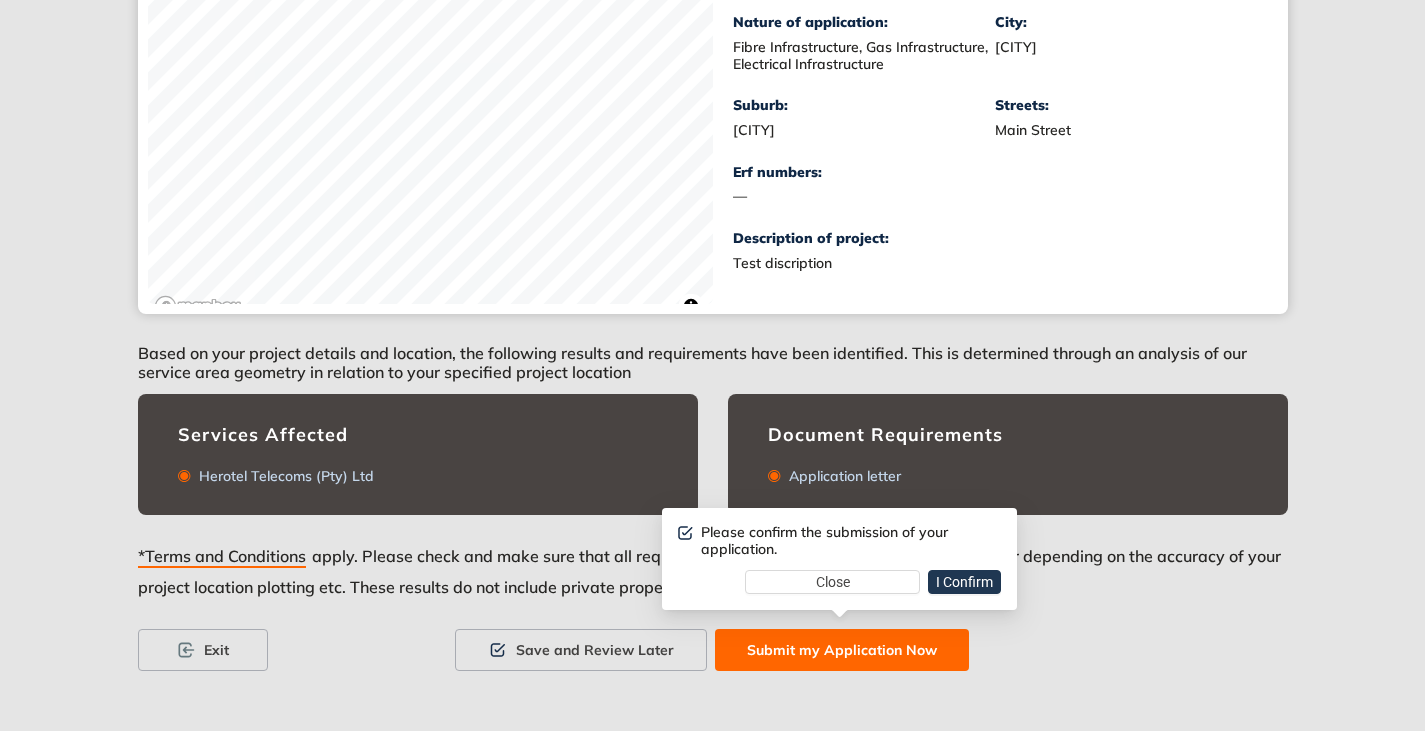 click on "I Confirm" at bounding box center (964, 582) 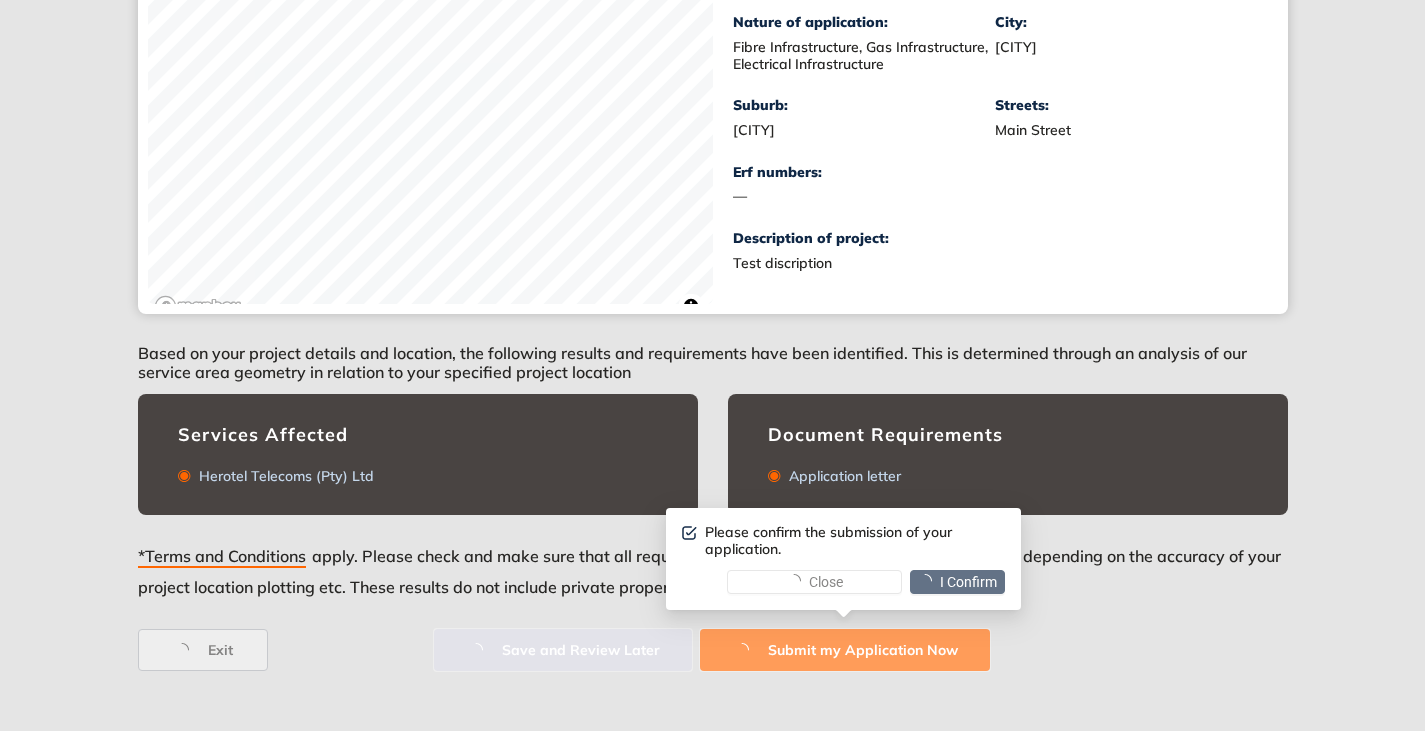 scroll, scrollTop: 0, scrollLeft: 0, axis: both 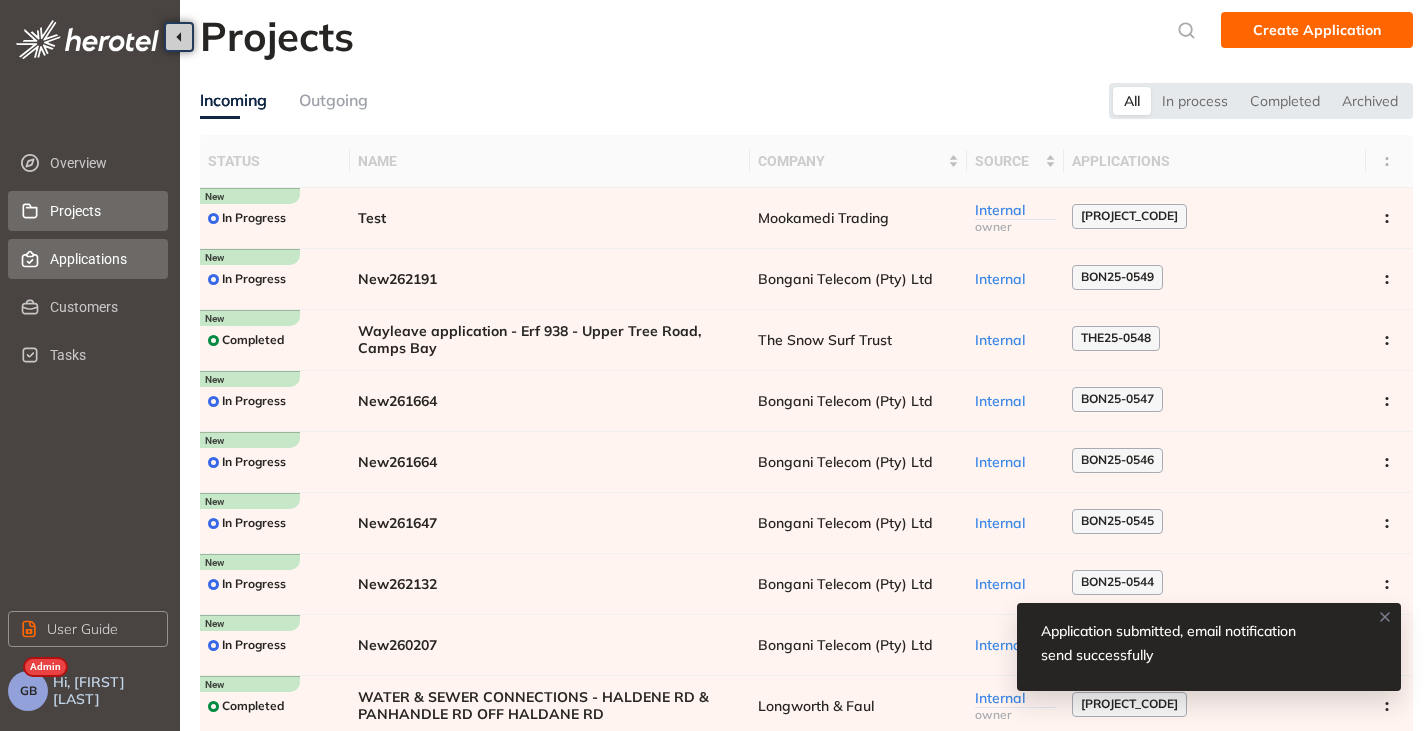 click on "Applications" at bounding box center (101, 259) 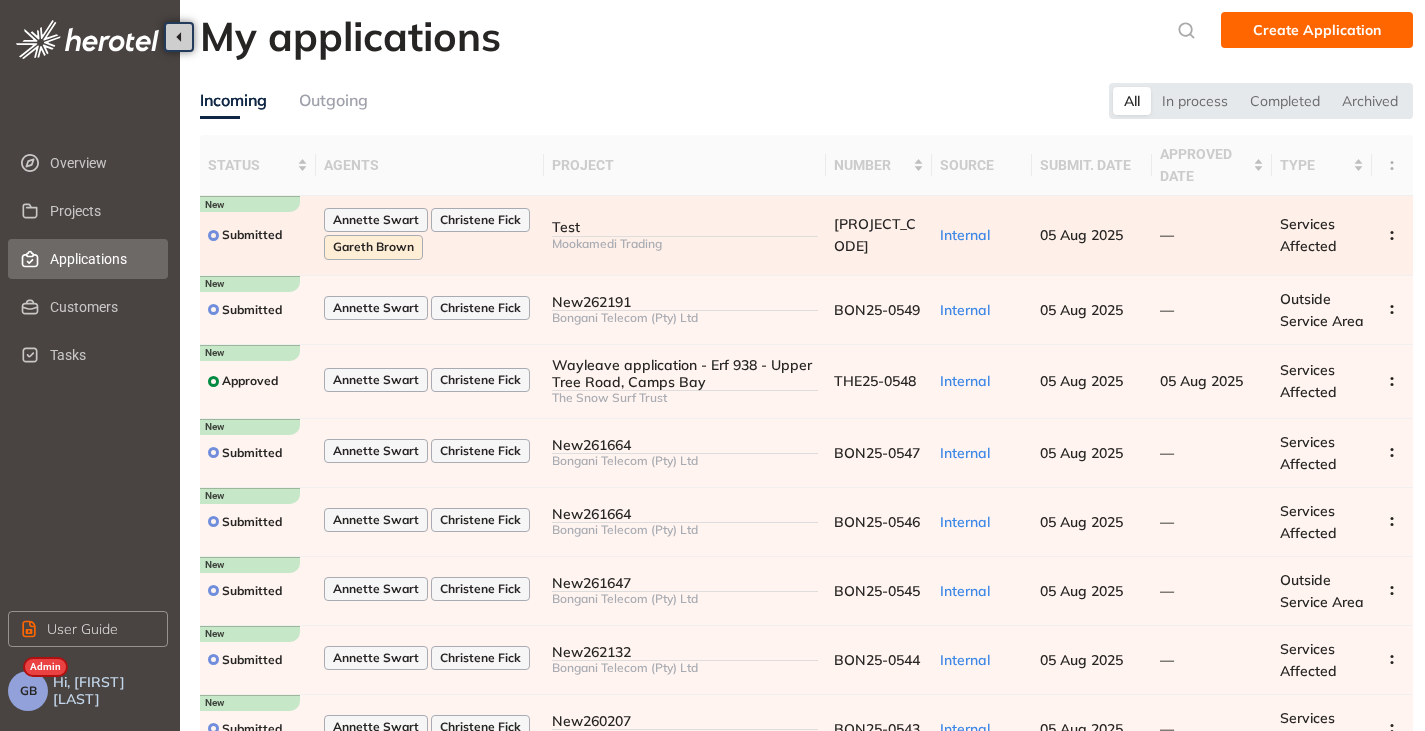 click on "Mookamedi Trading" at bounding box center [685, 244] 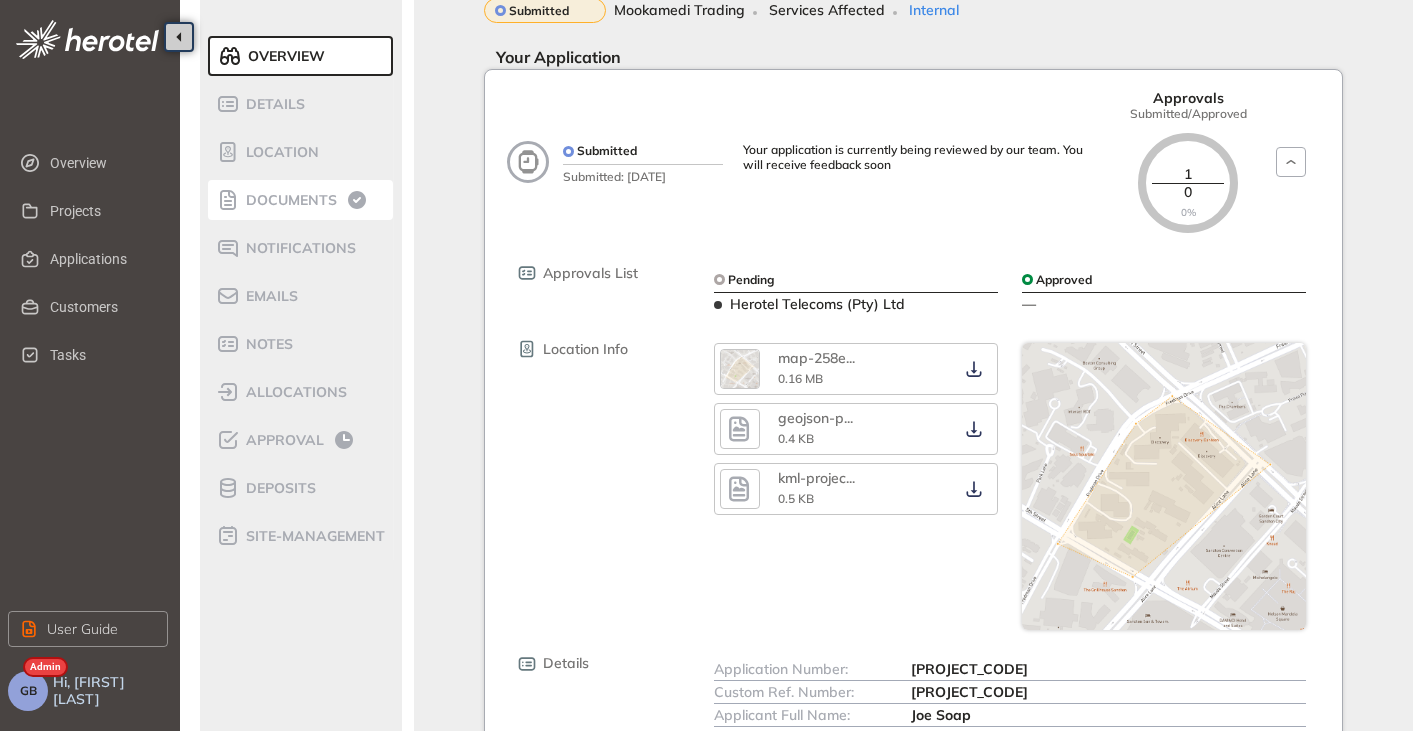click on "Documents" at bounding box center [301, 200] 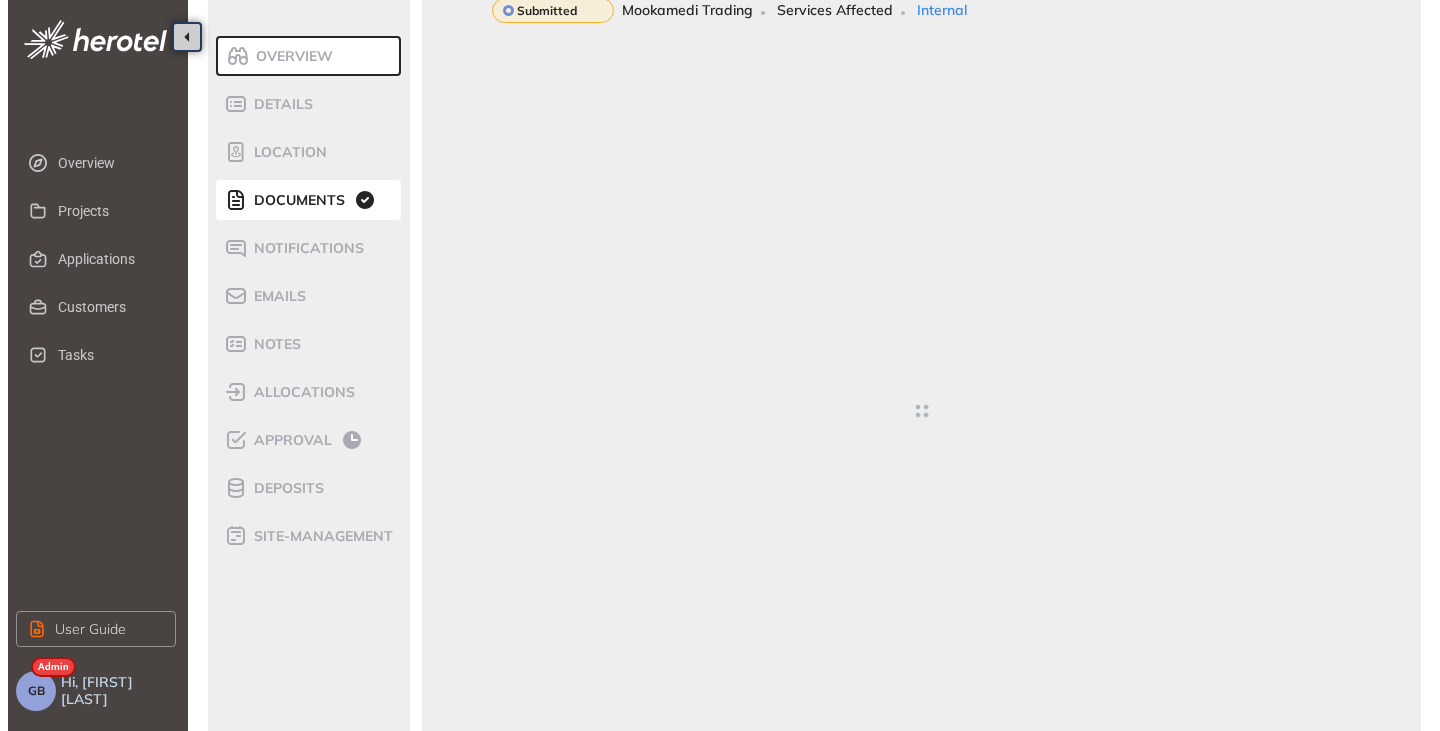 scroll, scrollTop: 3, scrollLeft: 0, axis: vertical 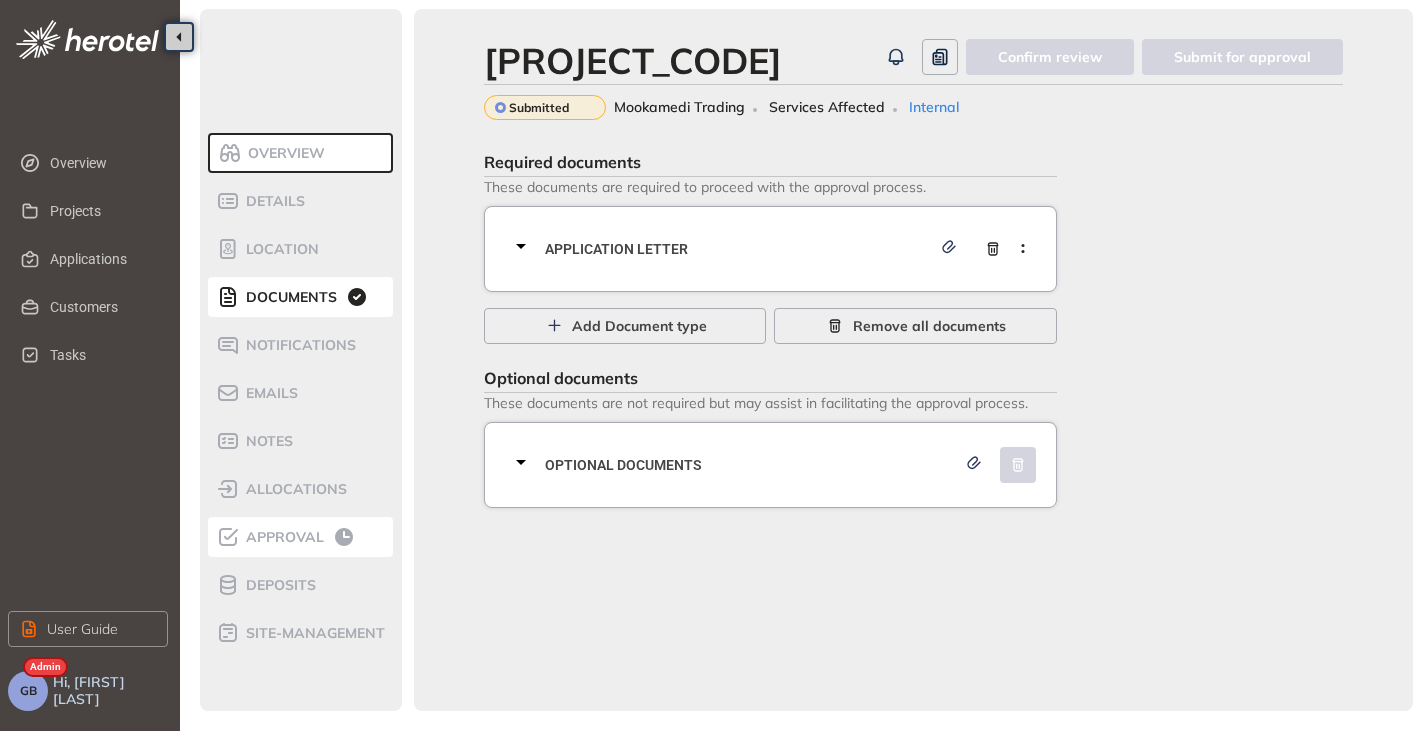 click on "Approval" at bounding box center [282, 537] 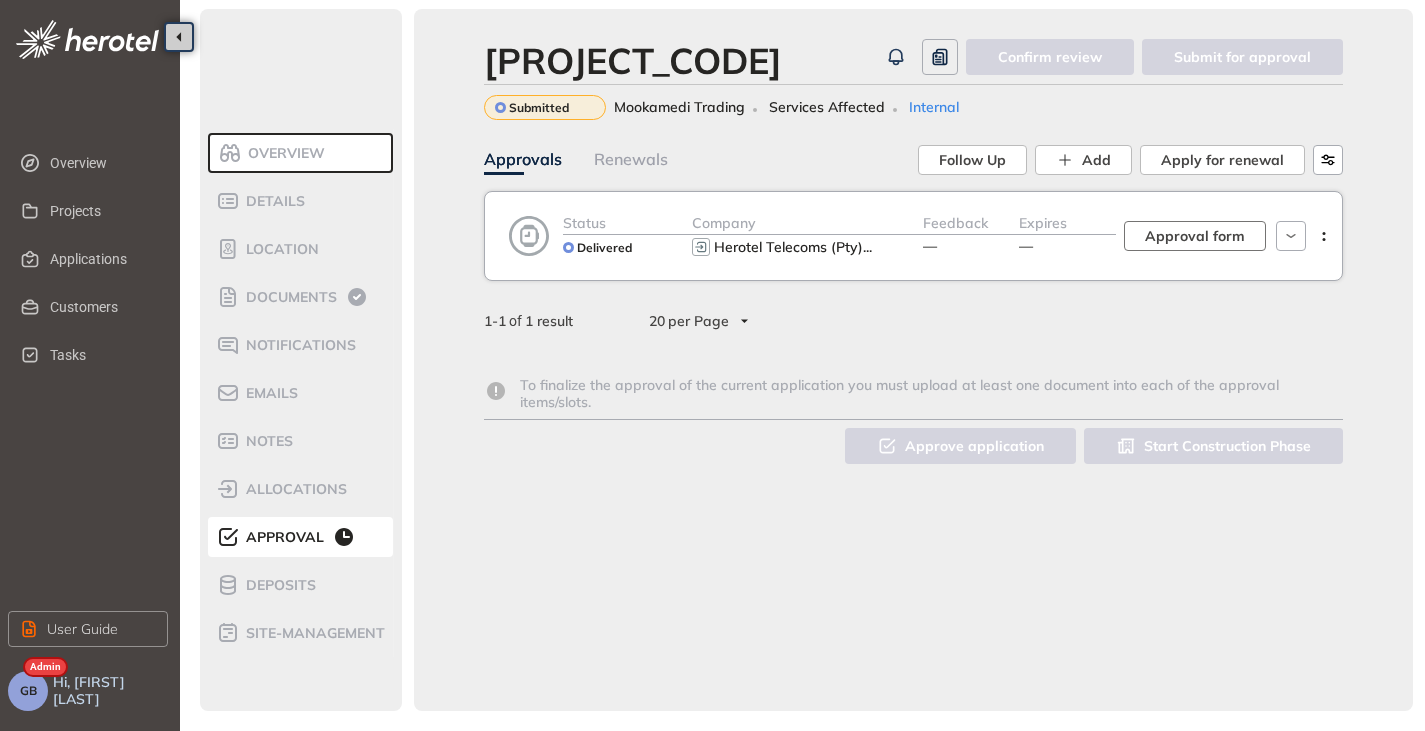 click on "Approval form" at bounding box center [1195, 236] 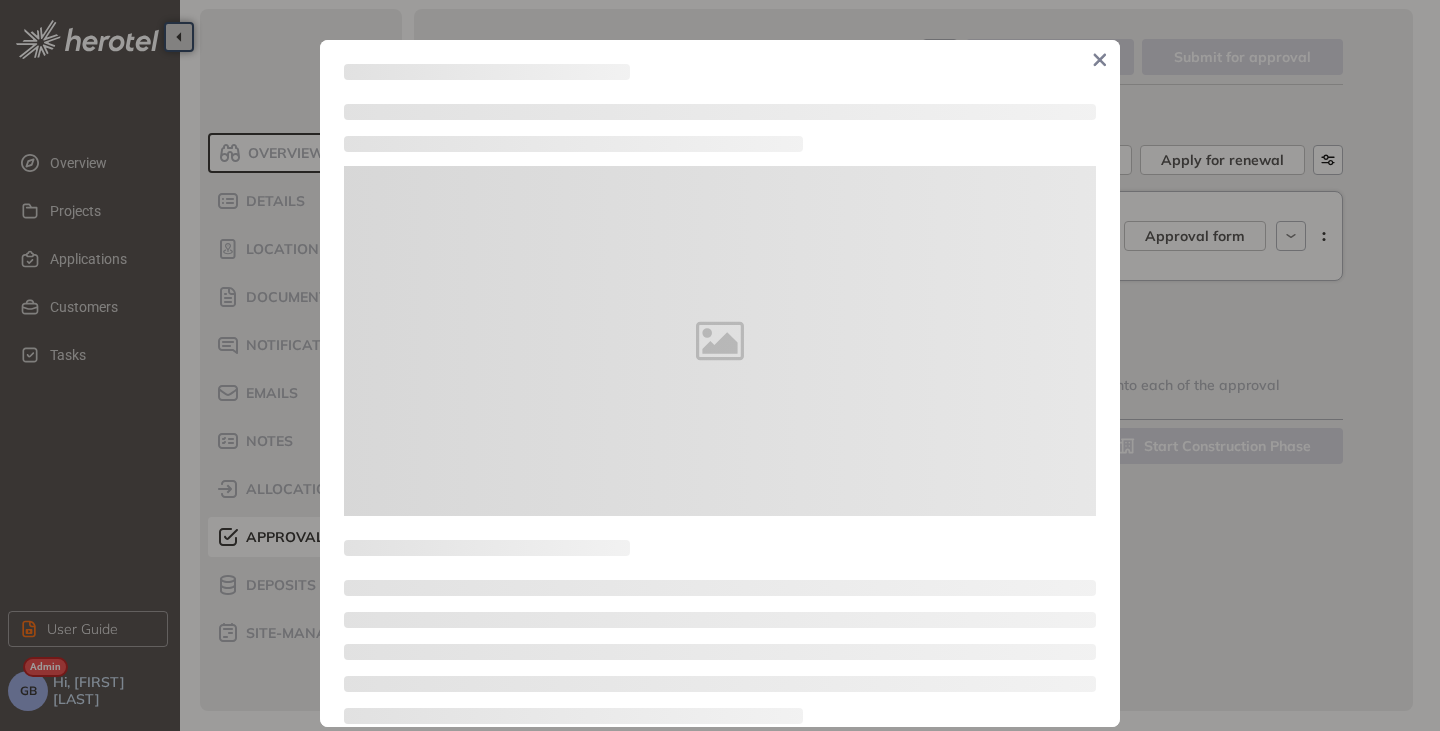 type on "**********" 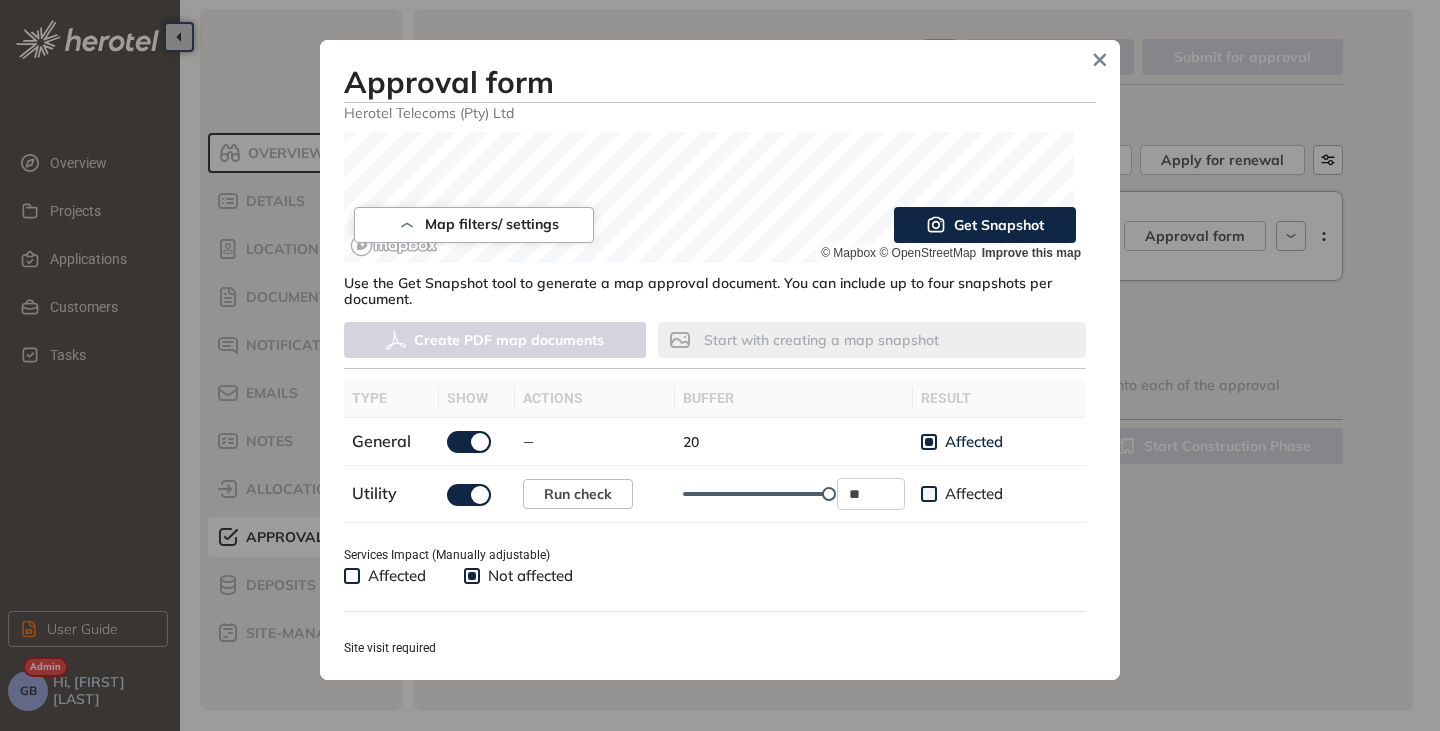 scroll, scrollTop: 600, scrollLeft: 0, axis: vertical 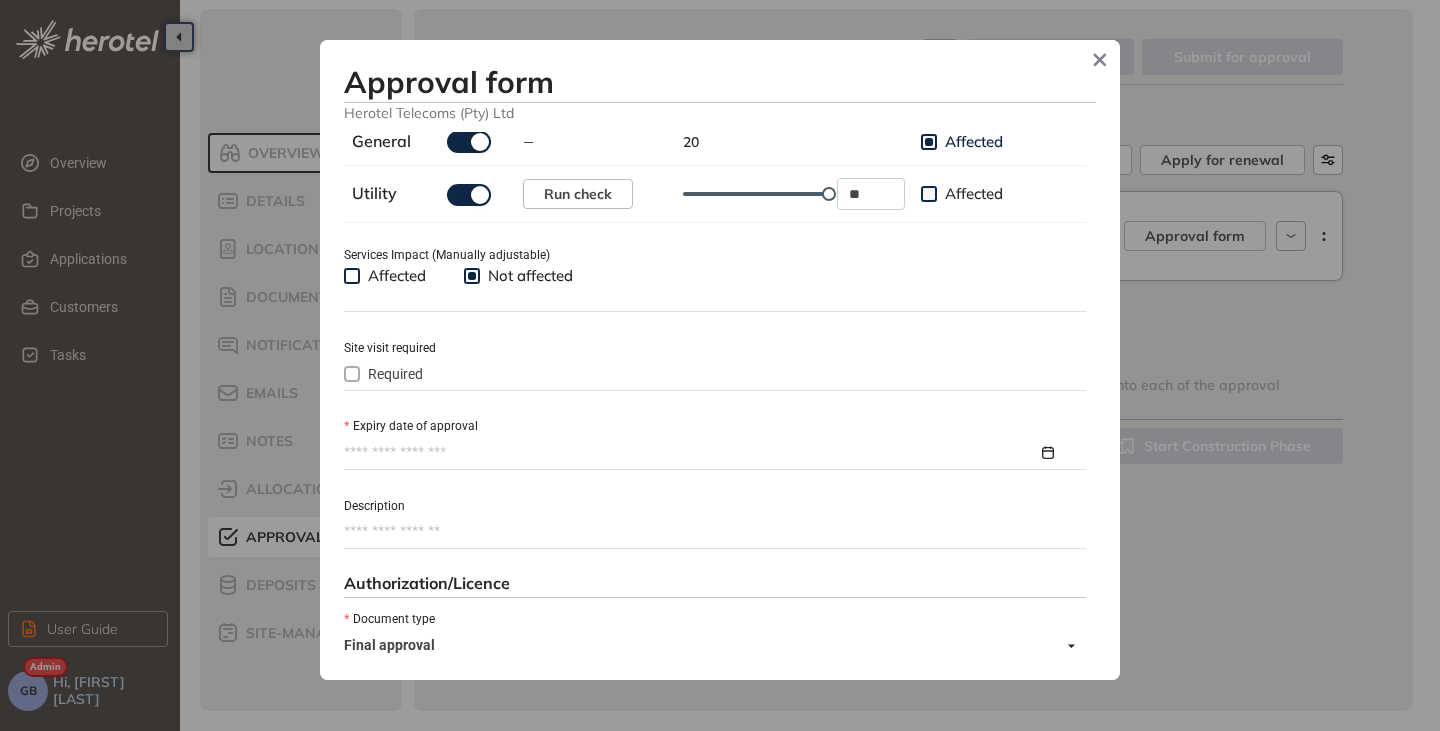 click on "Expiry date of approval" at bounding box center [691, 453] 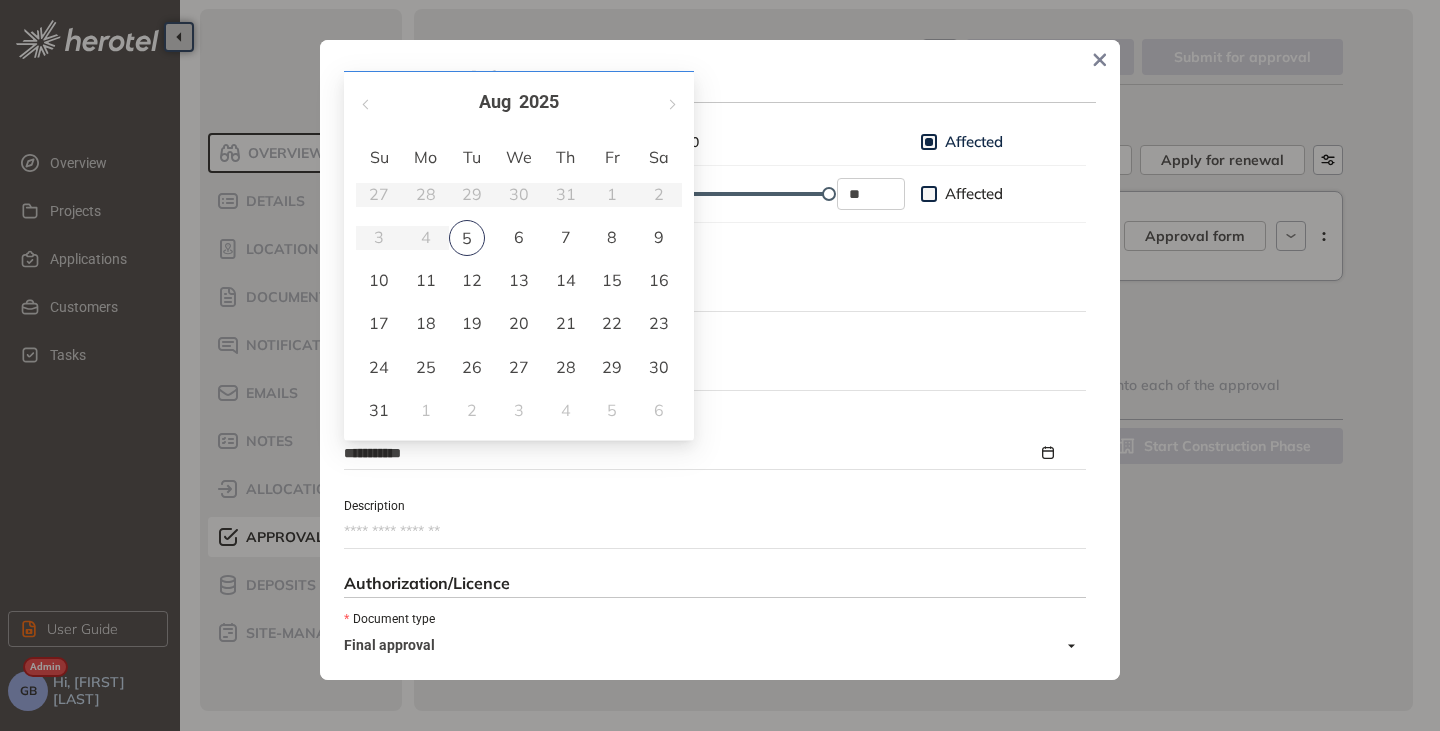 type on "**********" 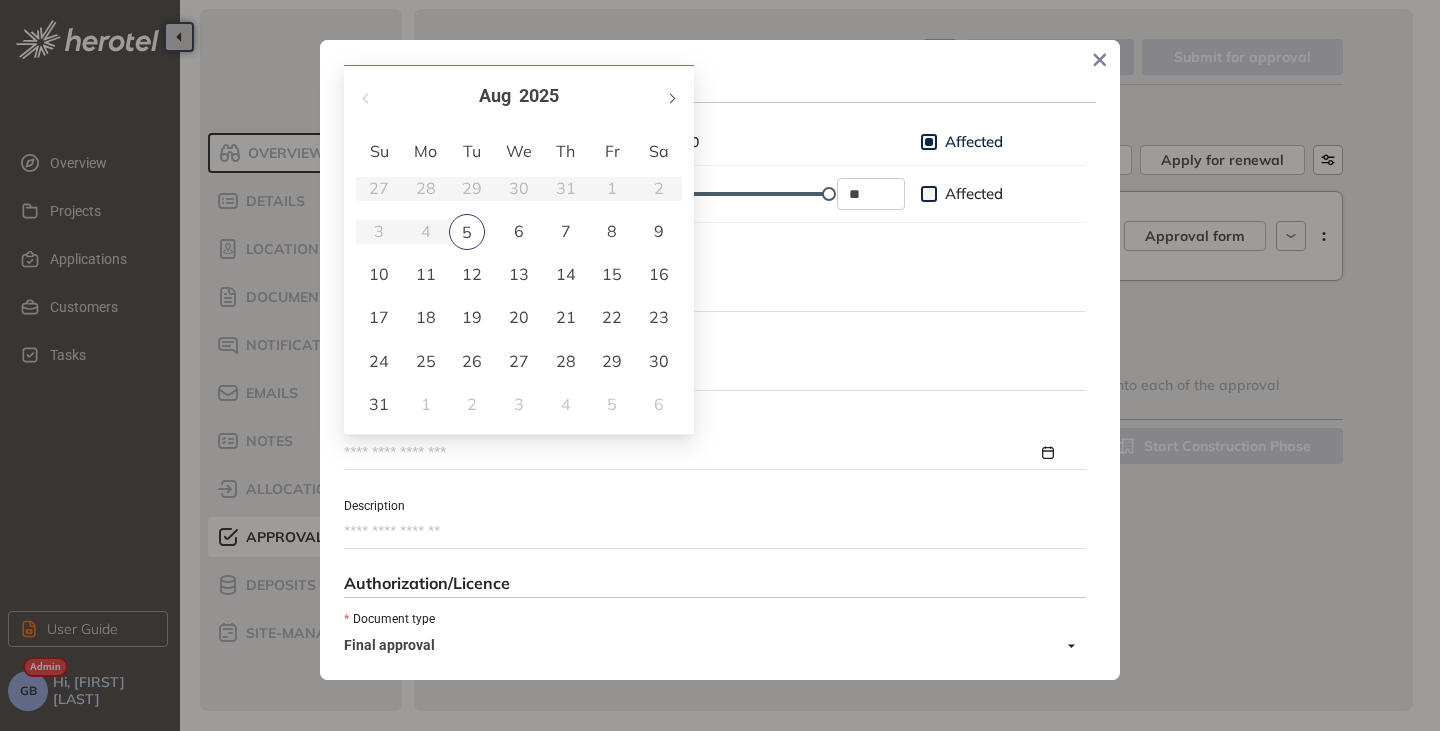 click at bounding box center (671, 96) 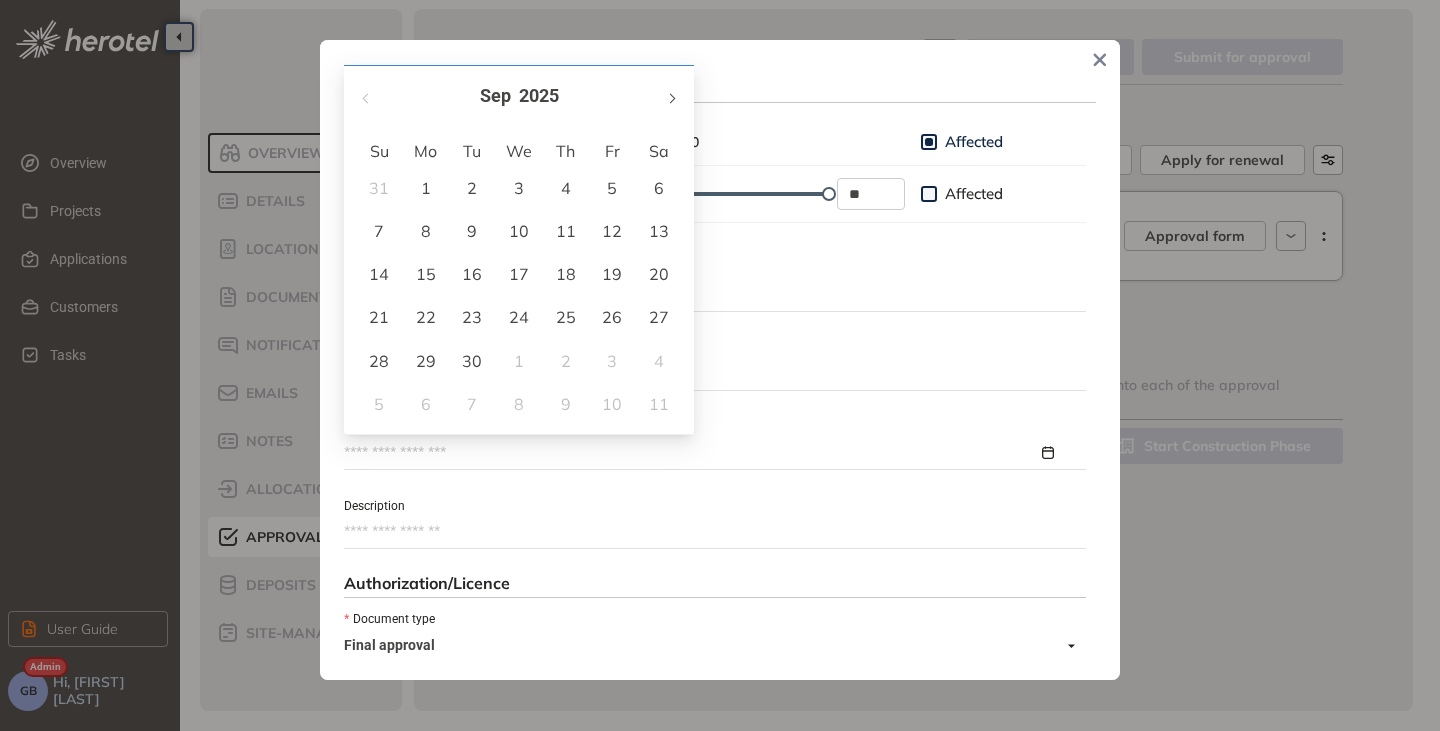 click at bounding box center [671, 96] 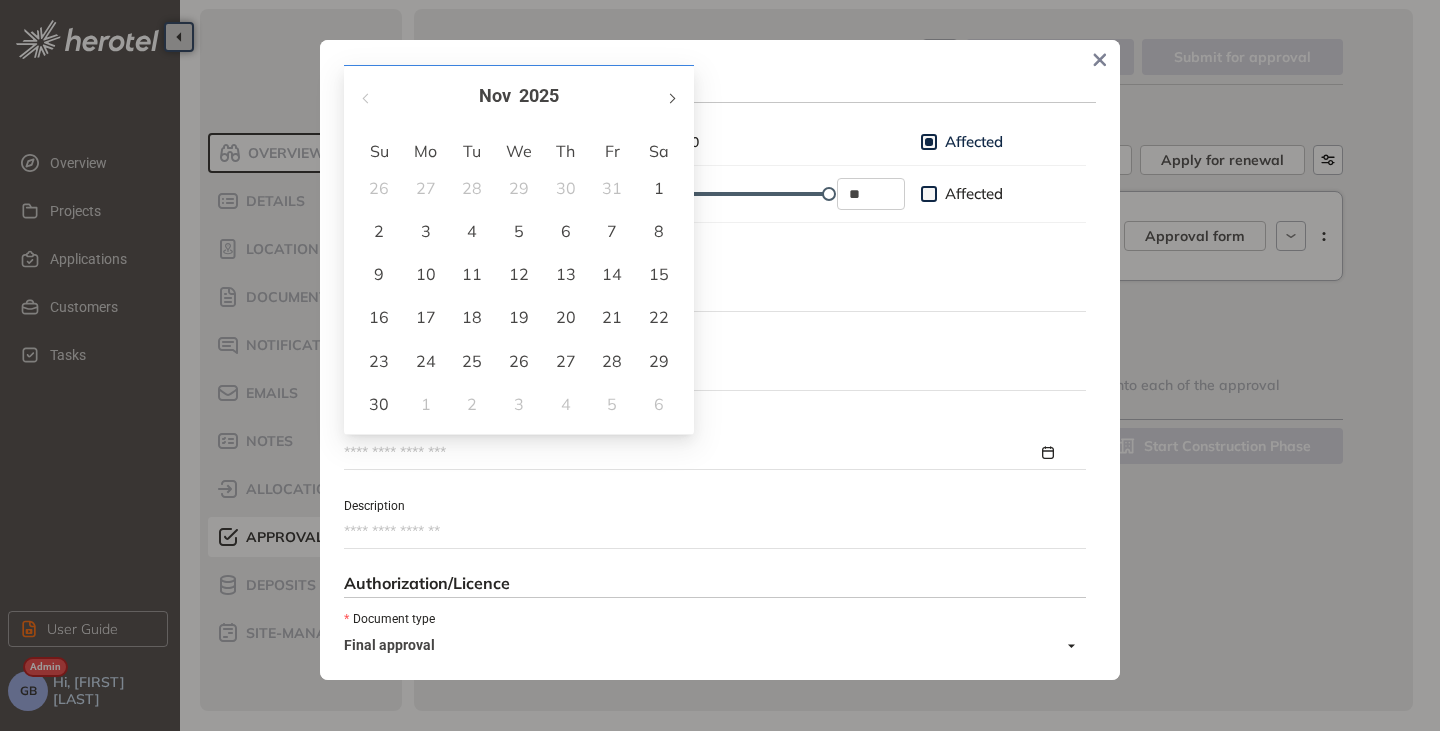 click at bounding box center [671, 96] 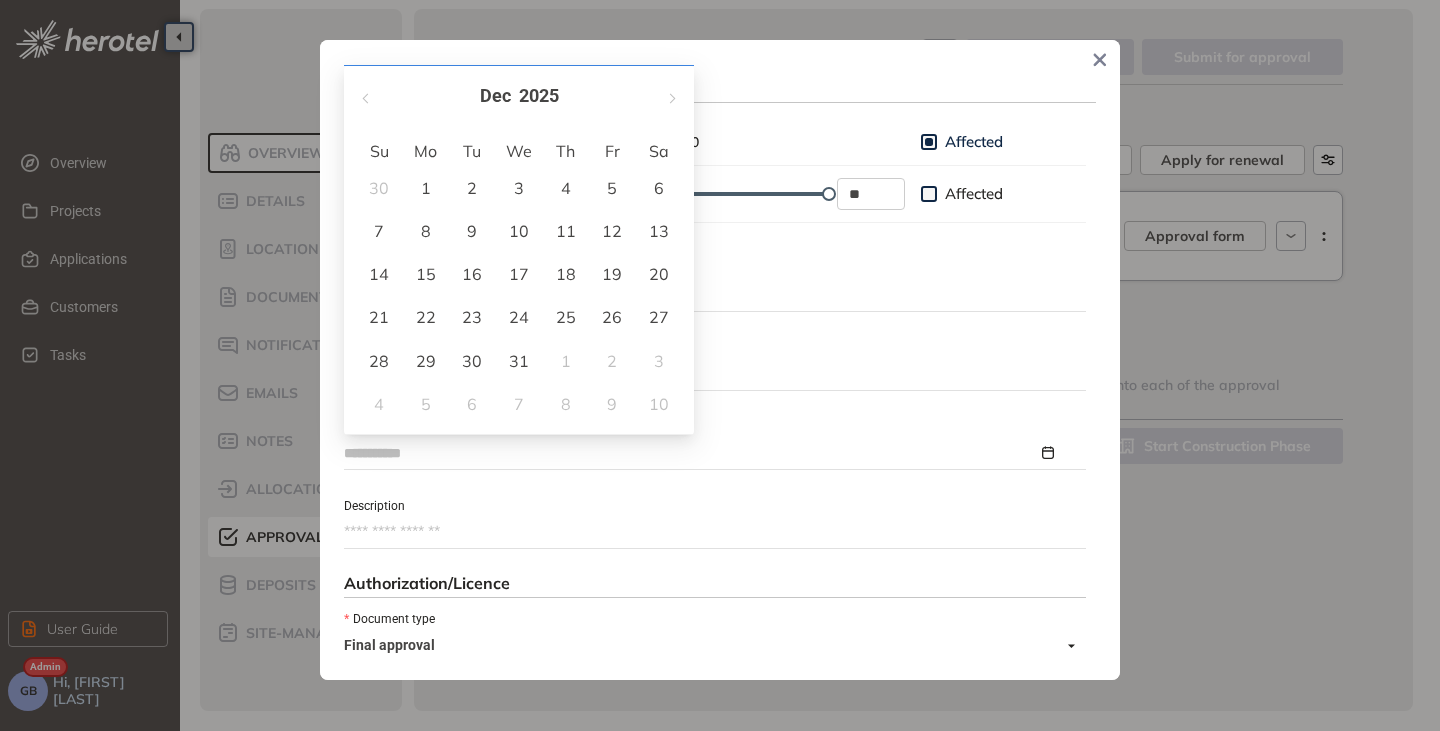 type on "**********" 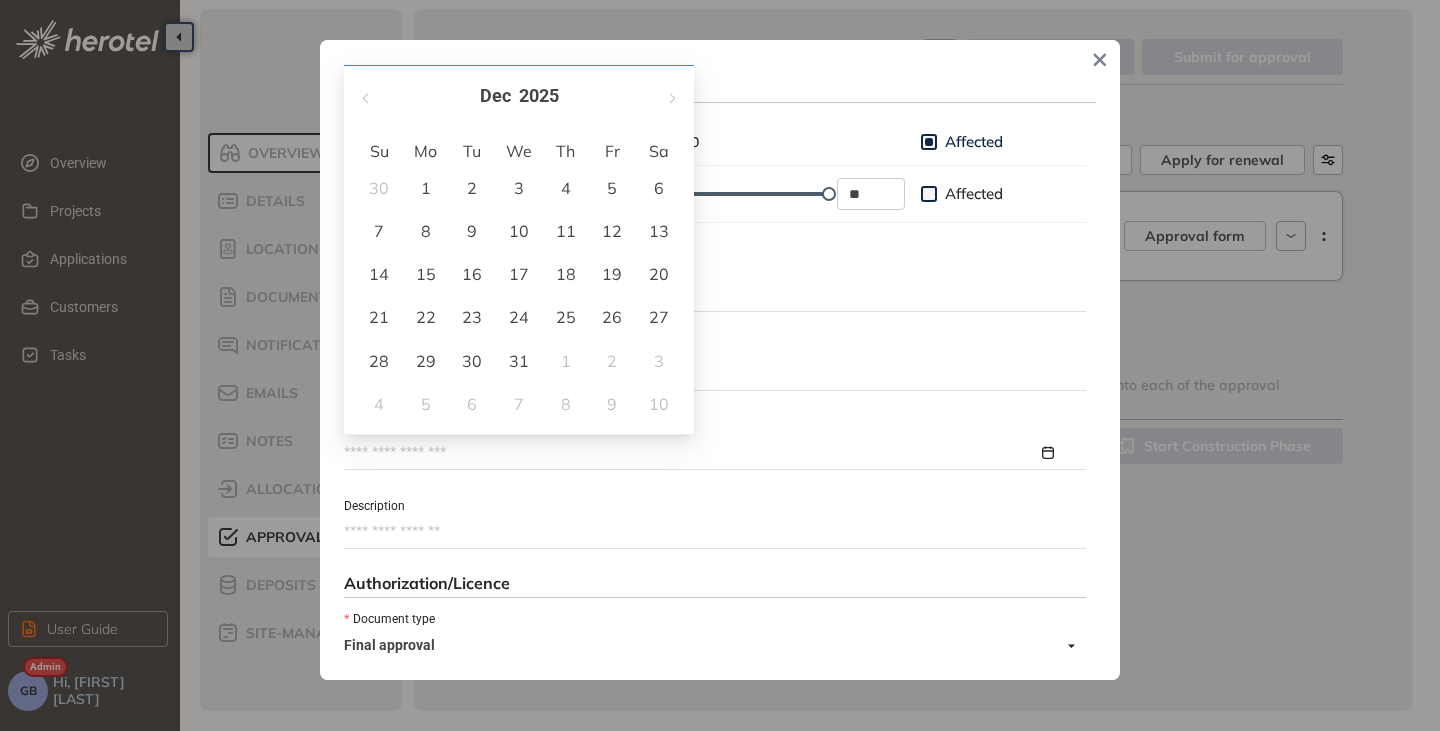 click on "Dec 2025" at bounding box center [519, 96] 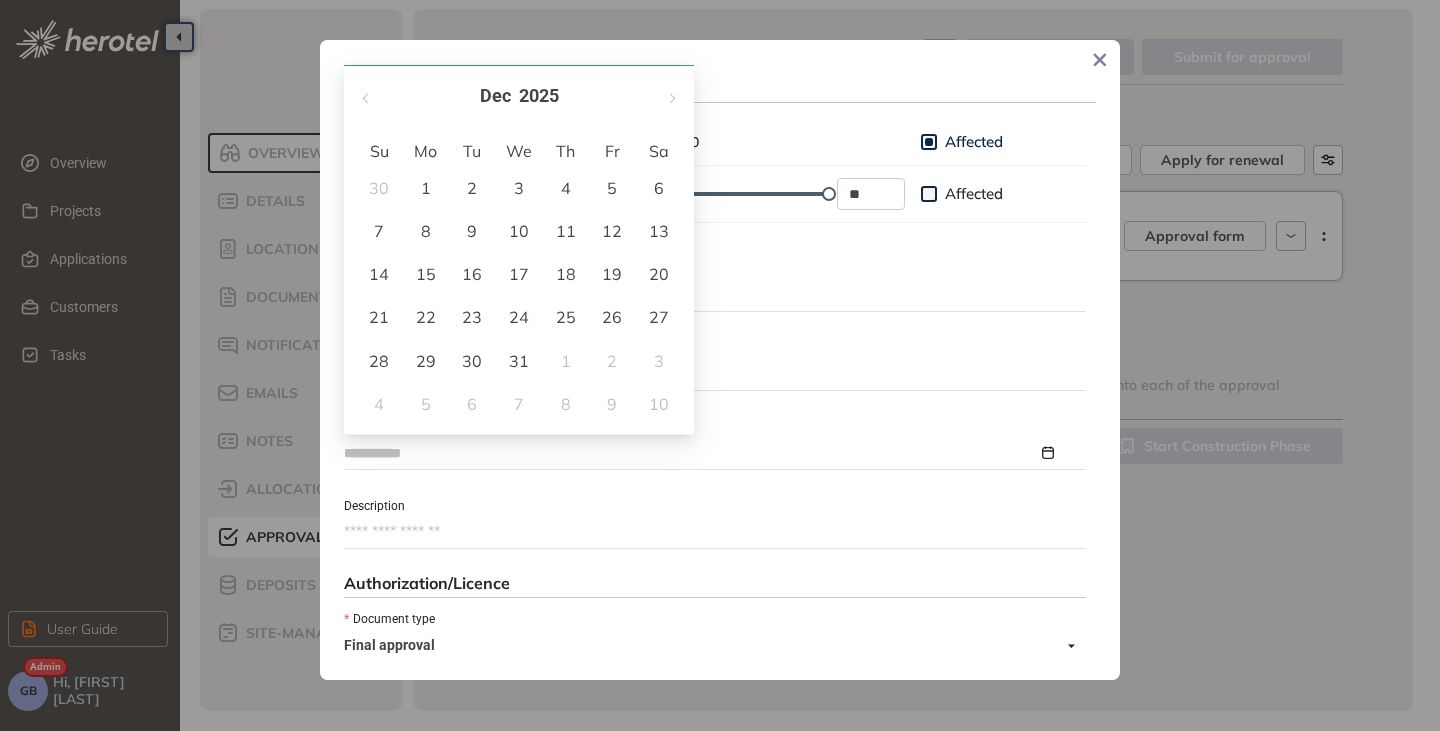 type on "**********" 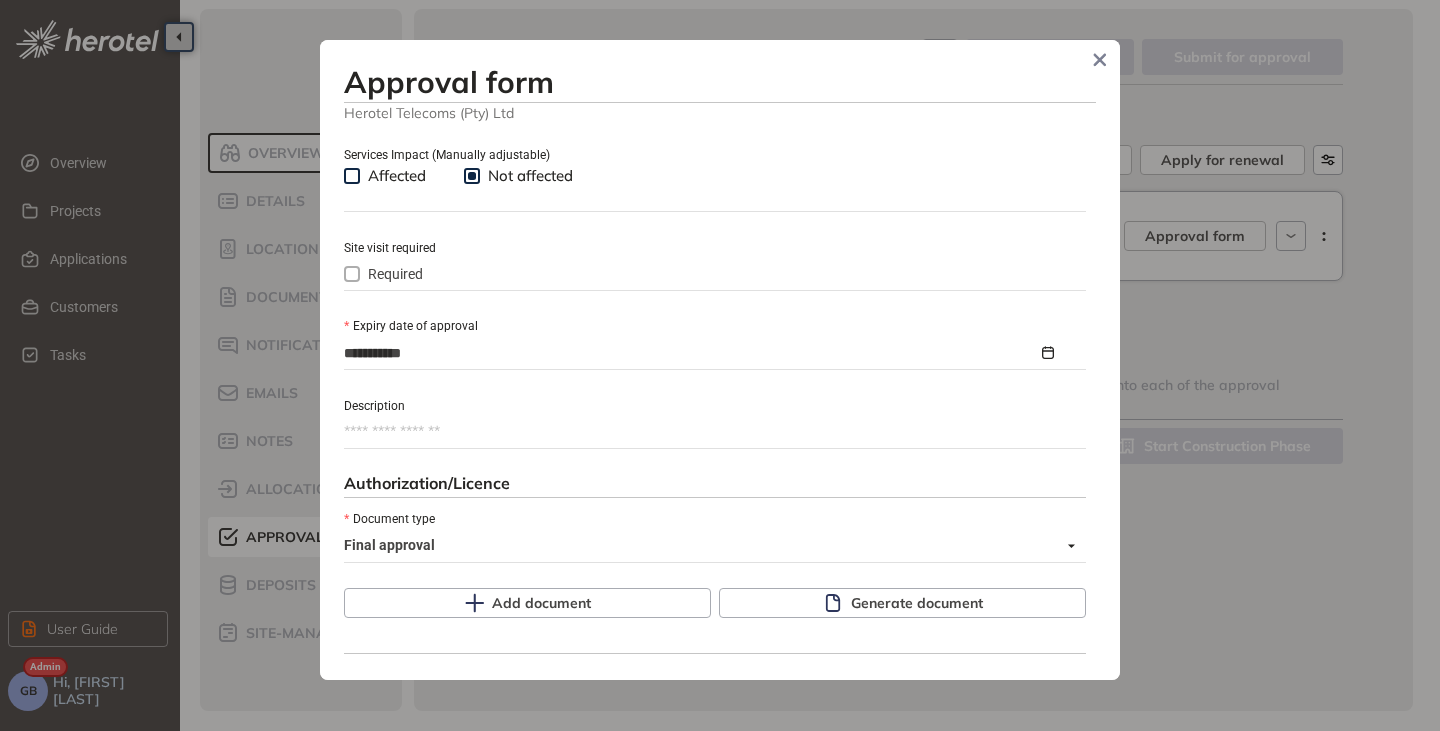 scroll, scrollTop: 900, scrollLeft: 0, axis: vertical 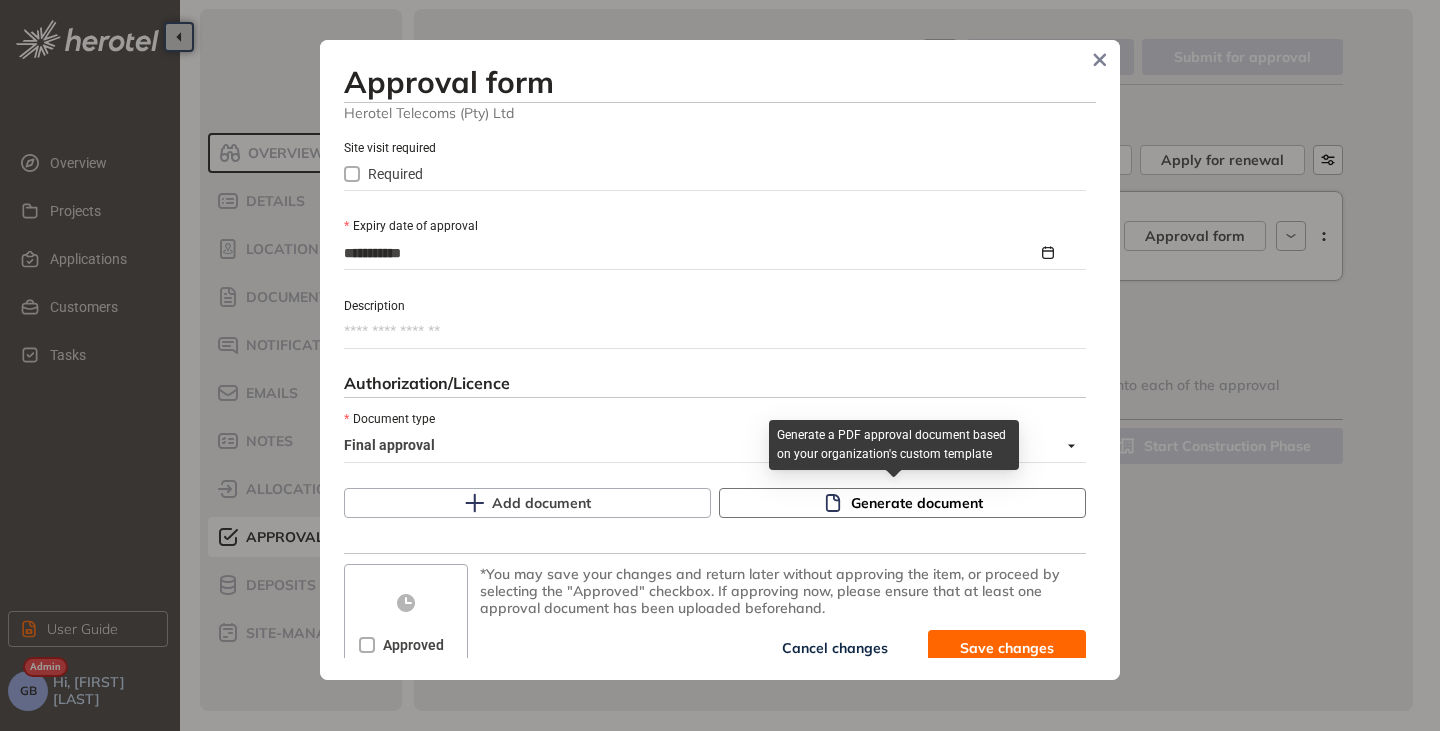 click on "Generate document" at bounding box center [917, 503] 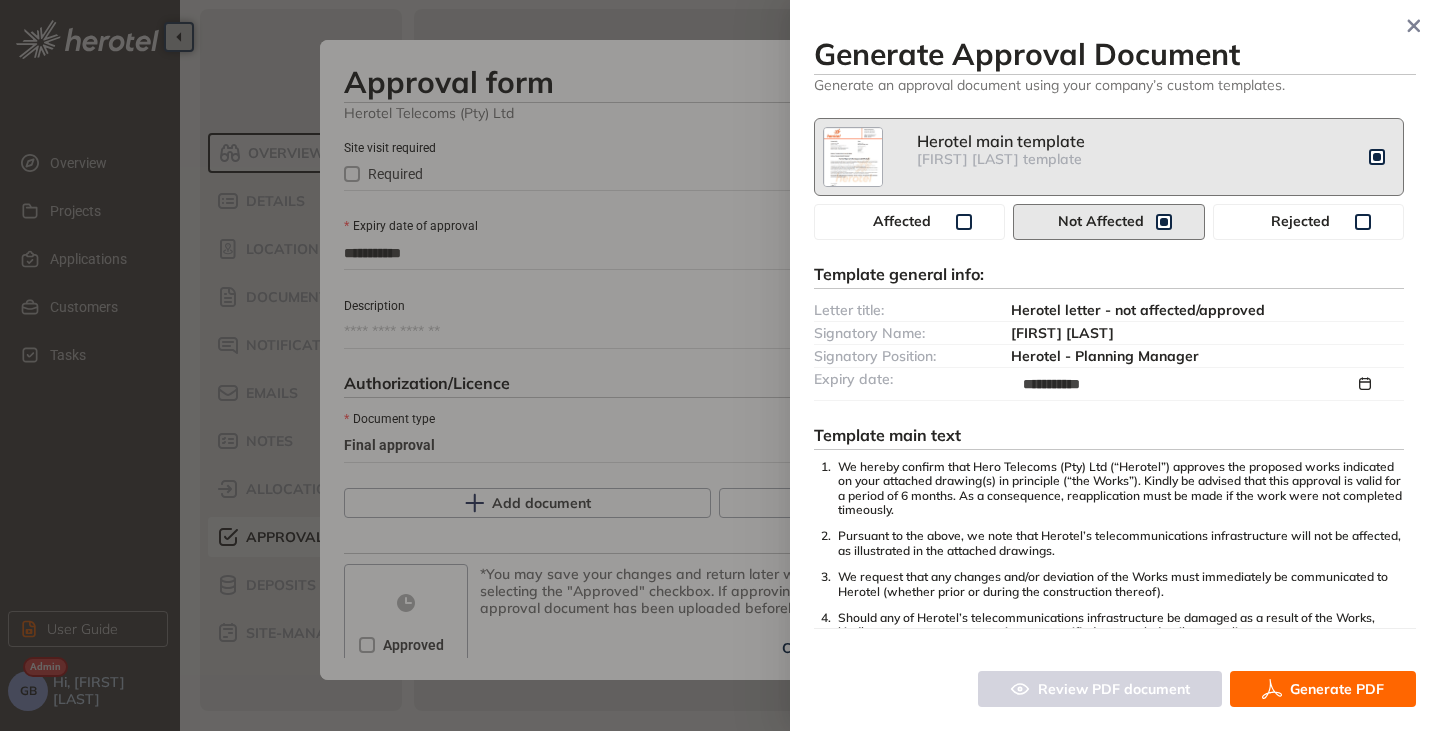 click on "Generate PDF" at bounding box center [1337, 689] 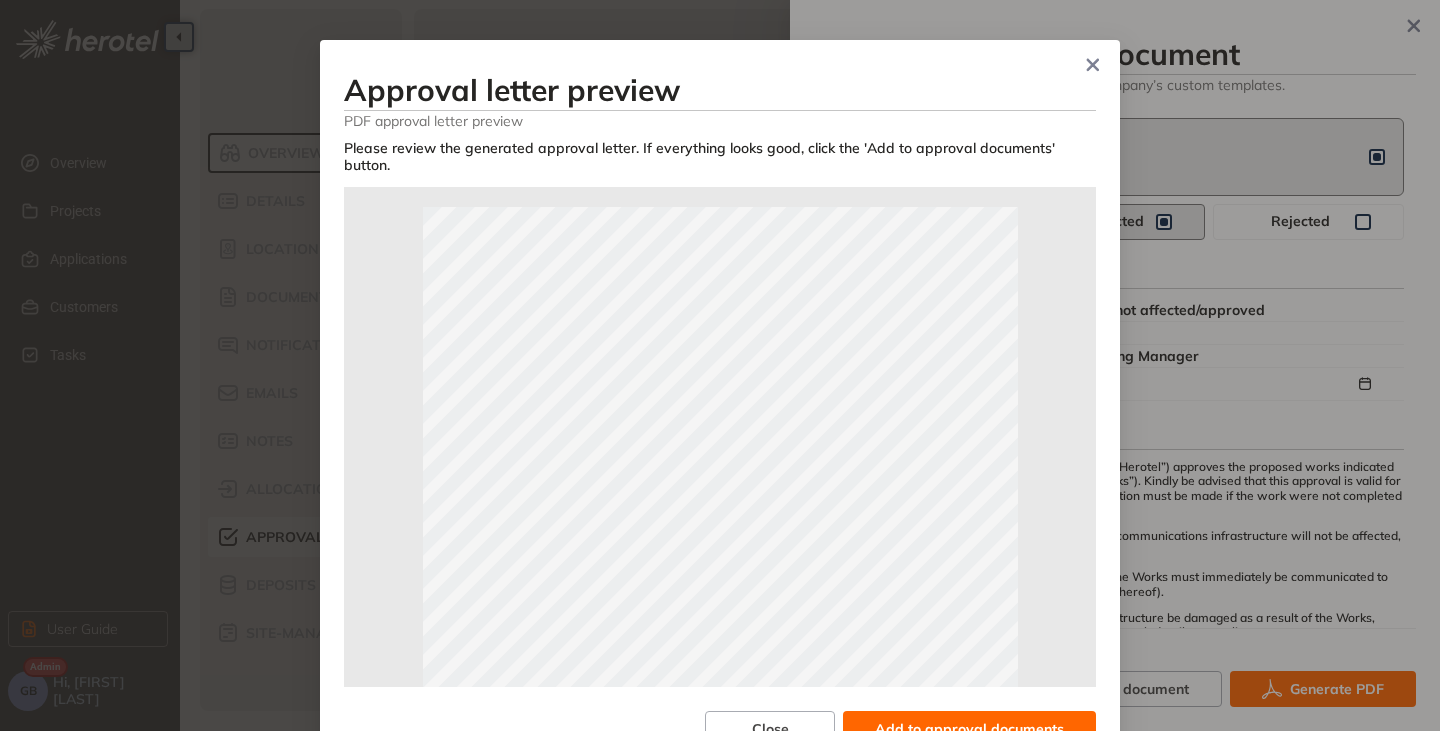 scroll, scrollTop: 64, scrollLeft: 0, axis: vertical 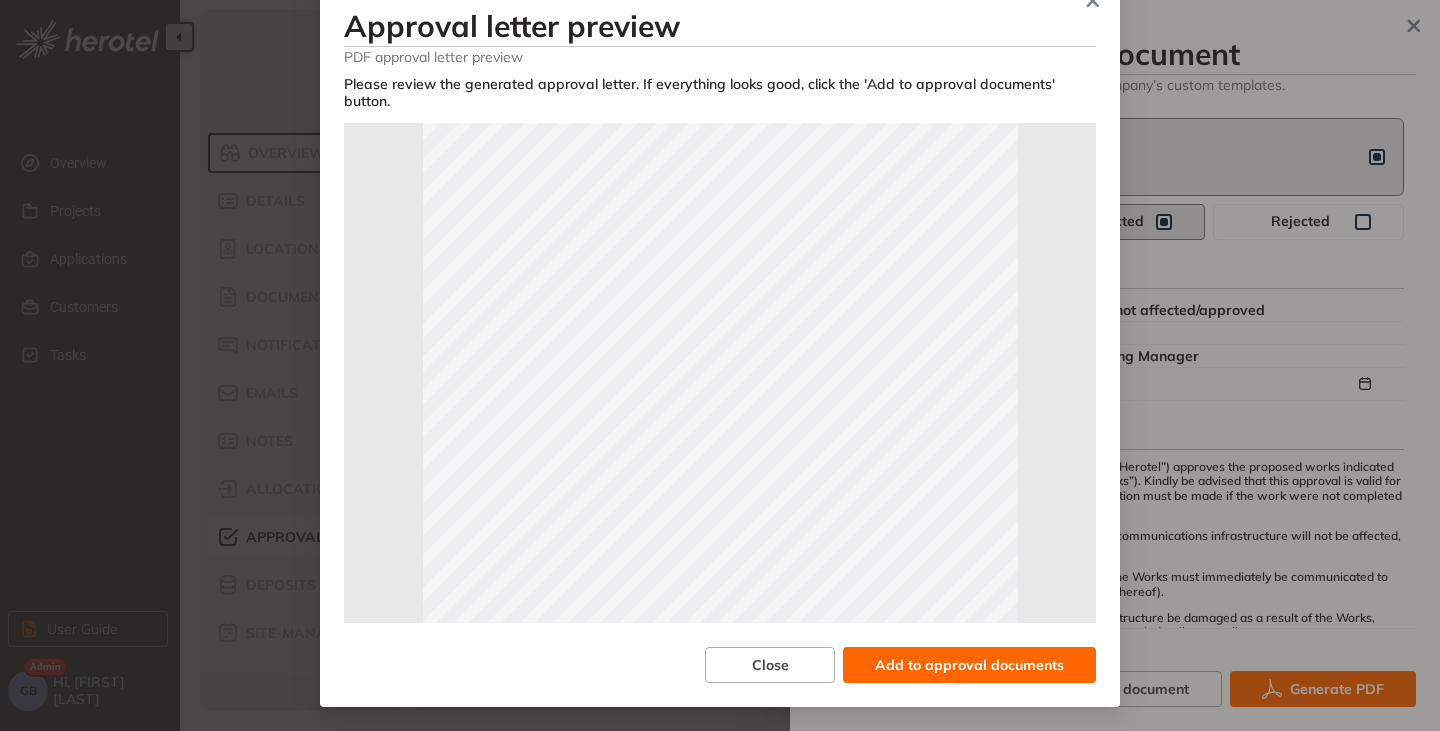 click on "Add to approval documents" at bounding box center (969, 665) 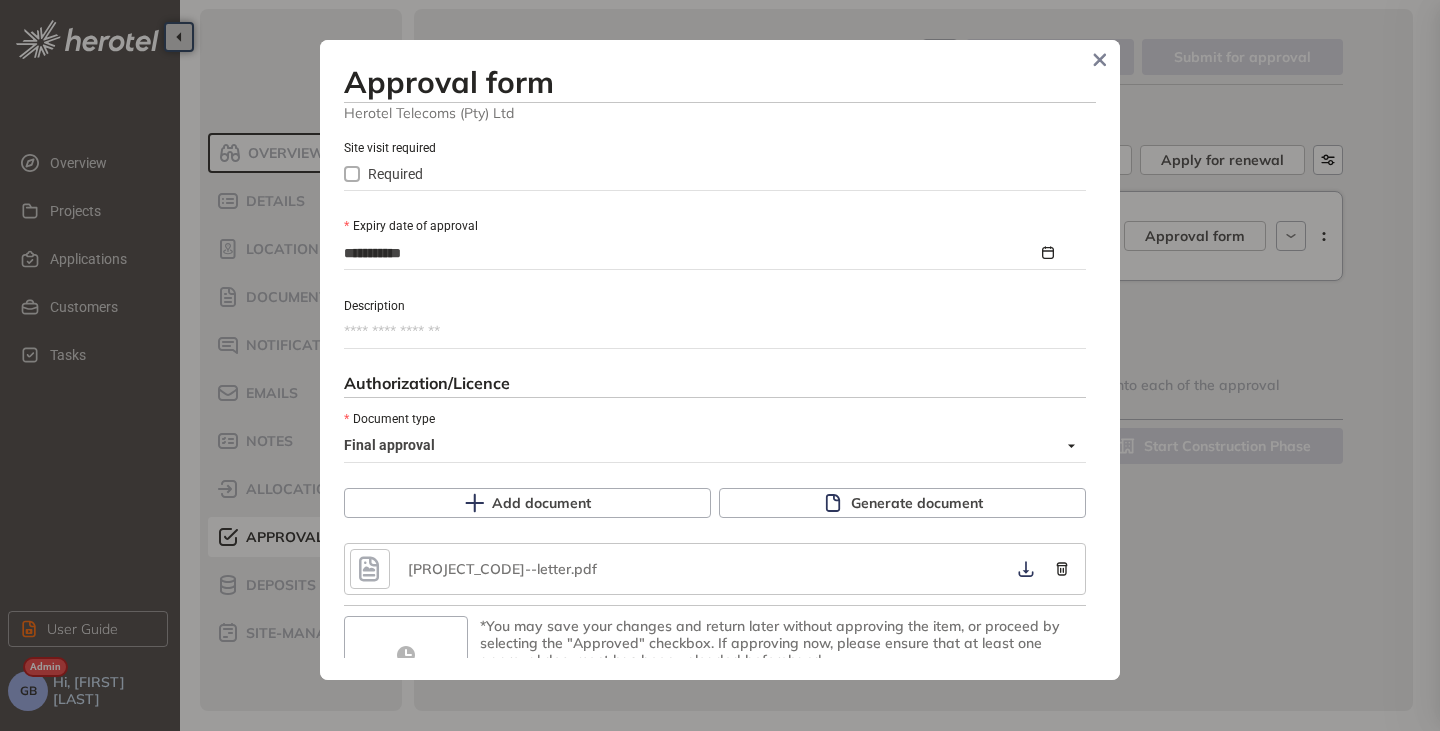 scroll, scrollTop: 24, scrollLeft: 0, axis: vertical 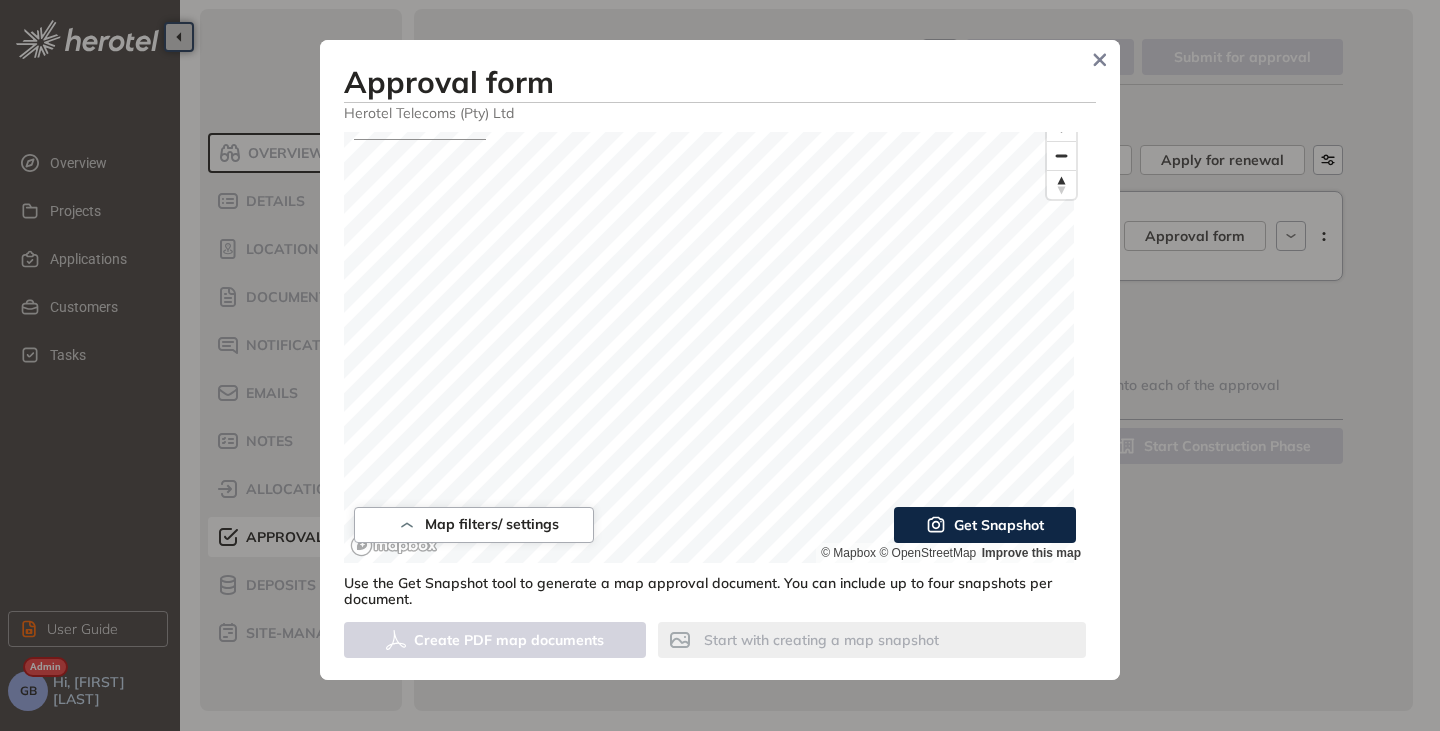 click on "Get Snapshot" at bounding box center [999, 525] 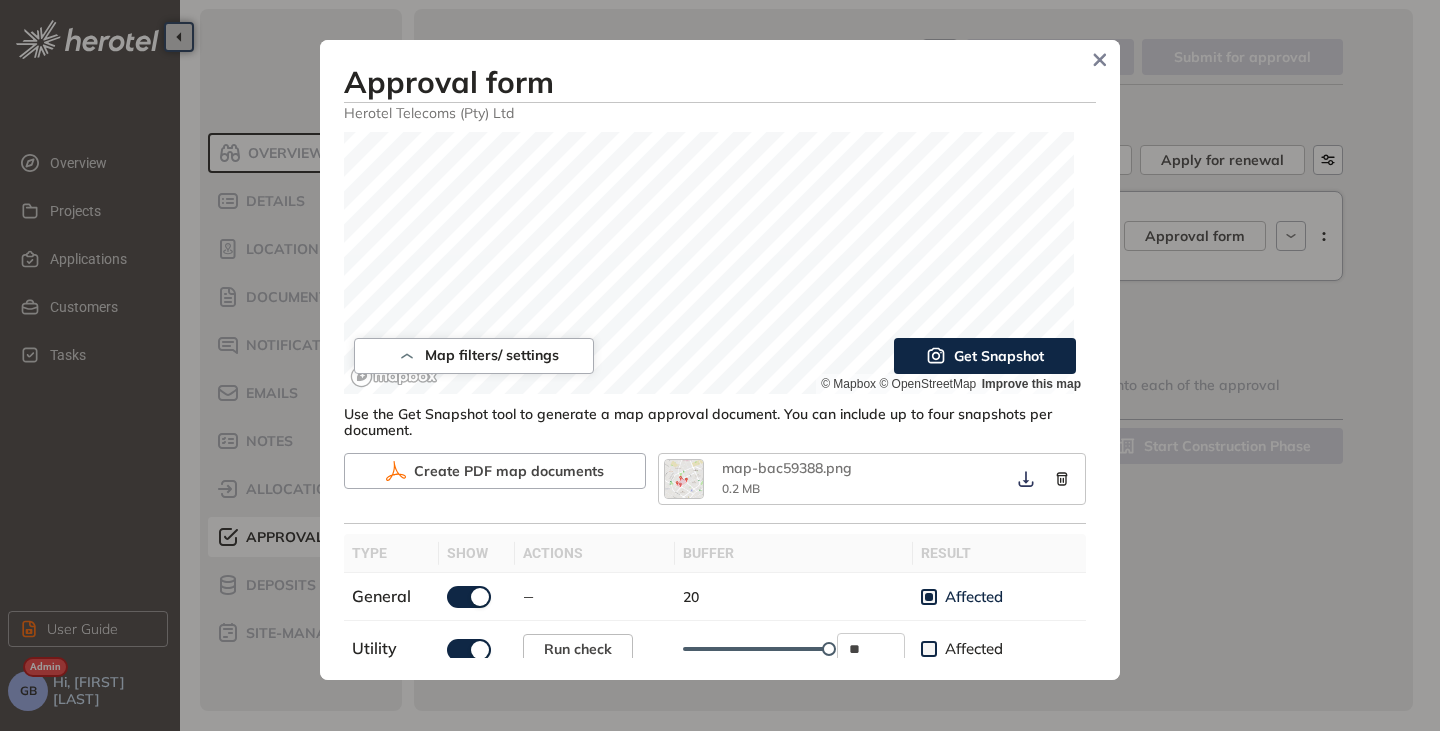 scroll, scrollTop: 300, scrollLeft: 0, axis: vertical 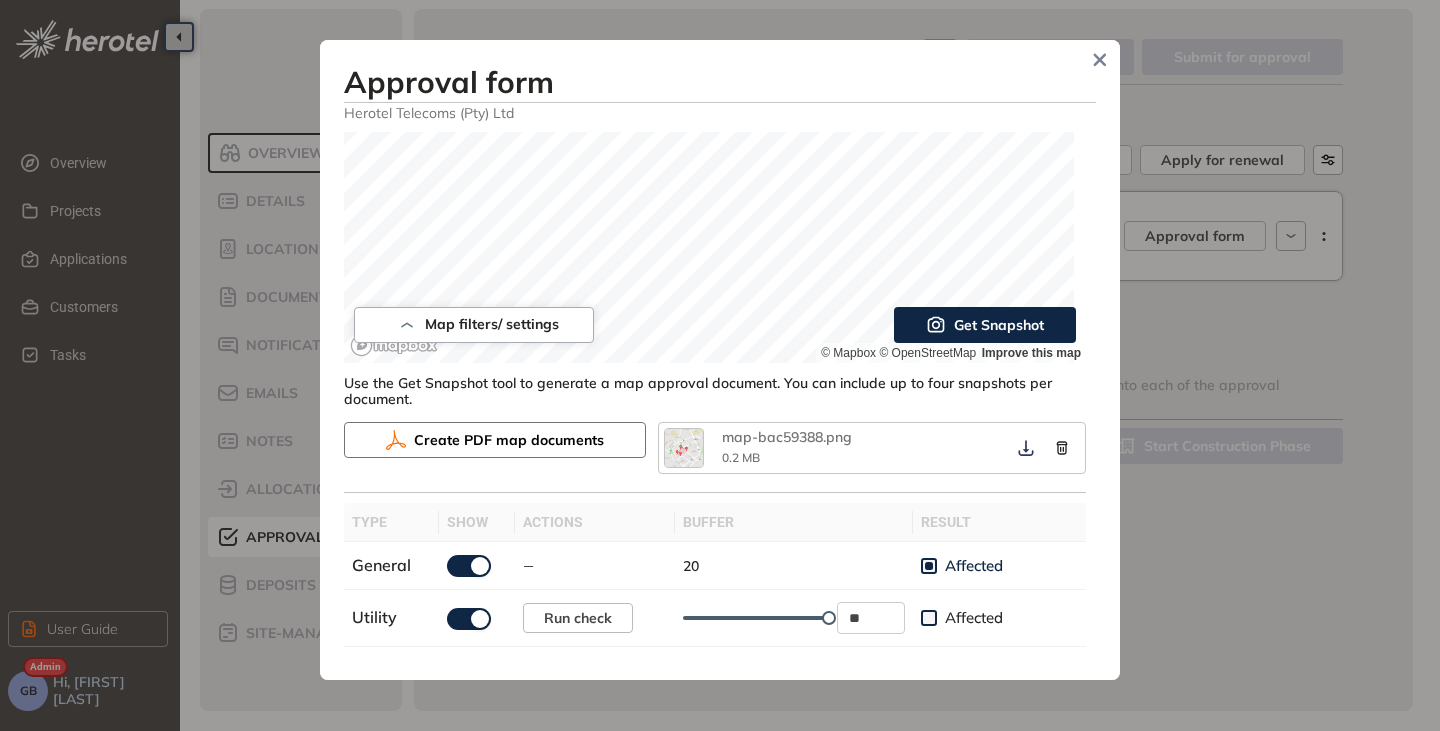 click on "Create PDF map documents" at bounding box center [509, 440] 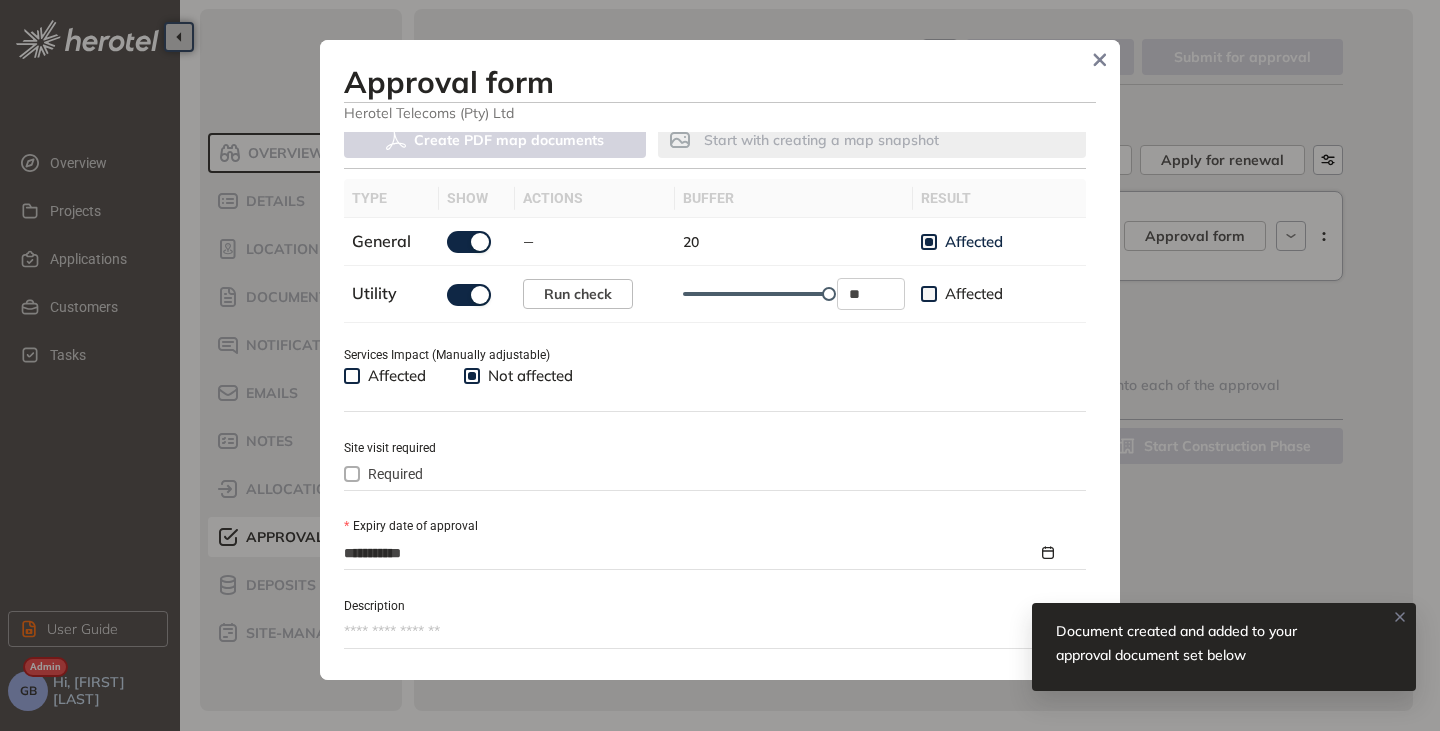 scroll, scrollTop: 1000, scrollLeft: 0, axis: vertical 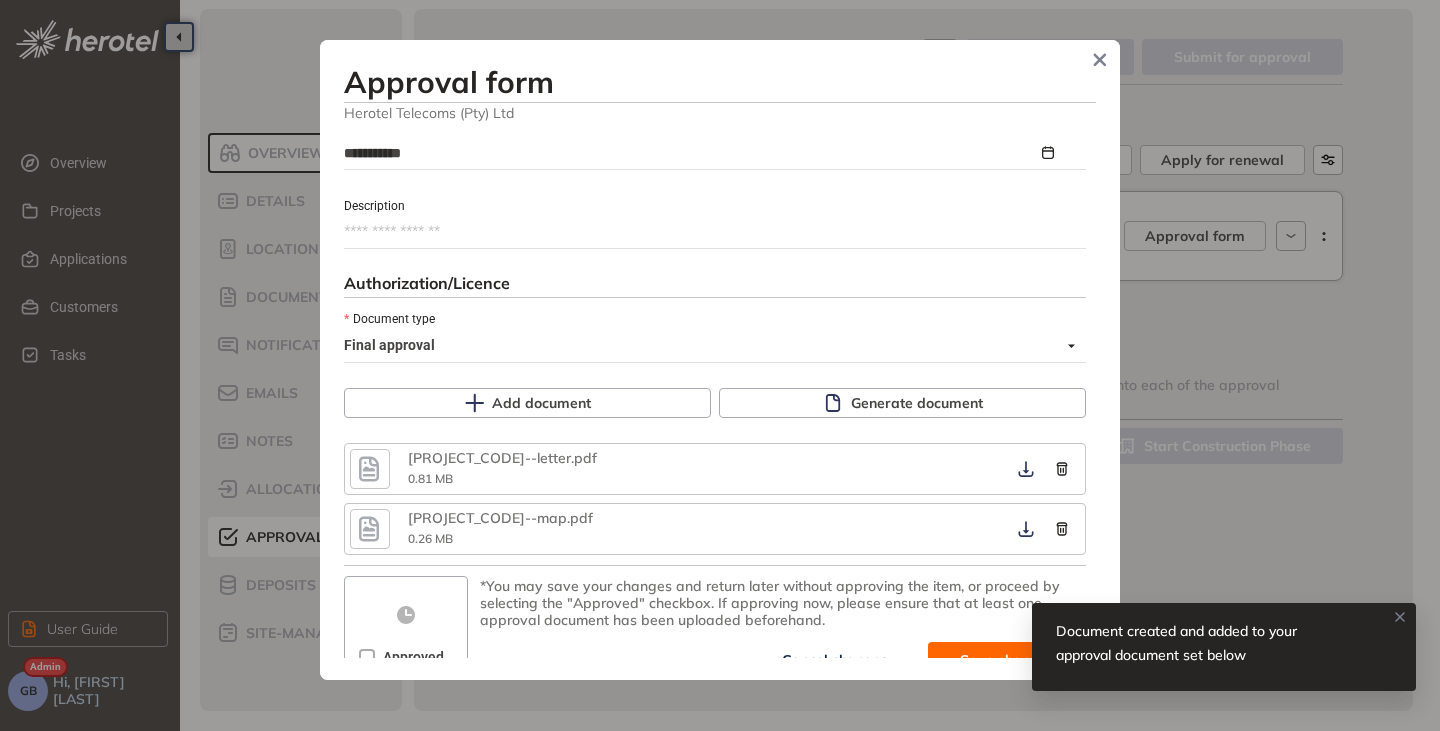 click 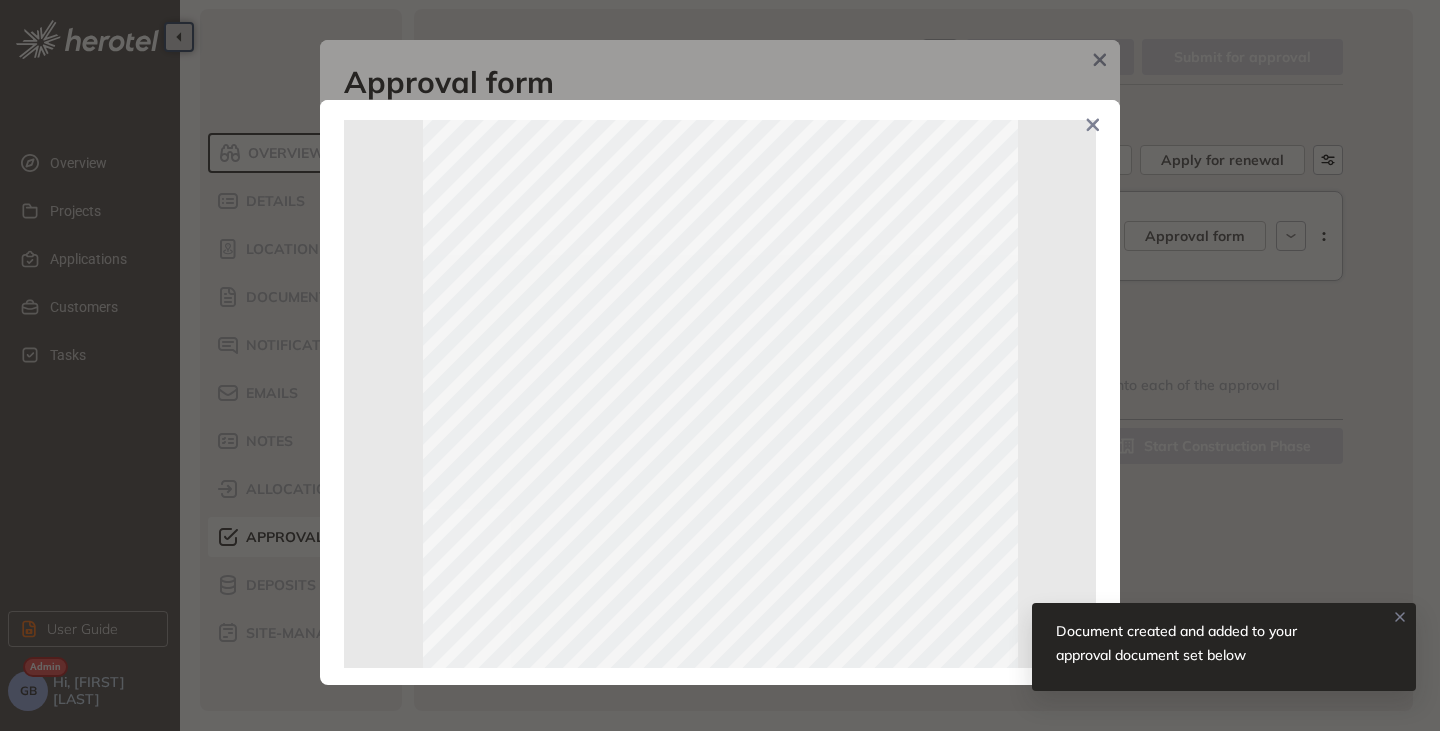 scroll, scrollTop: 0, scrollLeft: 0, axis: both 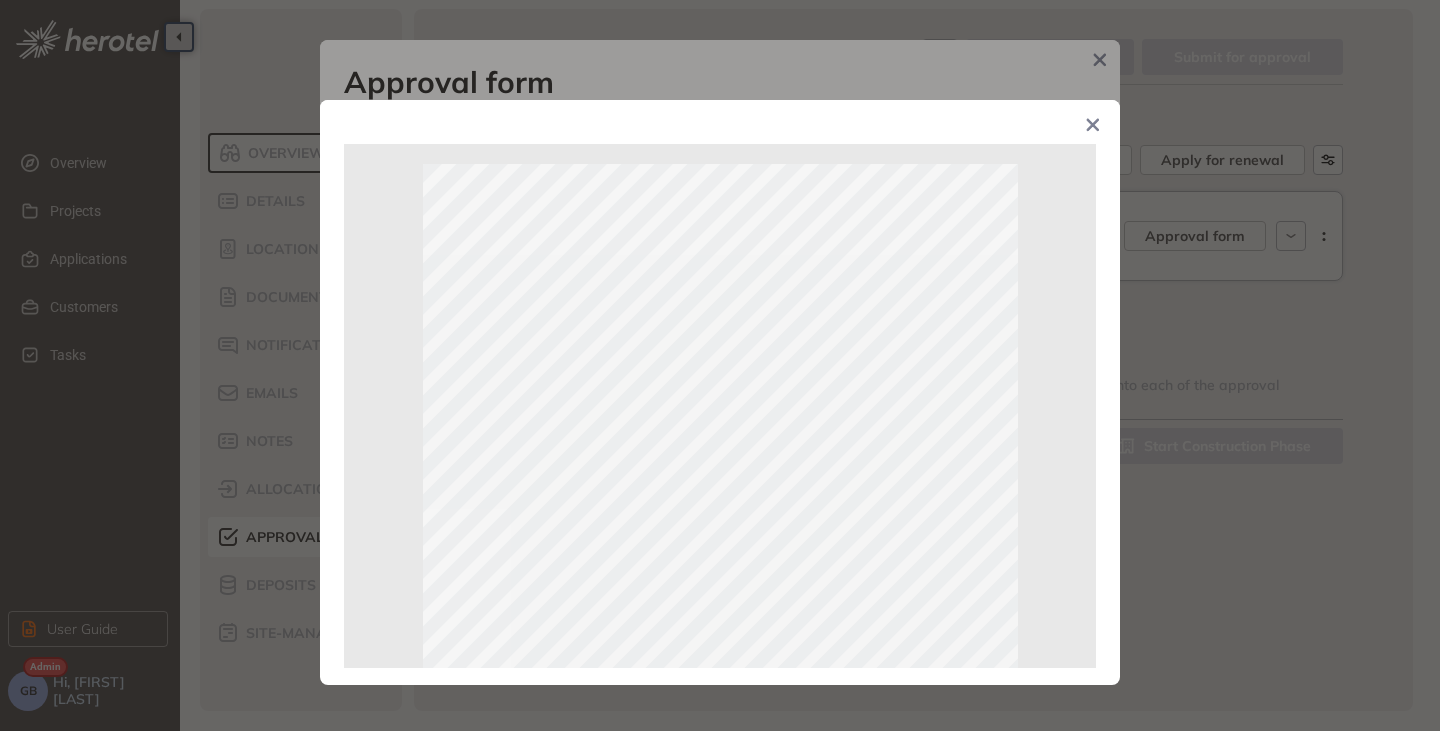 click 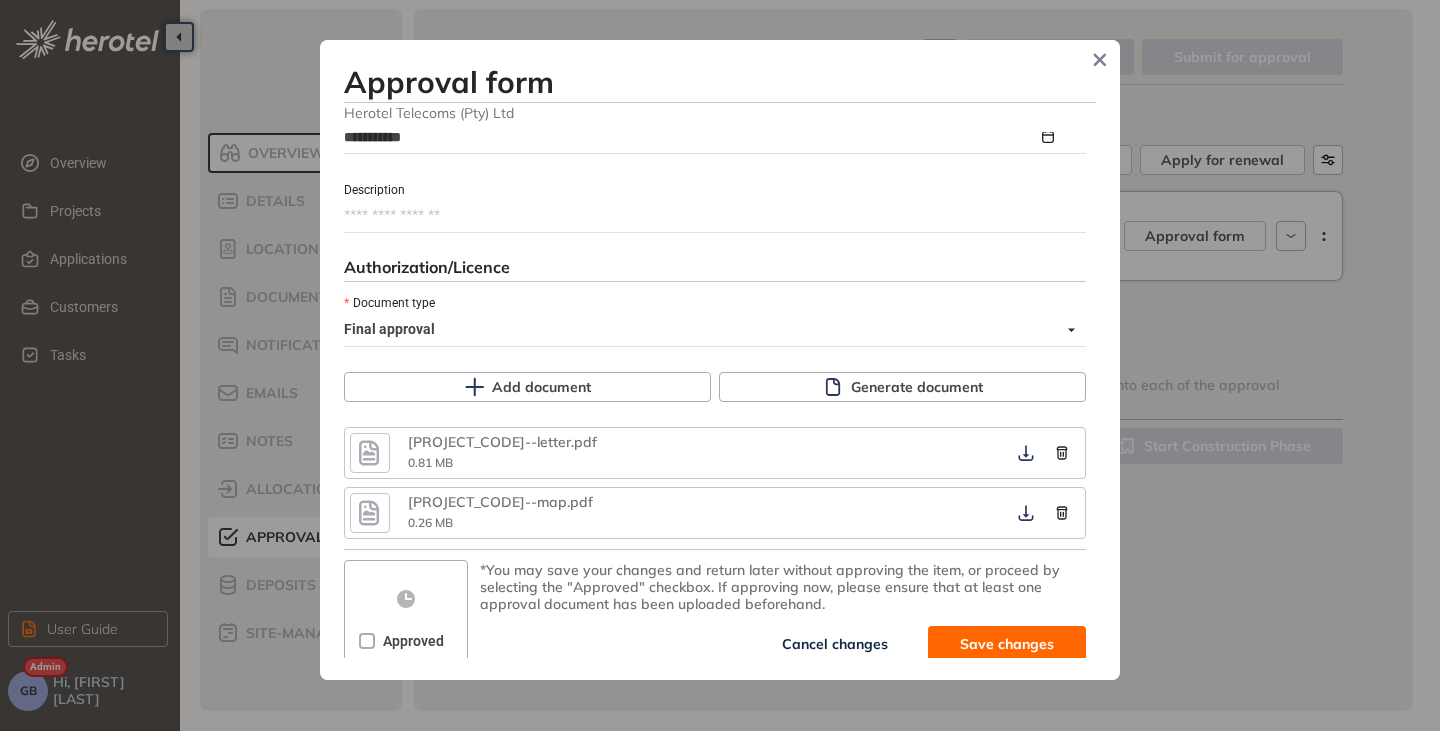 scroll, scrollTop: 1031, scrollLeft: 0, axis: vertical 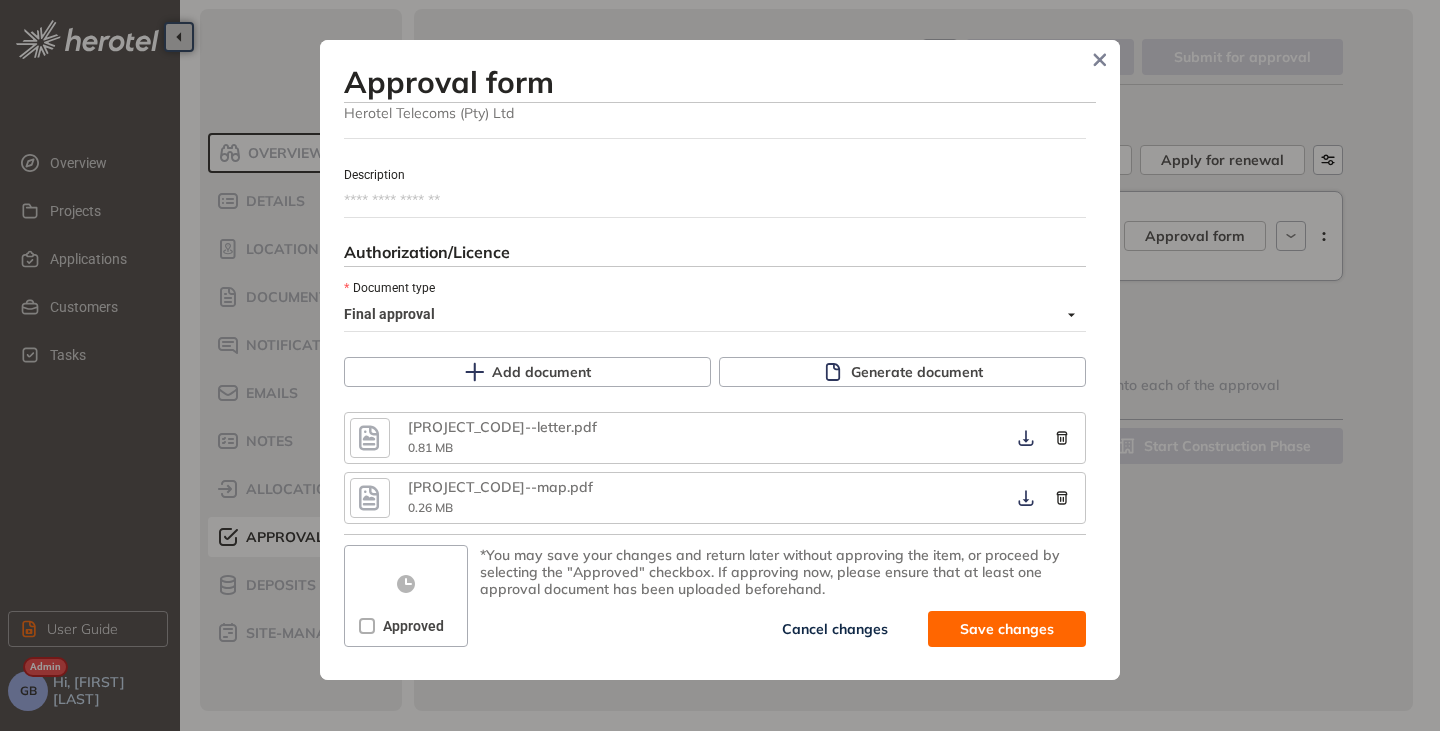 click on "Approved" at bounding box center [413, 626] 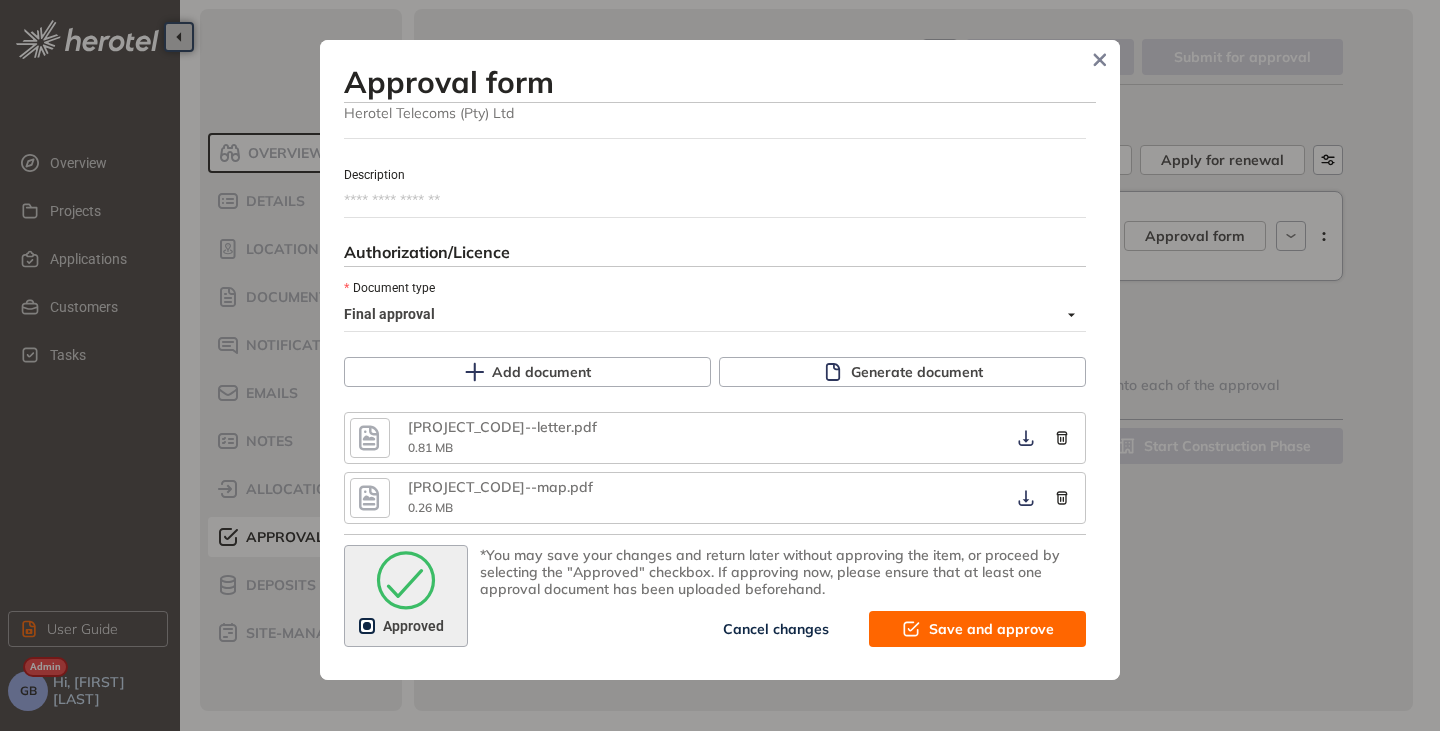 click on "**********" at bounding box center (720, 360) 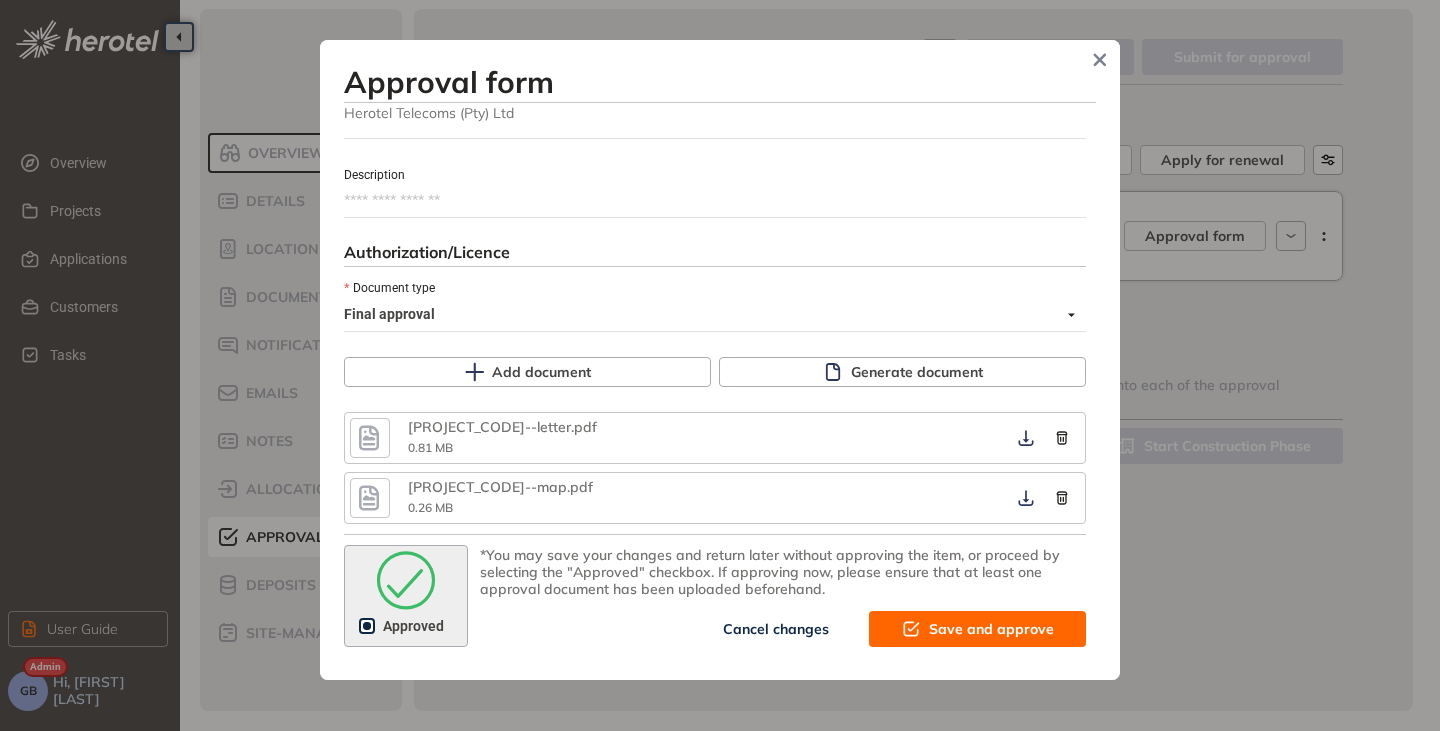 click on "Cancel changes" at bounding box center (776, 629) 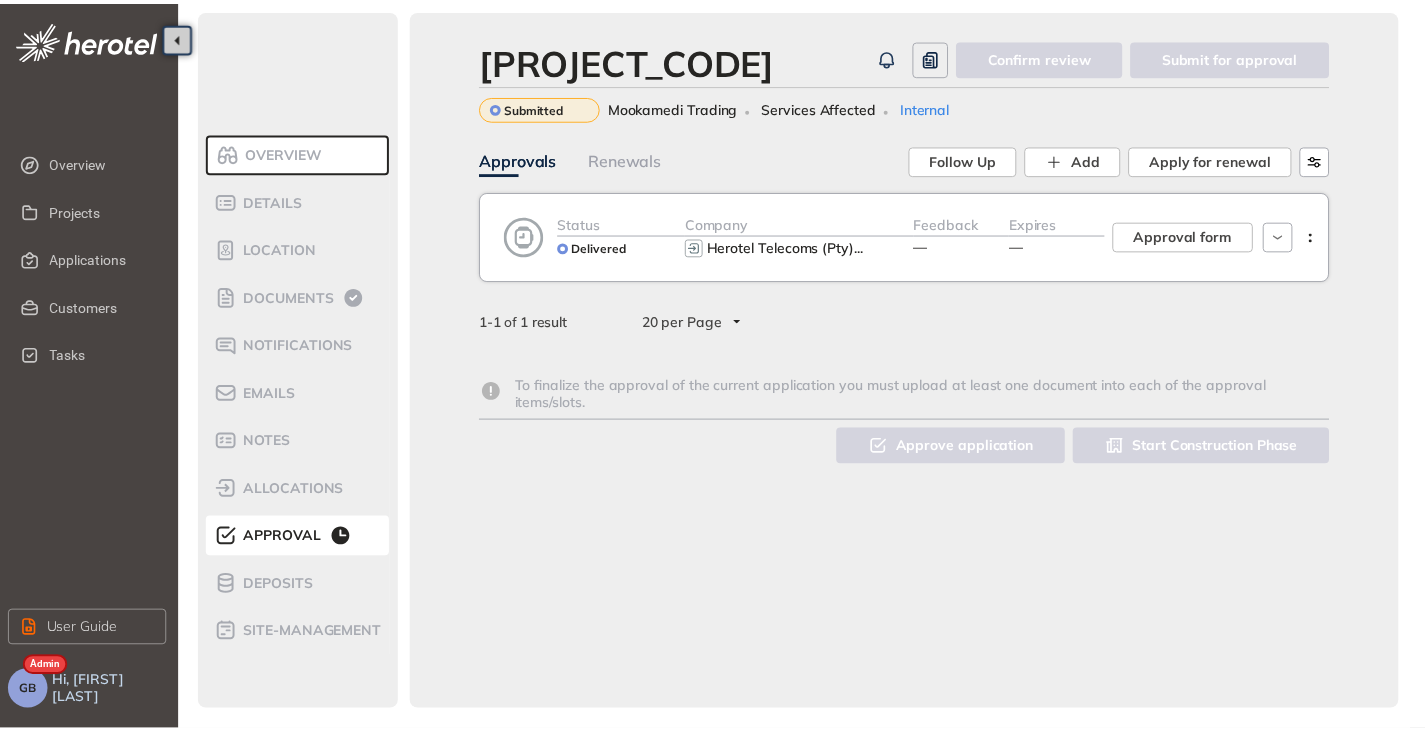 scroll, scrollTop: 1284, scrollLeft: 0, axis: vertical 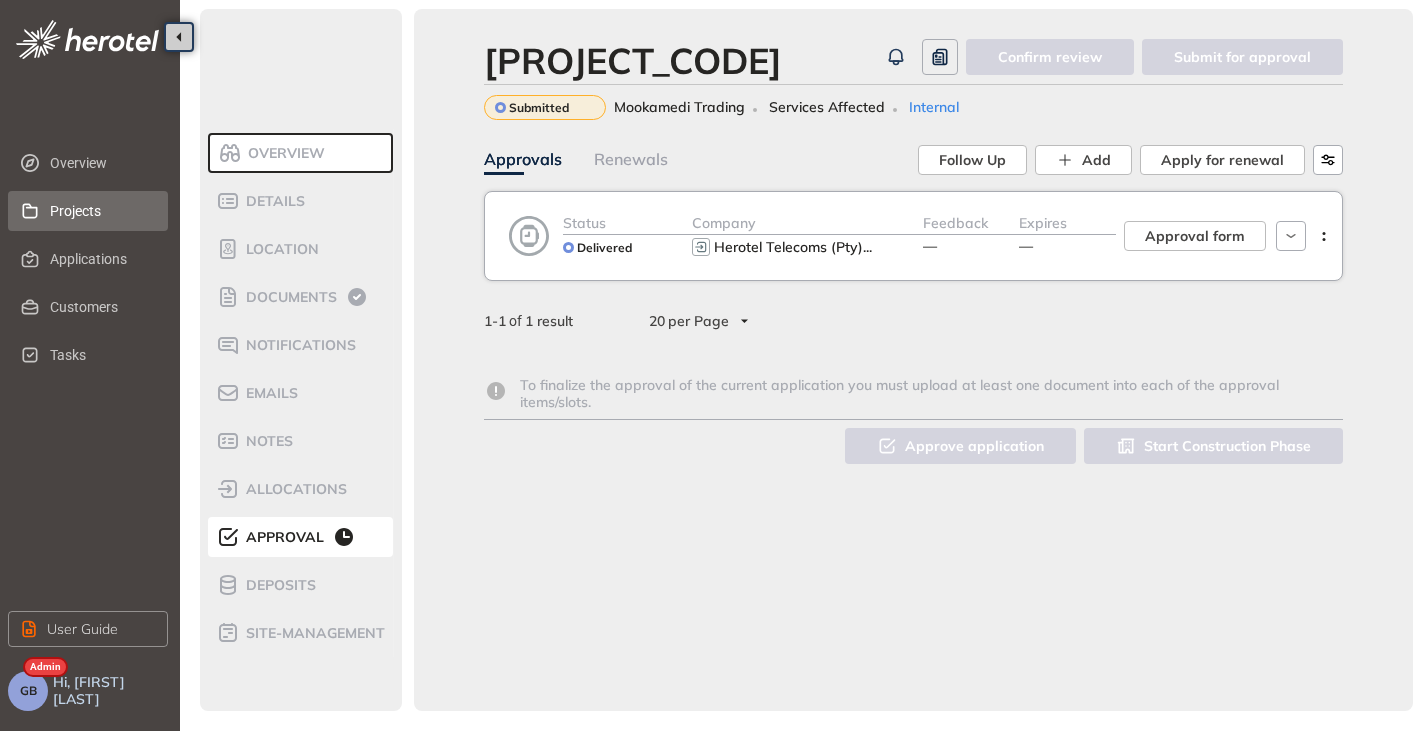 click on "Projects" at bounding box center (101, 211) 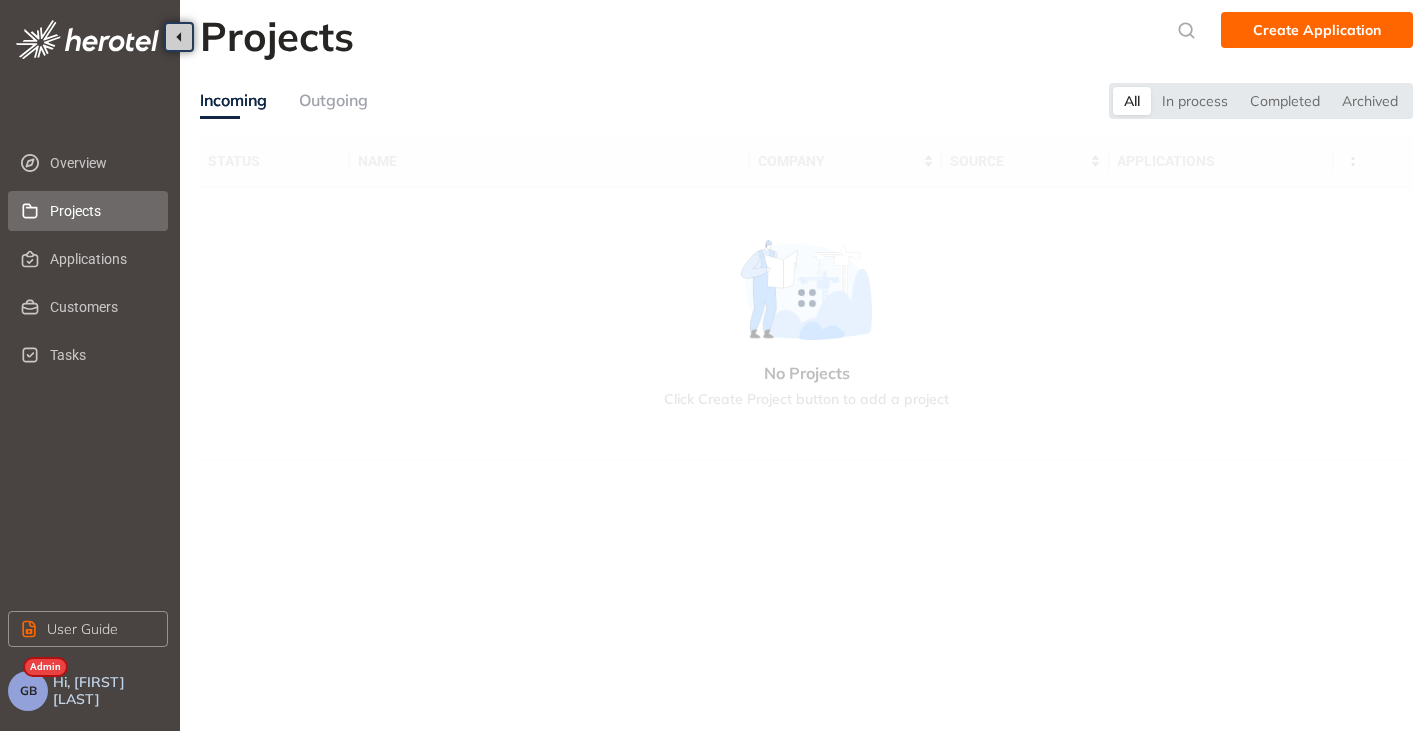 scroll, scrollTop: 0, scrollLeft: 0, axis: both 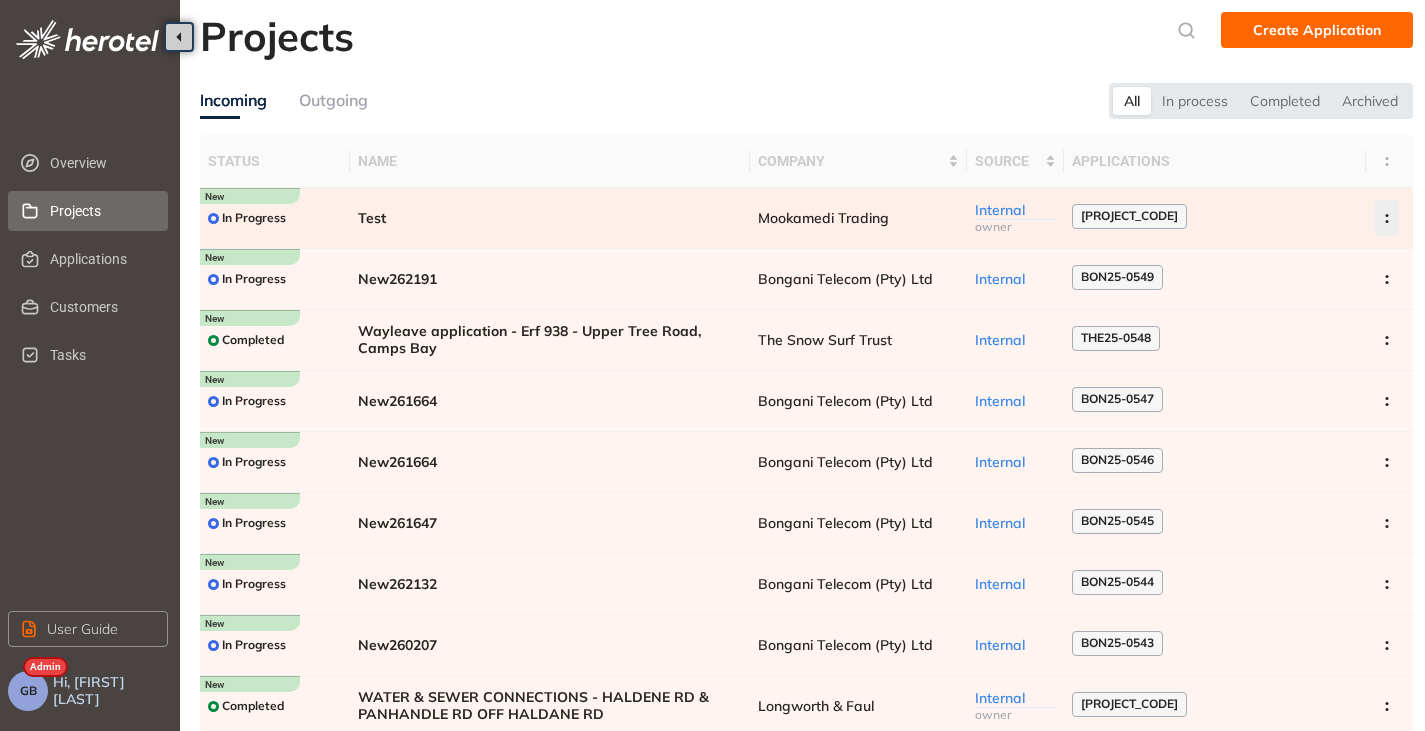 click 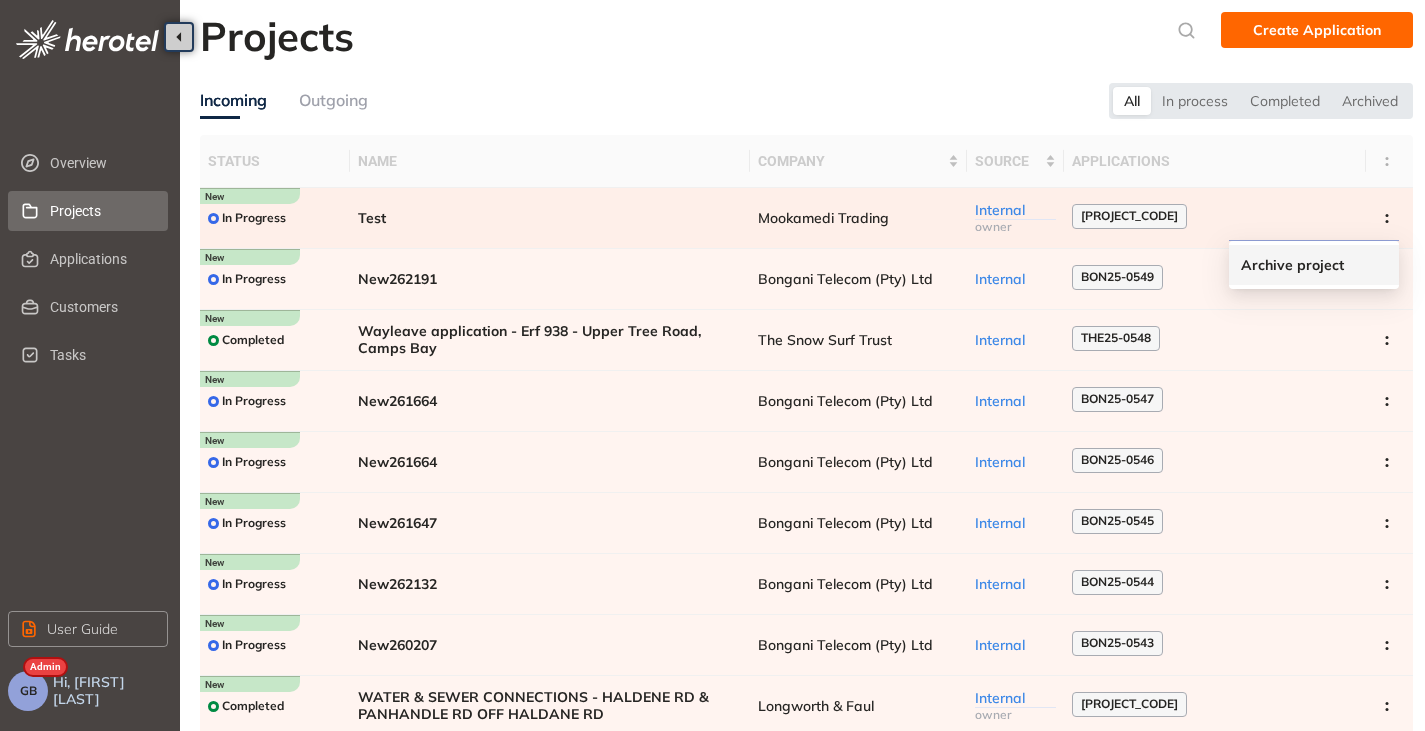 click on "Archive project" at bounding box center (1292, 265) 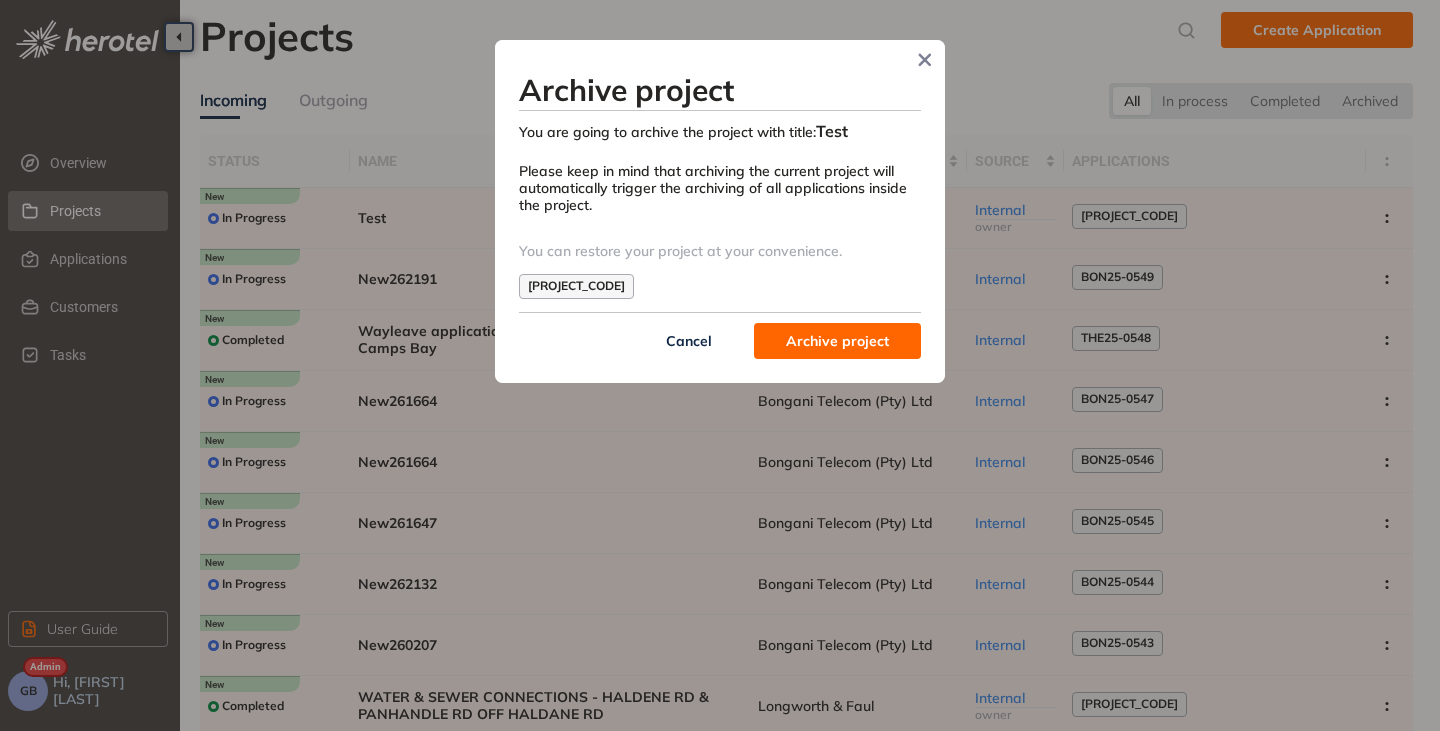 click on "Archive project" at bounding box center (837, 341) 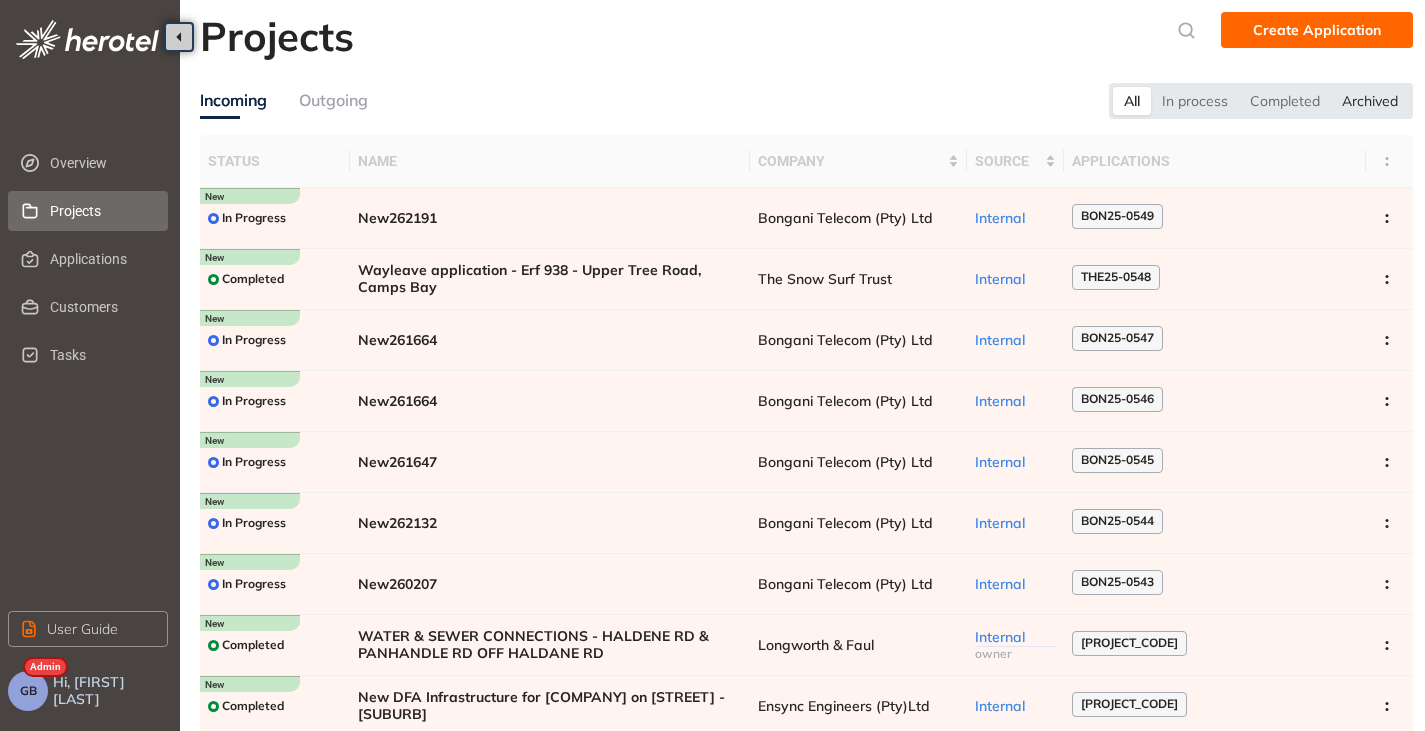 click on "Archived" at bounding box center [1370, 101] 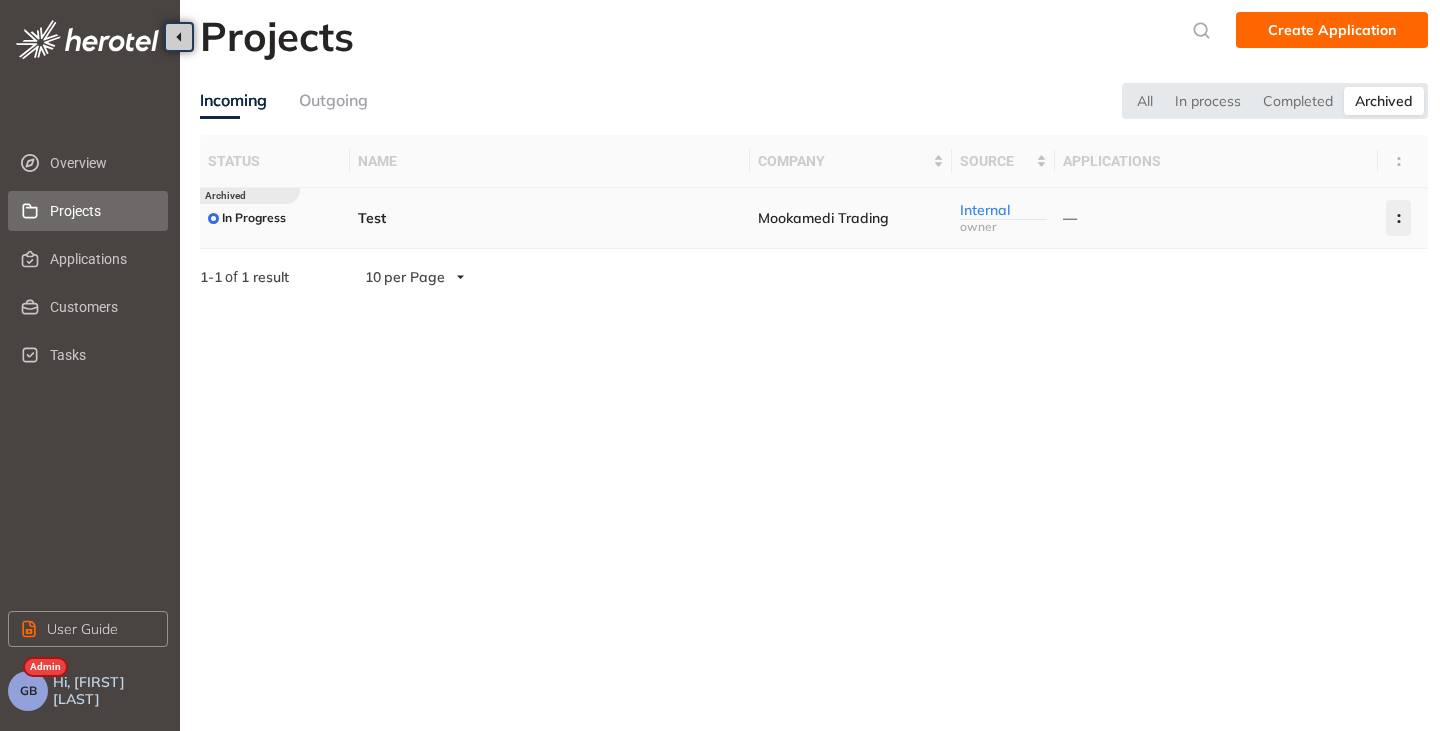 click at bounding box center (1398, 218) 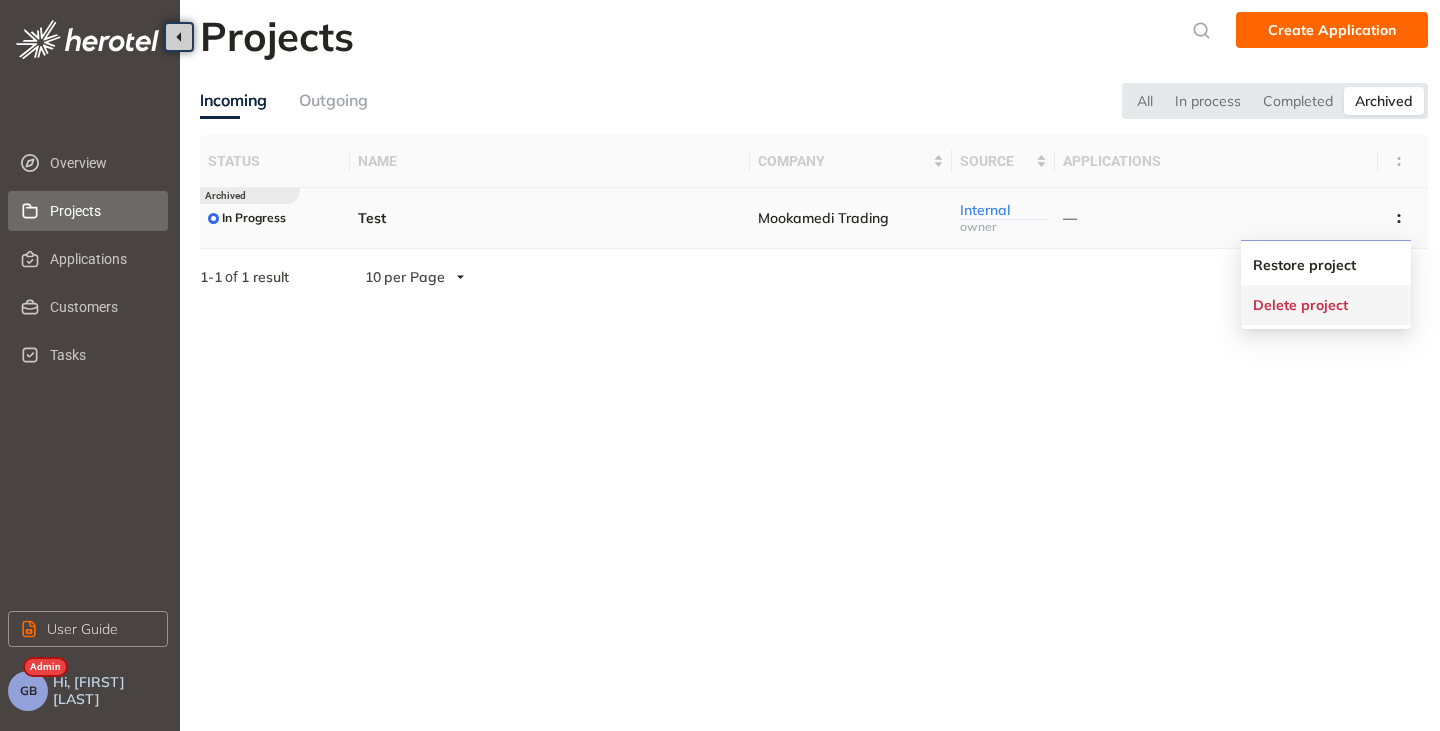 click on "Delete project" at bounding box center (1300, 305) 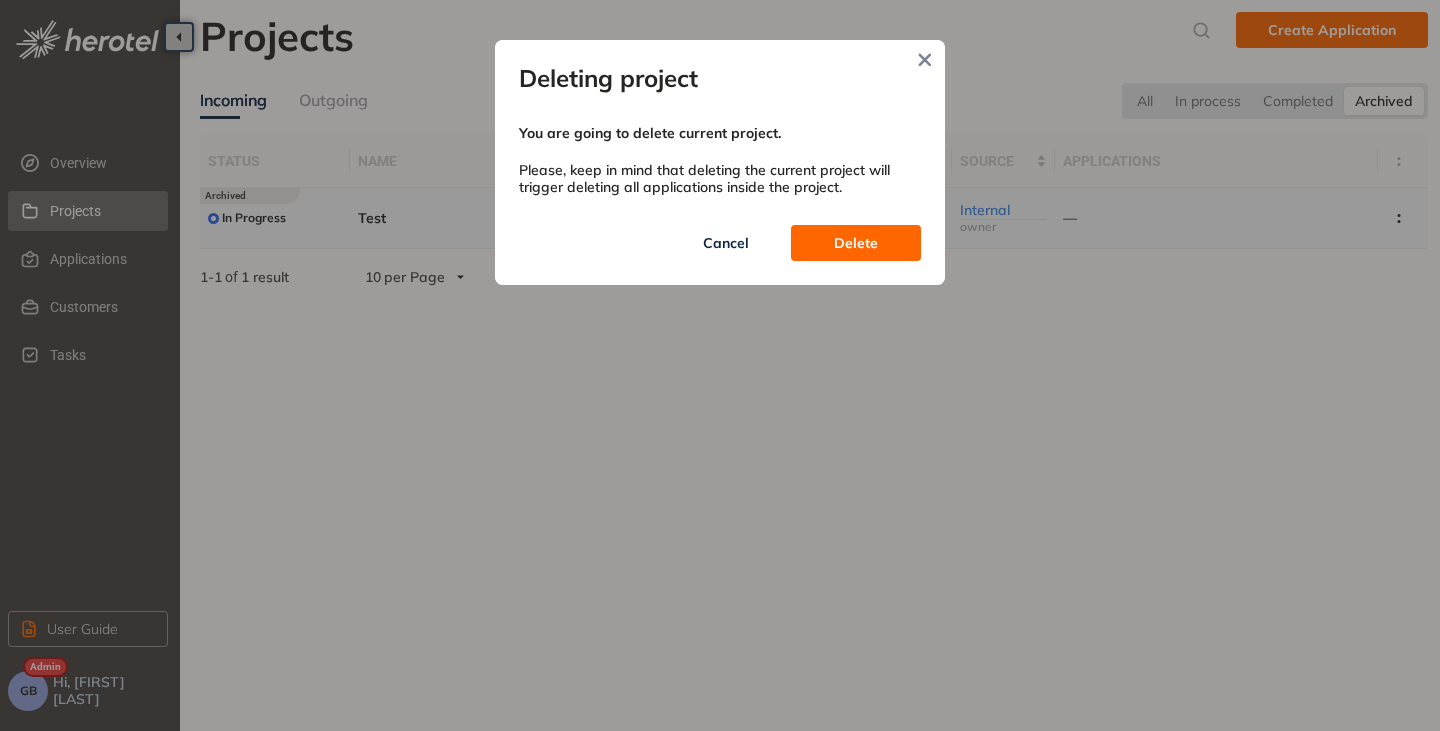 click on "Delete" at bounding box center [856, 243] 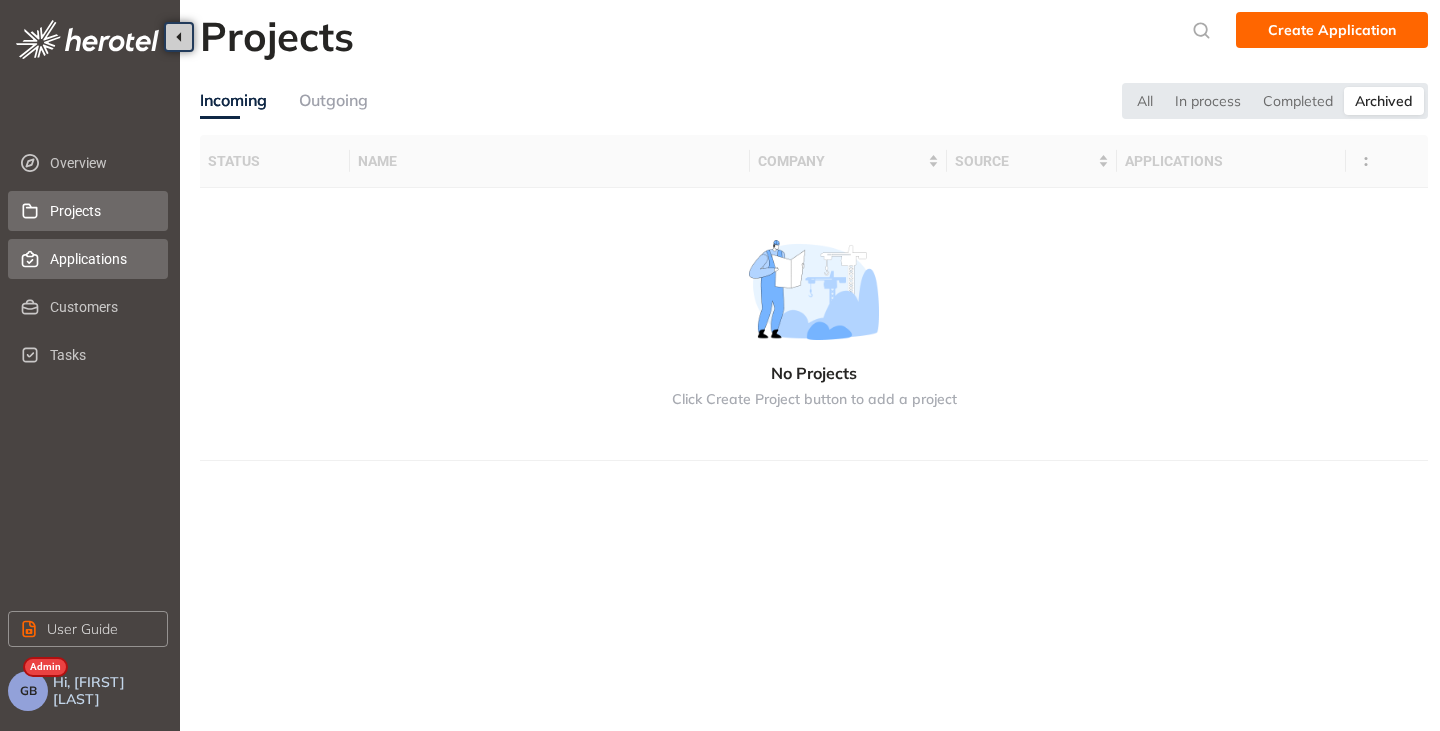 click on "Applications" at bounding box center [101, 259] 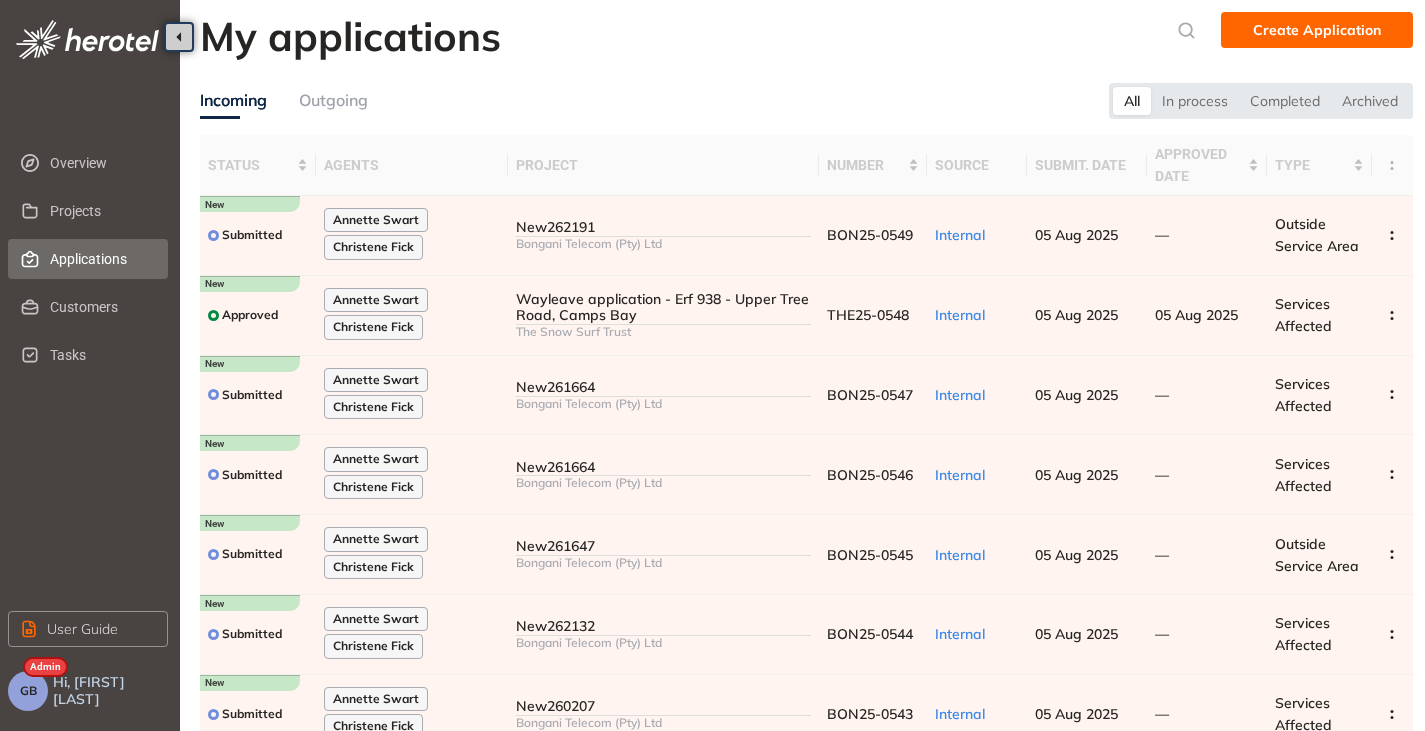 click on "Outgoing" at bounding box center [333, 100] 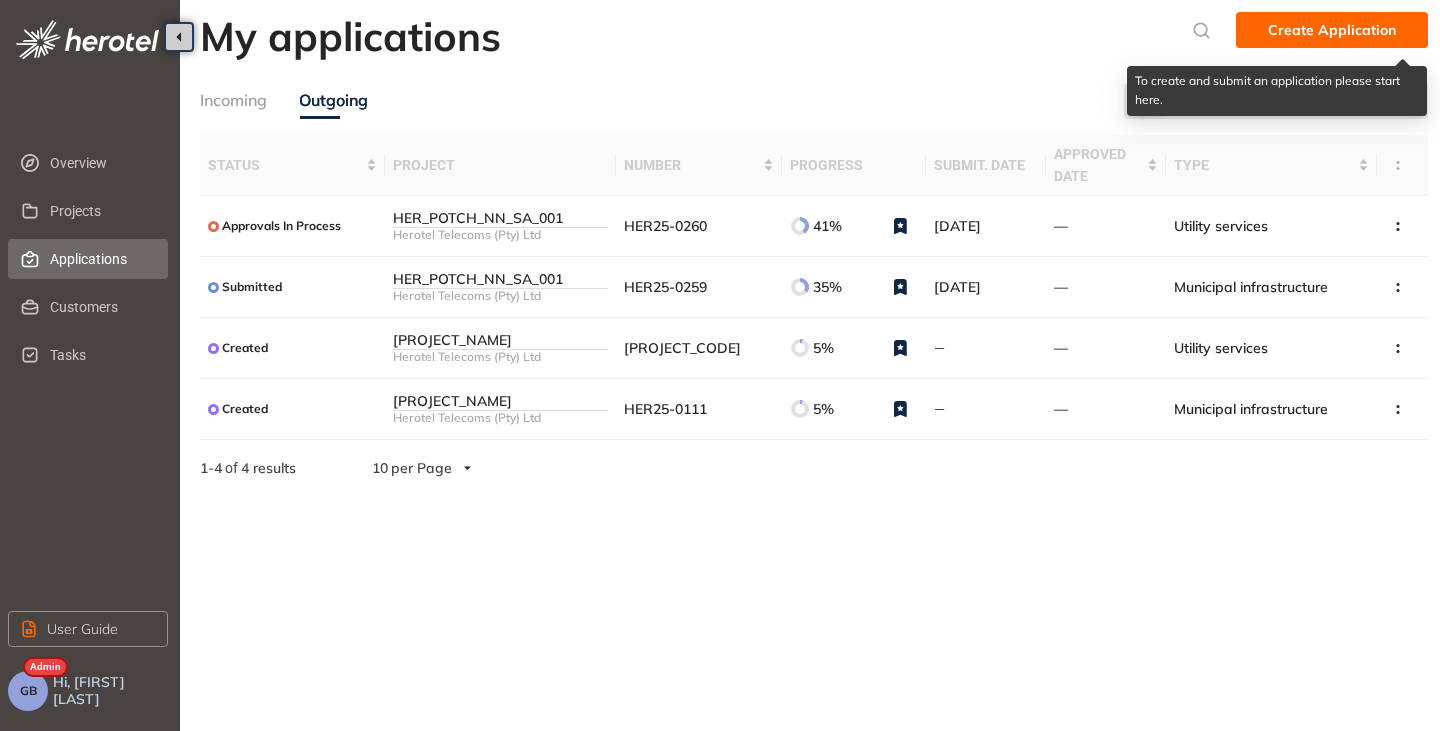 click on "Create Application" at bounding box center [1332, 30] 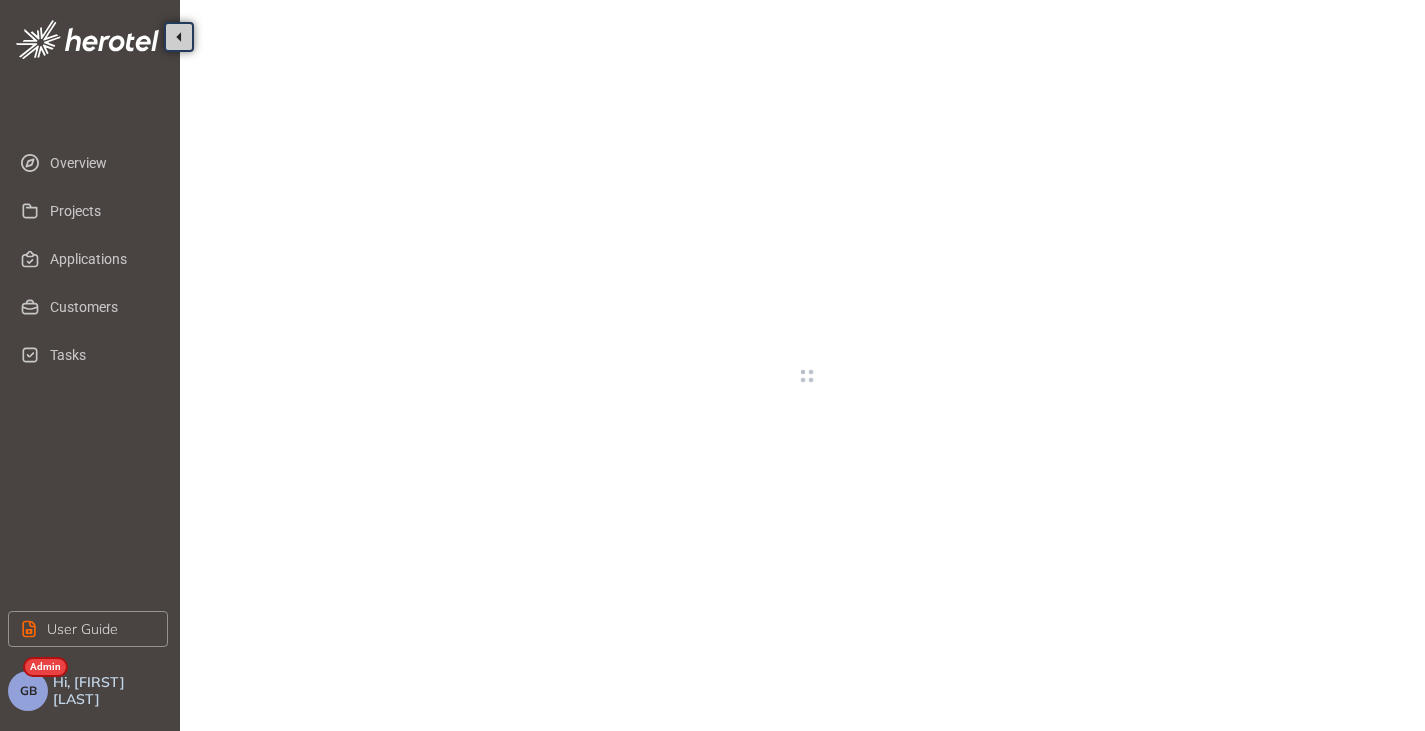 type on "**********" 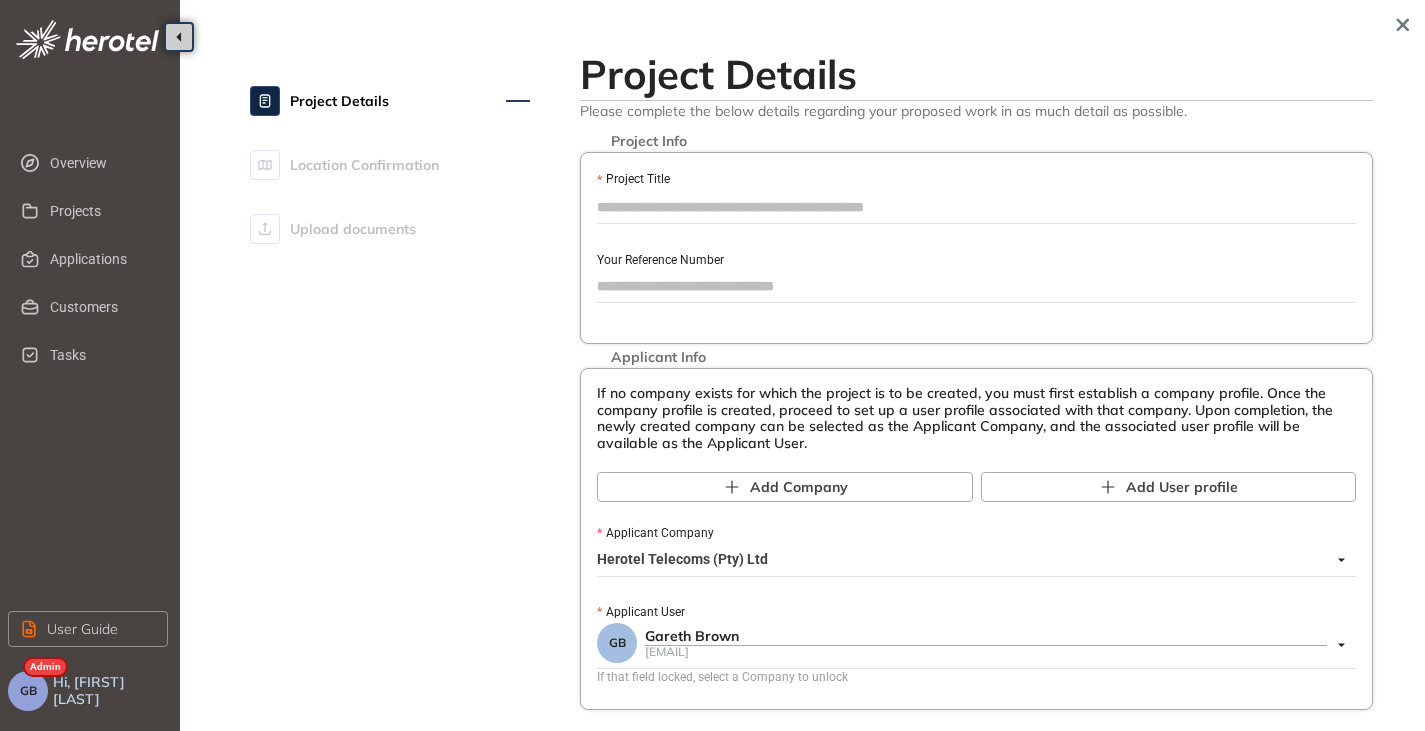 click on "Project Title" at bounding box center (976, 207) 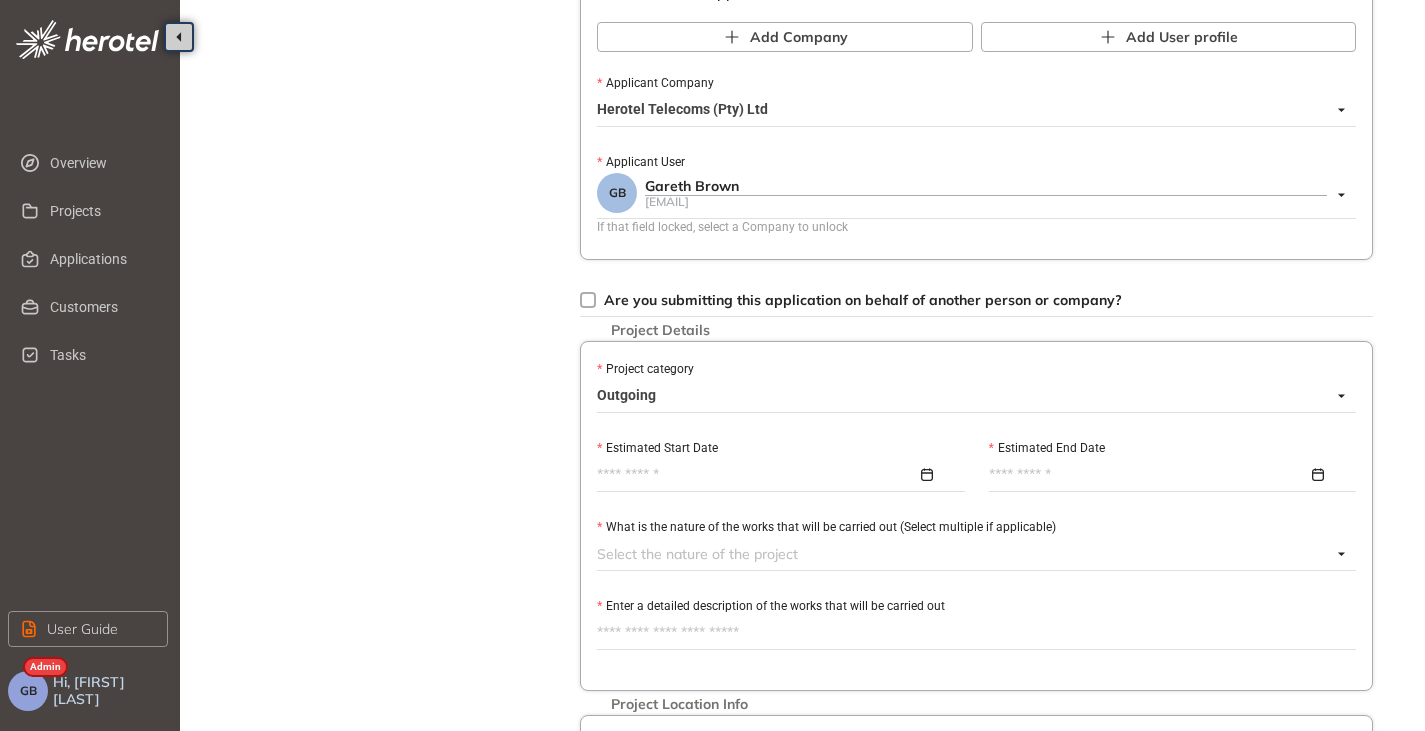 scroll, scrollTop: 500, scrollLeft: 0, axis: vertical 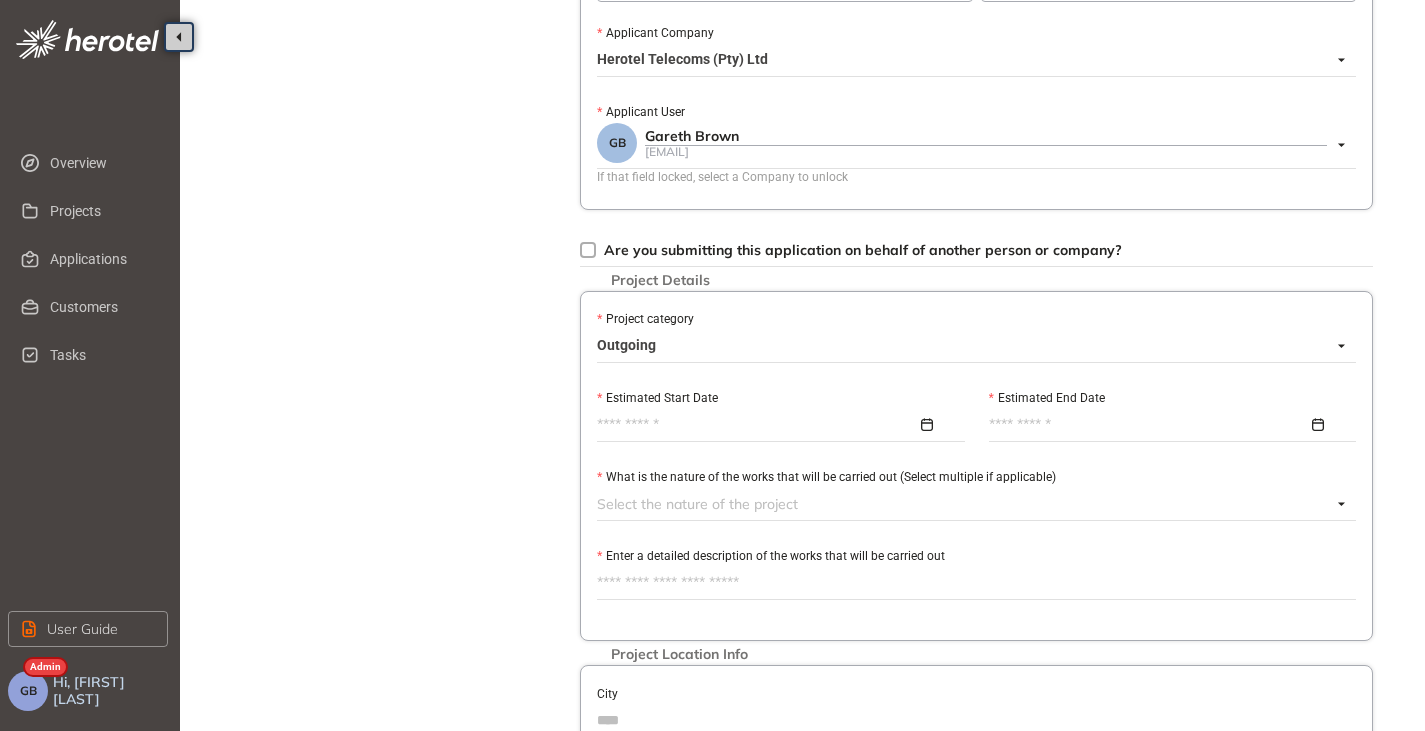 type on "**********" 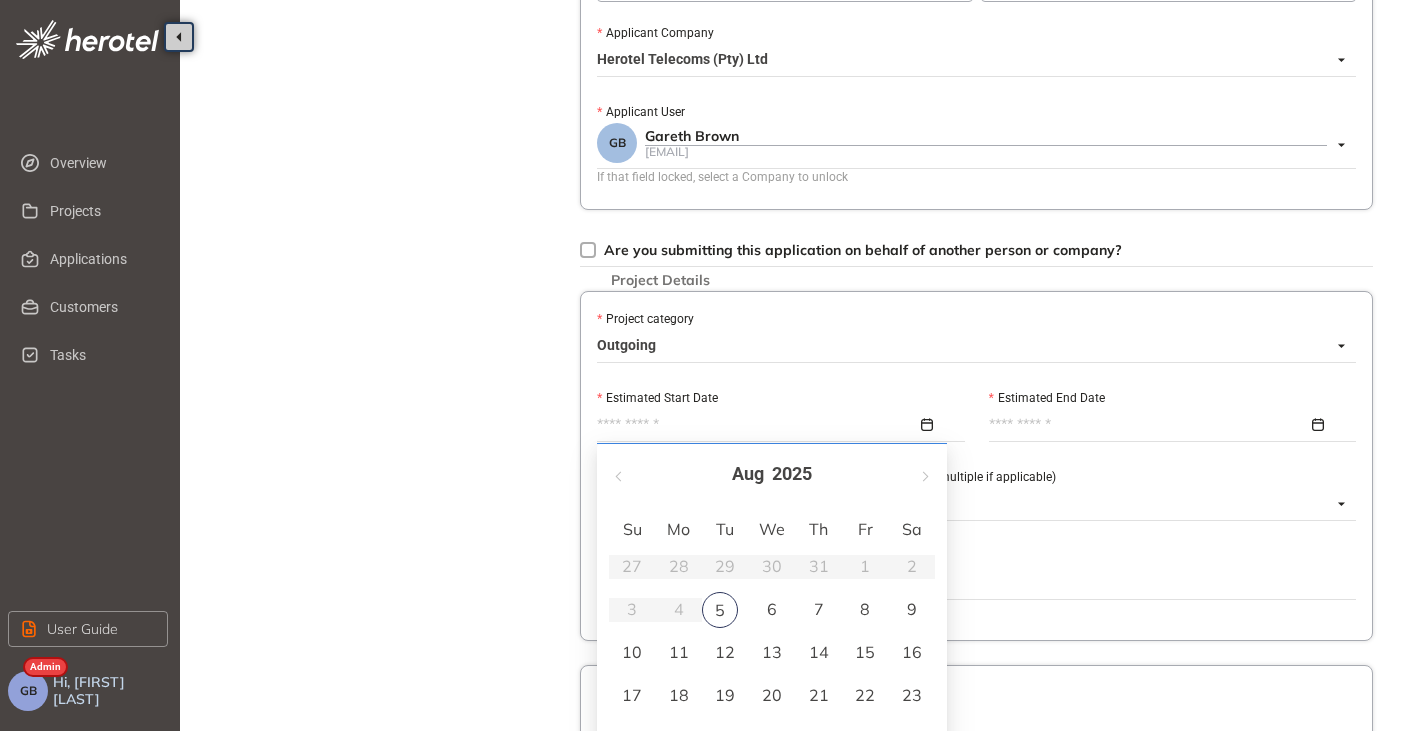 type on "**********" 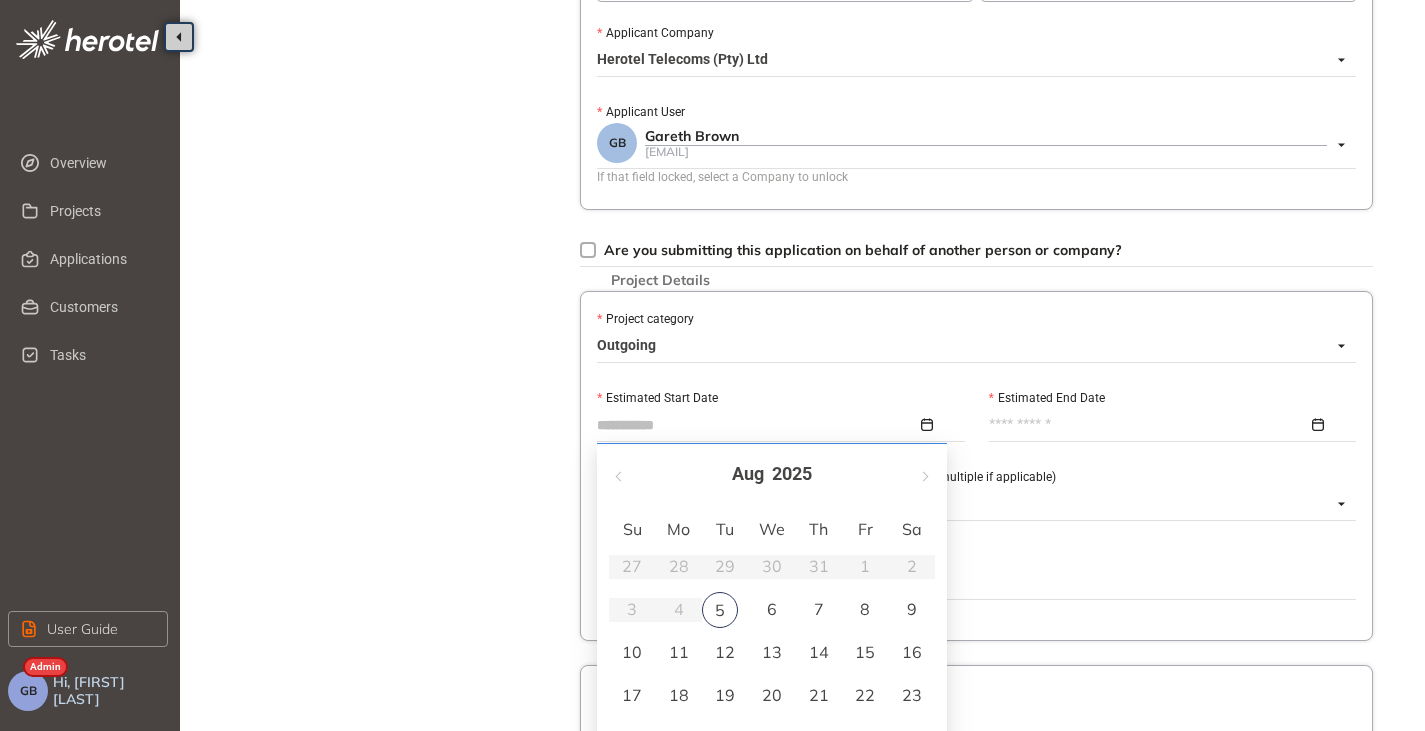 click on "6" at bounding box center [772, 609] 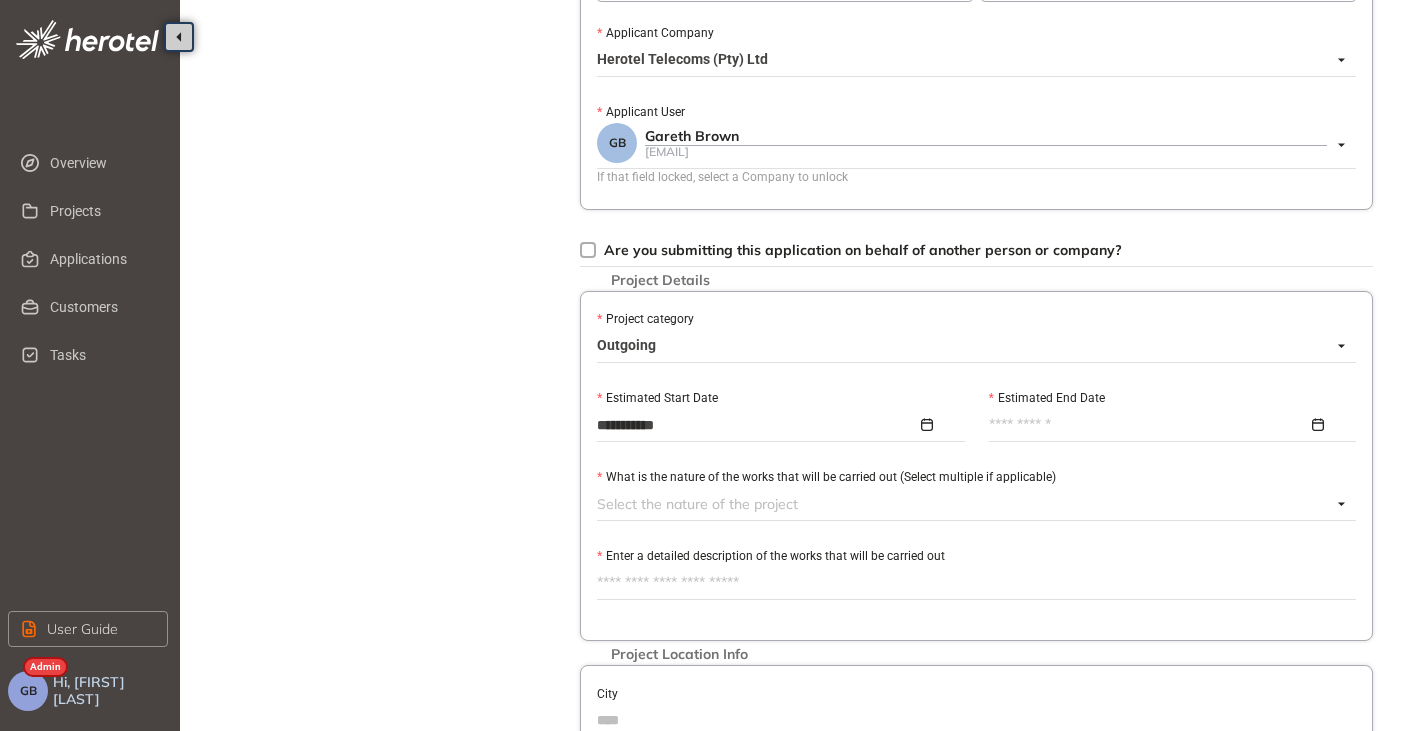 click on "Estimated End Date" at bounding box center [1149, 425] 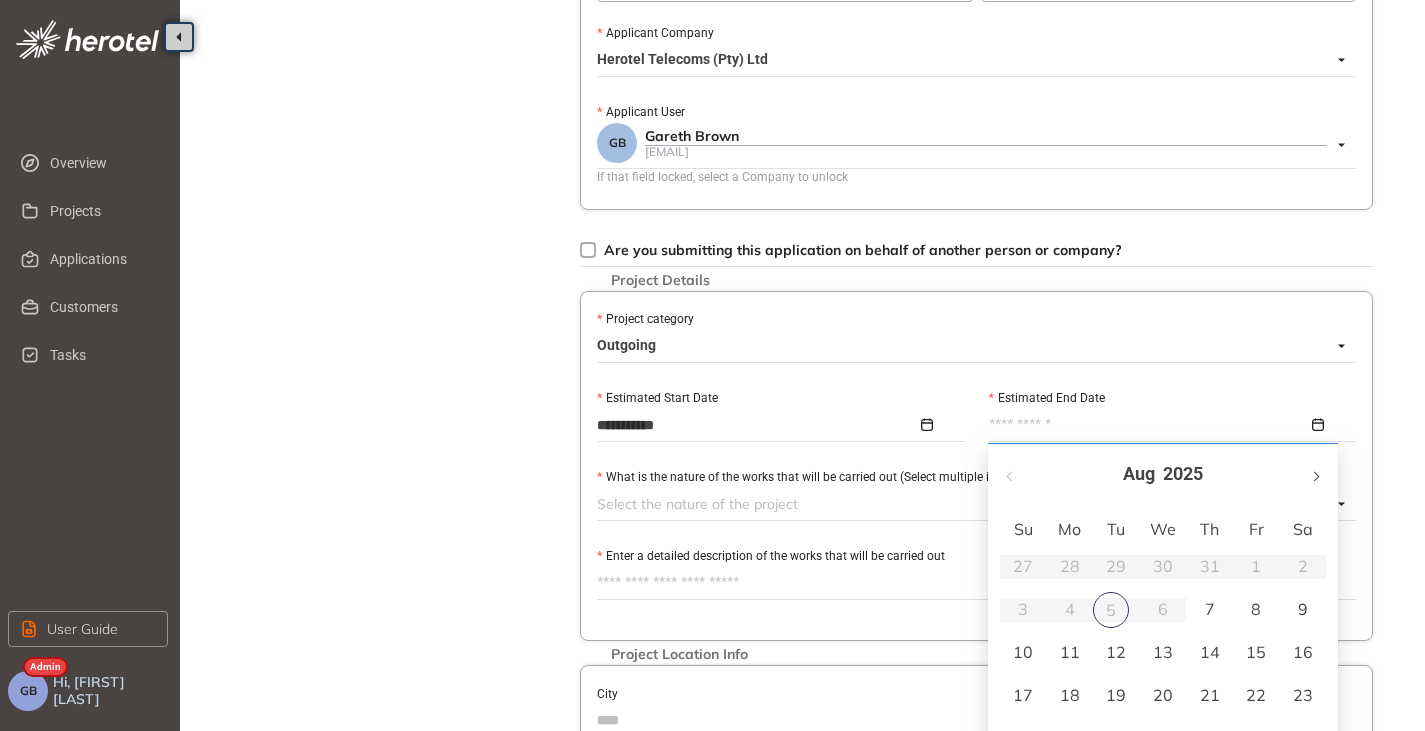 click at bounding box center [1315, 476] 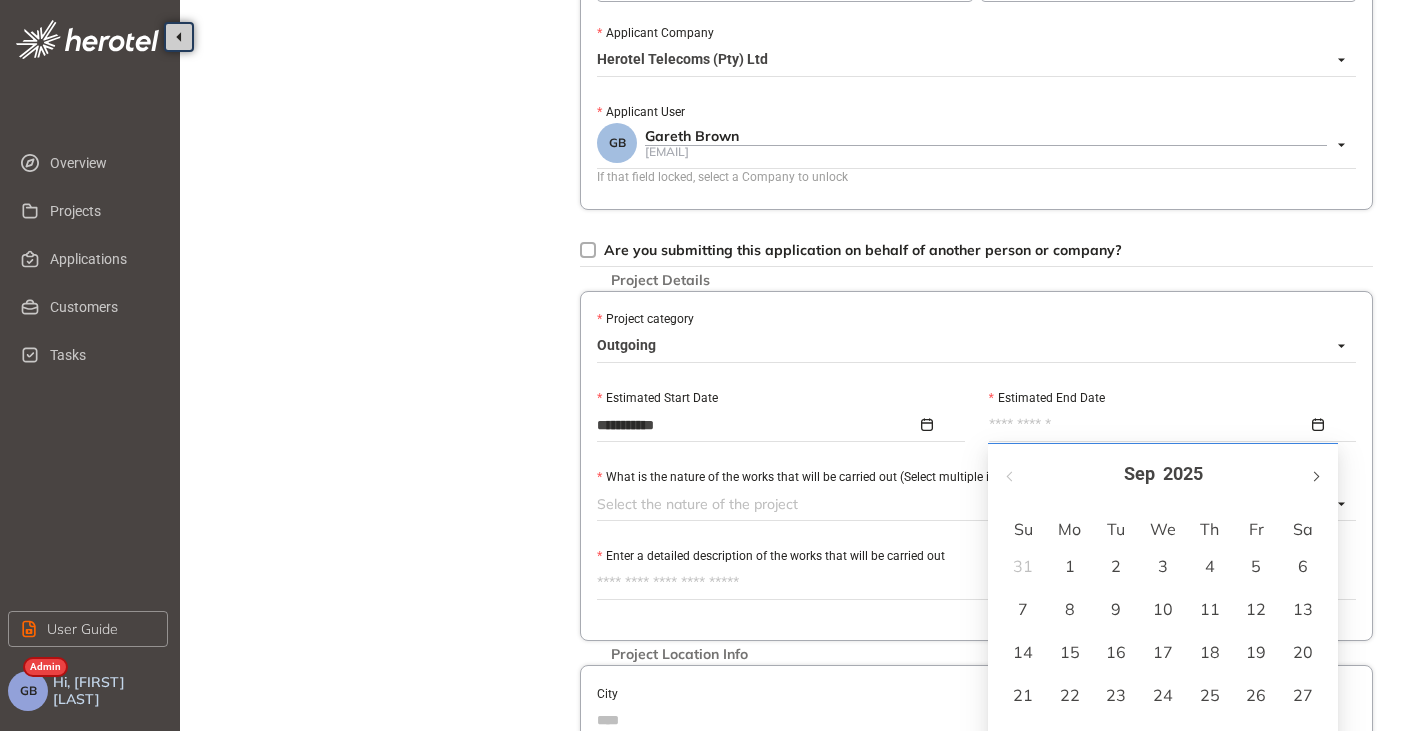 click at bounding box center [1315, 476] 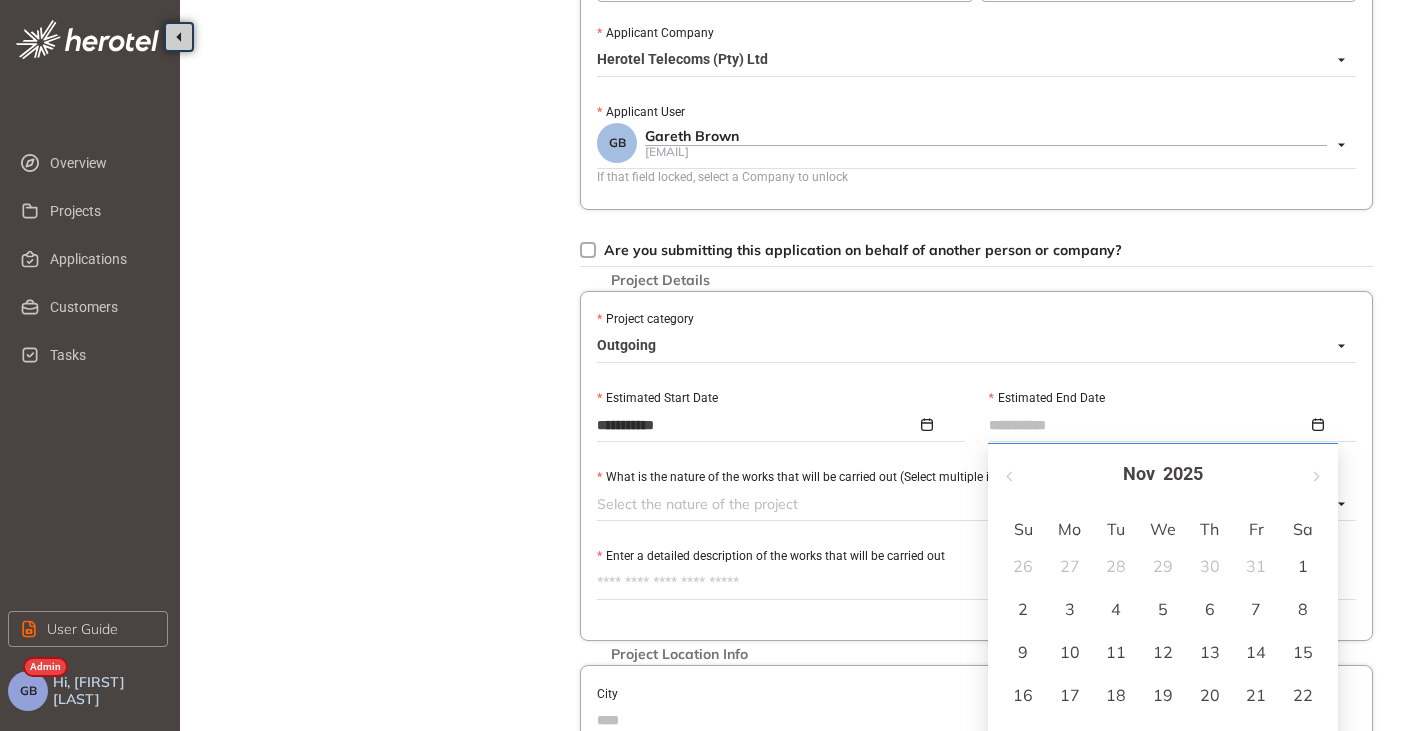 type on "**********" 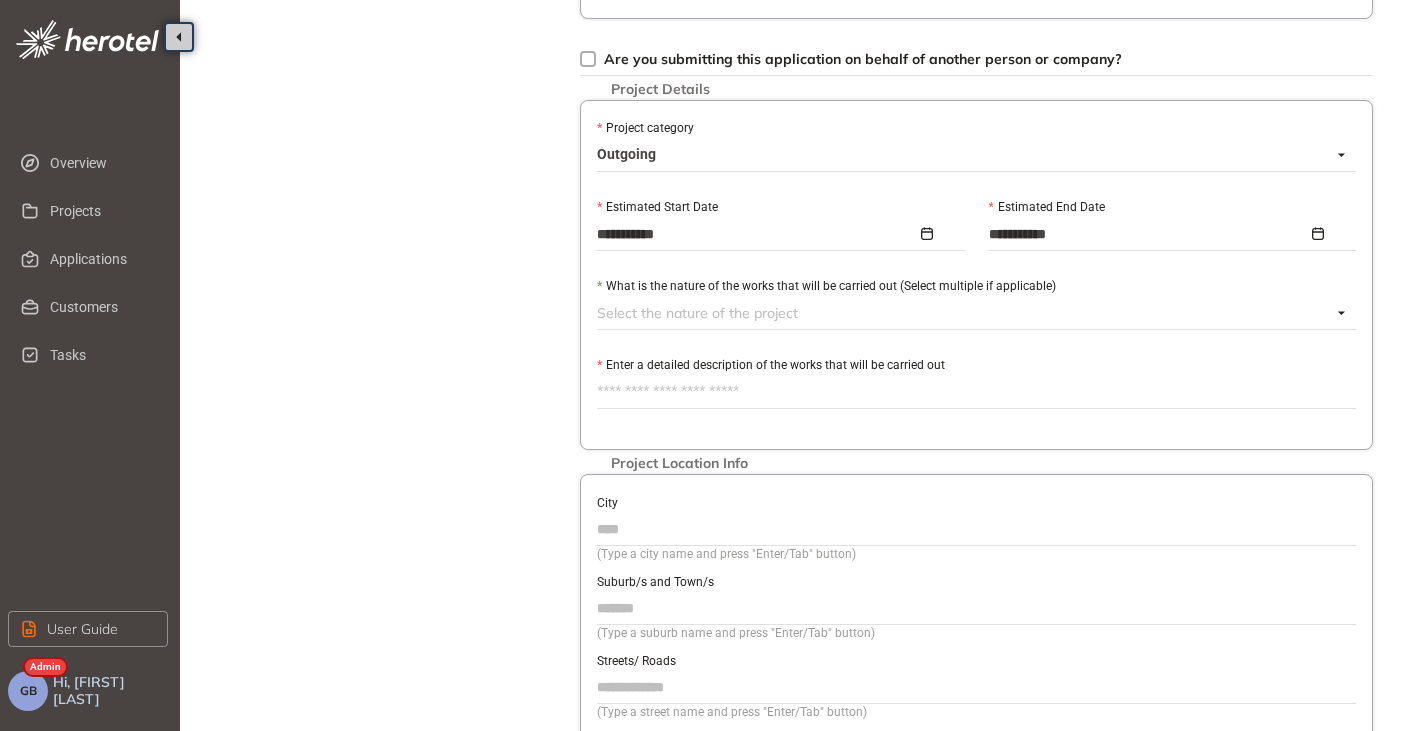 scroll, scrollTop: 700, scrollLeft: 0, axis: vertical 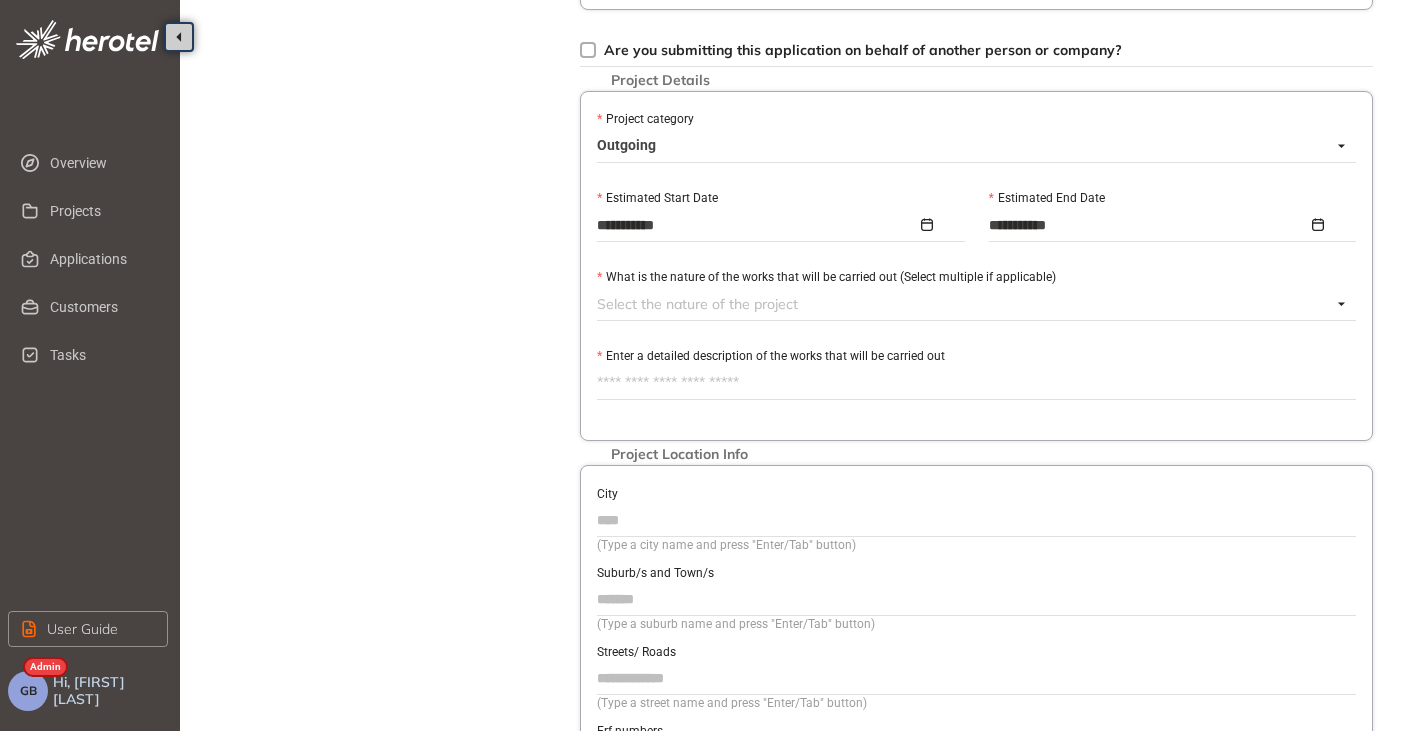 click at bounding box center [964, 304] 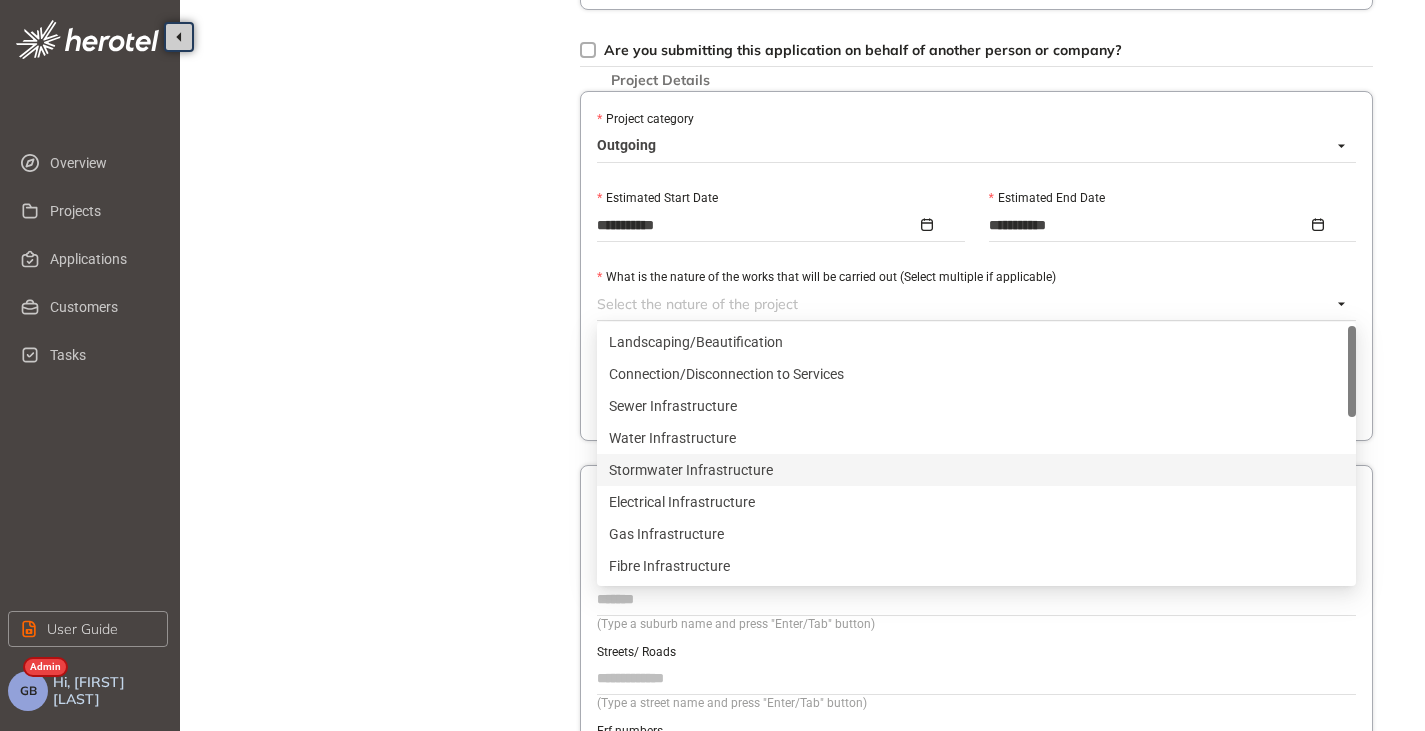 click on "Stormwater Infrastructure" at bounding box center (976, 470) 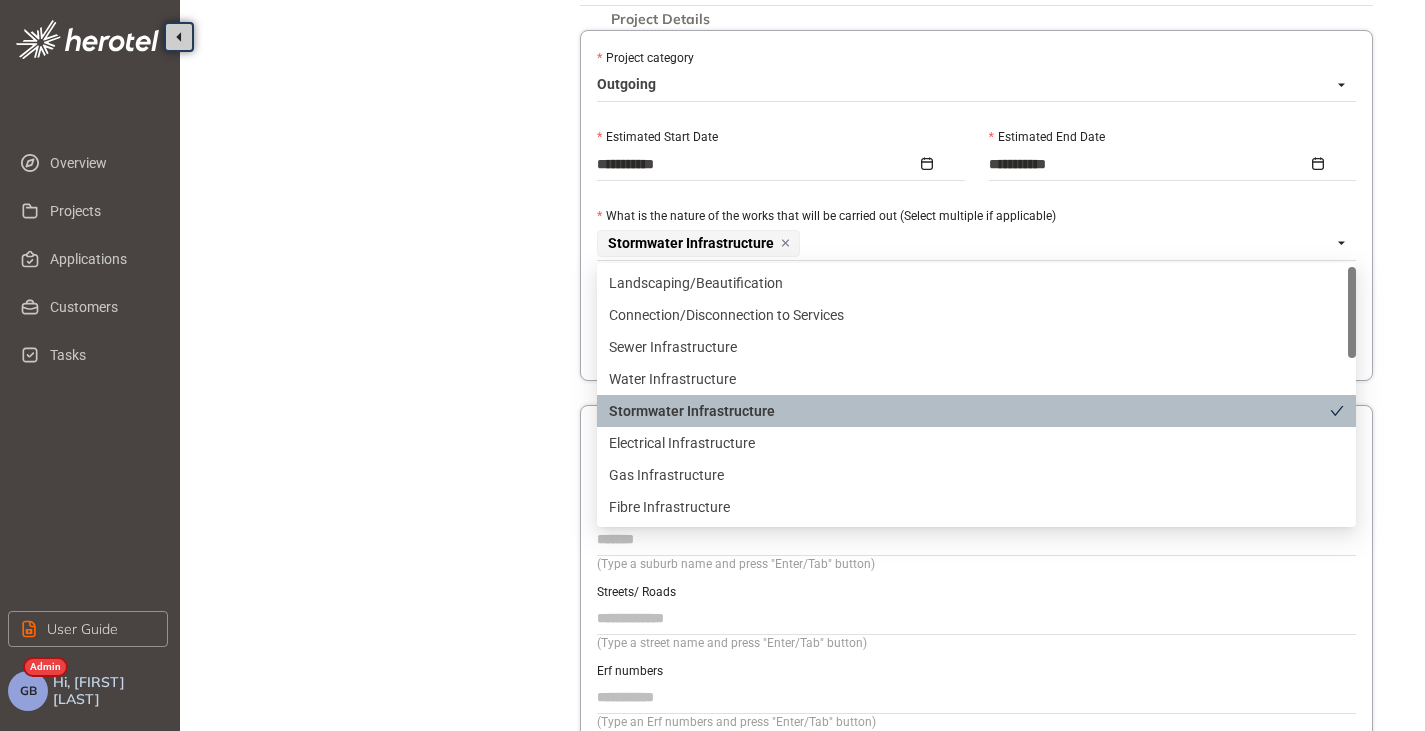 scroll, scrollTop: 800, scrollLeft: 0, axis: vertical 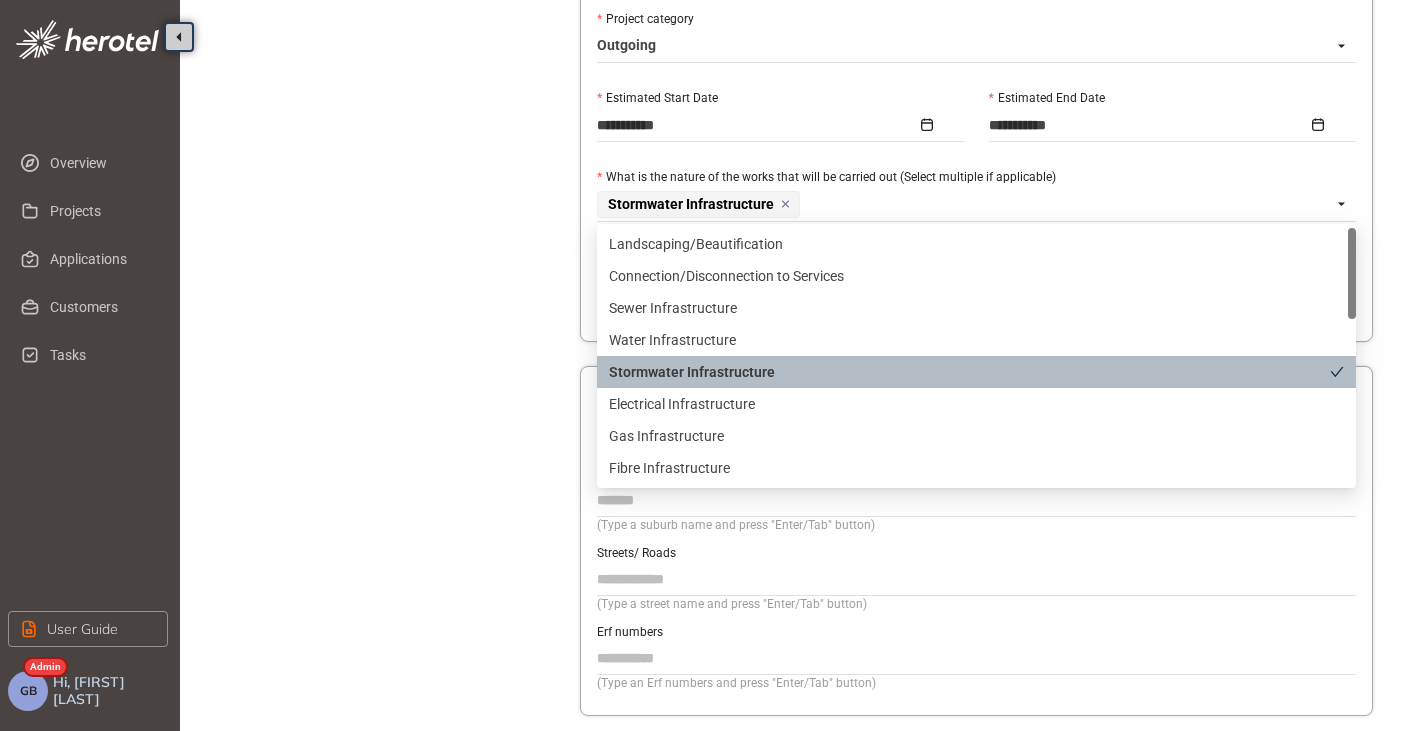 click on "Project Details Location Confirmation Upload documents" at bounding box center (390, 24) 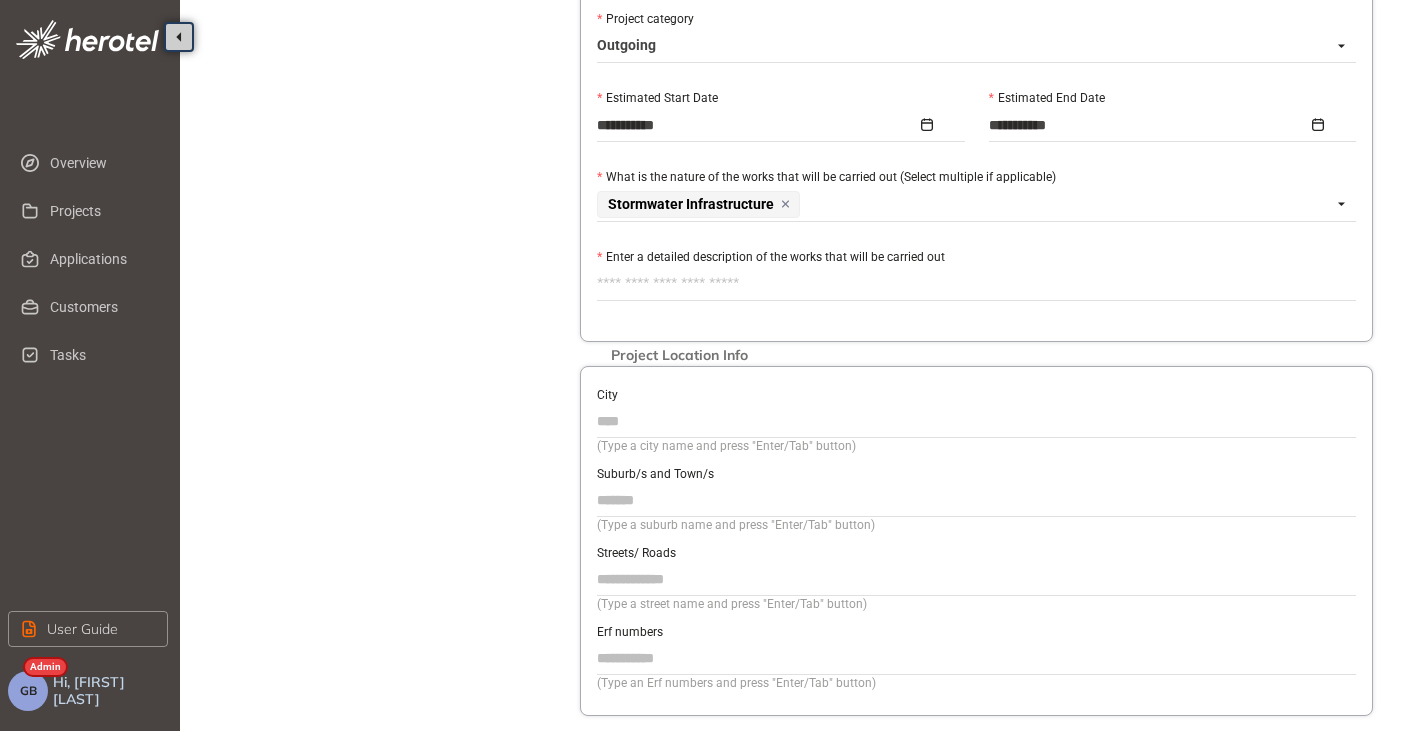 click on "Enter a detailed description of the works that will be carried out" at bounding box center (976, 284) 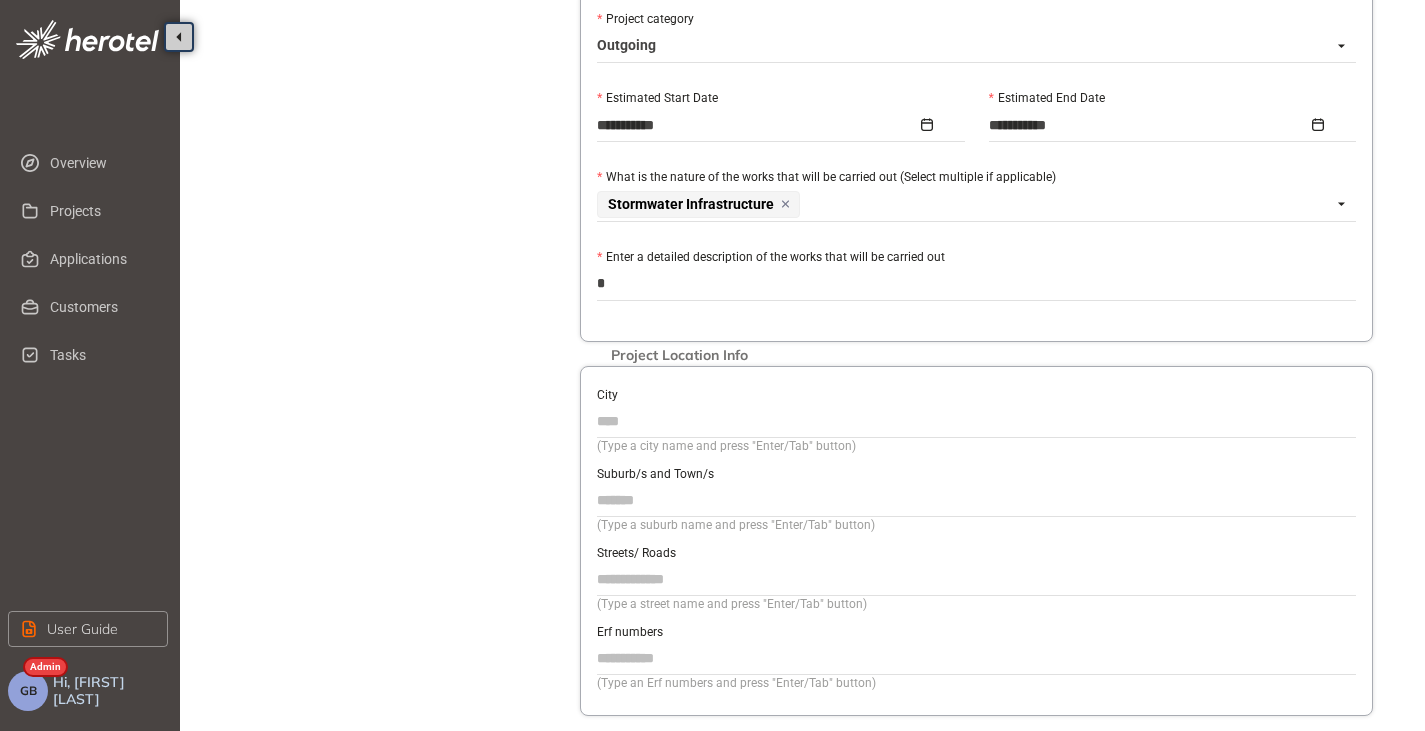 type on "**" 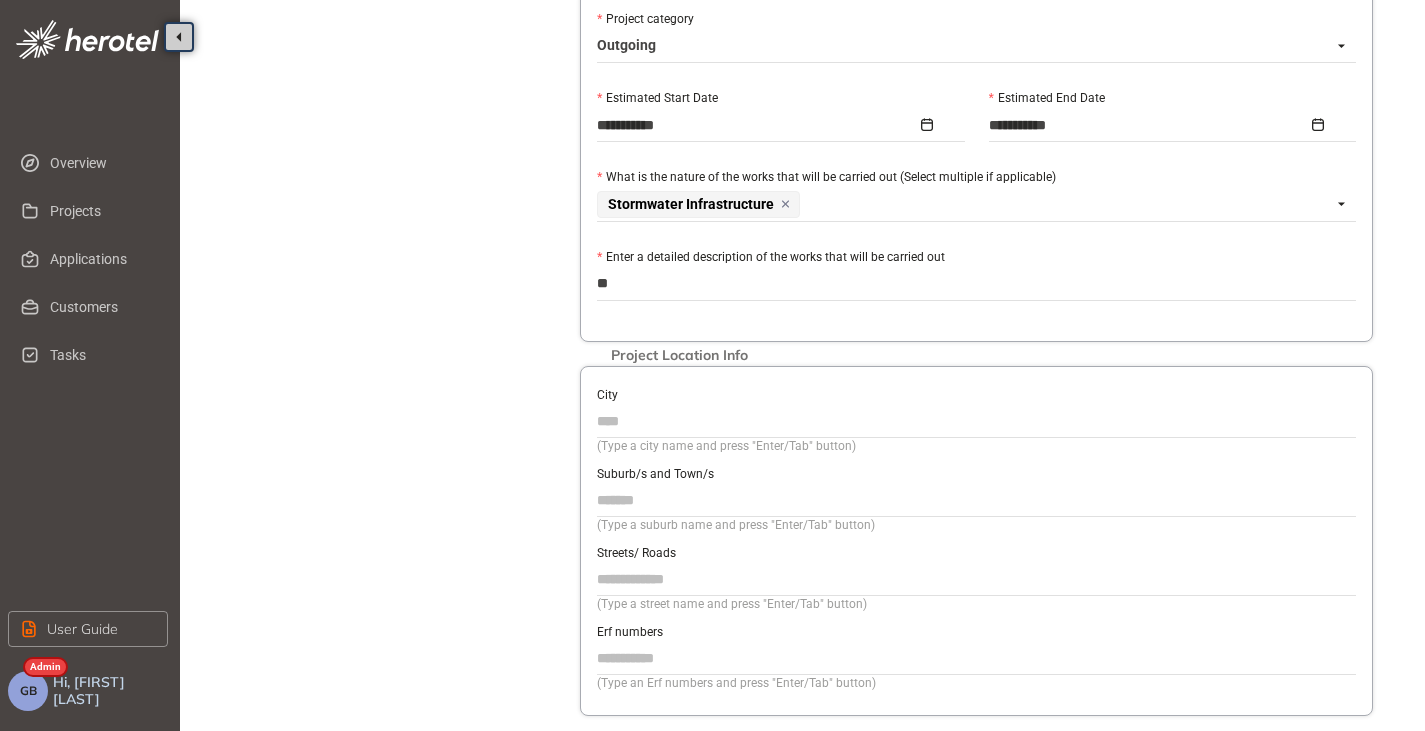 type on "***" 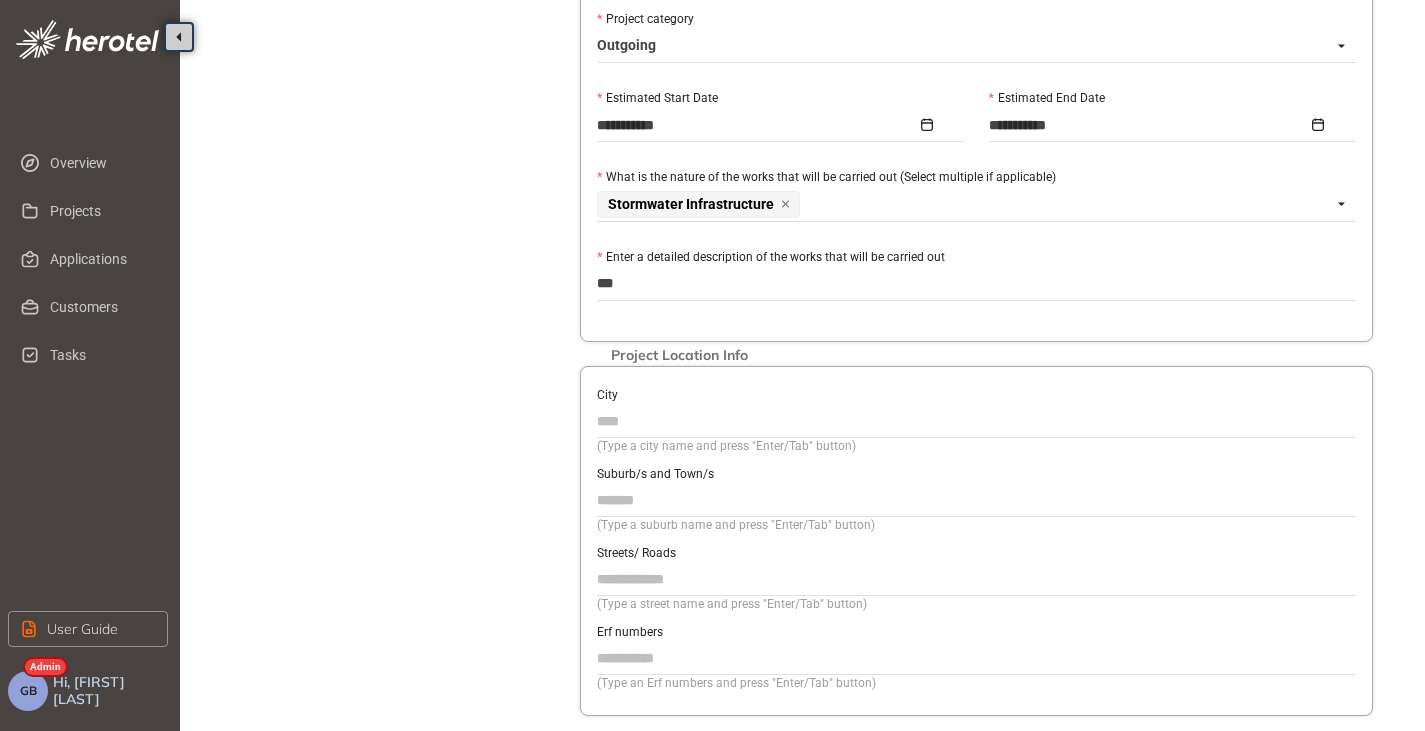 type on "****" 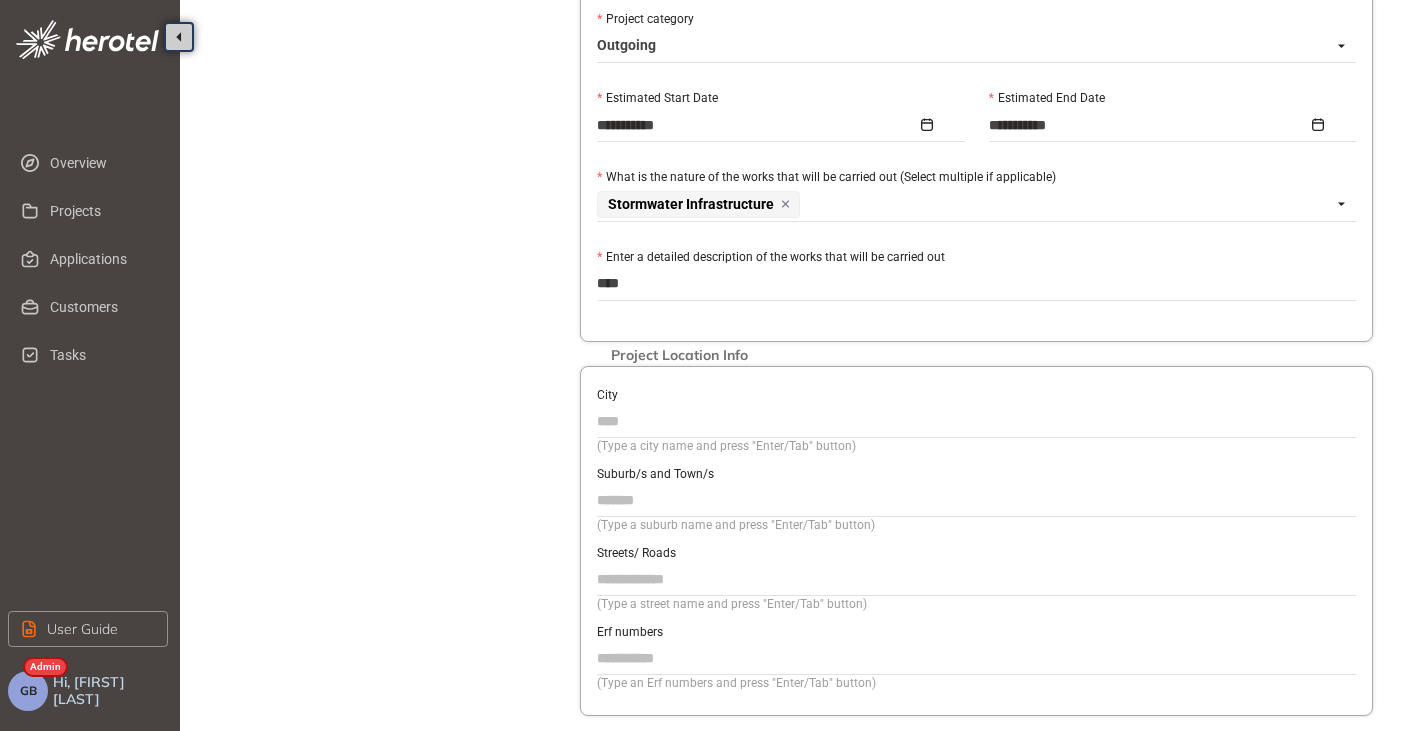type on "*****" 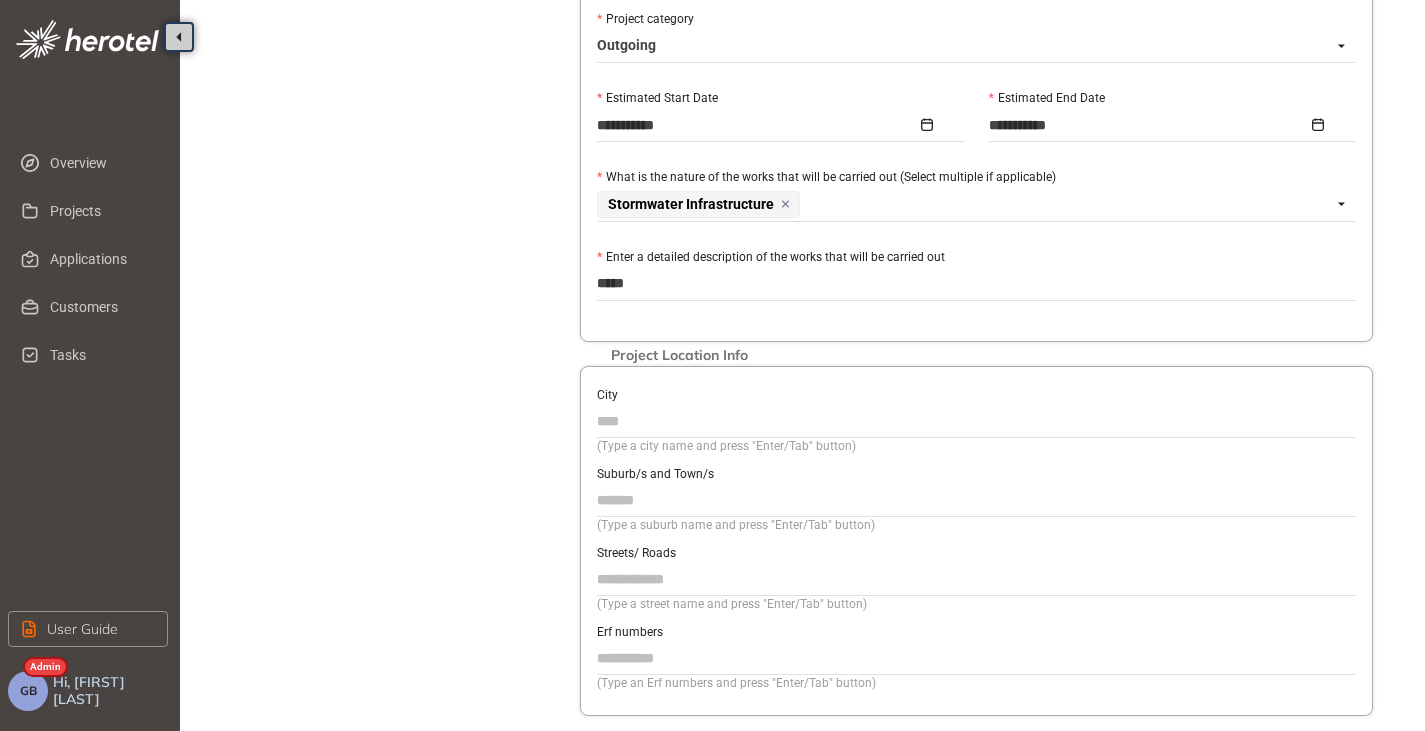 type on "******" 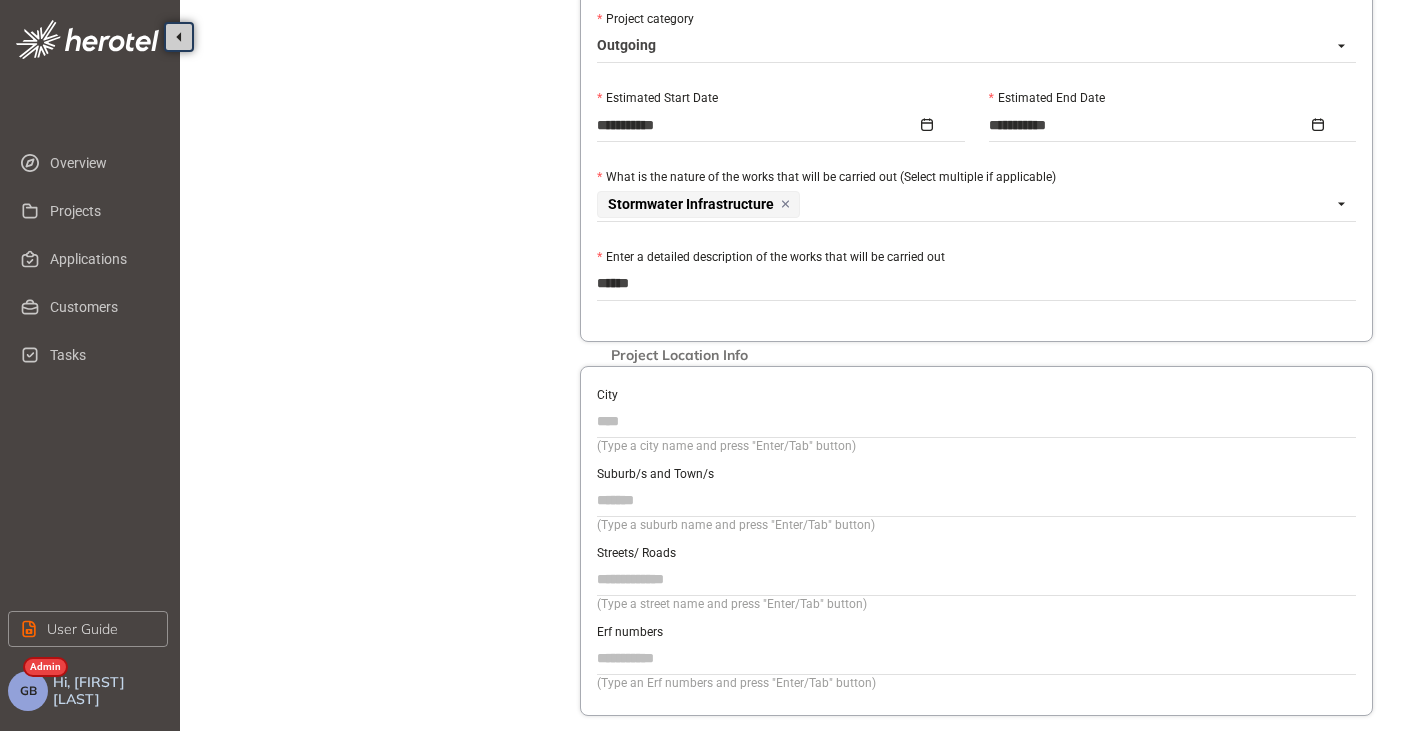 type on "*******" 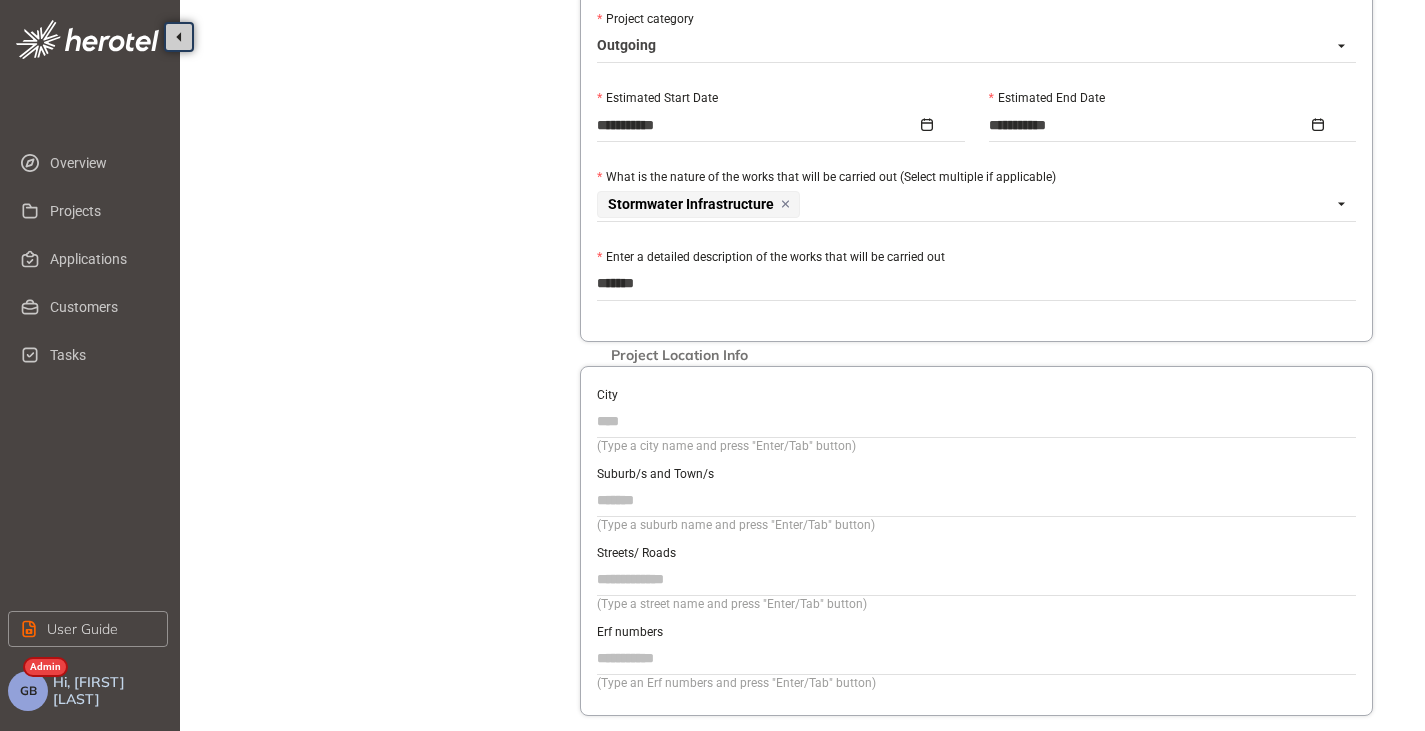 type on "********" 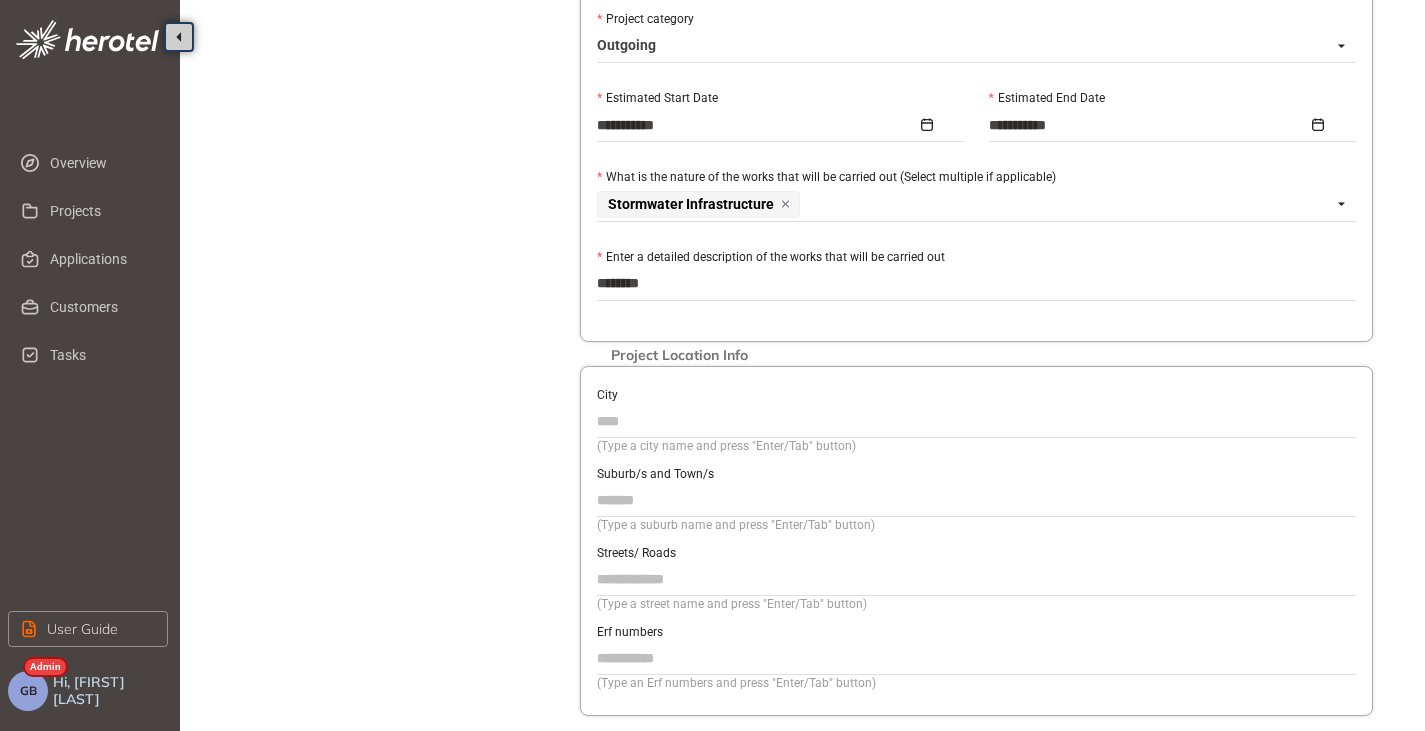type on "*********" 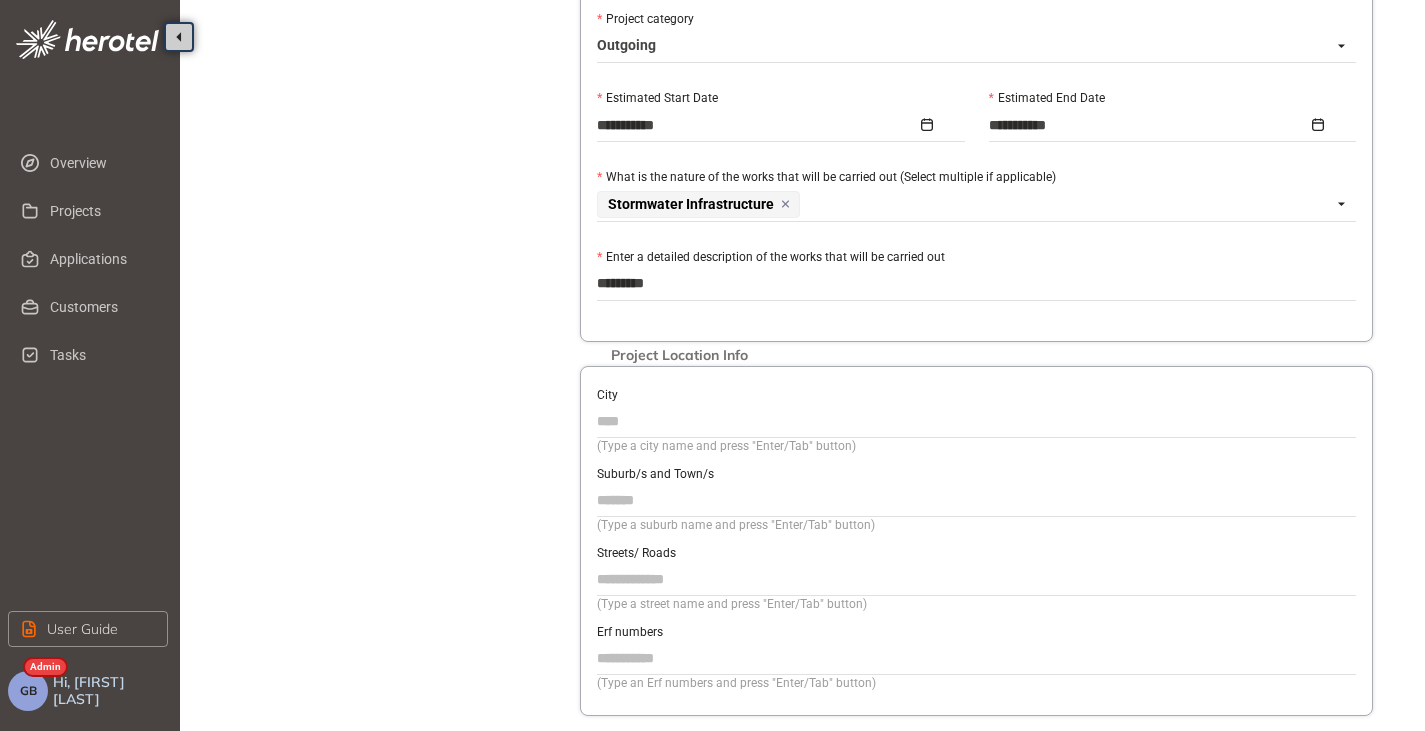 type on "**********" 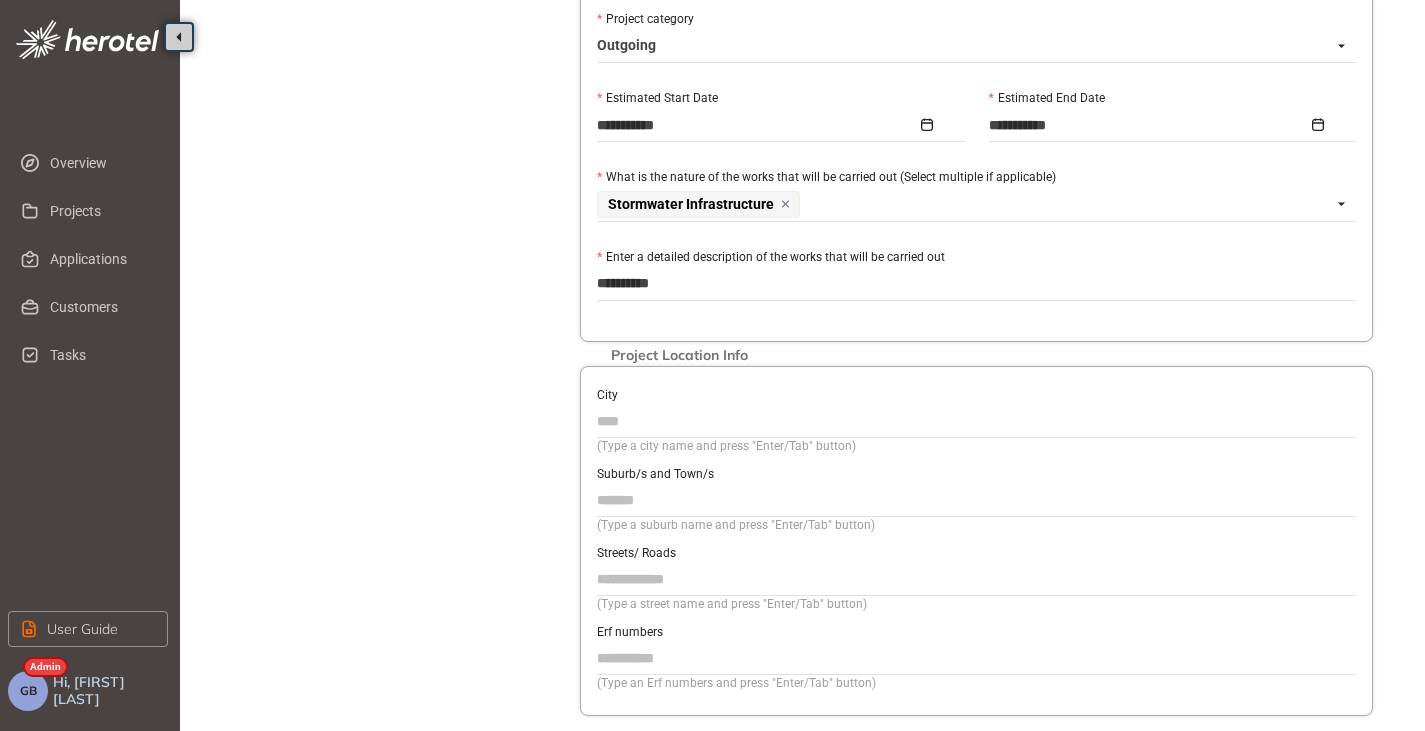 type on "**********" 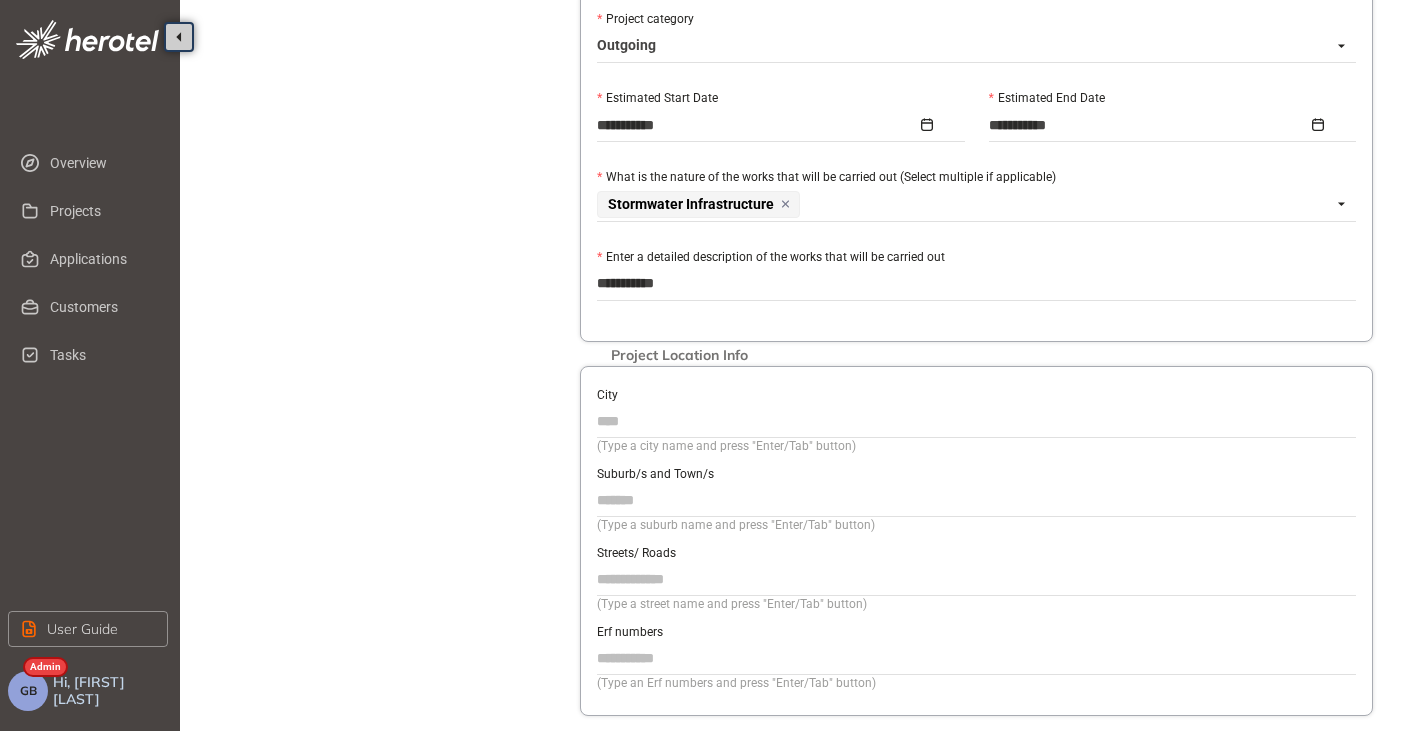 type on "**********" 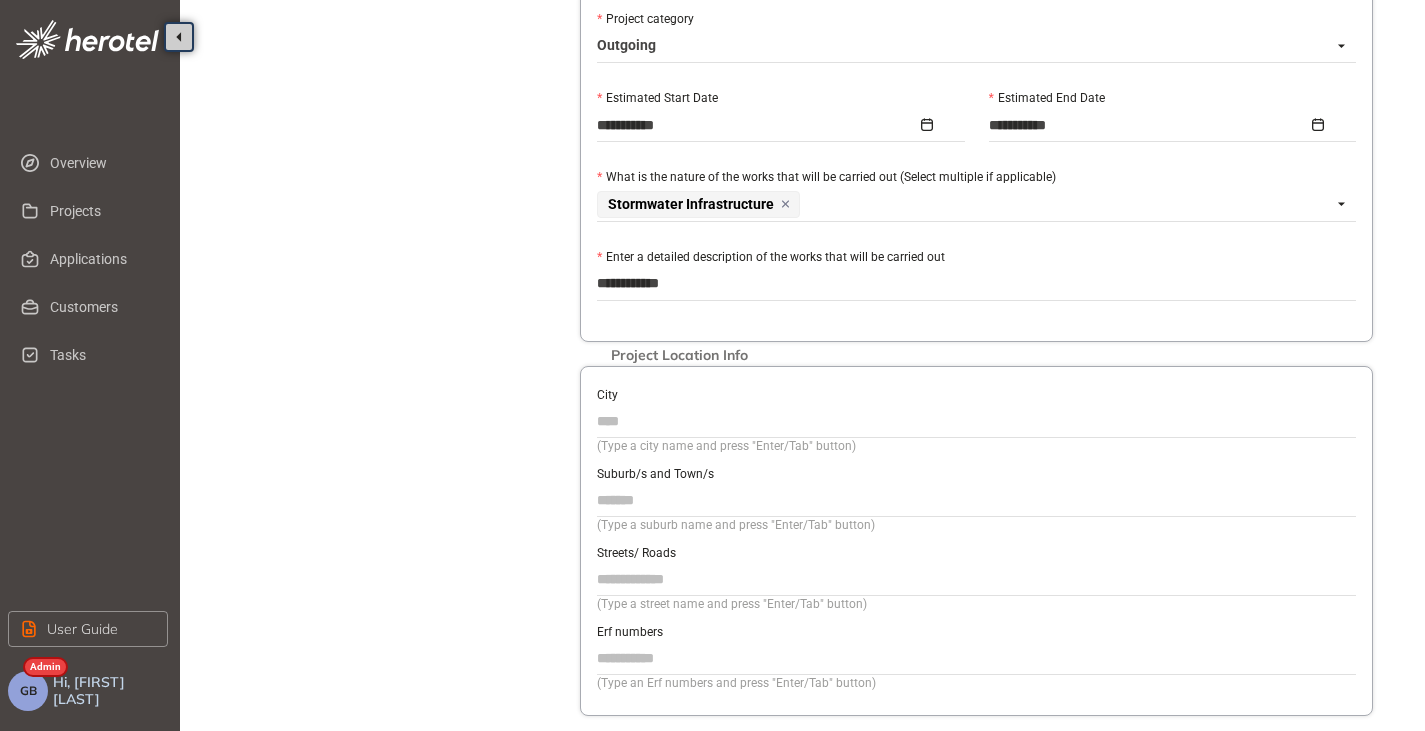 type on "**********" 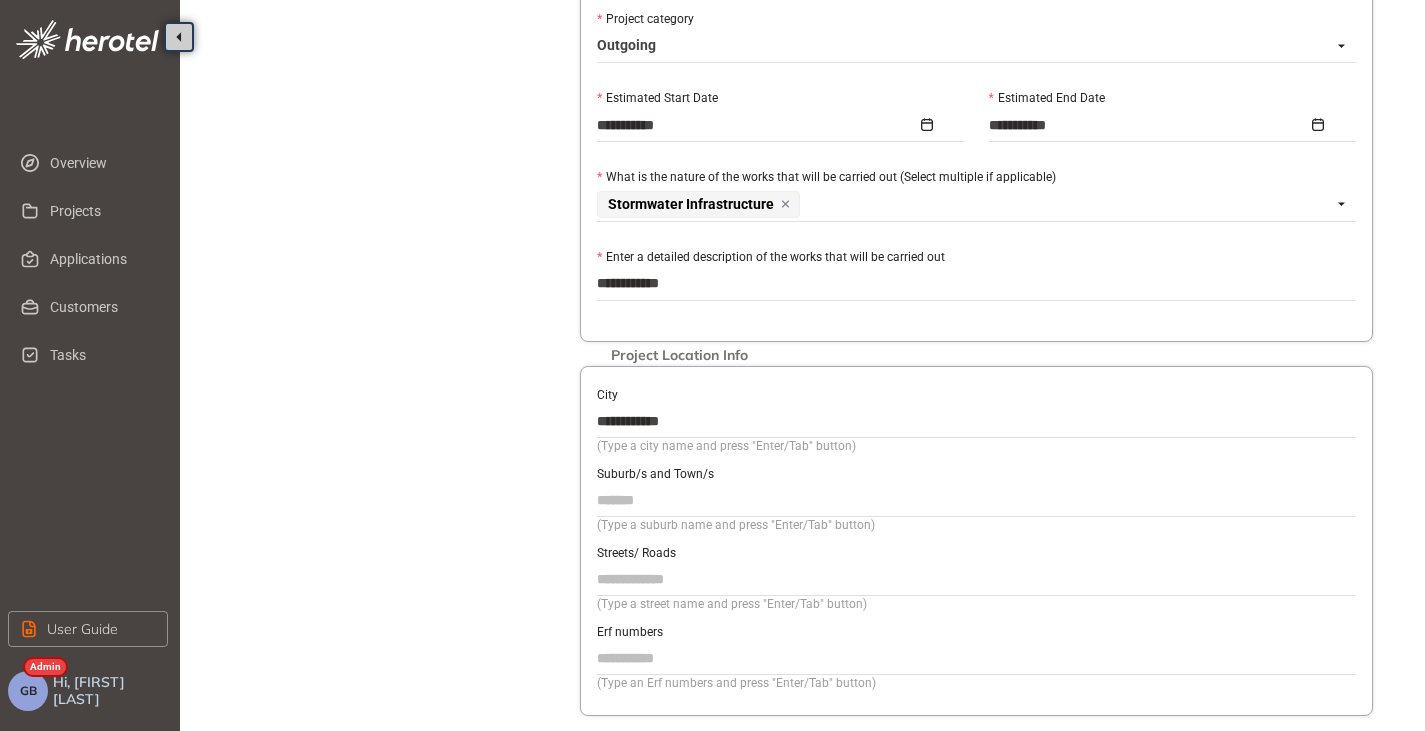 click on "Suburb/s and Town/s" at bounding box center [976, 500] 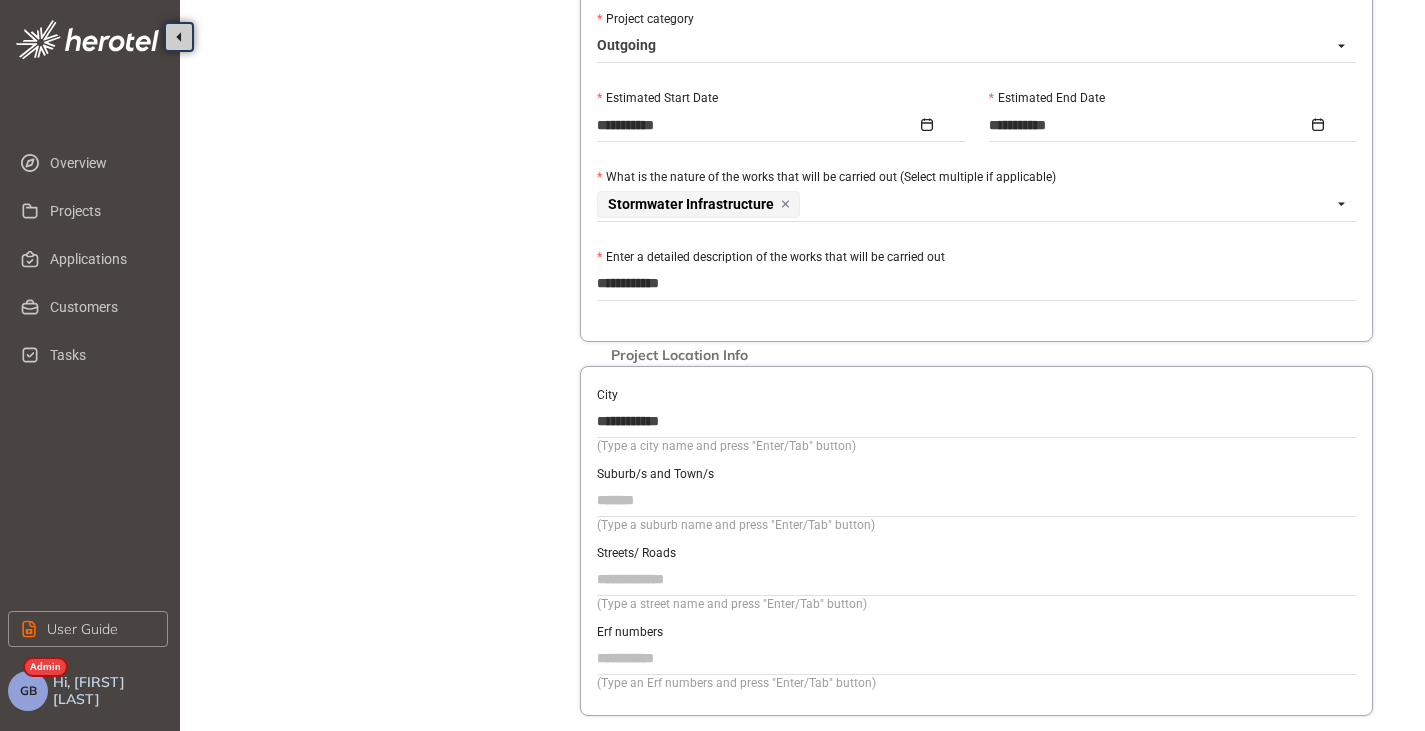 type on "*******" 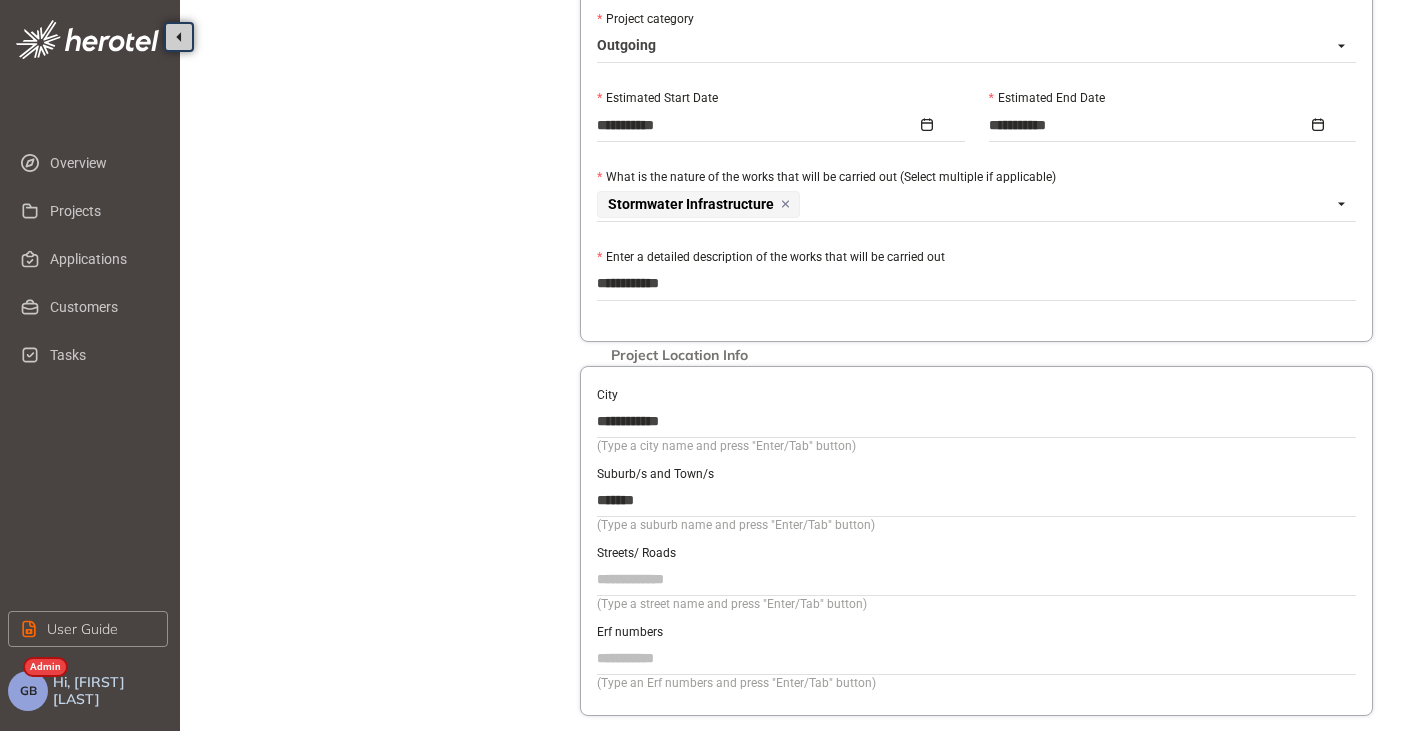 click on "Streets/ Roads" at bounding box center (976, 579) 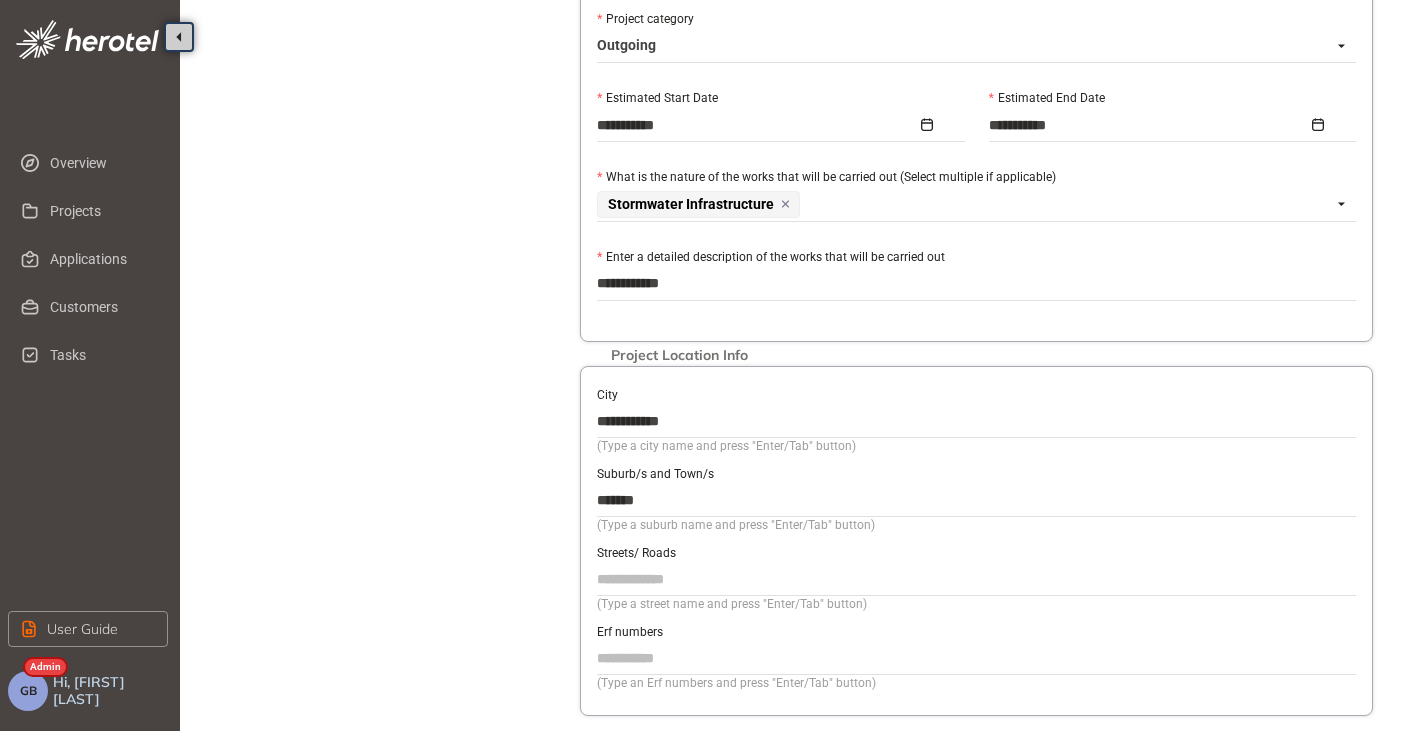 type on "**********" 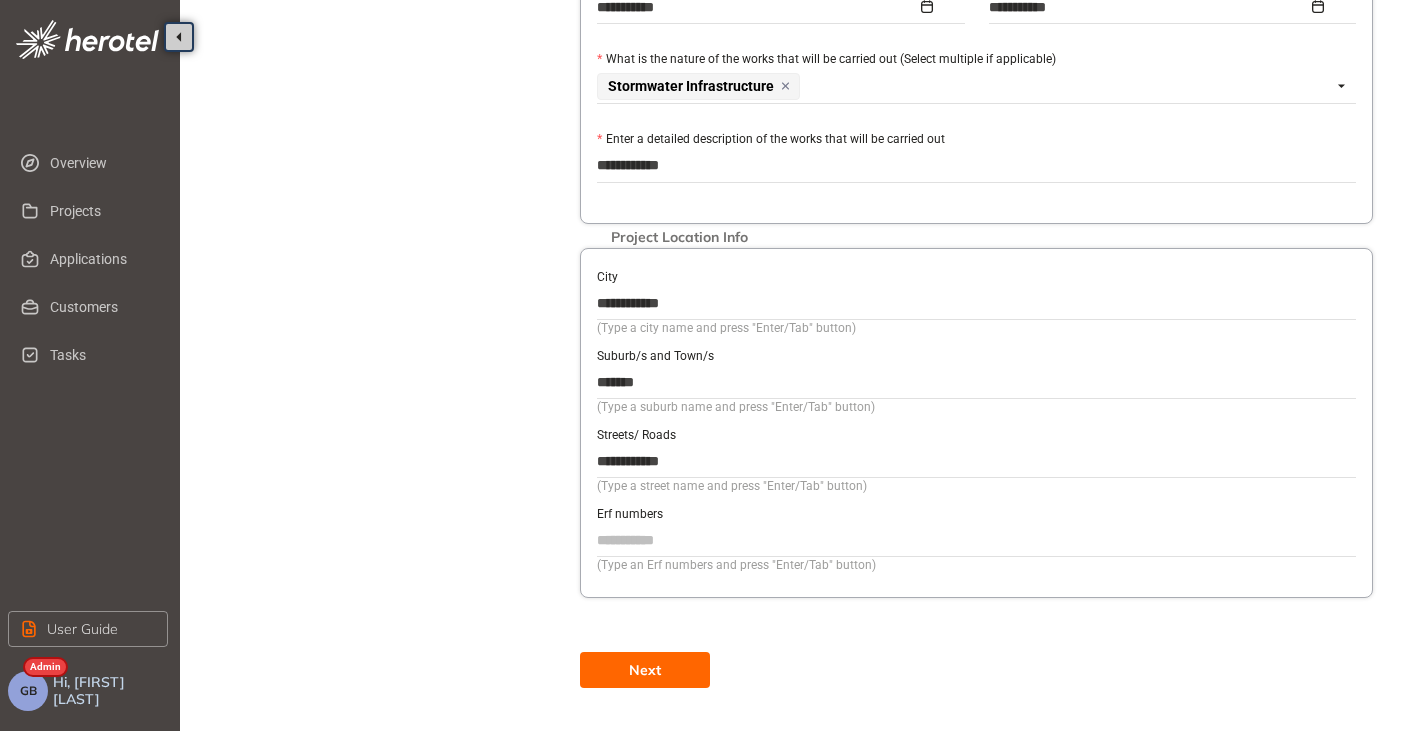 scroll, scrollTop: 925, scrollLeft: 0, axis: vertical 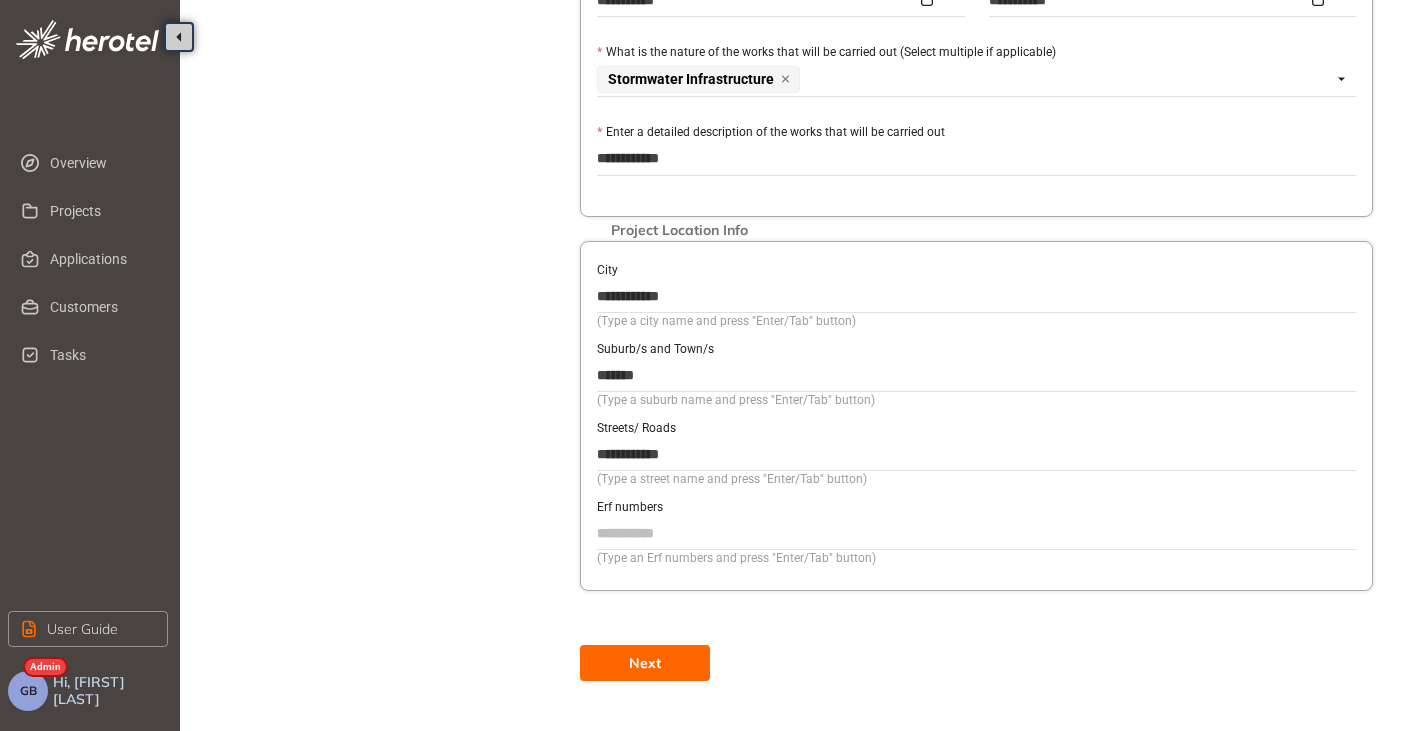 click on "Next" at bounding box center (645, 663) 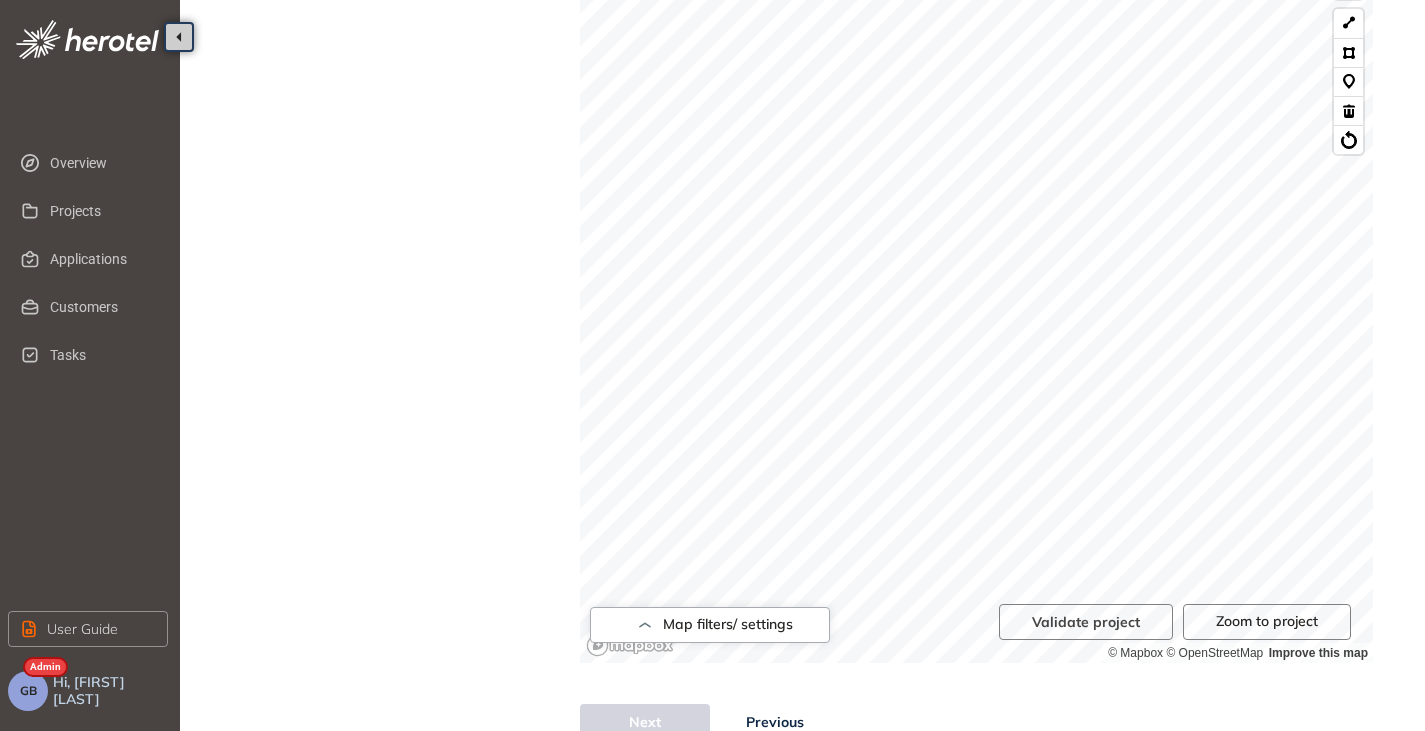 scroll, scrollTop: 387, scrollLeft: 0, axis: vertical 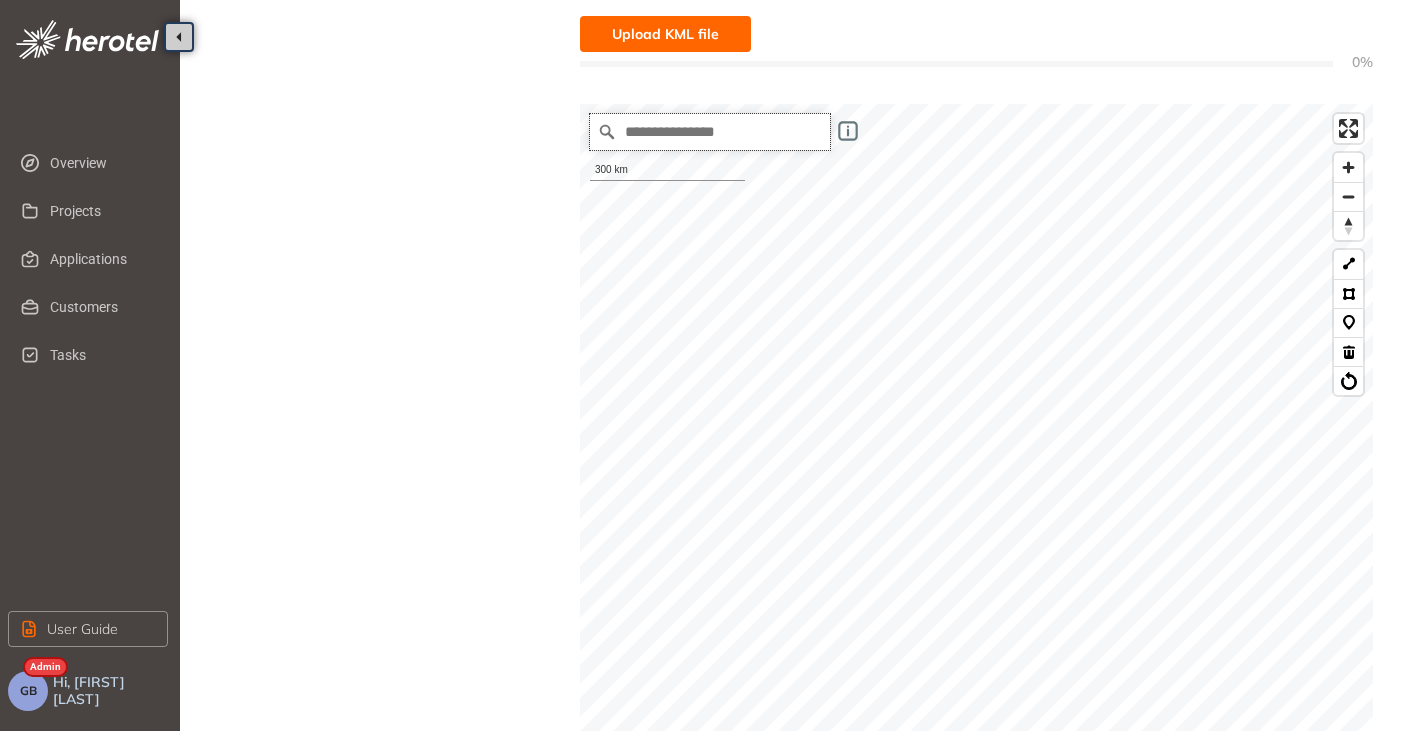 click at bounding box center (710, 132) 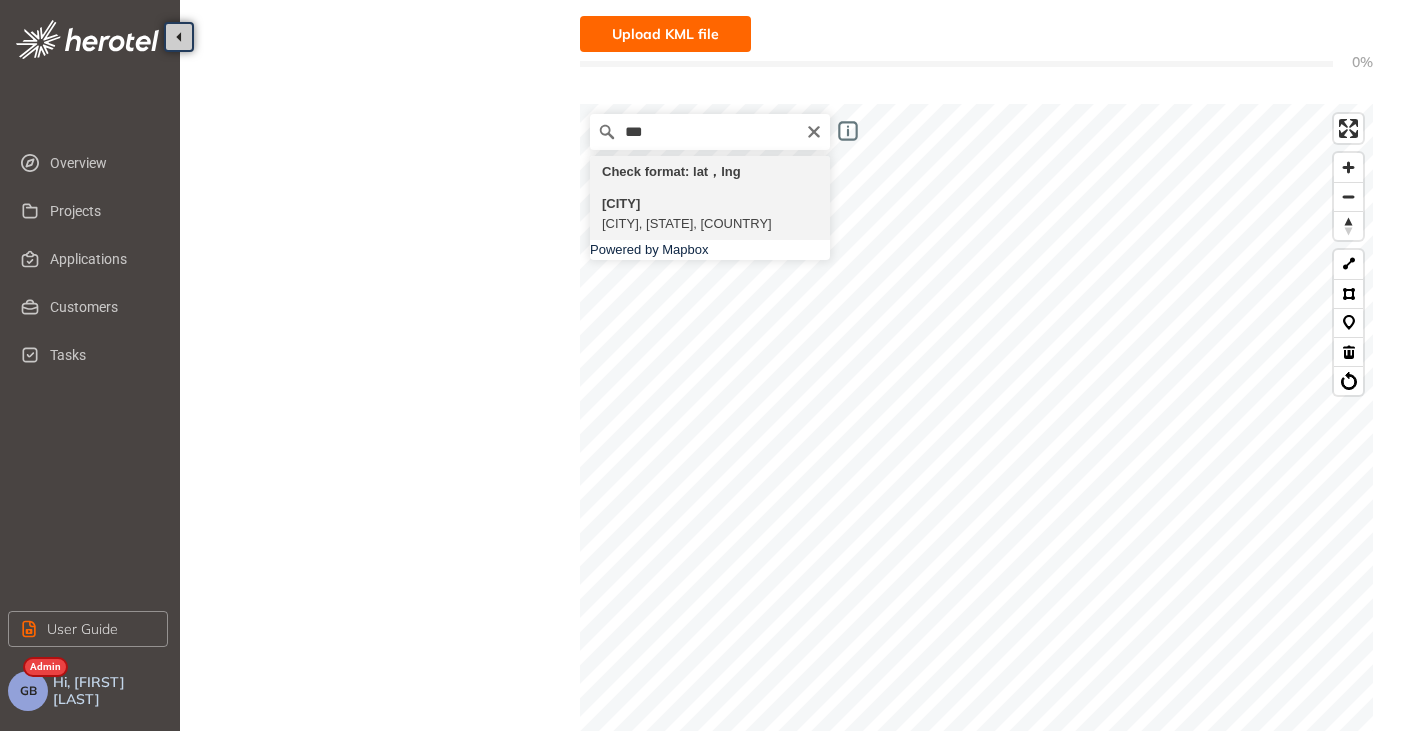 type on "**********" 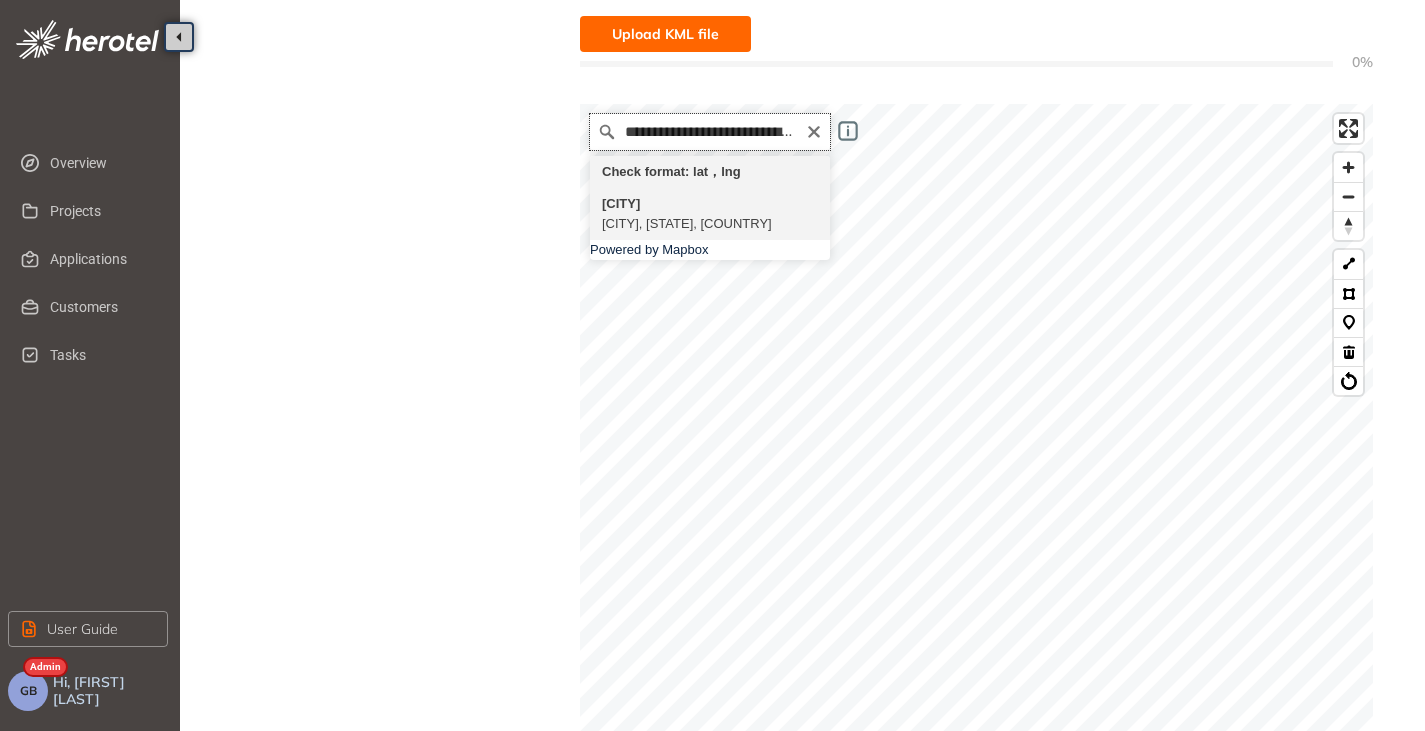 scroll, scrollTop: 0, scrollLeft: 0, axis: both 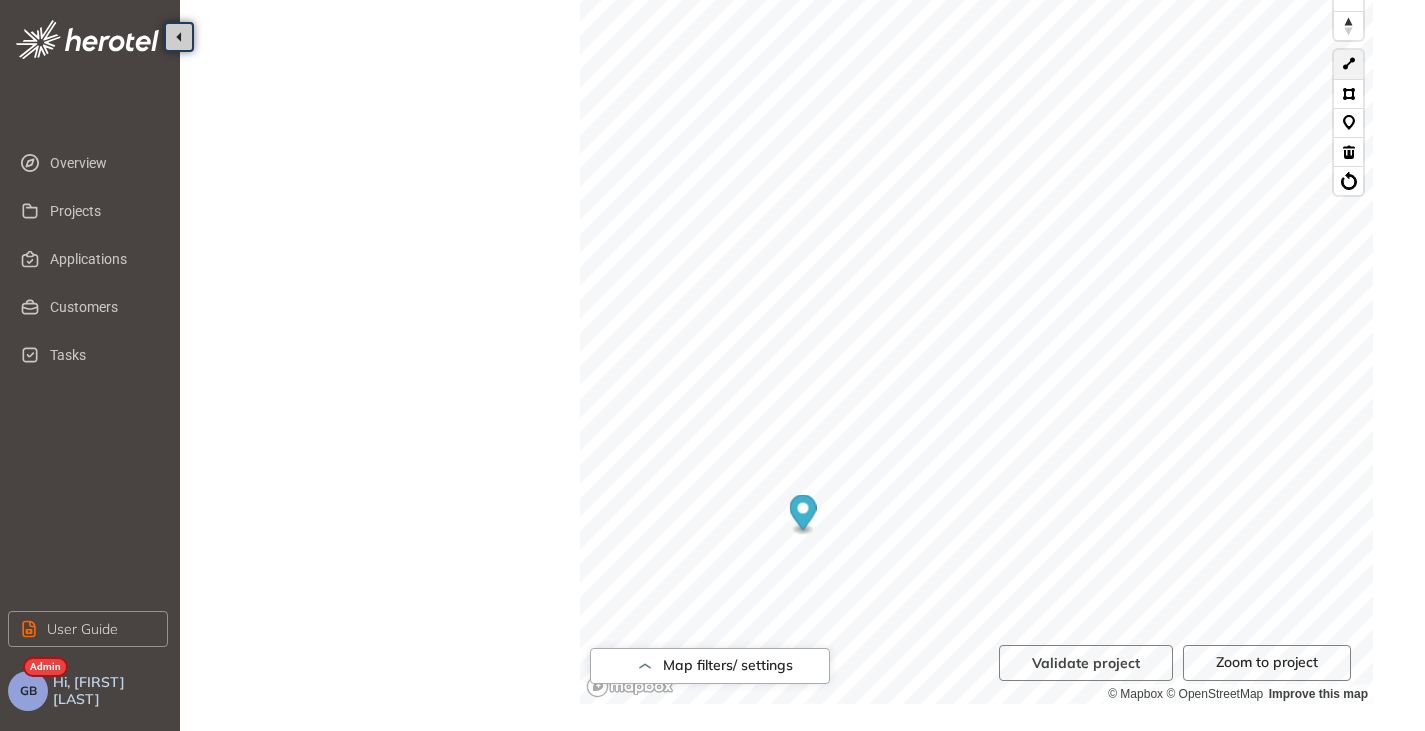 click at bounding box center [1348, 64] 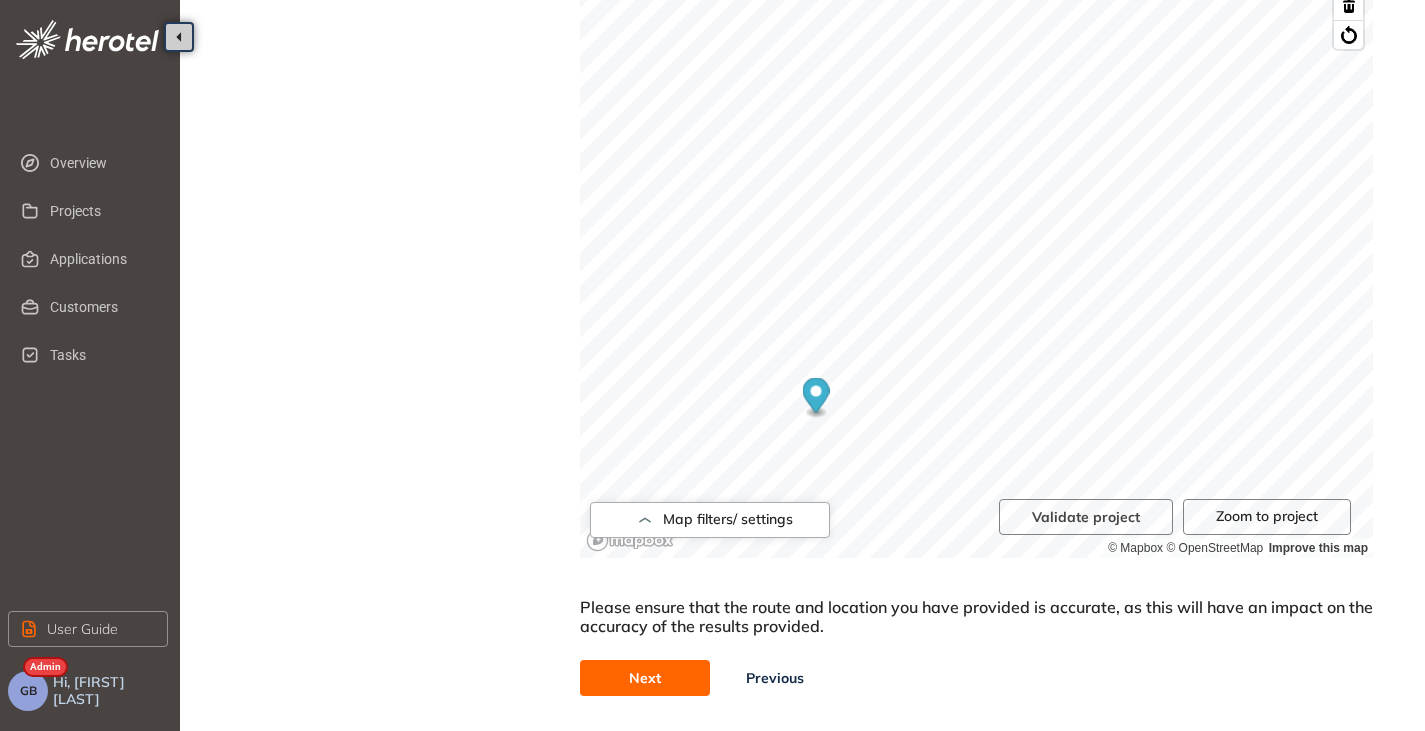 scroll, scrollTop: 748, scrollLeft: 0, axis: vertical 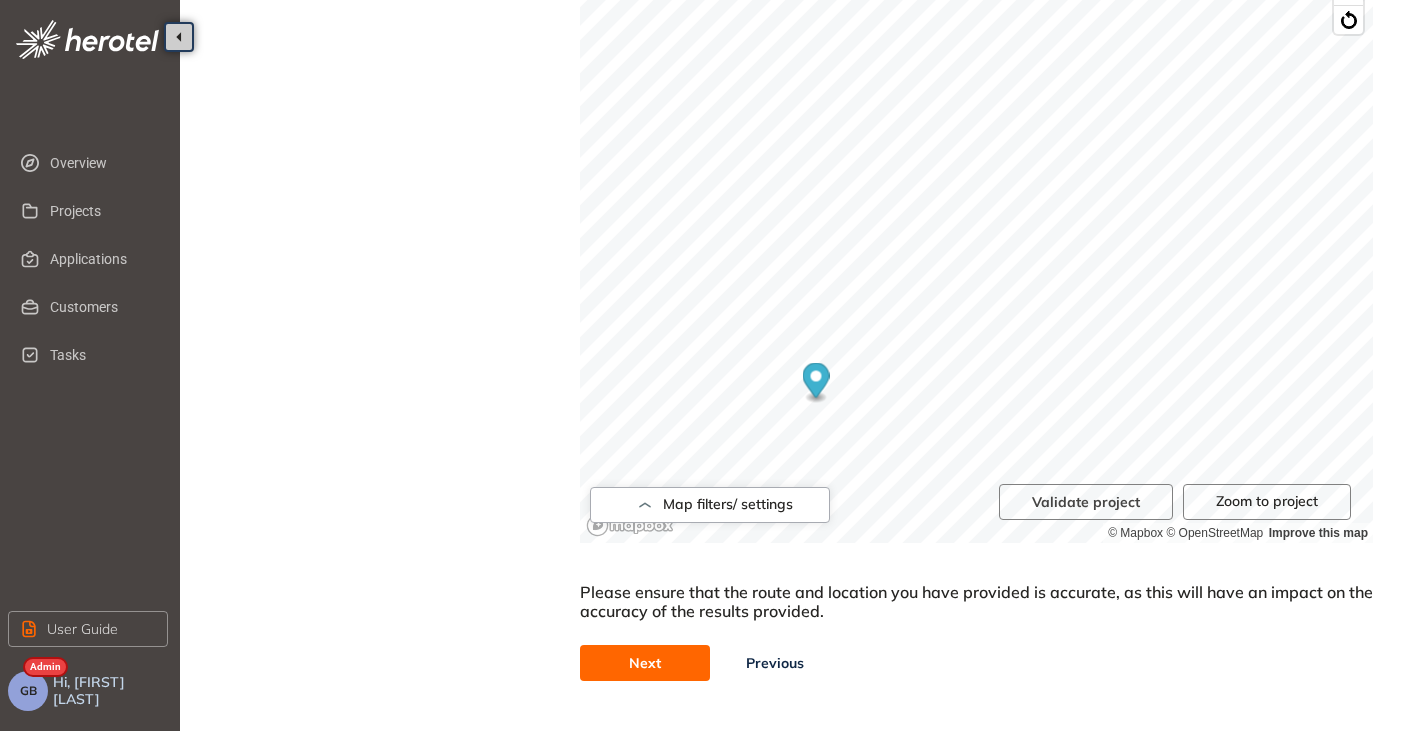 click on "Next" at bounding box center (645, 663) 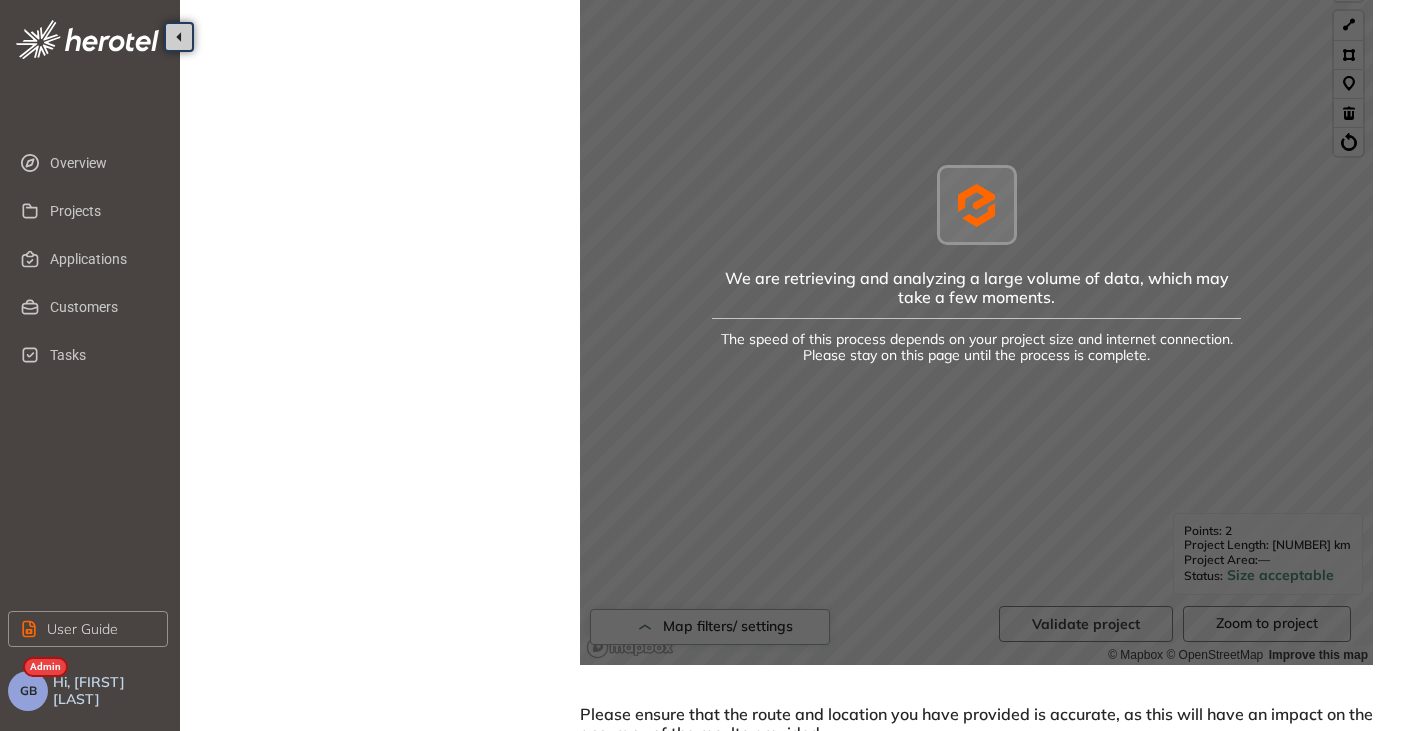 scroll, scrollTop: 548, scrollLeft: 0, axis: vertical 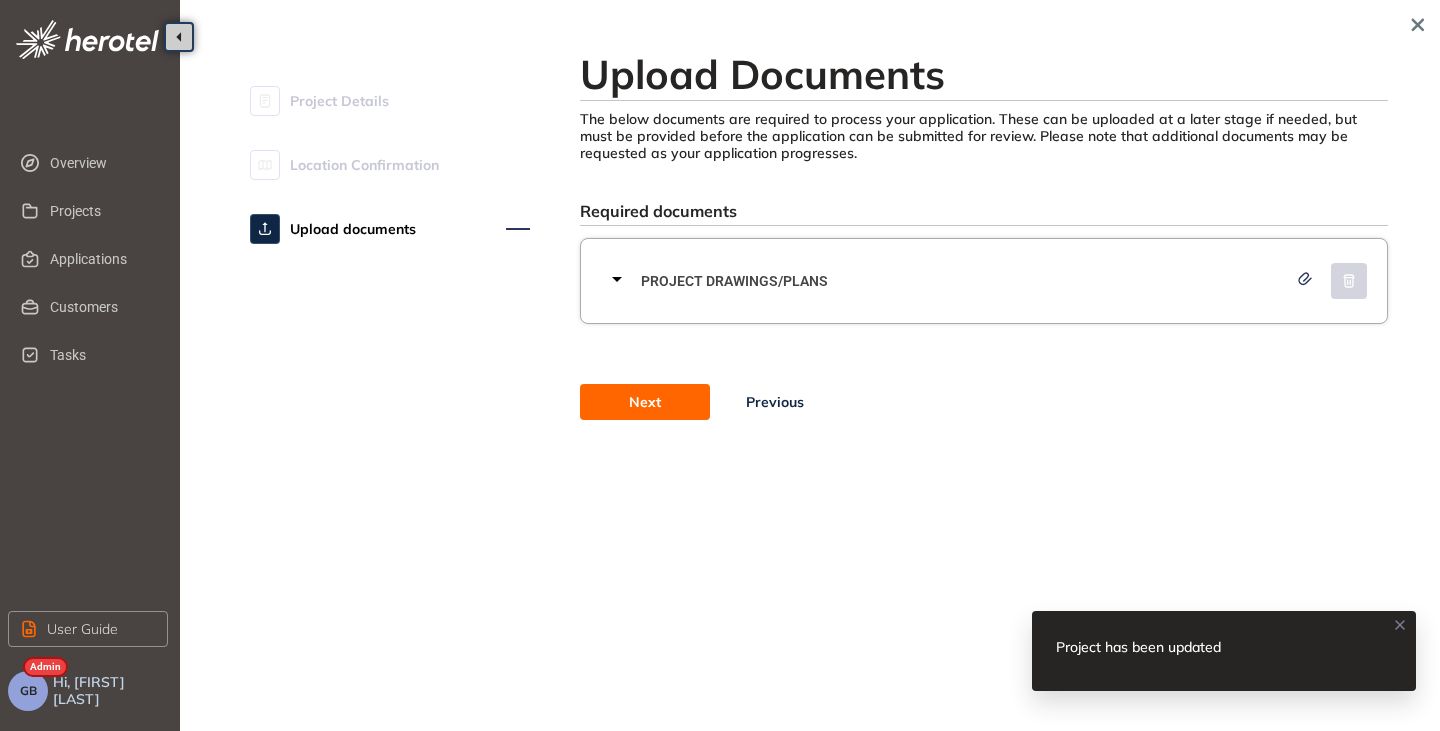 click on "Next" at bounding box center (645, 402) 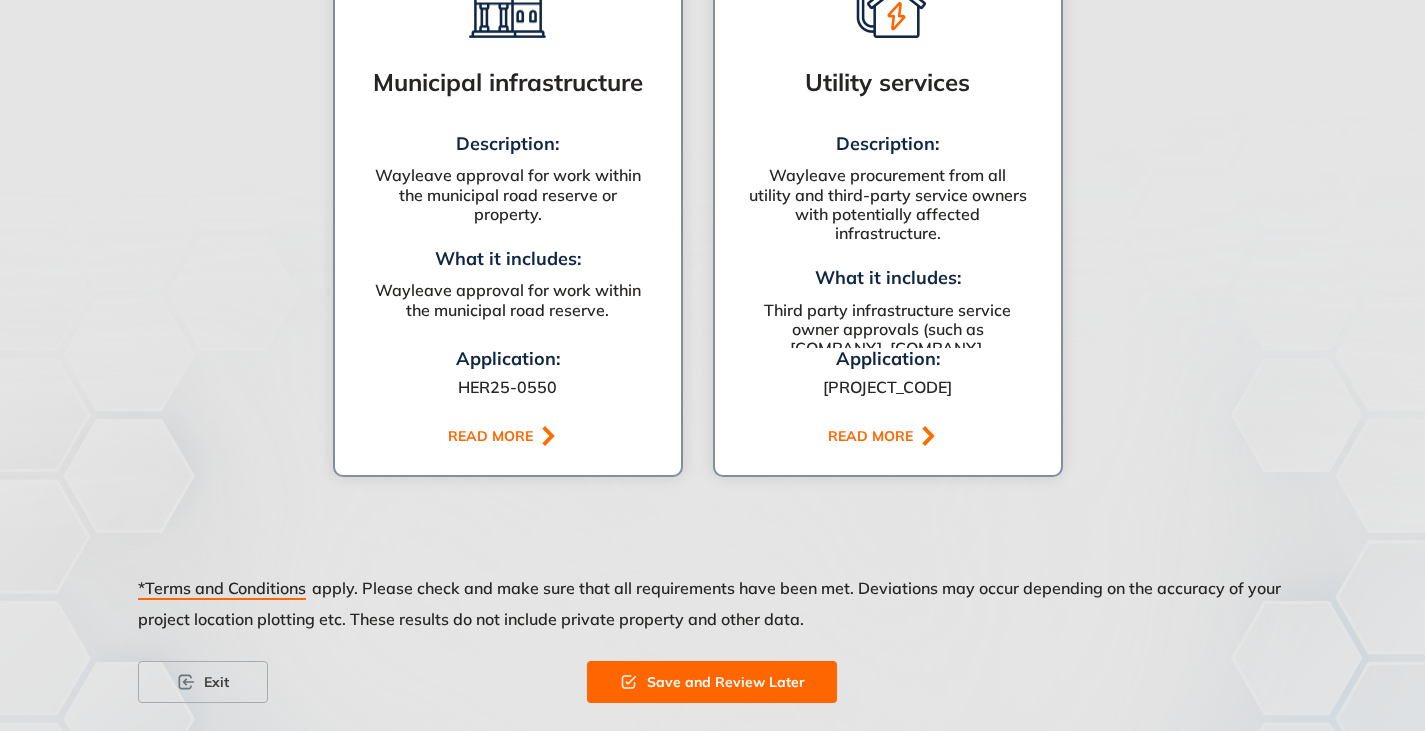 scroll, scrollTop: 1567, scrollLeft: 0, axis: vertical 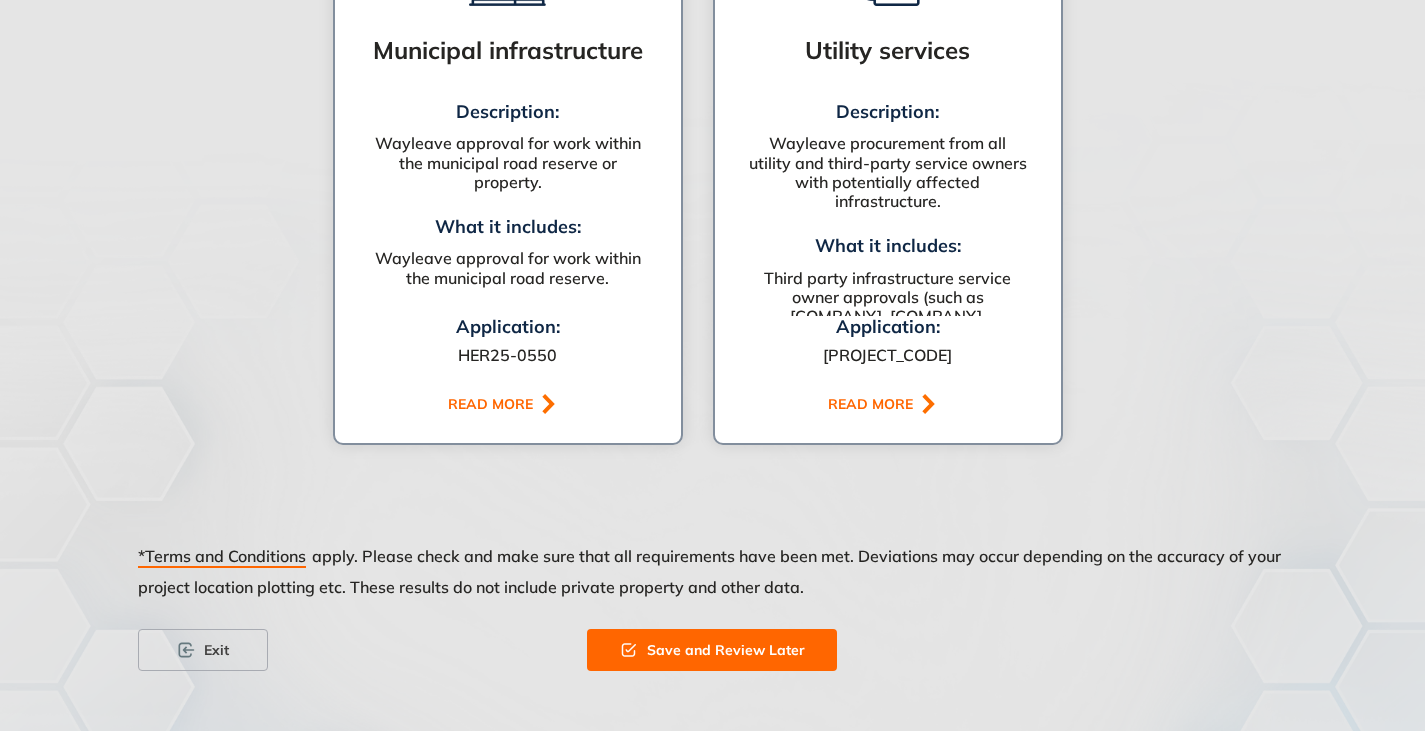 click on "Save and Review Later" at bounding box center (726, 650) 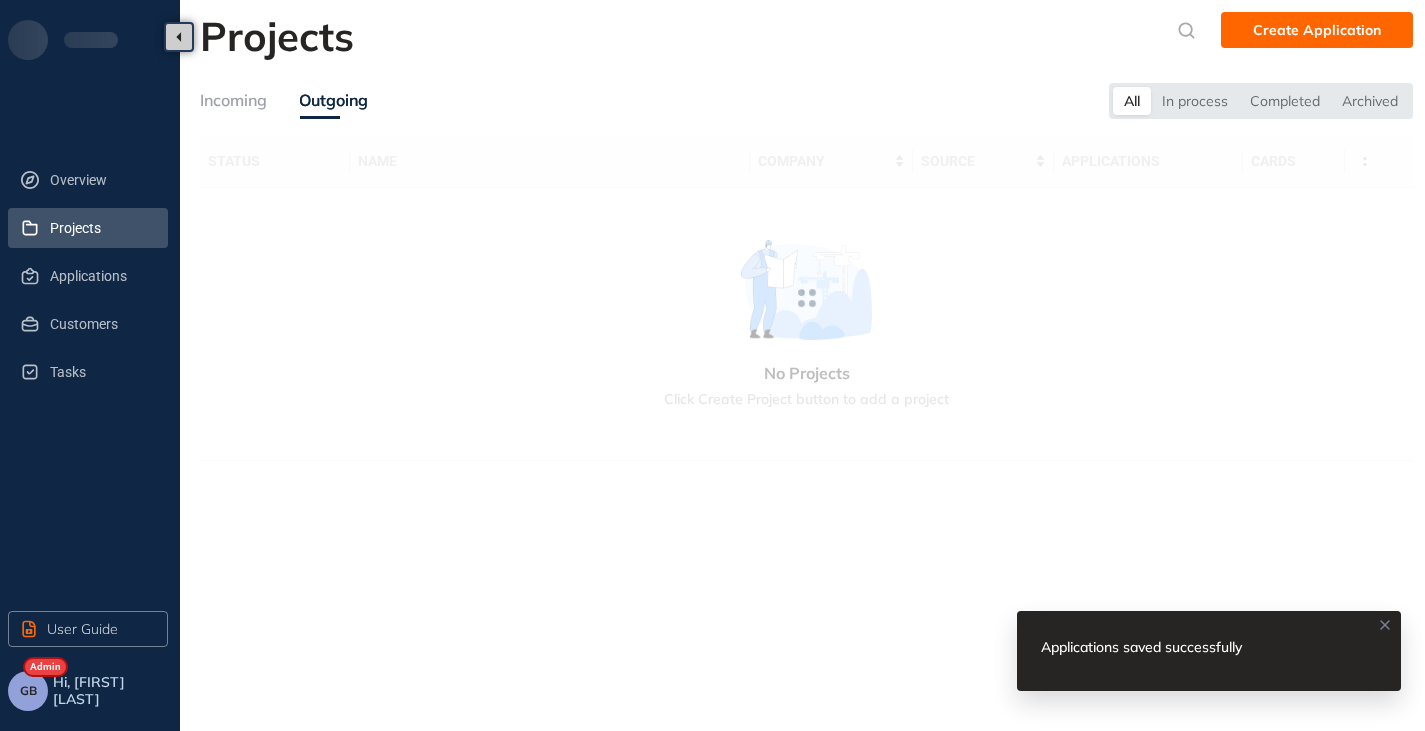scroll, scrollTop: 0, scrollLeft: 0, axis: both 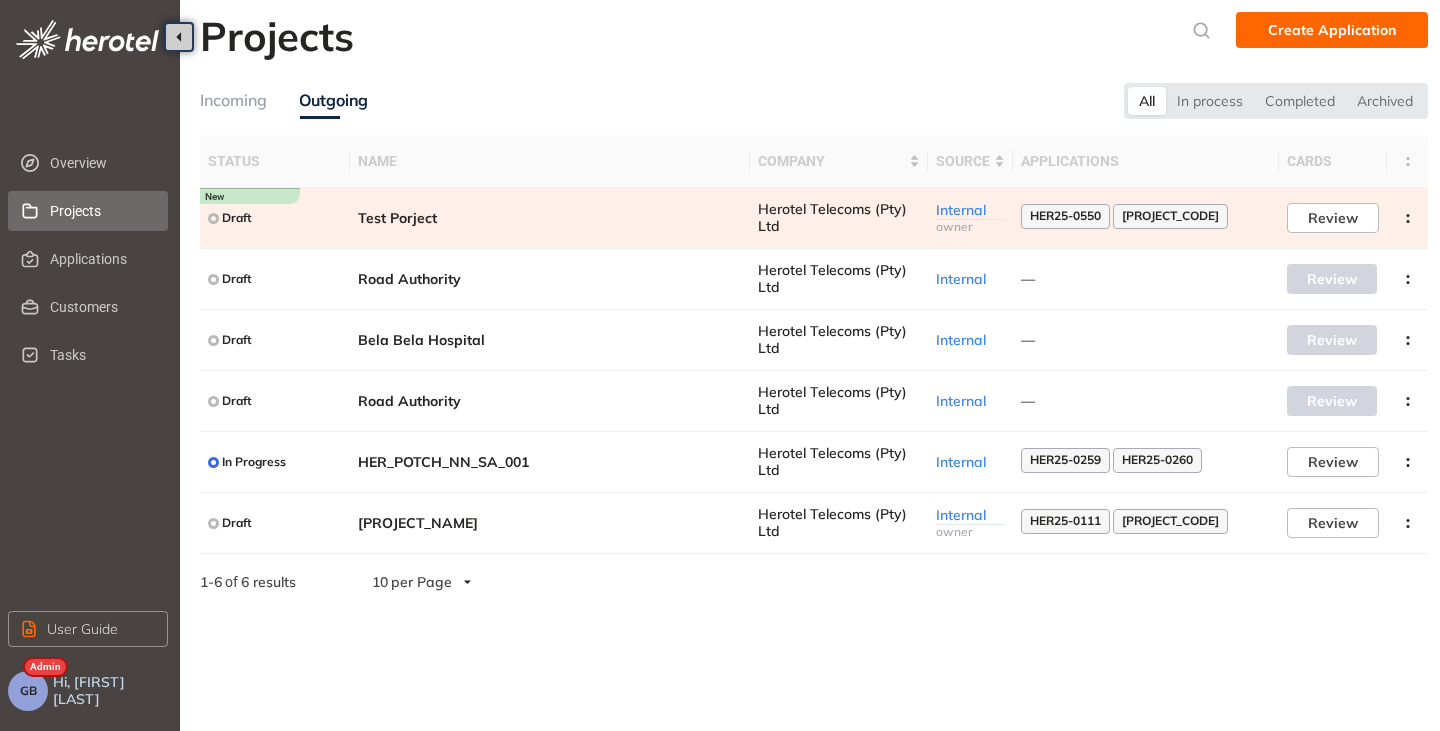 click on "Test Porject" at bounding box center [550, 218] 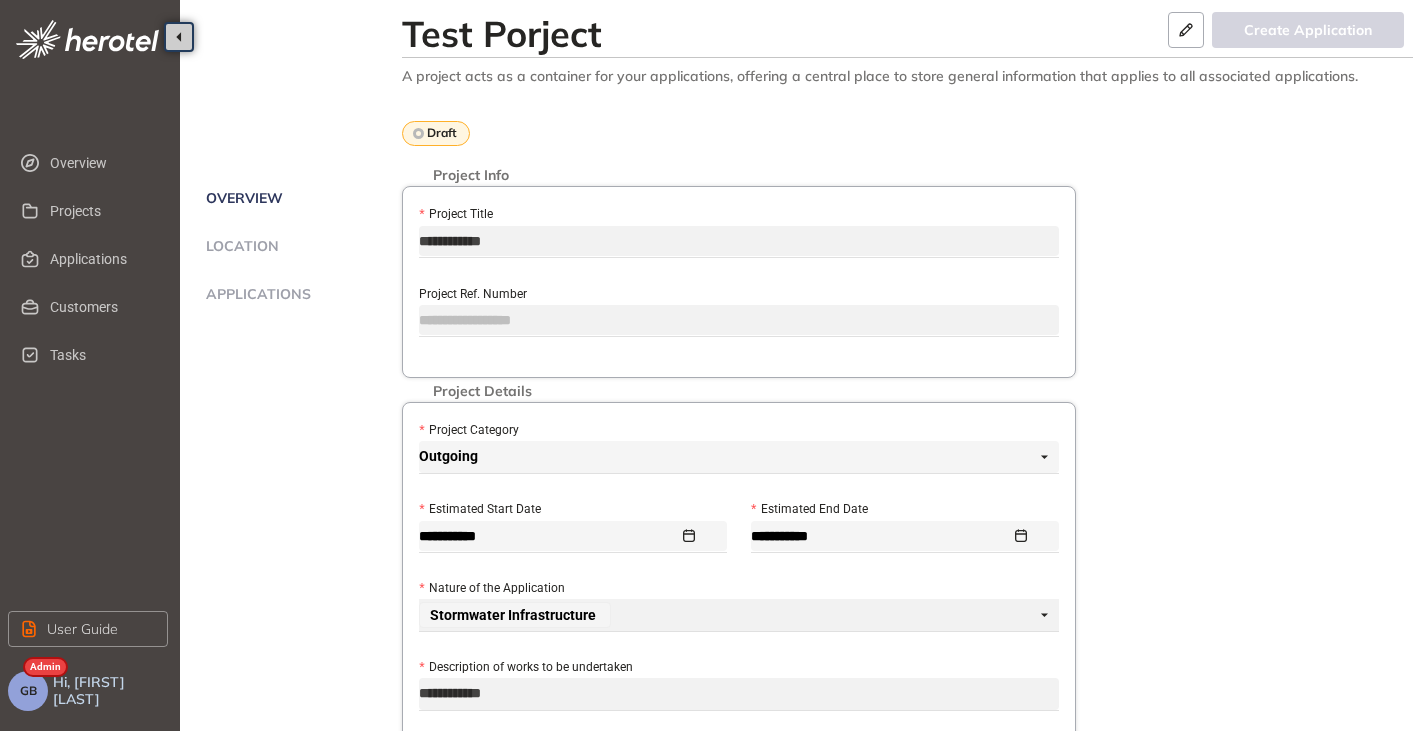click on "Applications" at bounding box center (255, 294) 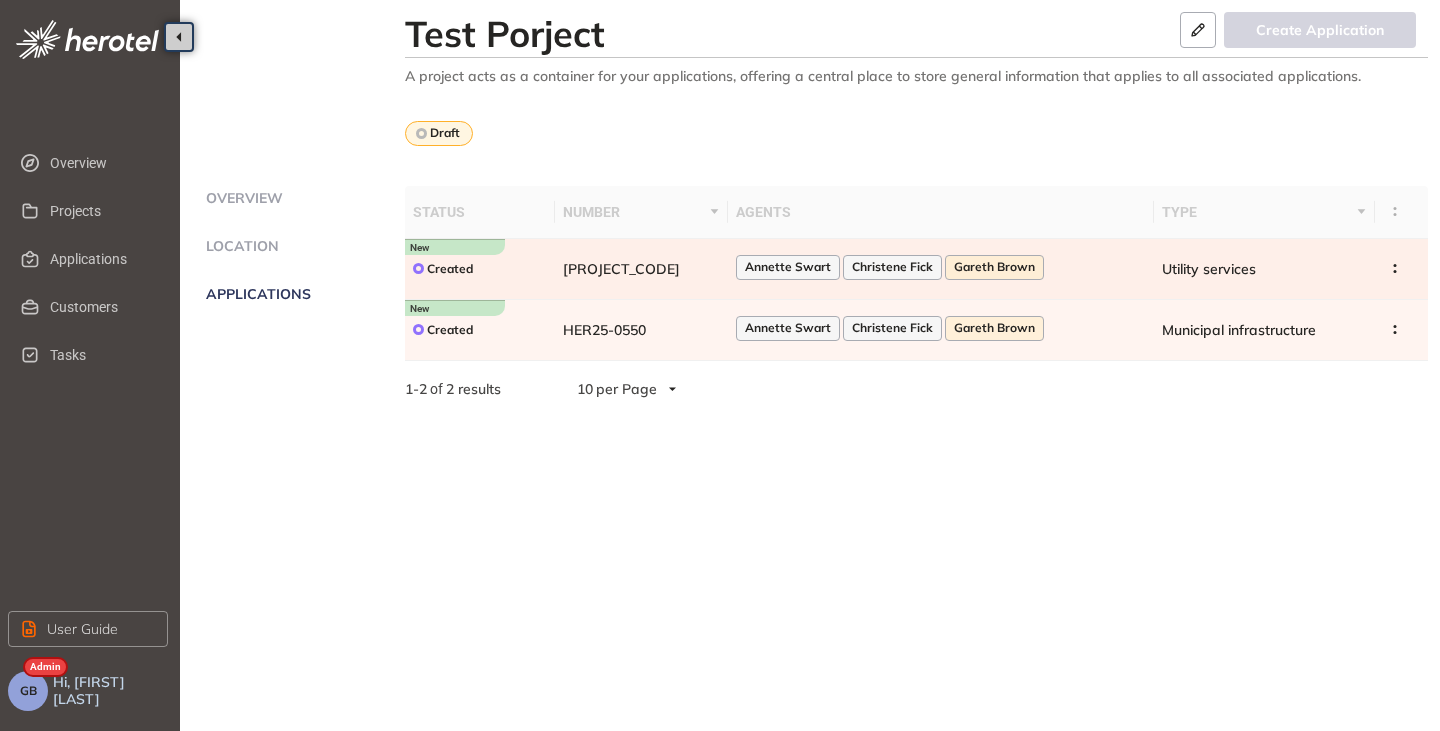 click on "[PROJECT_CODE]" at bounding box center (641, 269) 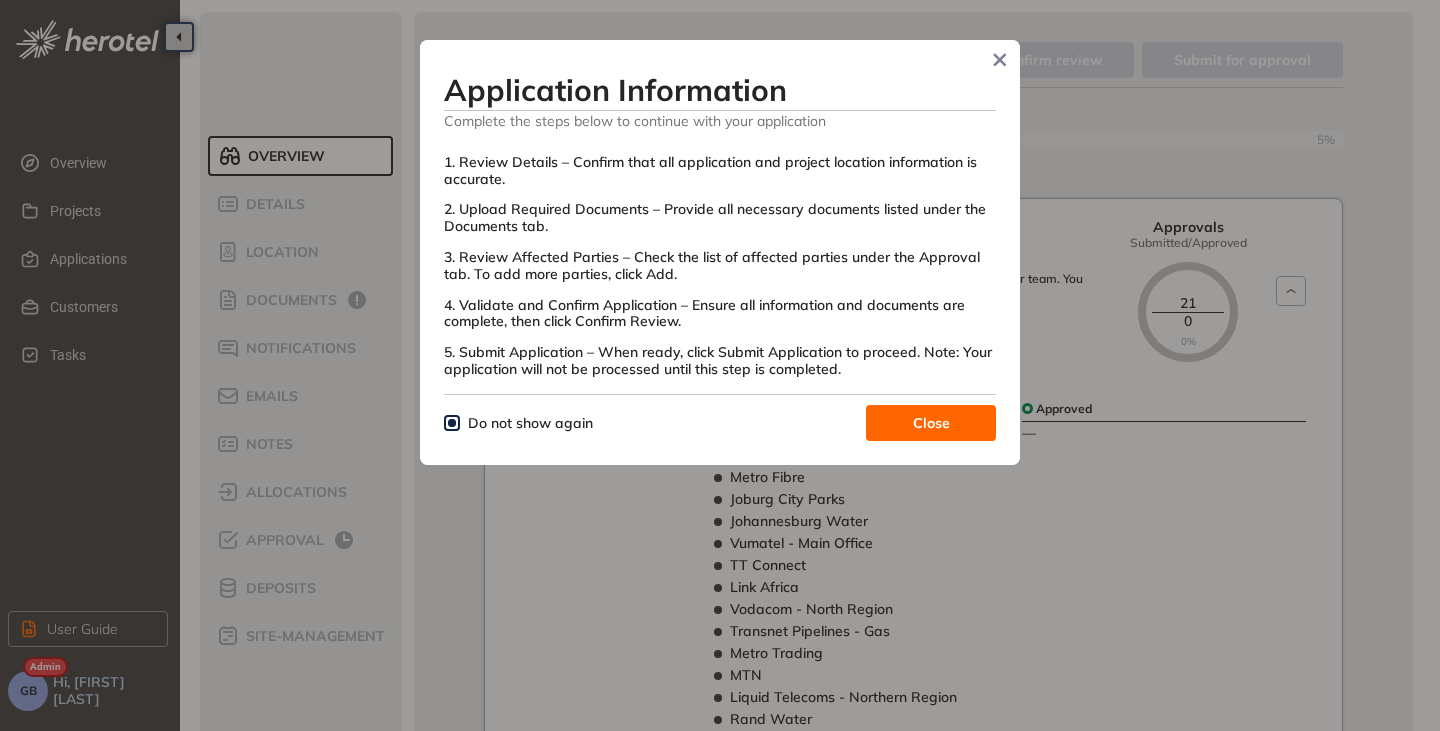 click on "Close" at bounding box center [931, 423] 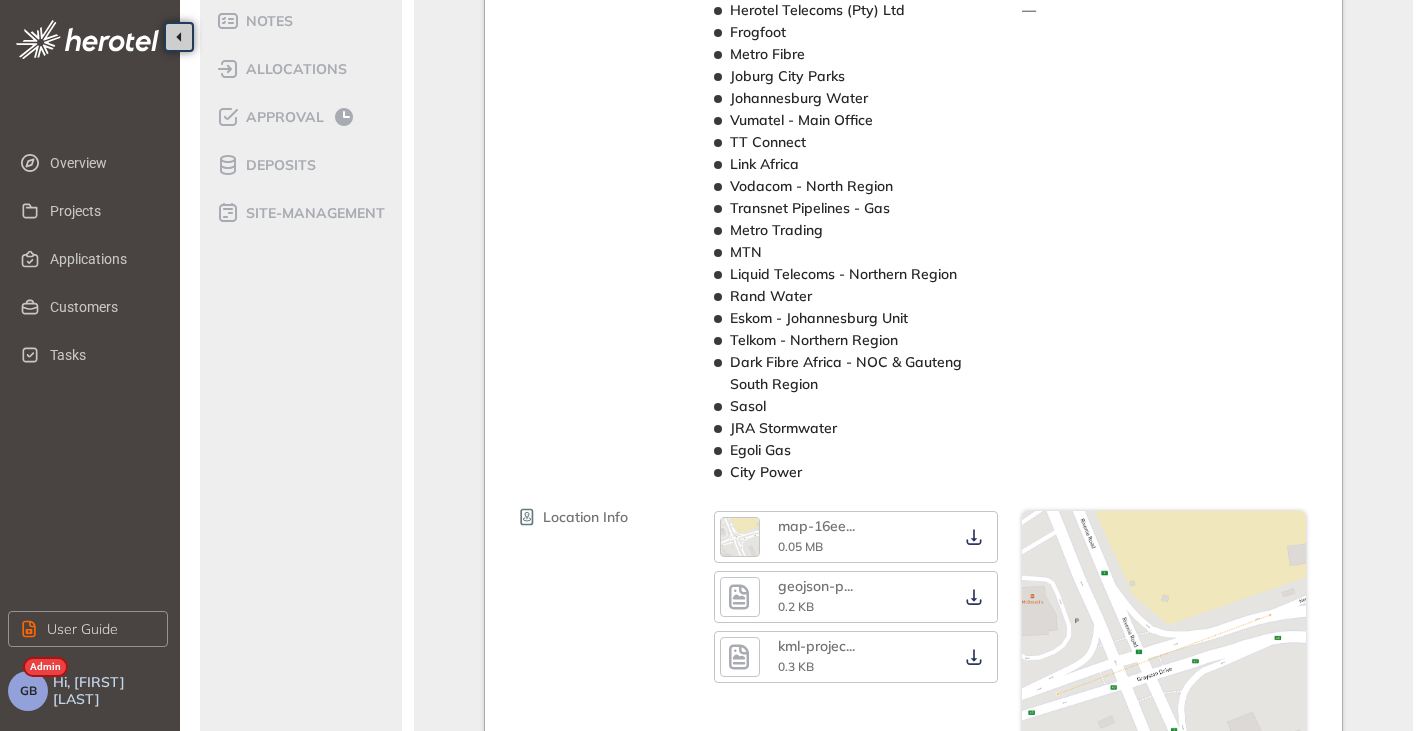 scroll, scrollTop: 23, scrollLeft: 0, axis: vertical 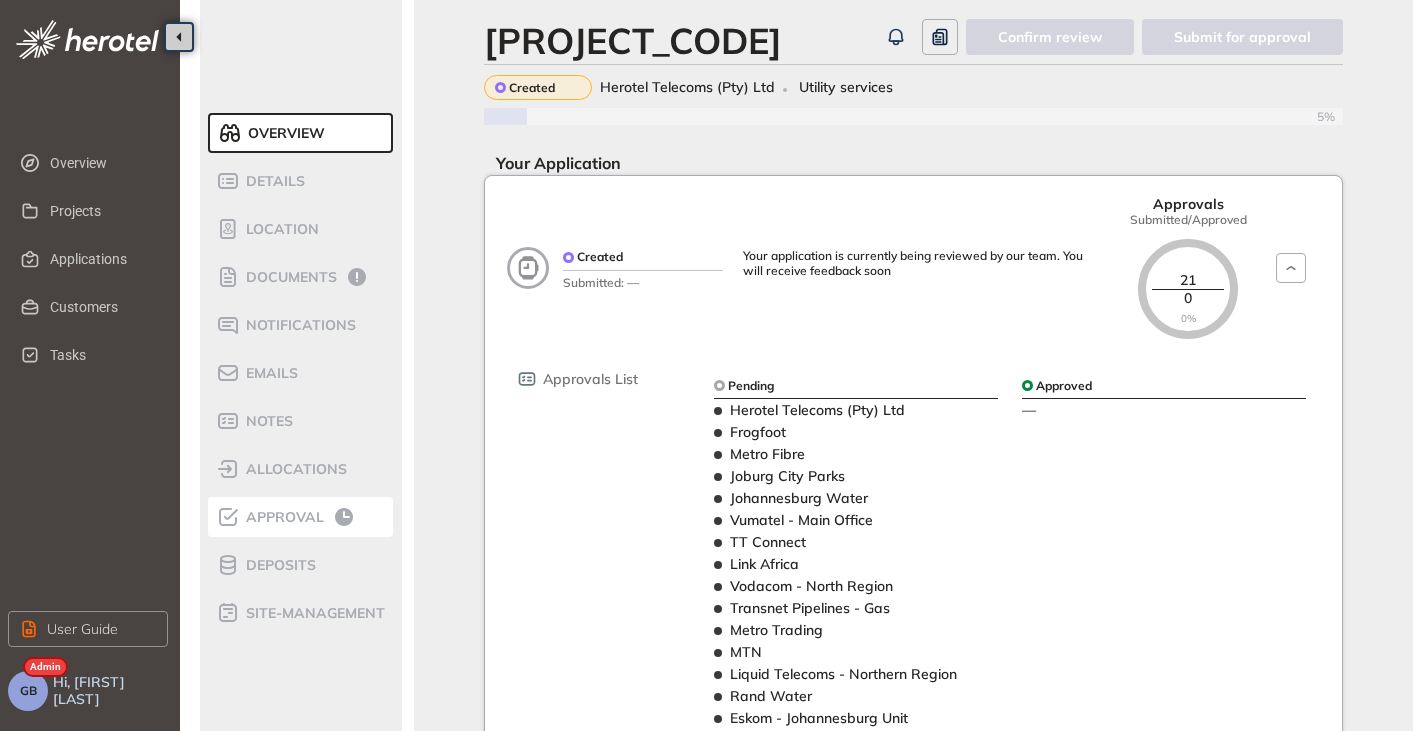 click on "Approval" at bounding box center [301, 517] 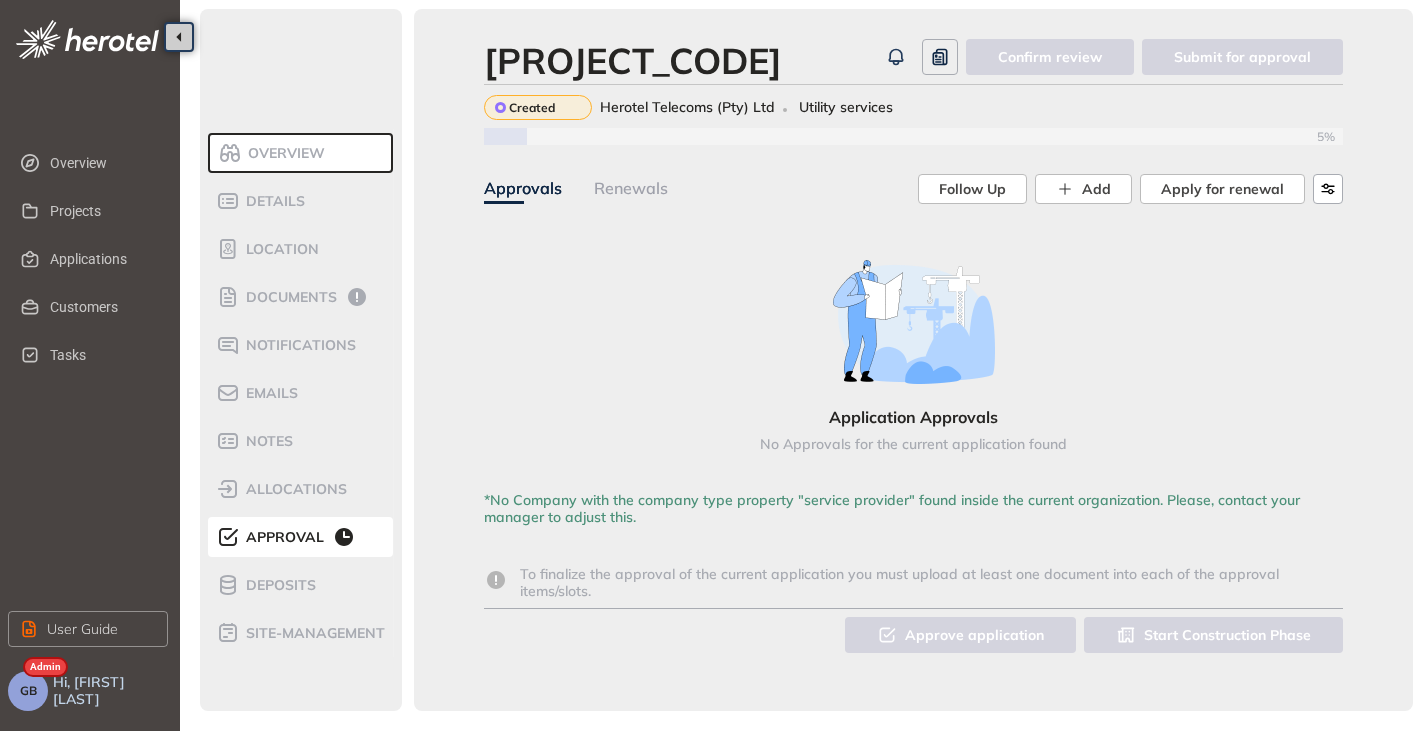 scroll, scrollTop: 23, scrollLeft: 0, axis: vertical 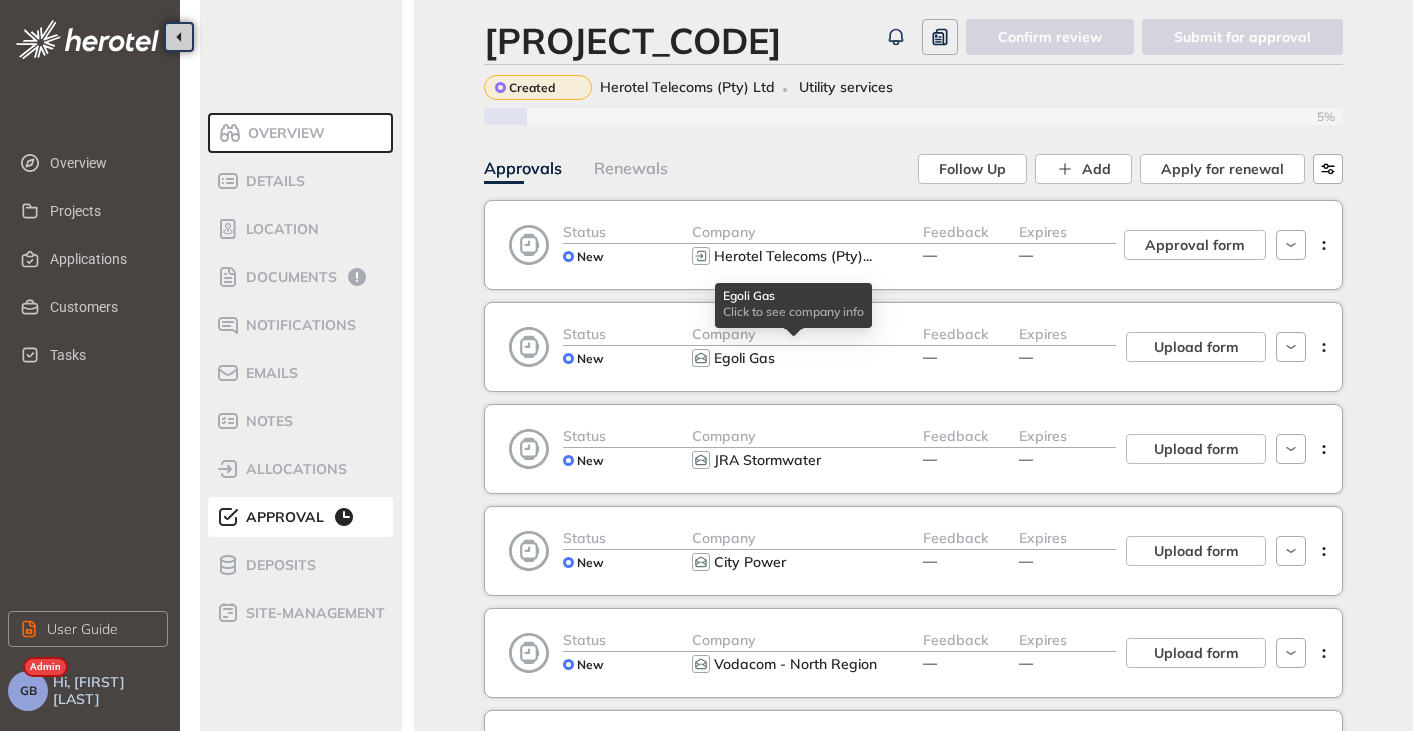 click on "Egoli Gas" at bounding box center (744, 358) 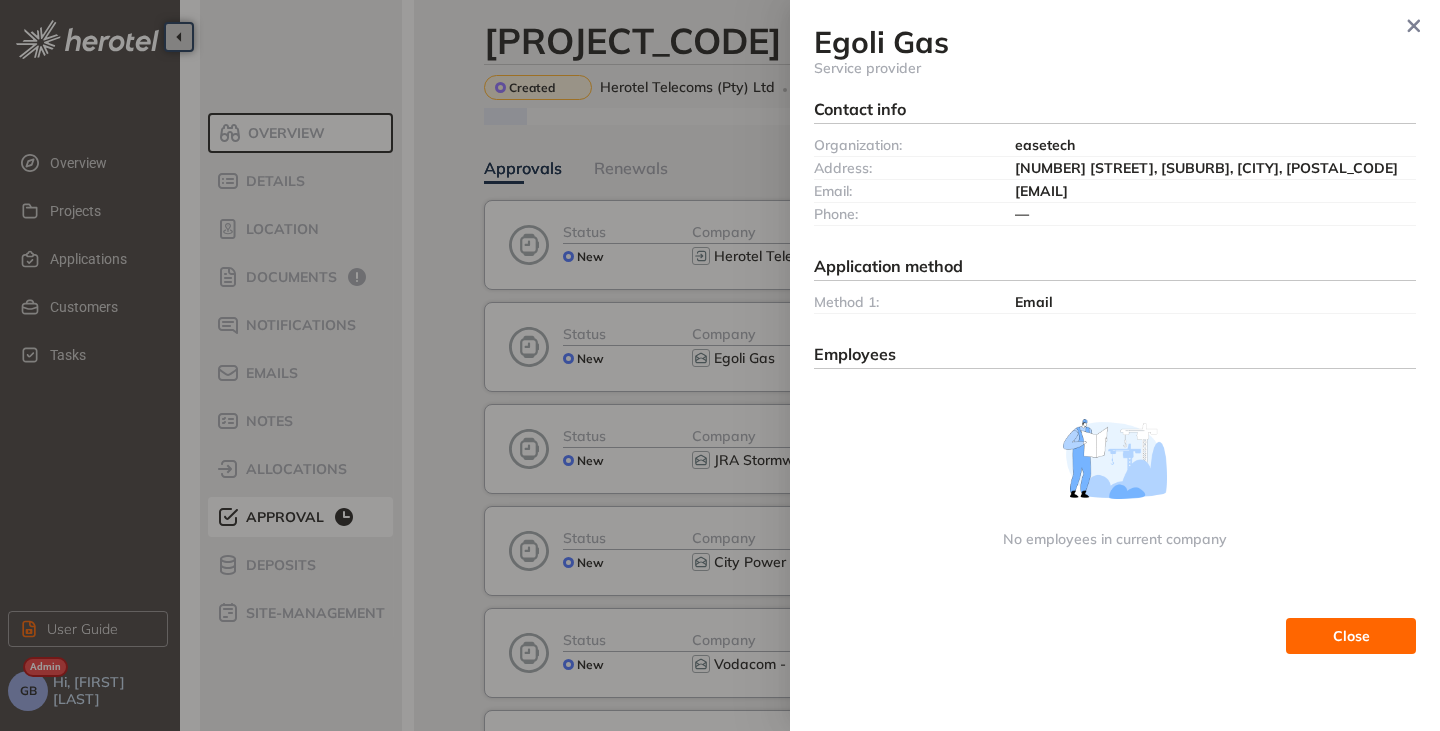 drag, startPoint x: 1220, startPoint y: 182, endPoint x: 1000, endPoint y: 194, distance: 220.32703 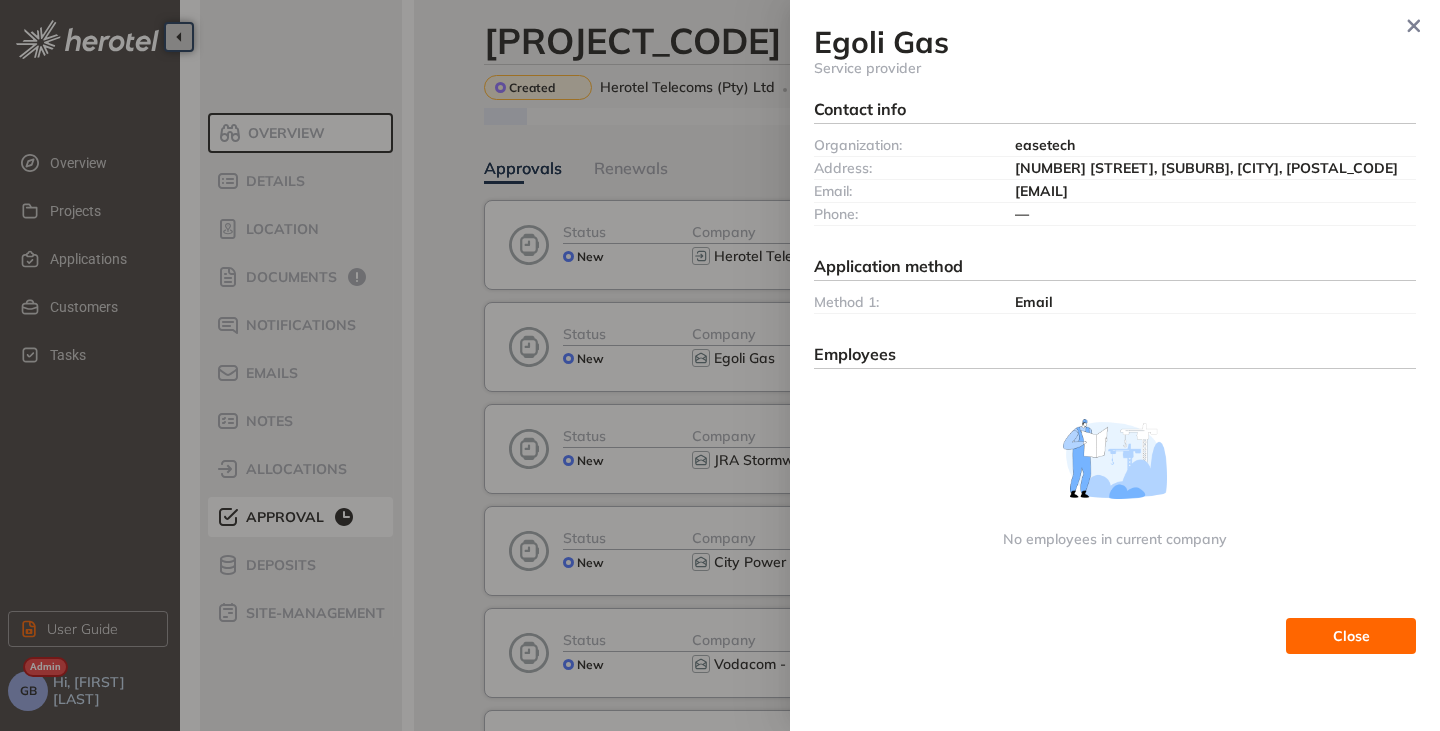 click on "Close" at bounding box center [1351, 636] 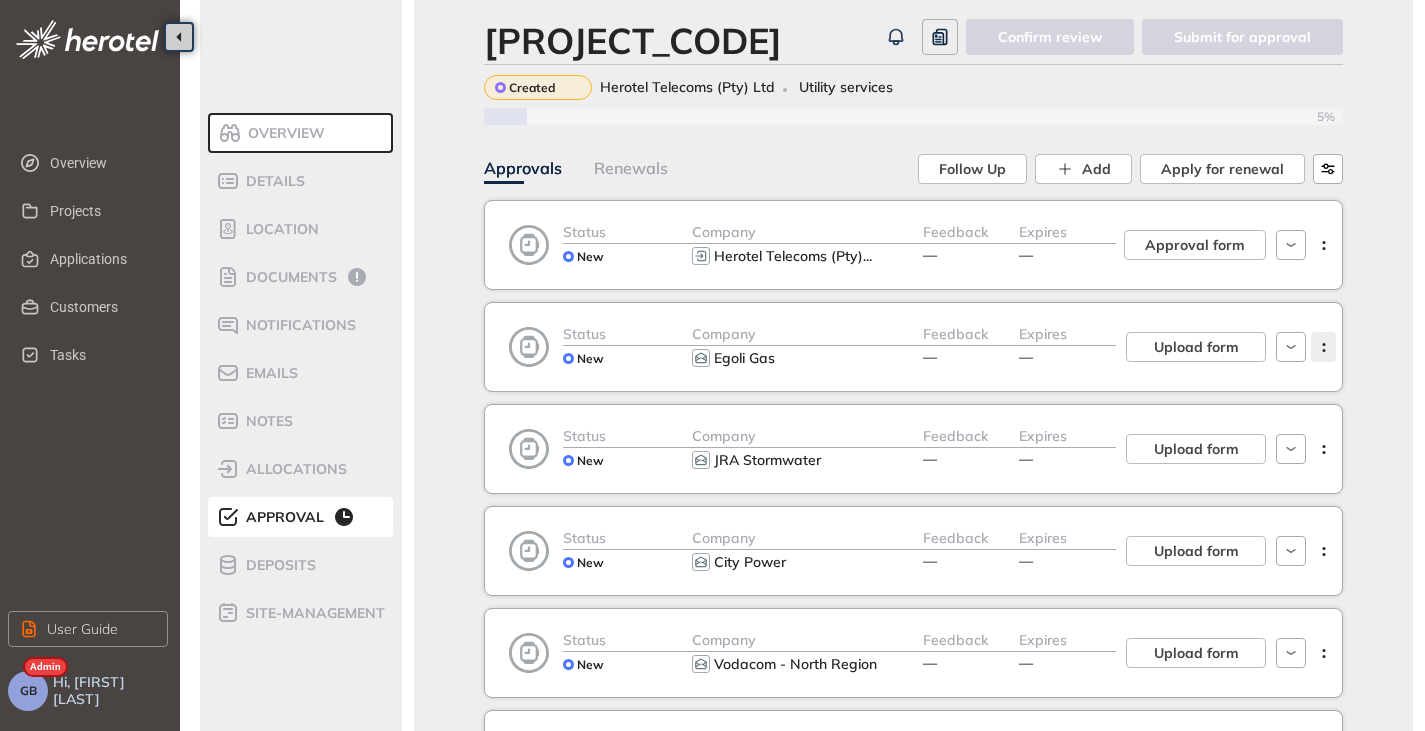 click 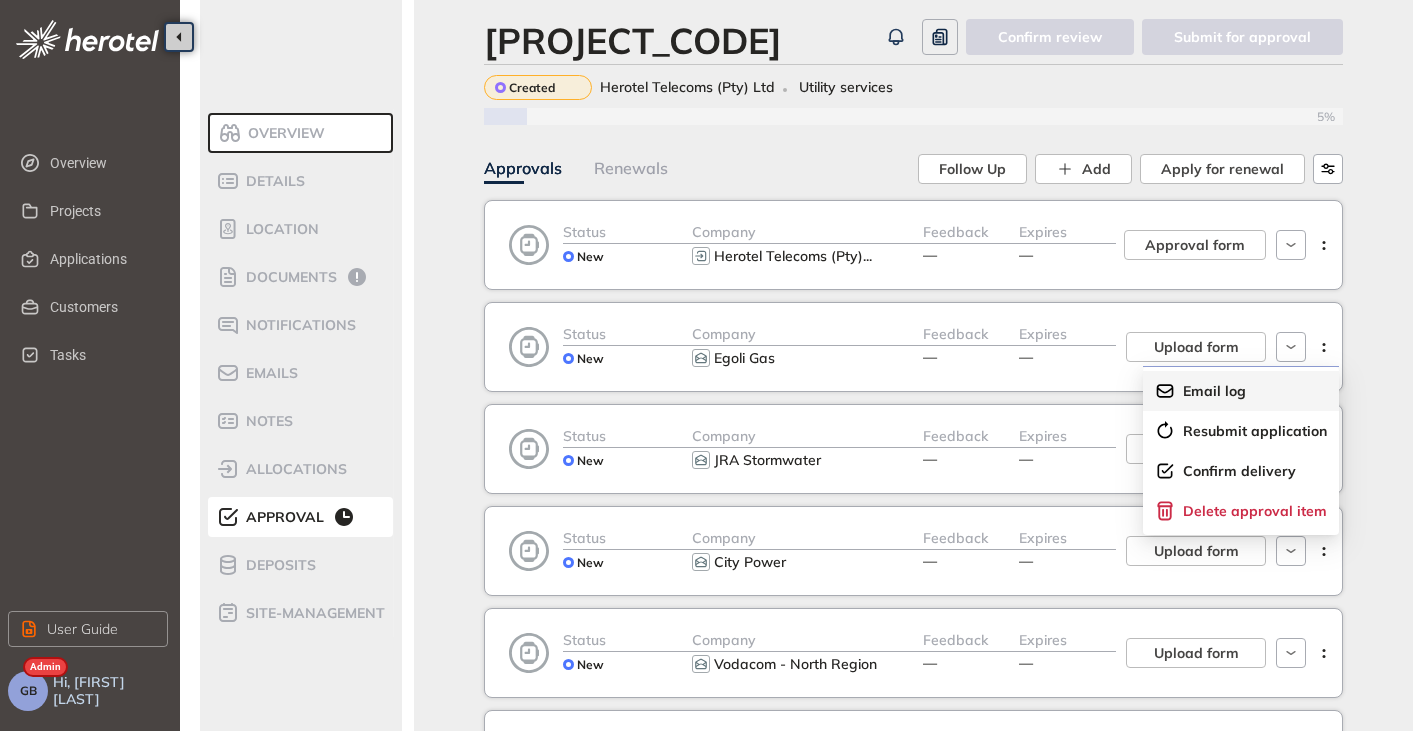 click on "Email log" at bounding box center (1214, 391) 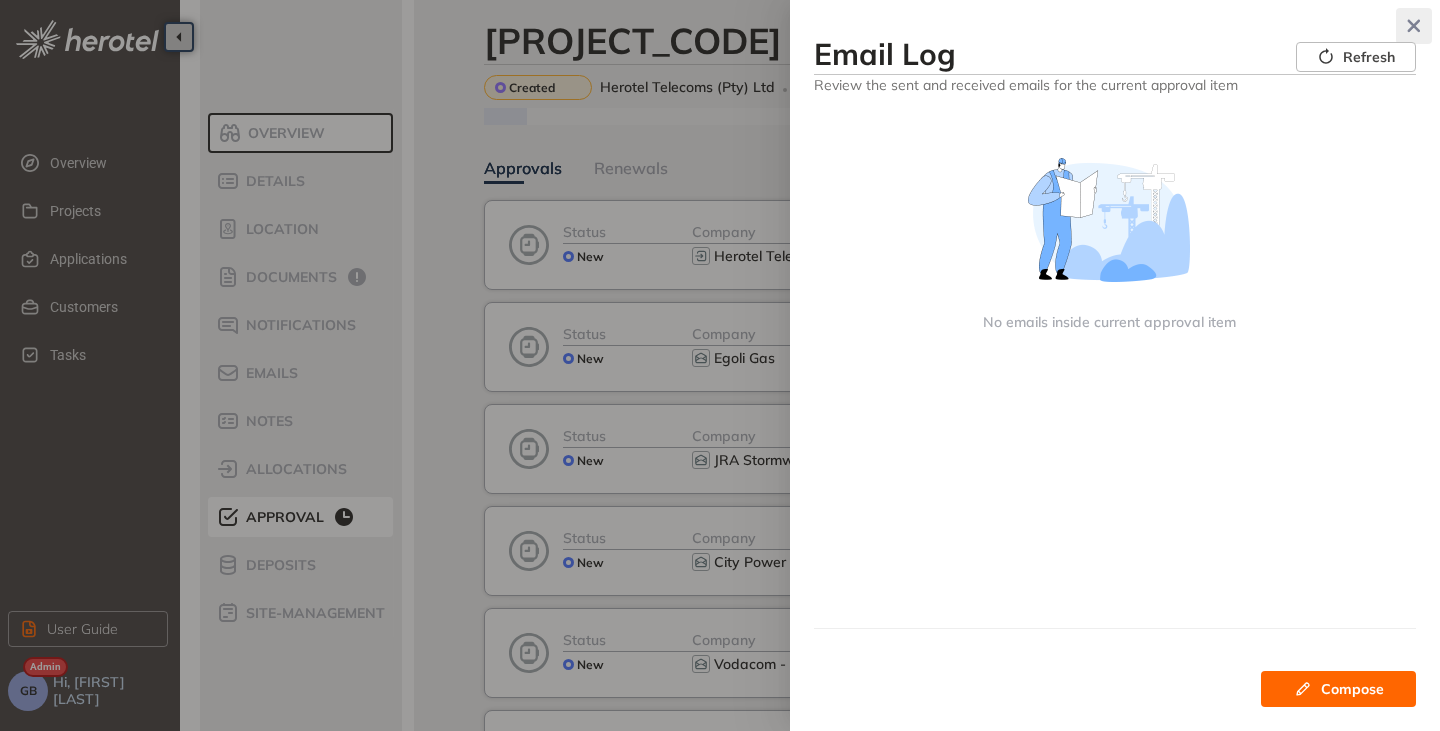 click at bounding box center [1414, 26] 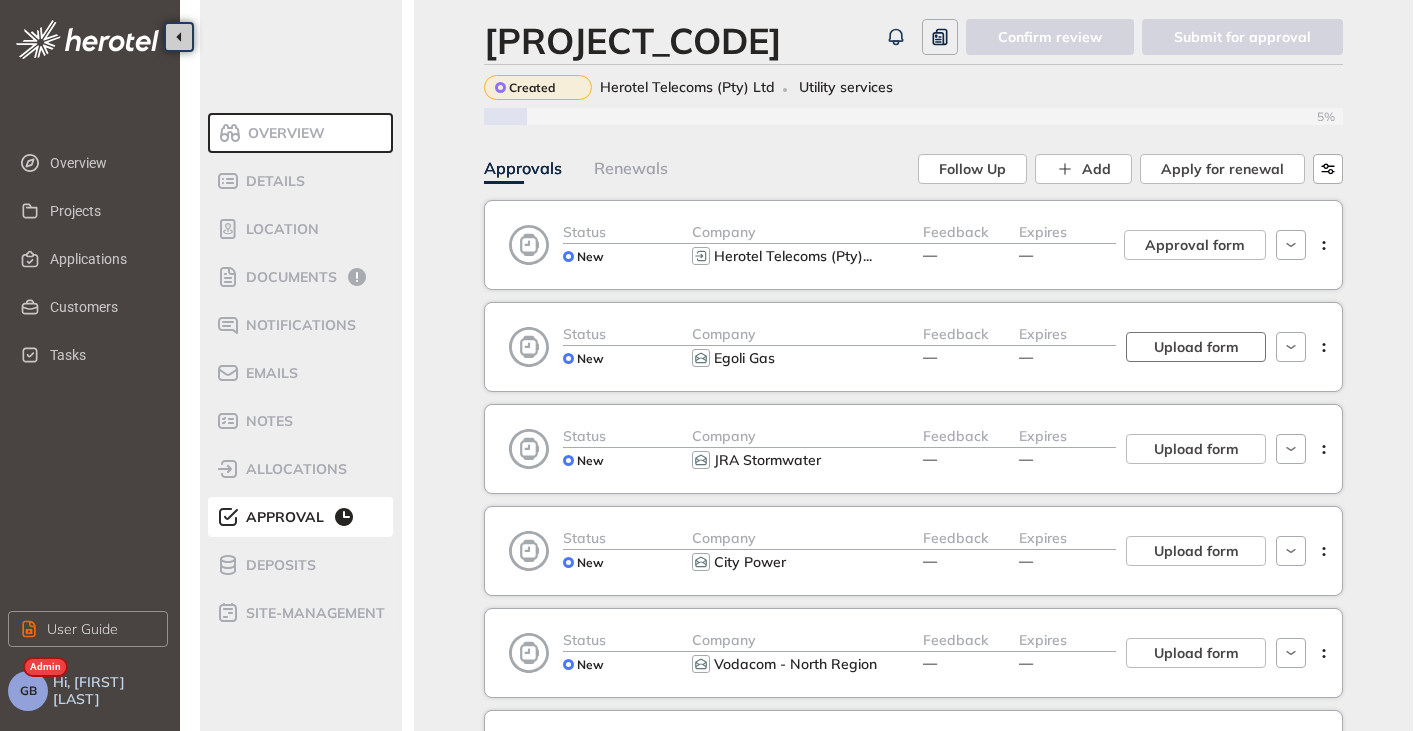 click on "Upload form" at bounding box center (1196, 347) 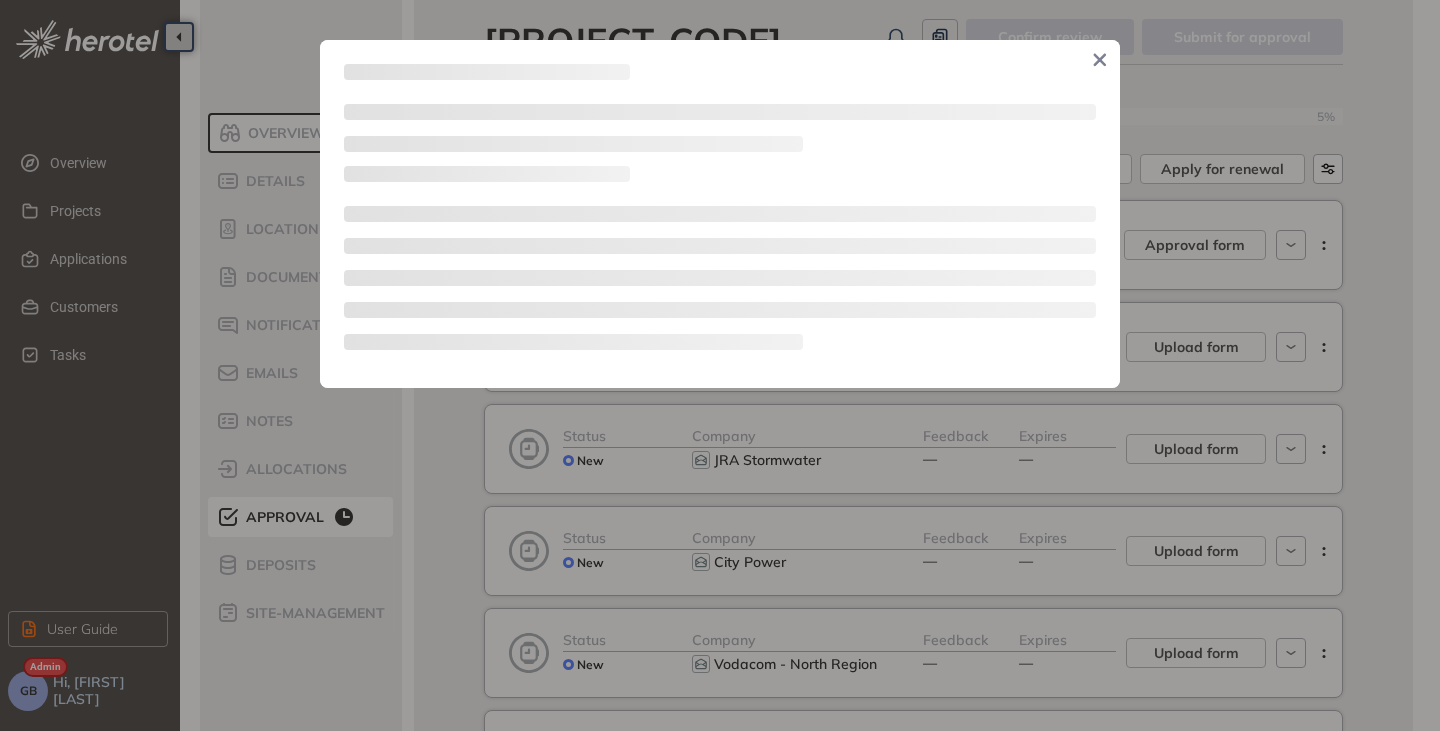 click 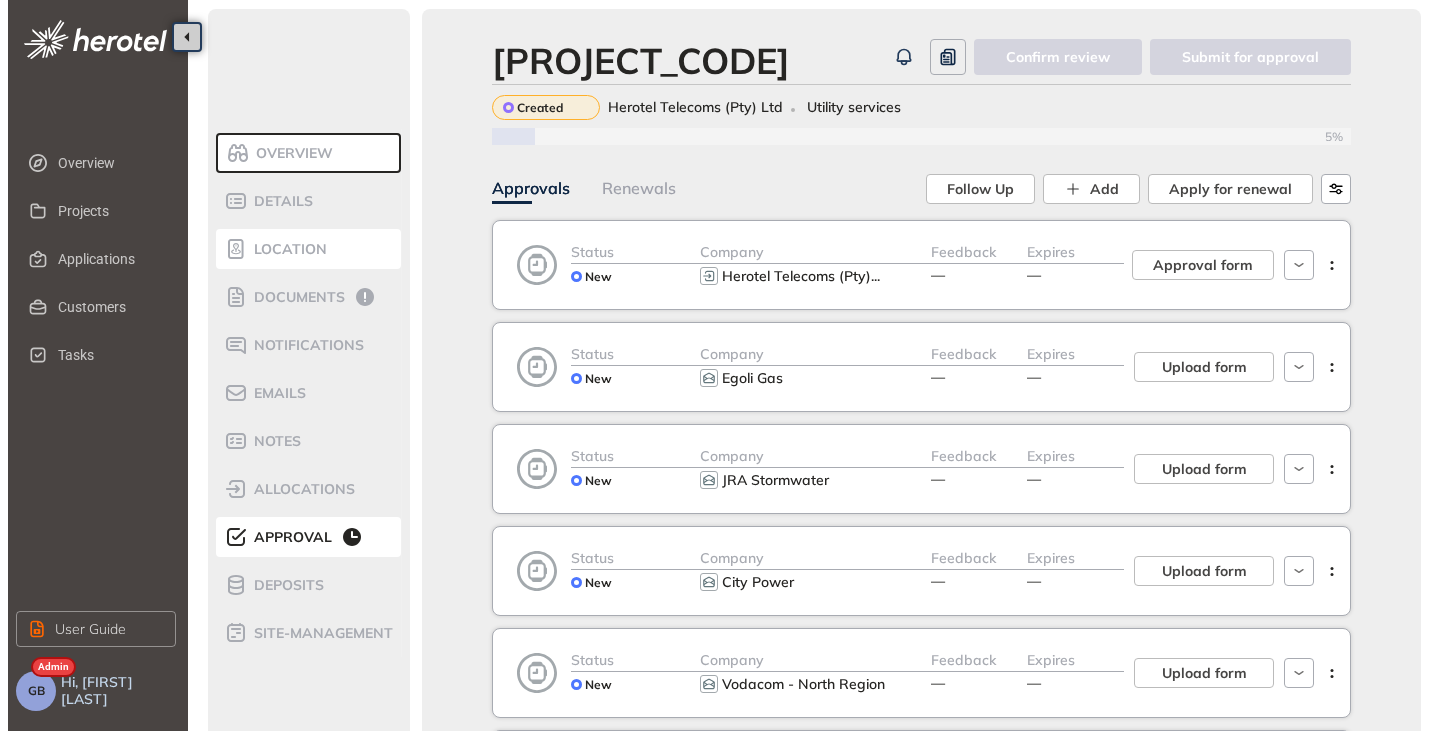 scroll, scrollTop: 0, scrollLeft: 0, axis: both 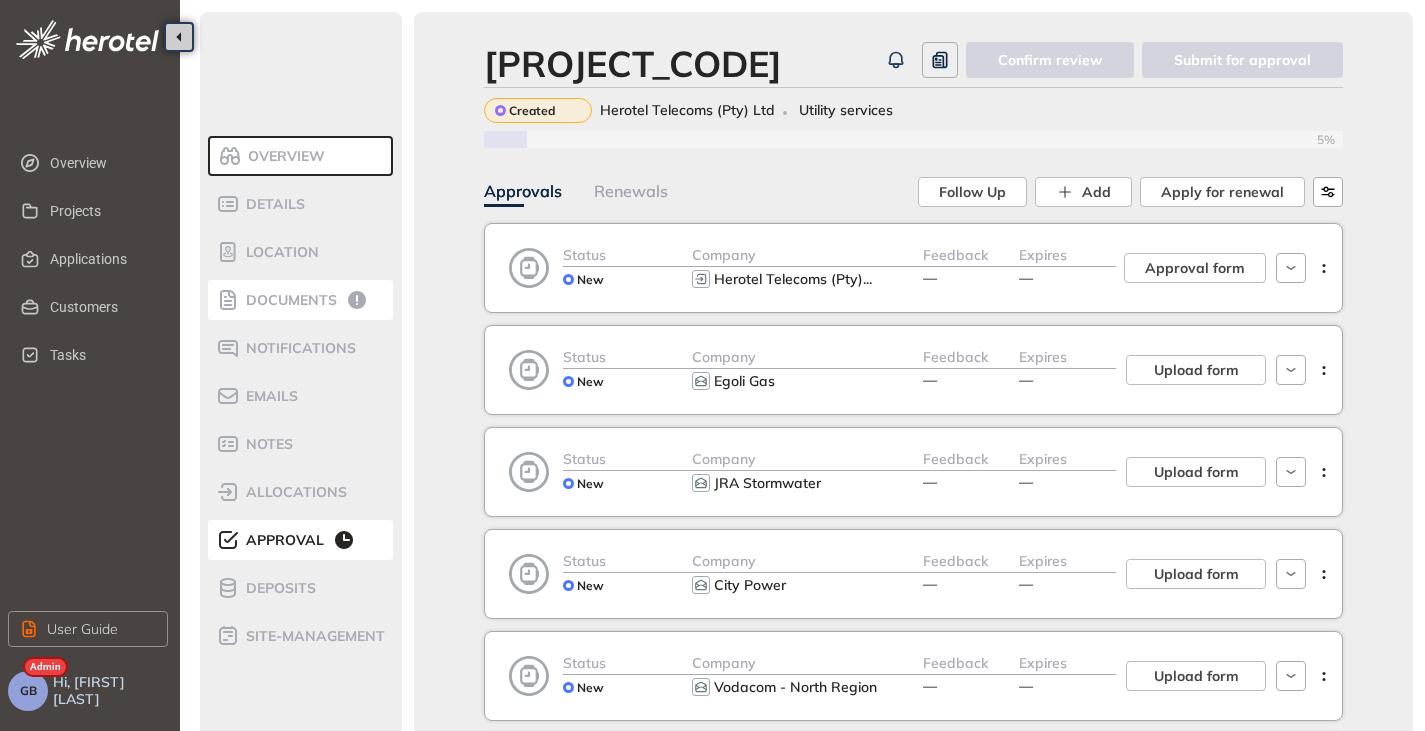 click on "Documents" at bounding box center (288, 300) 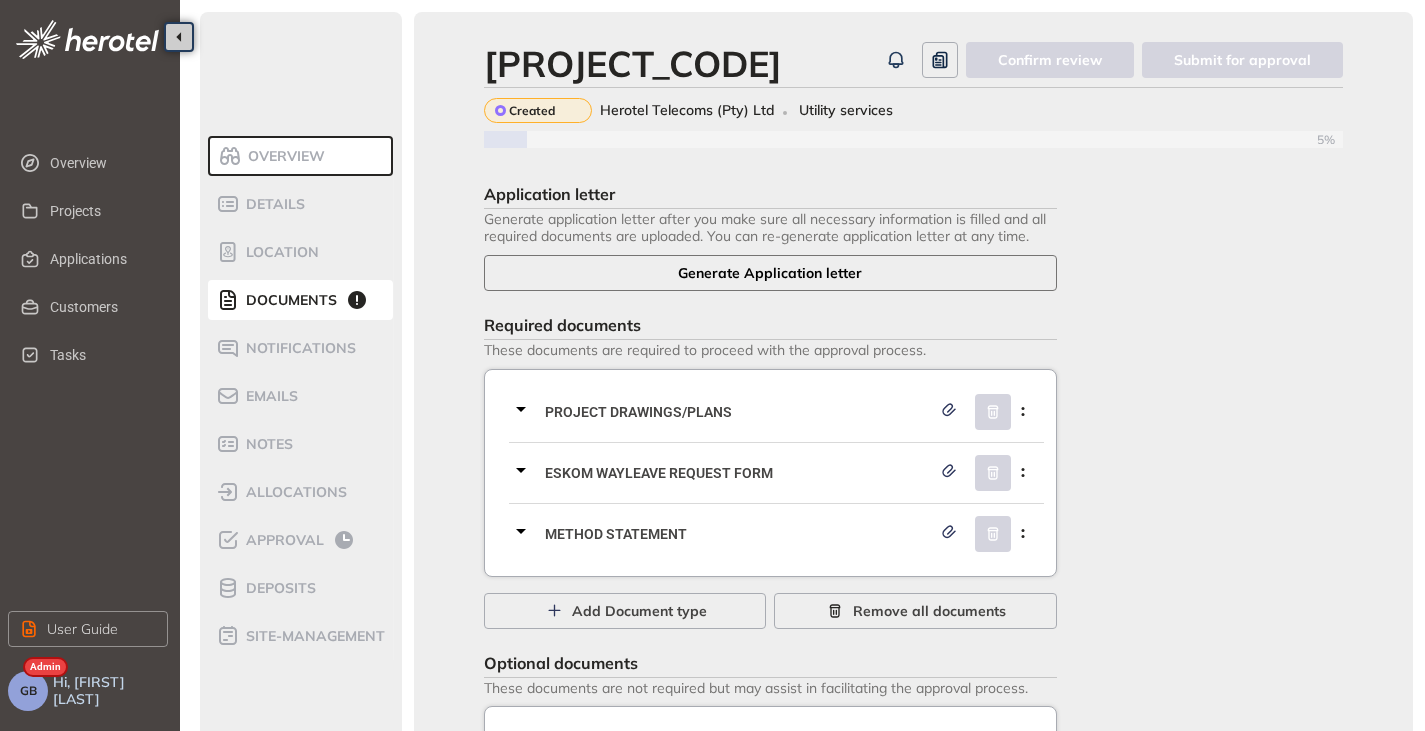 click on "Generate Application letter" at bounding box center [770, 273] 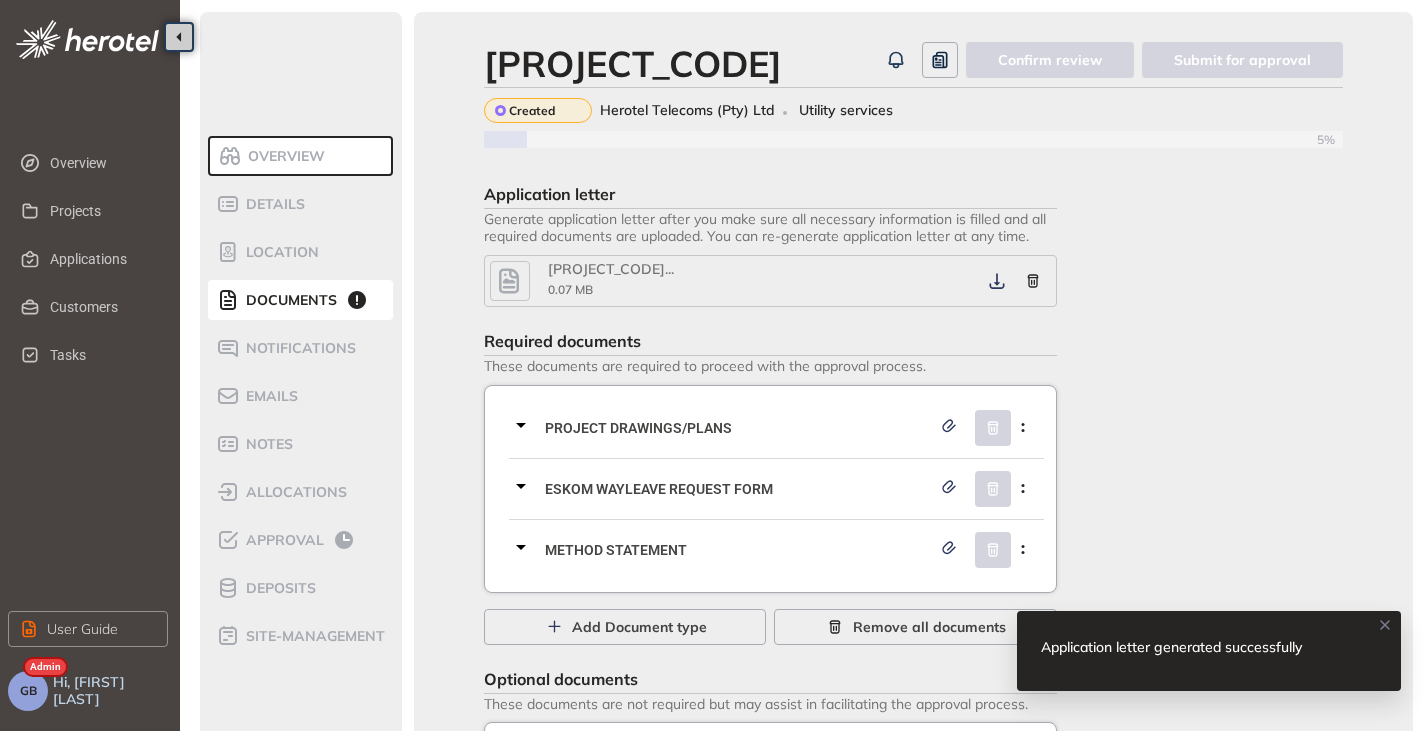 click 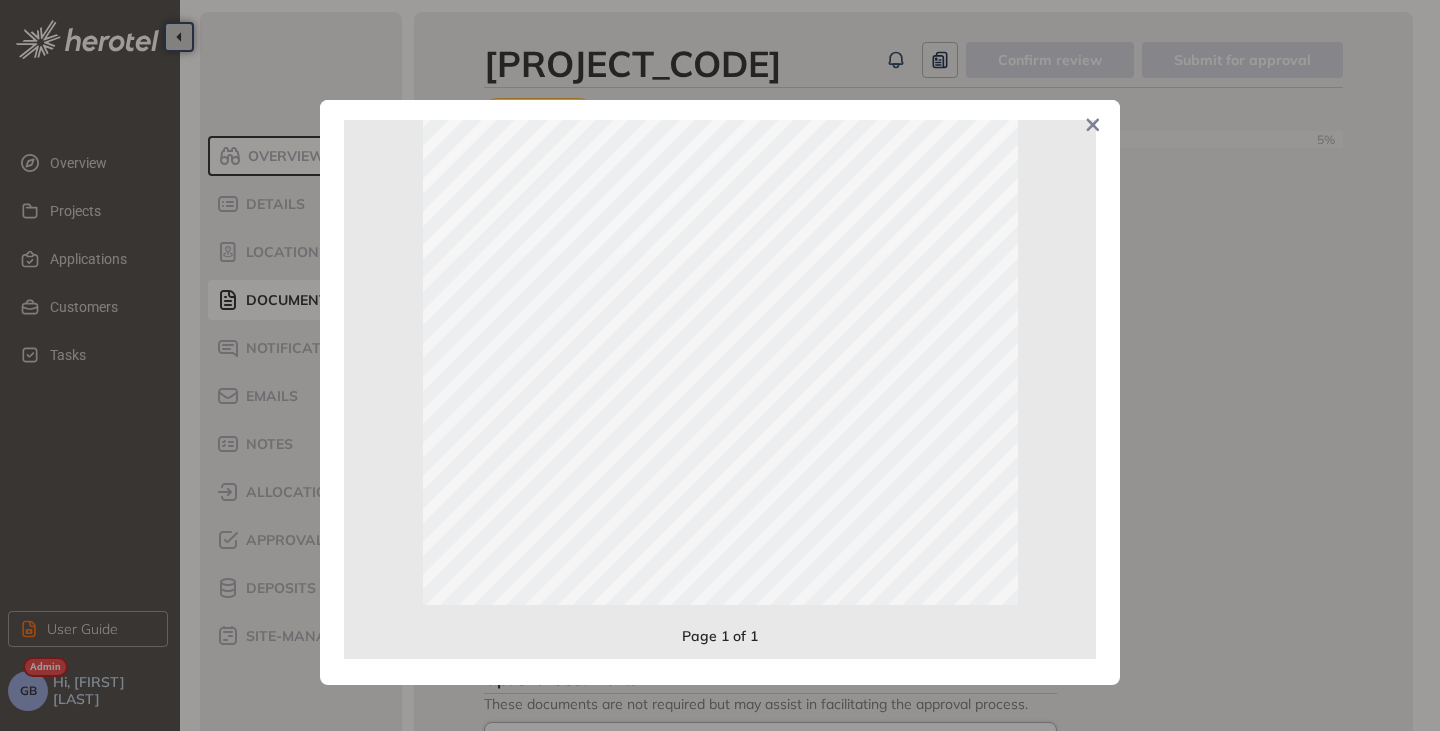 scroll, scrollTop: 0, scrollLeft: 0, axis: both 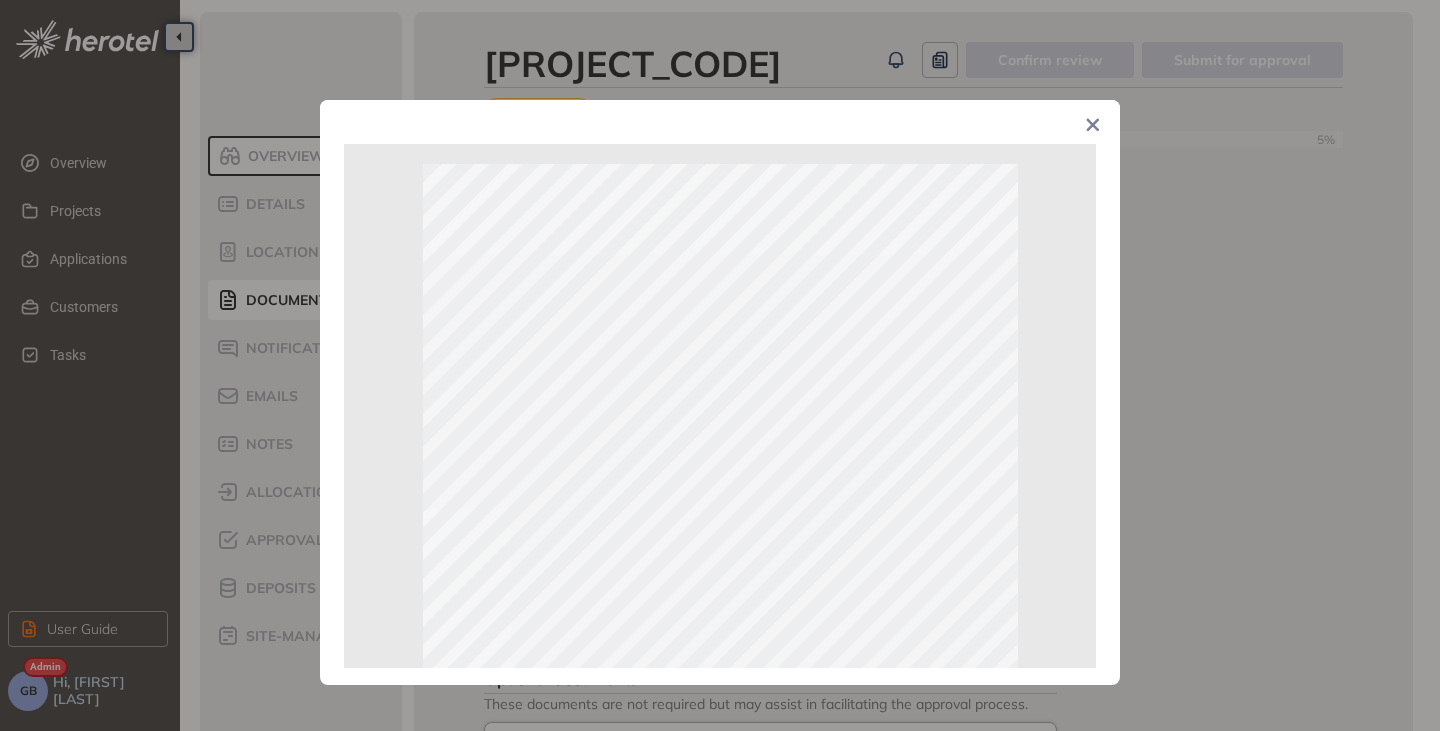 click 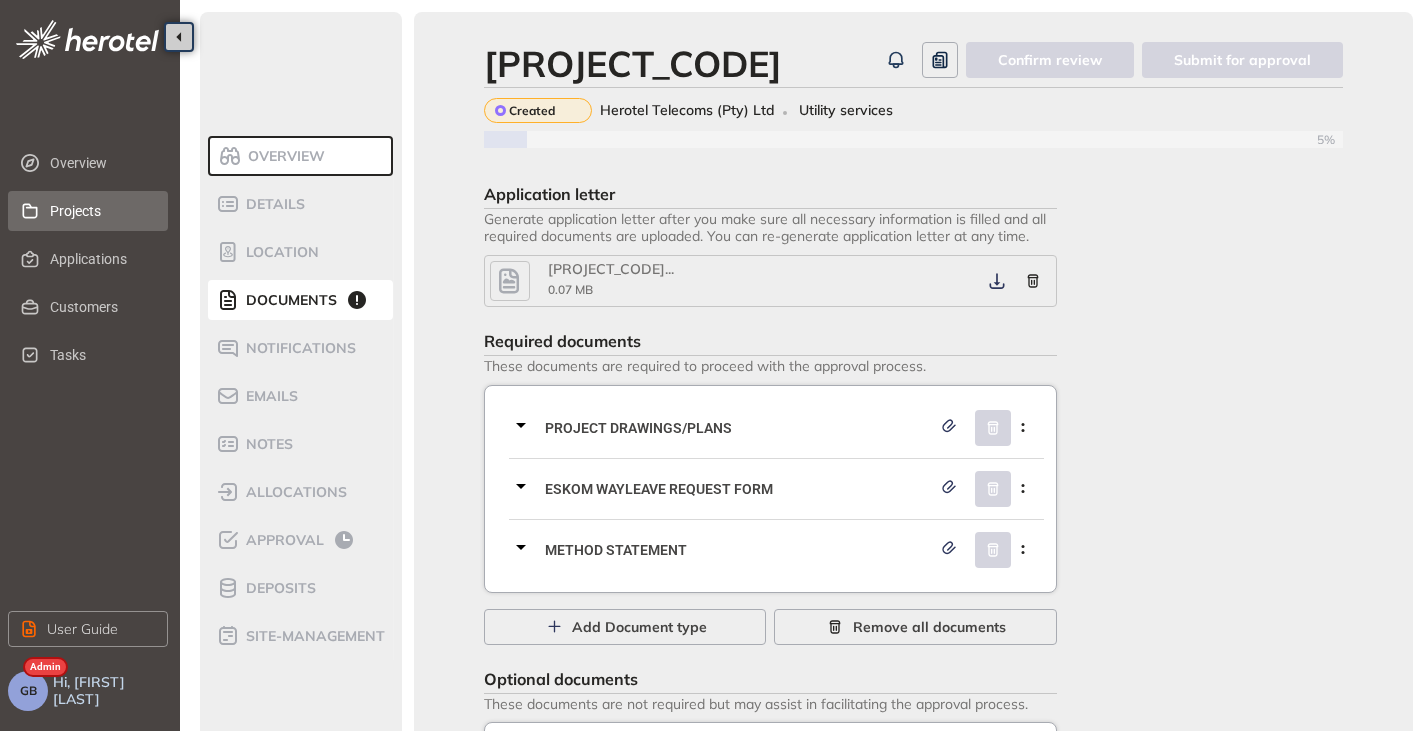 click on "Projects" at bounding box center (101, 211) 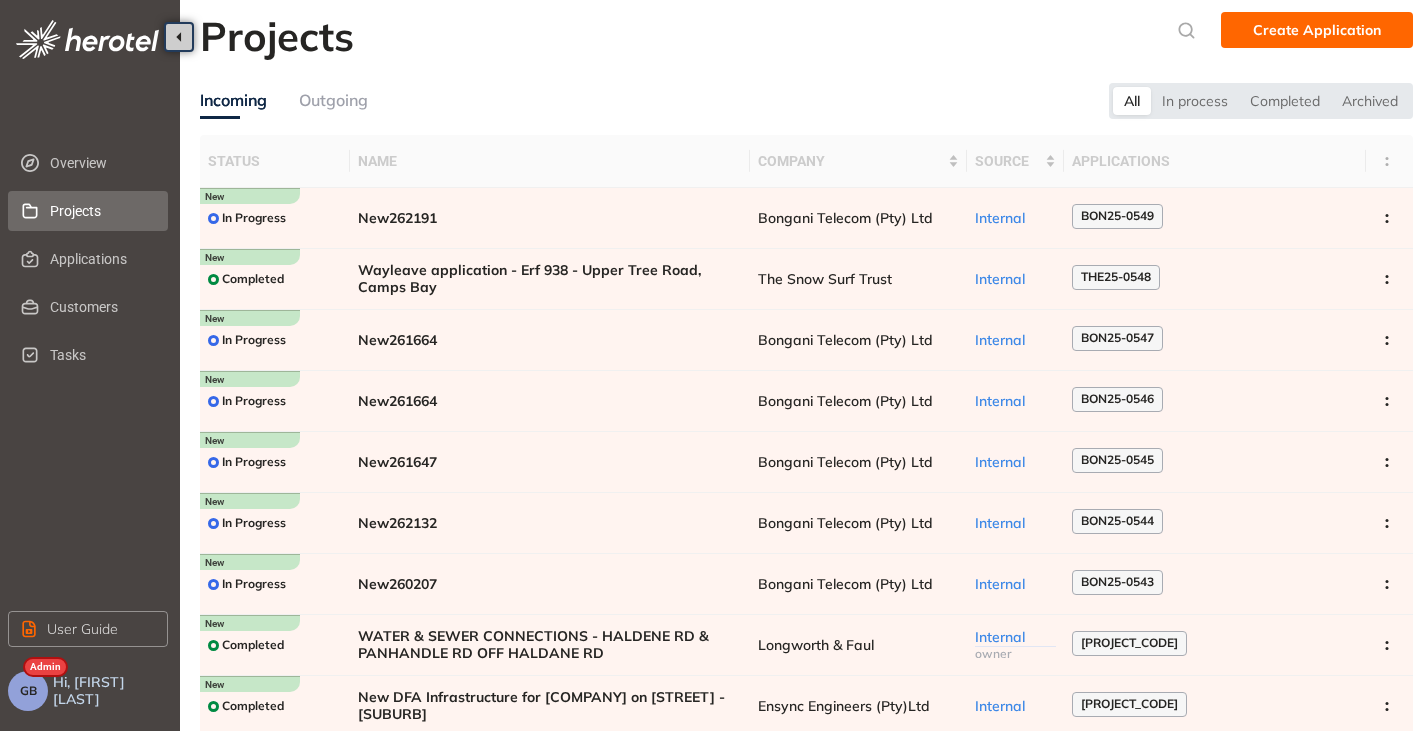 click on "Outgoing" at bounding box center (333, 100) 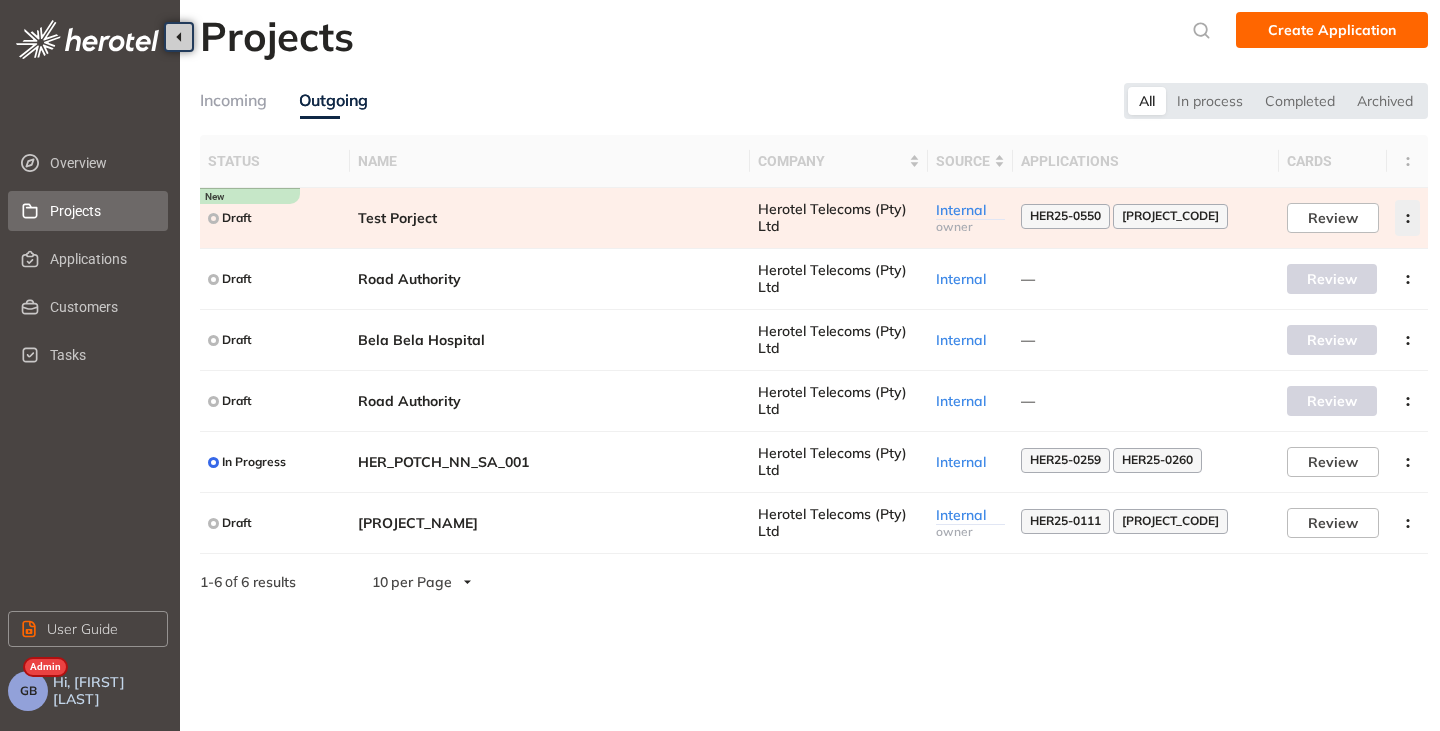 click at bounding box center [1407, 218] 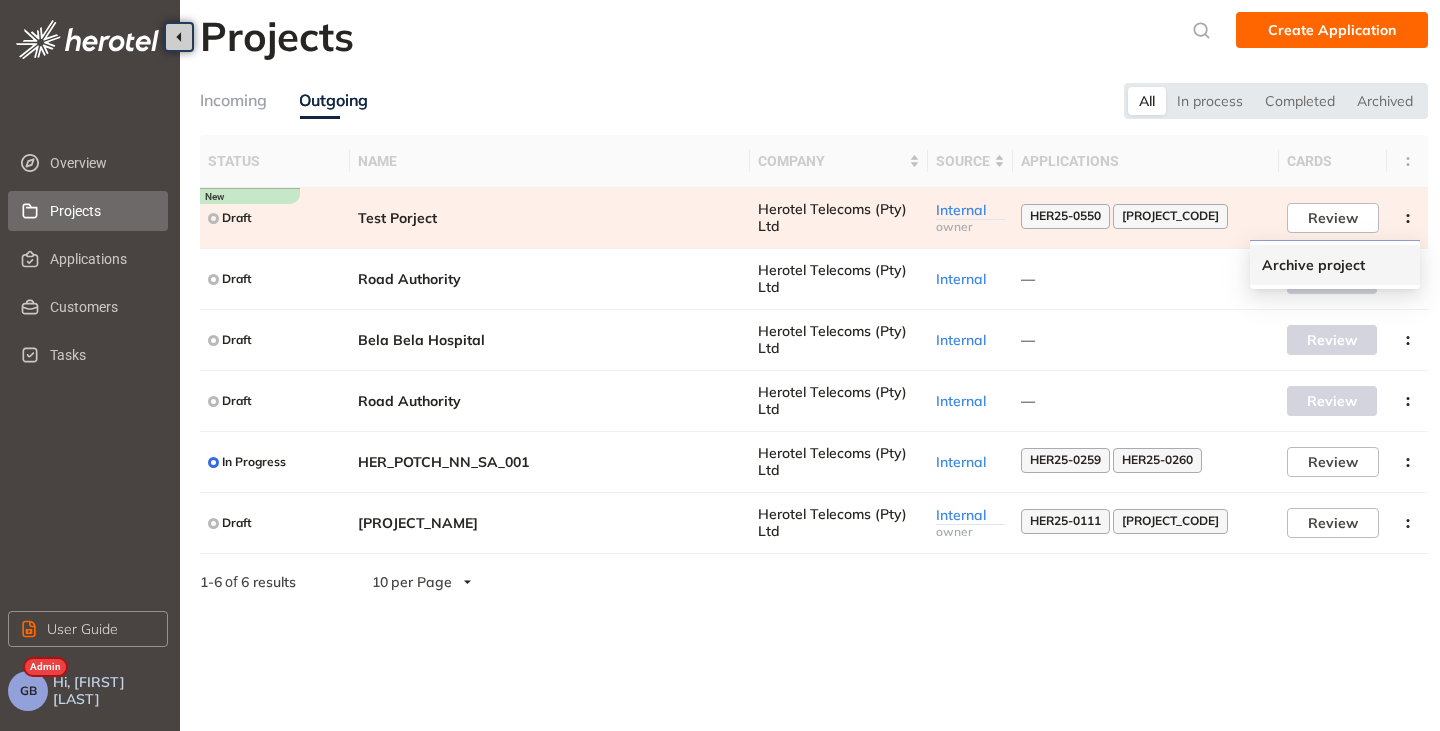 click on "Archive project" at bounding box center (1313, 265) 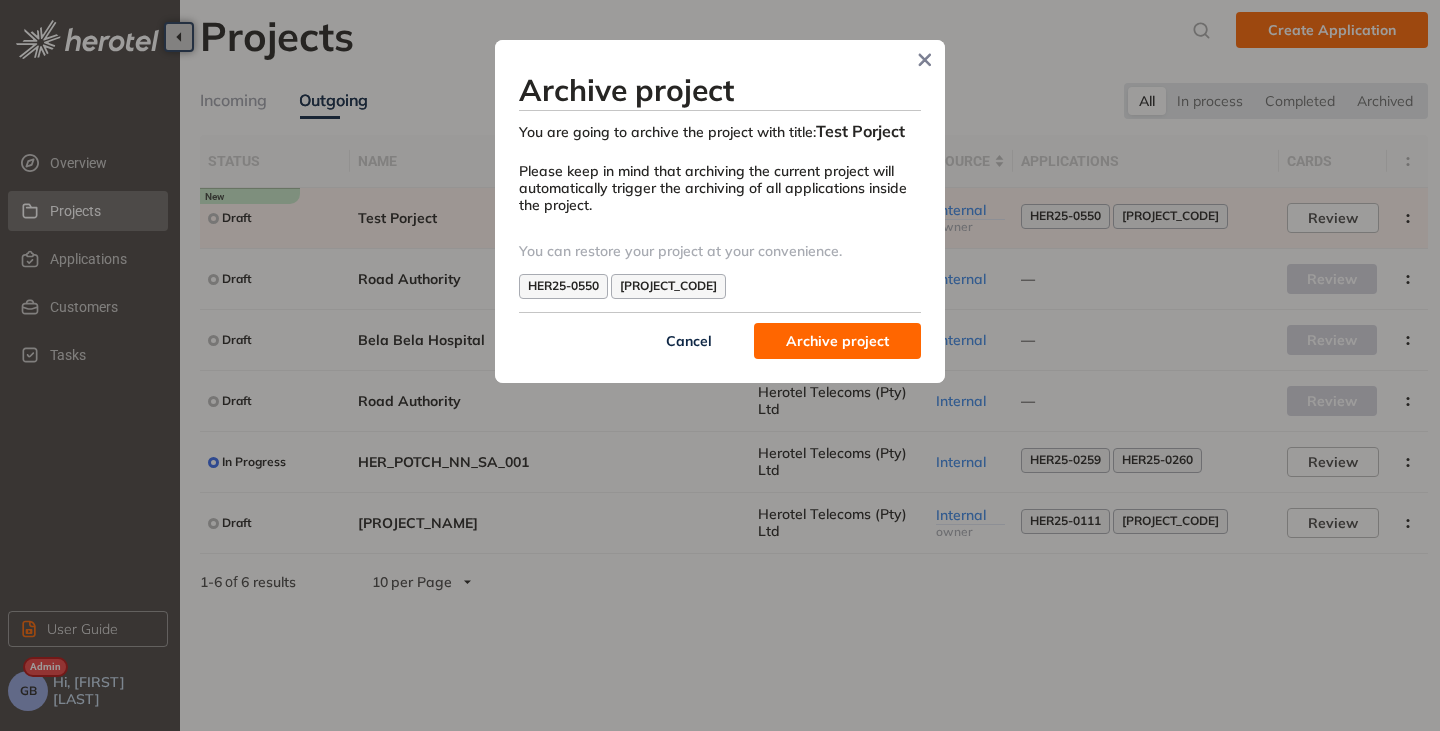 click on "Archive project" at bounding box center [837, 341] 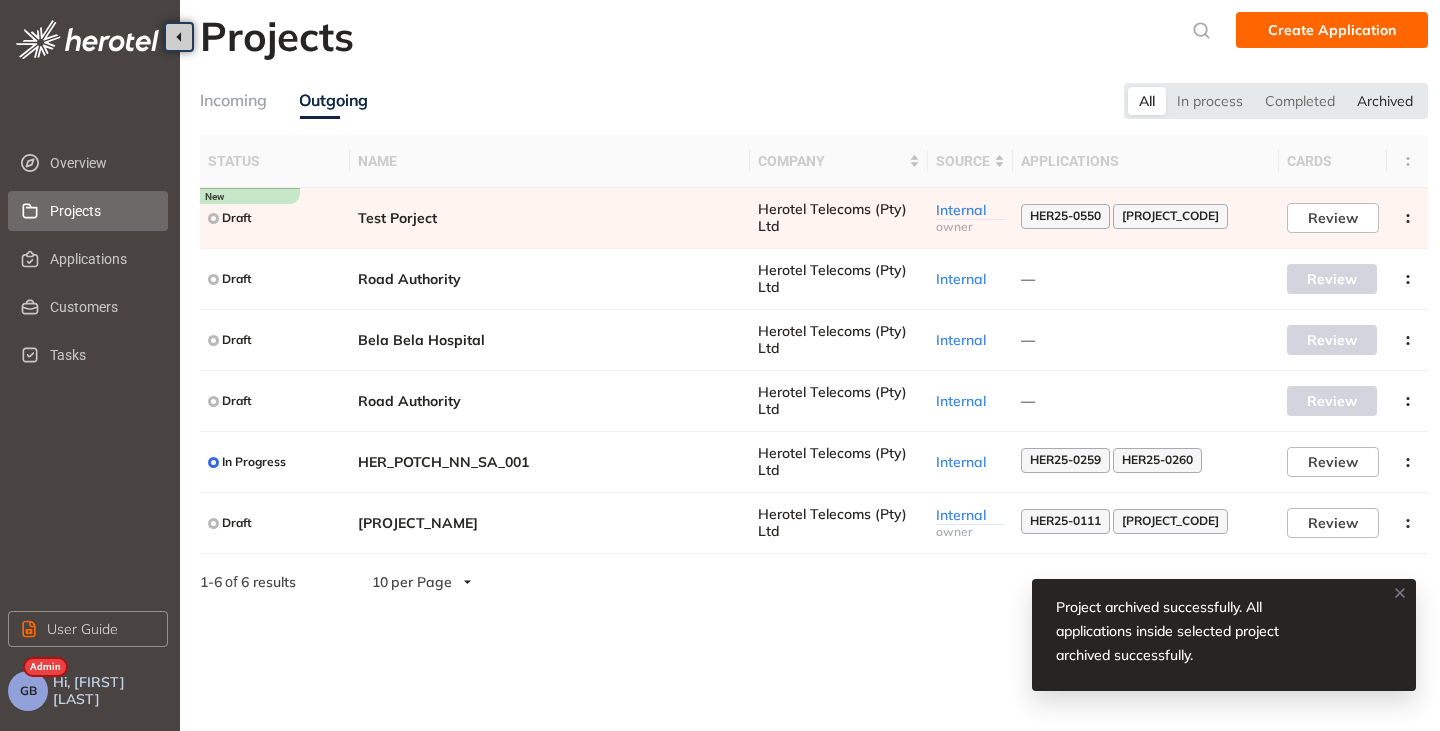 click on "Archived" at bounding box center [1385, 101] 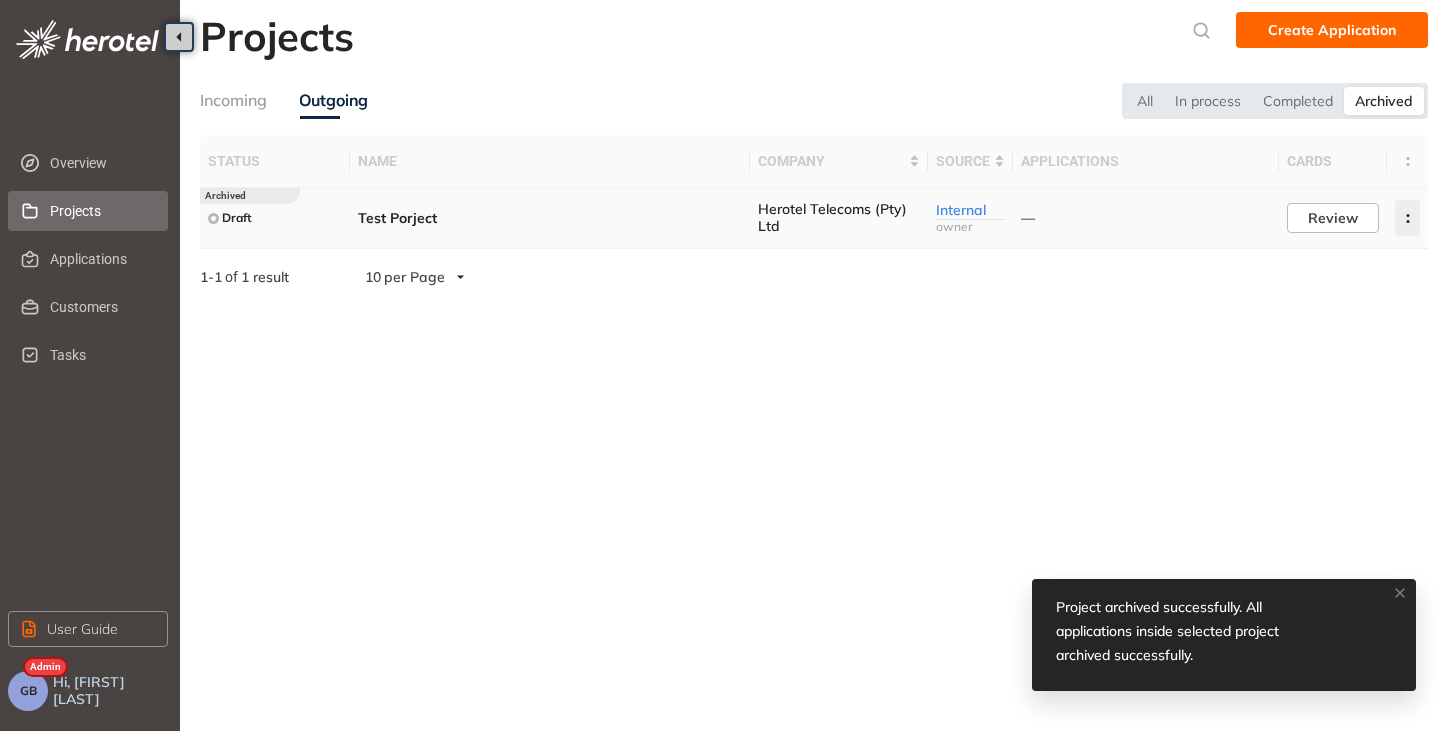 click at bounding box center (1407, 218) 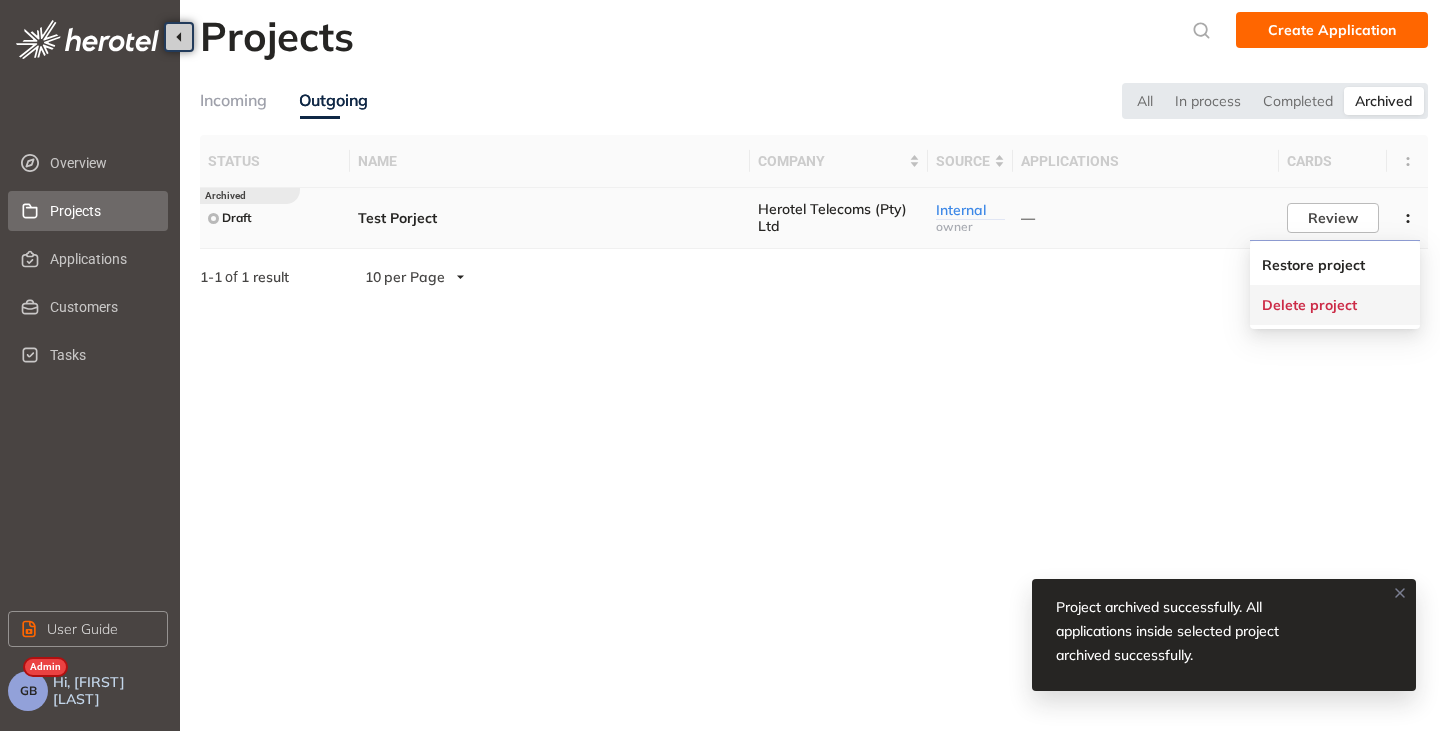 click on "Delete project" at bounding box center [1309, 305] 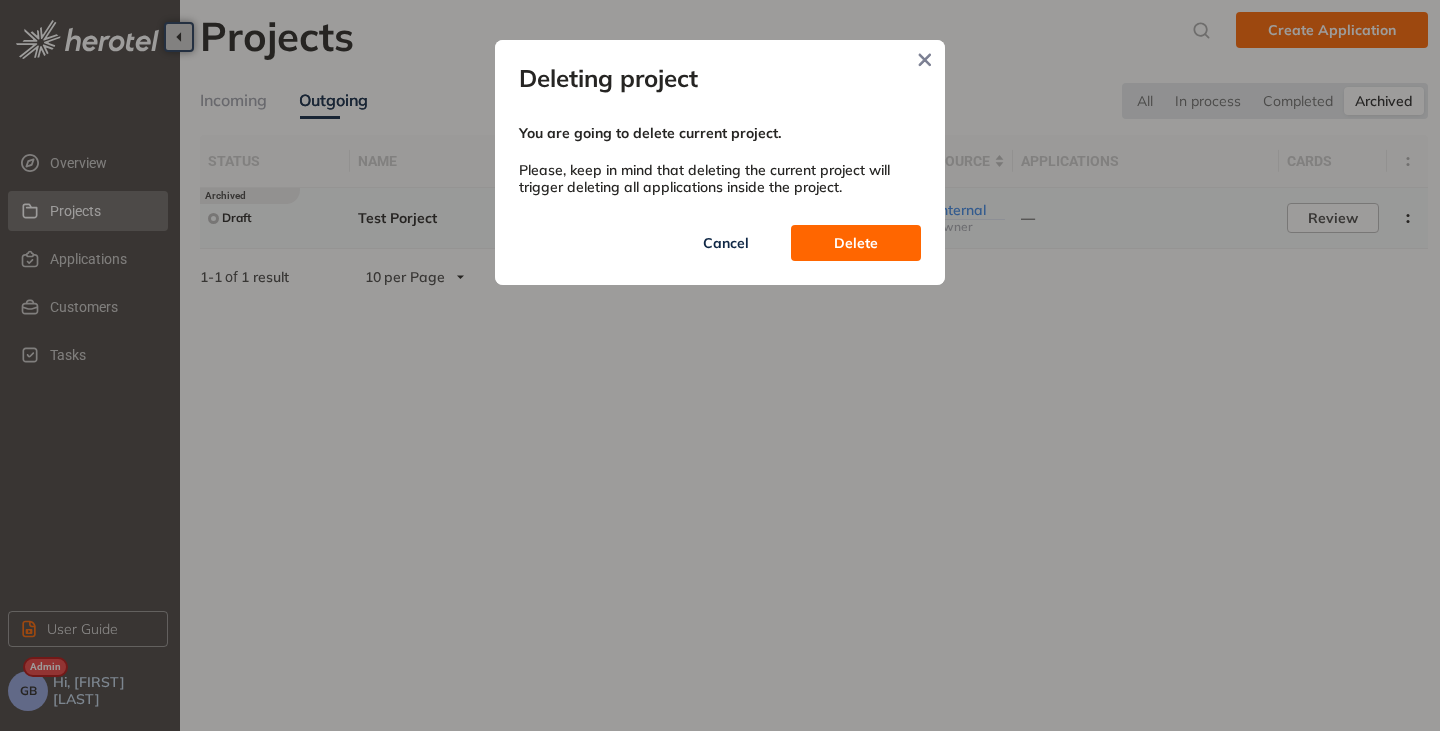click on "Delete" at bounding box center [856, 243] 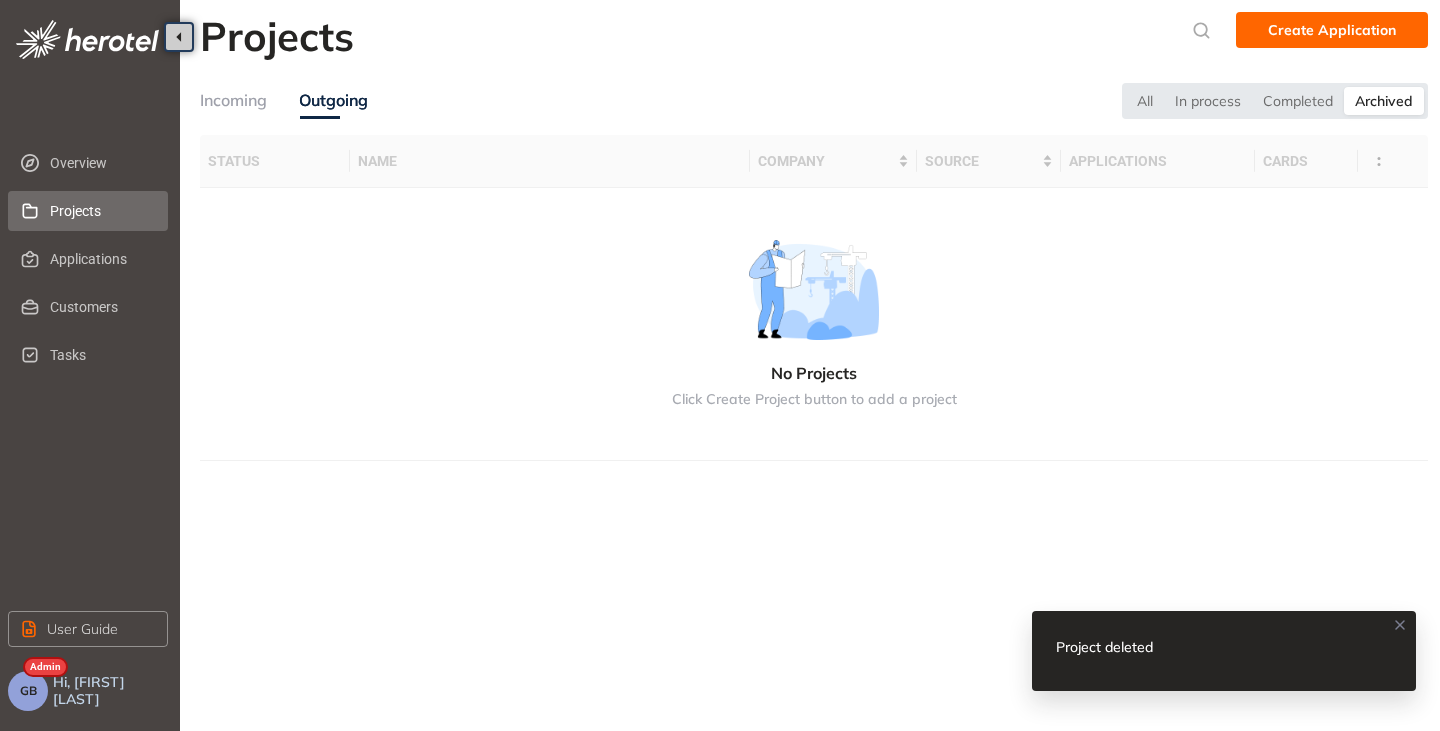click on "GB" at bounding box center (28, 691) 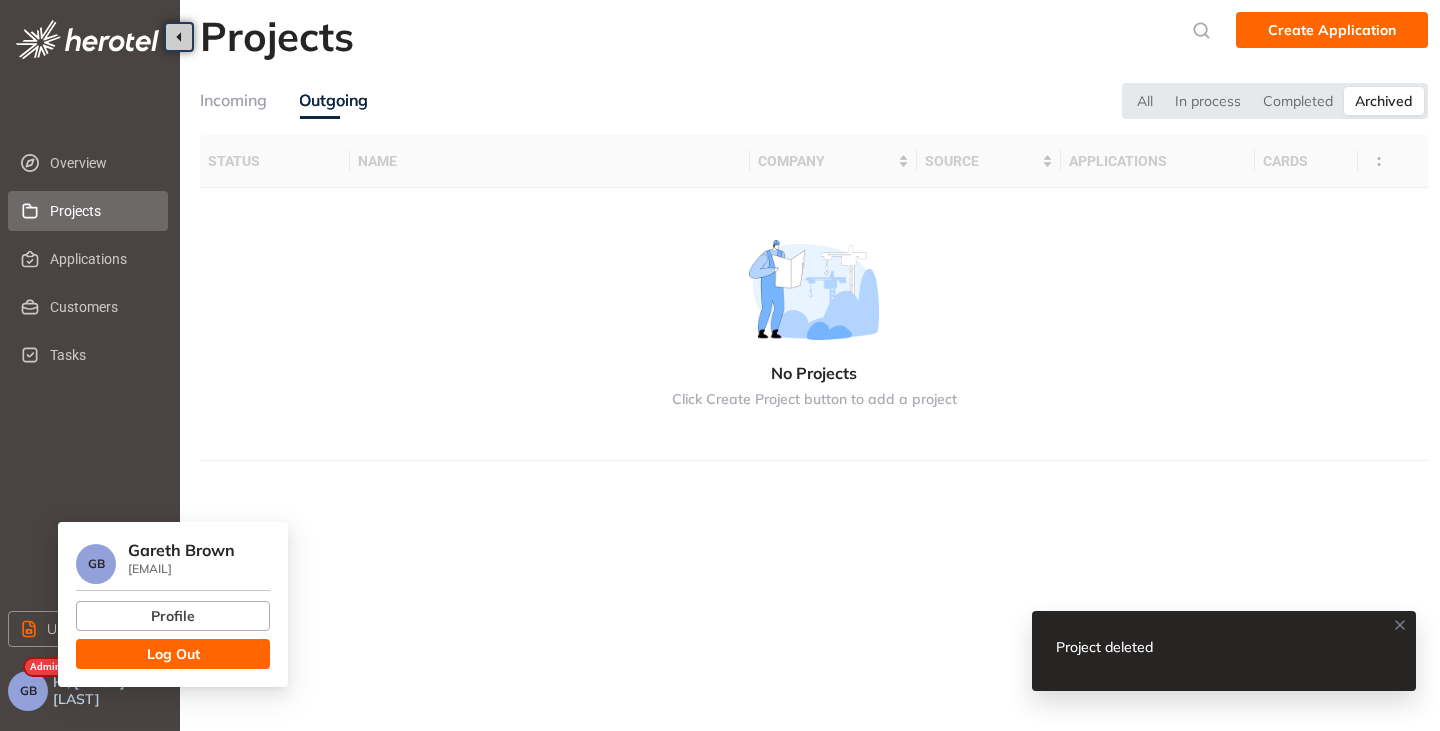 click on "Log Out" at bounding box center (173, 654) 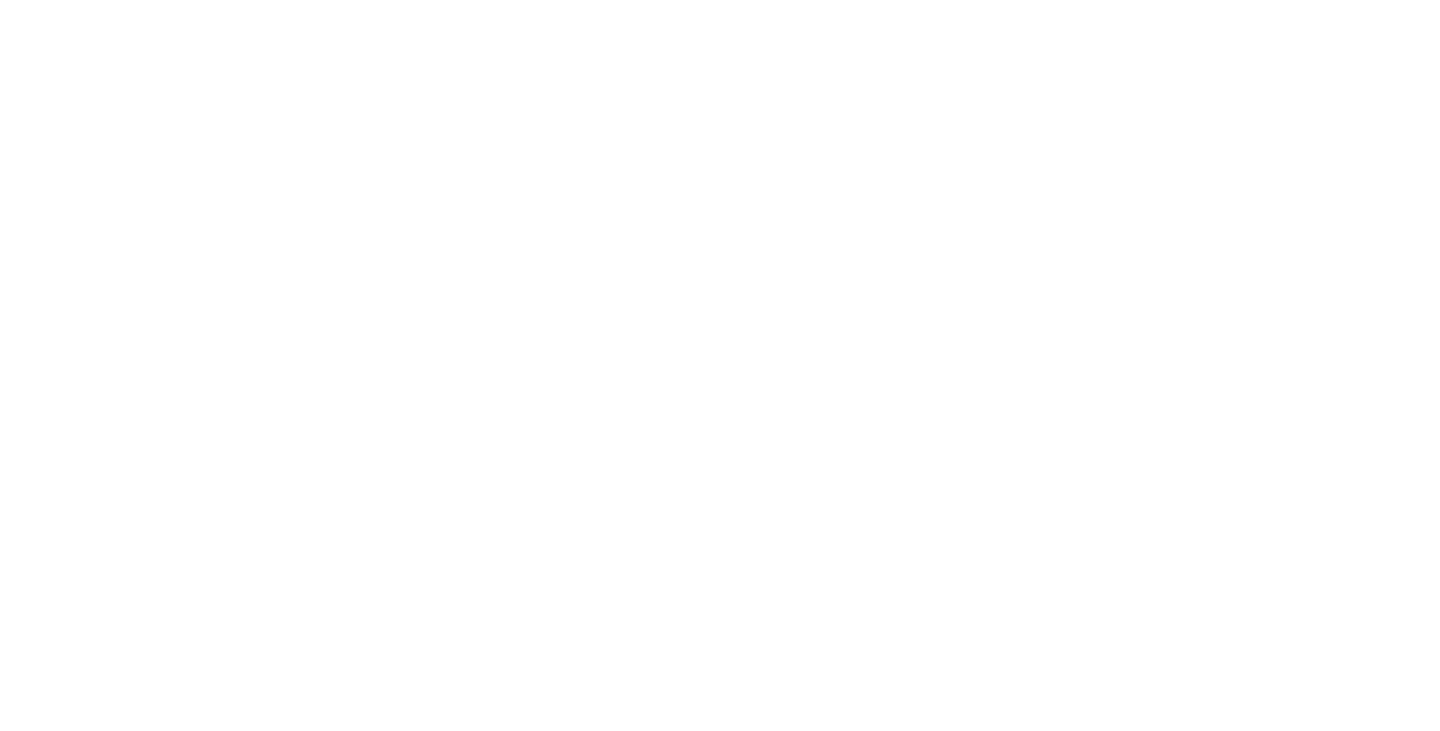 scroll, scrollTop: 0, scrollLeft: 0, axis: both 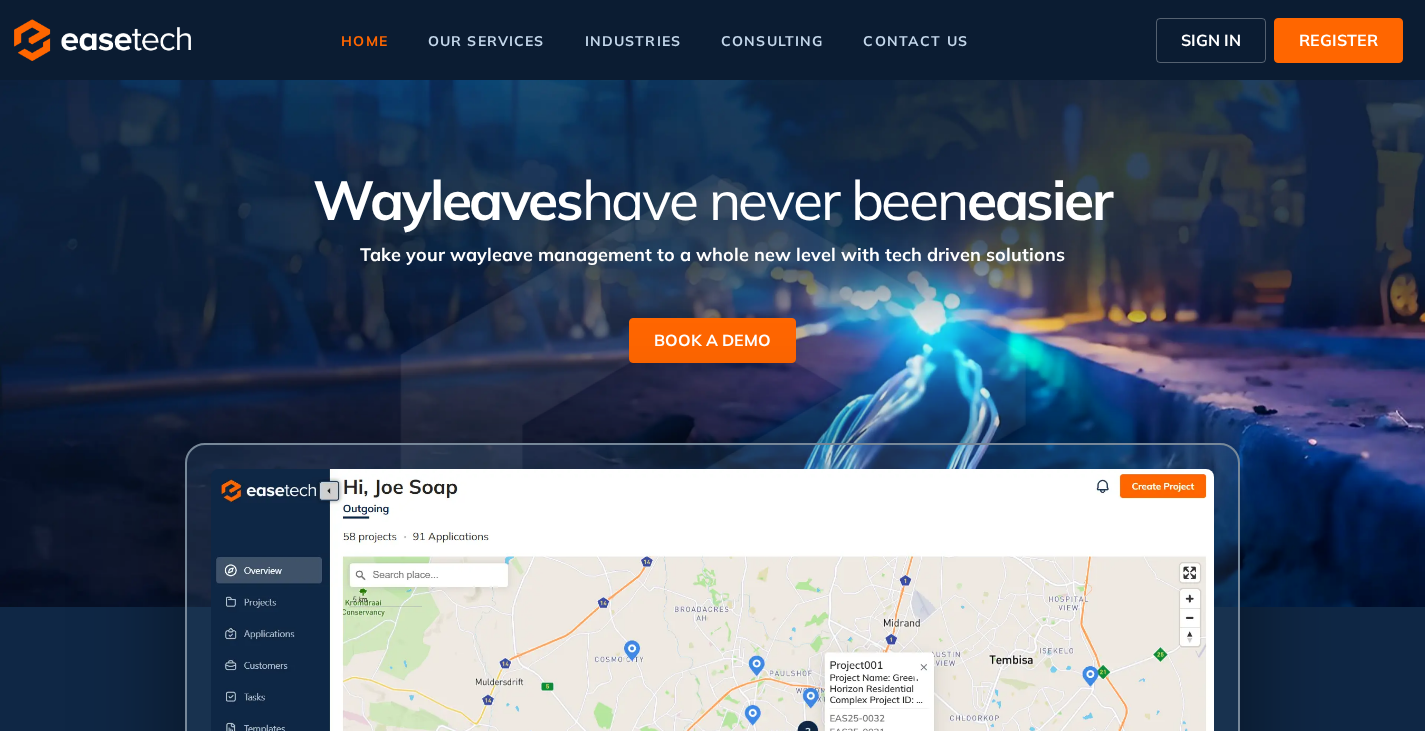 click on "SIGN IN" at bounding box center [1211, 40] 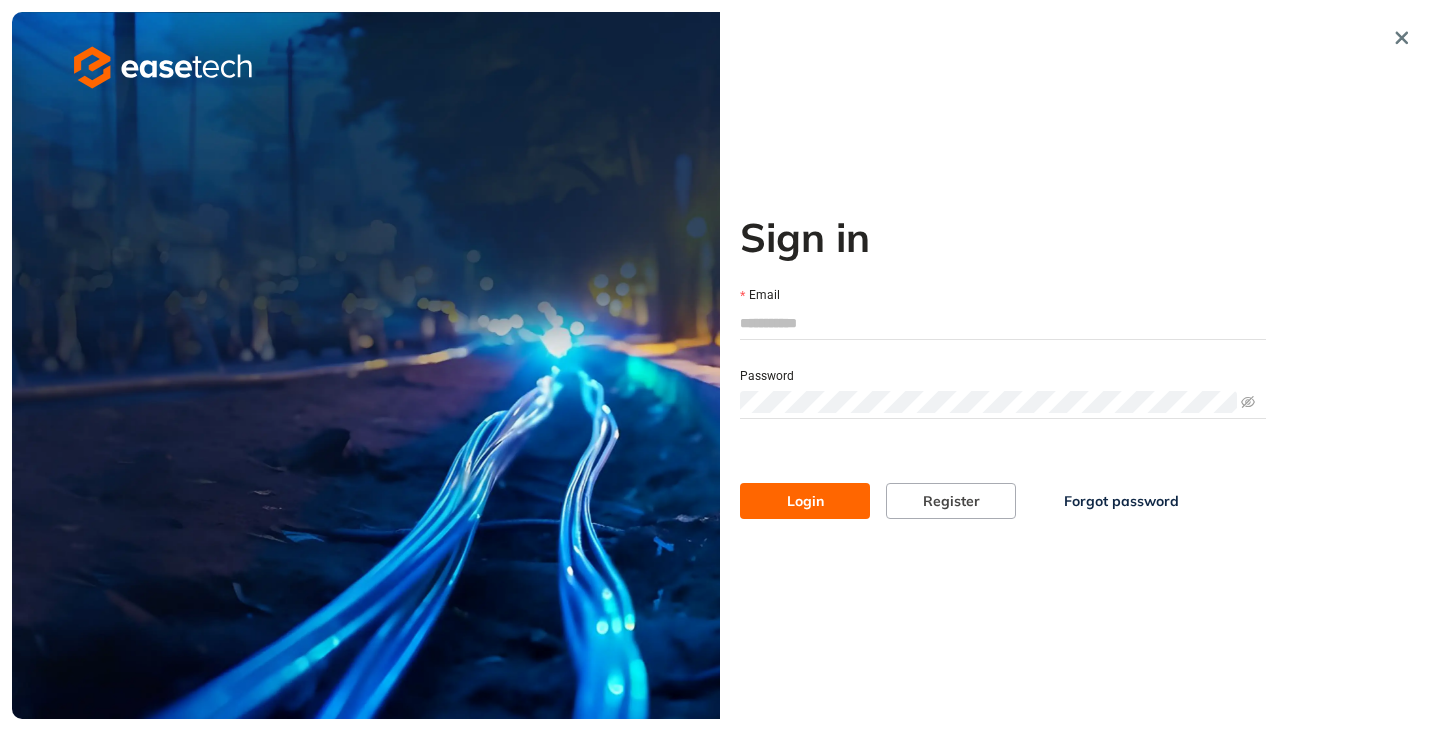 click on "Email" at bounding box center [1003, 323] 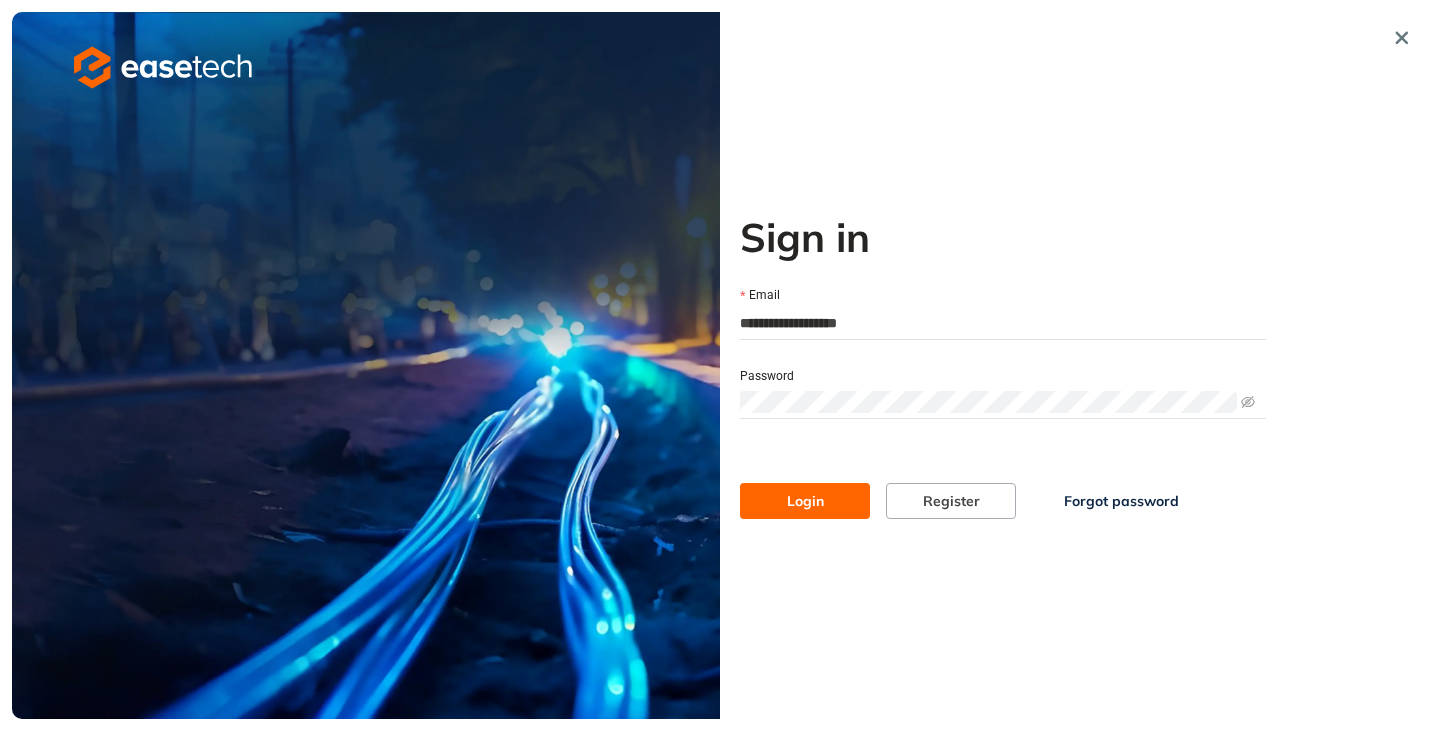 click on "Login" at bounding box center [805, 501] 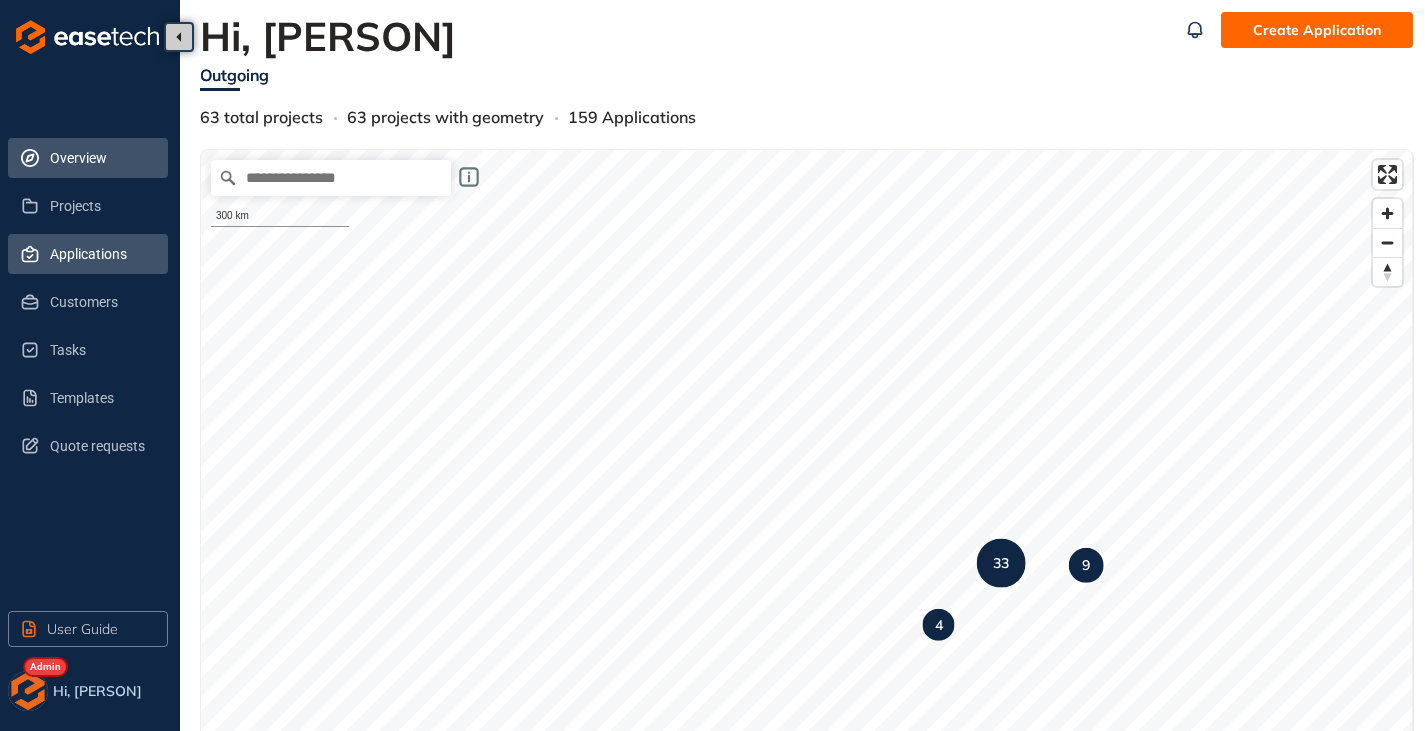 click on "Applications" at bounding box center [101, 254] 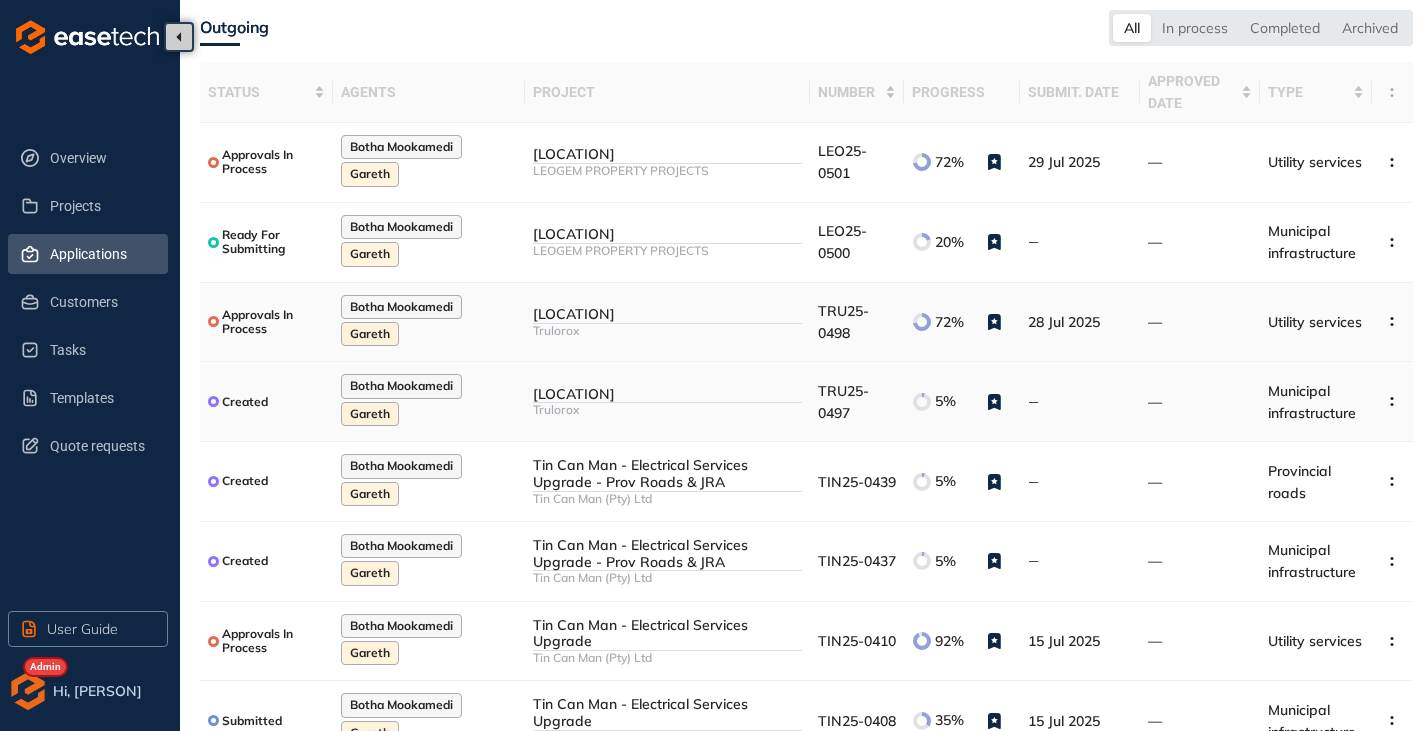 scroll, scrollTop: 100, scrollLeft: 0, axis: vertical 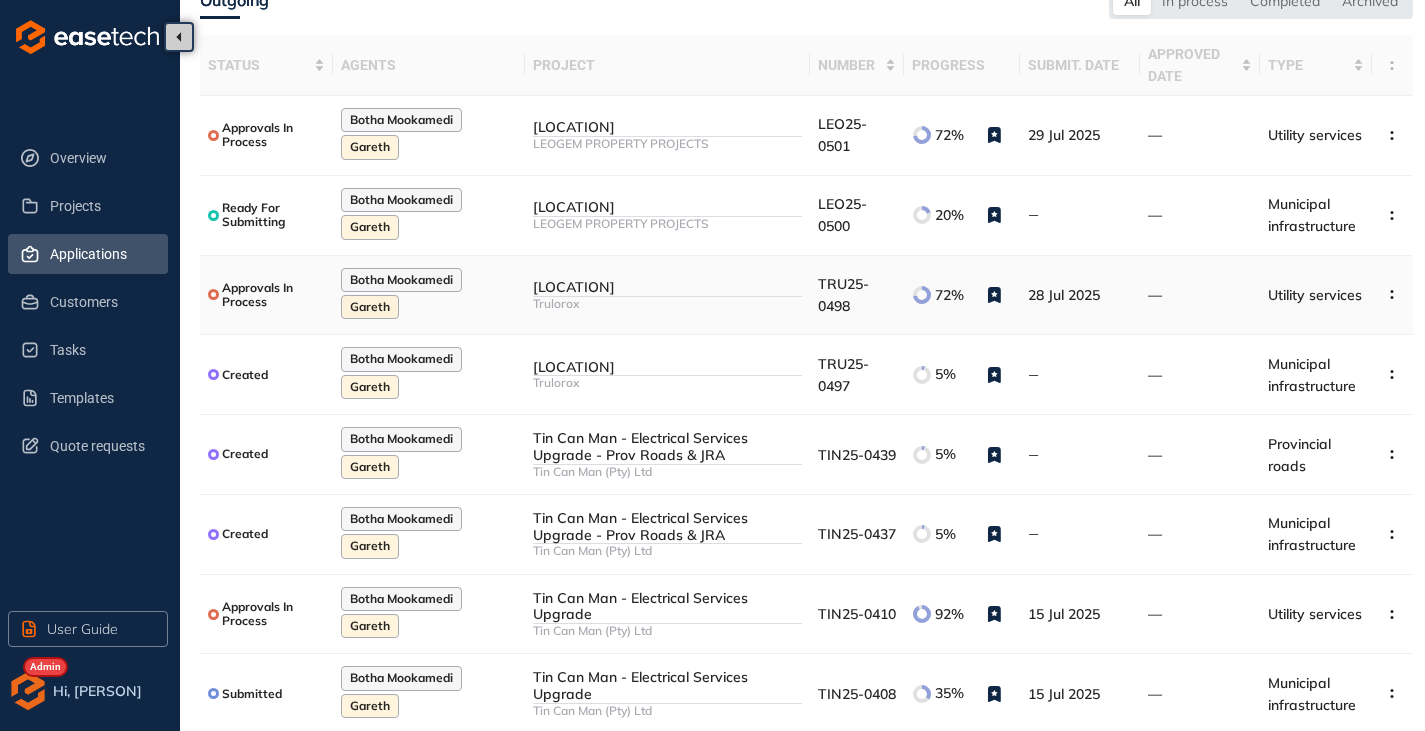 click on "Trulorox" at bounding box center [667, 304] 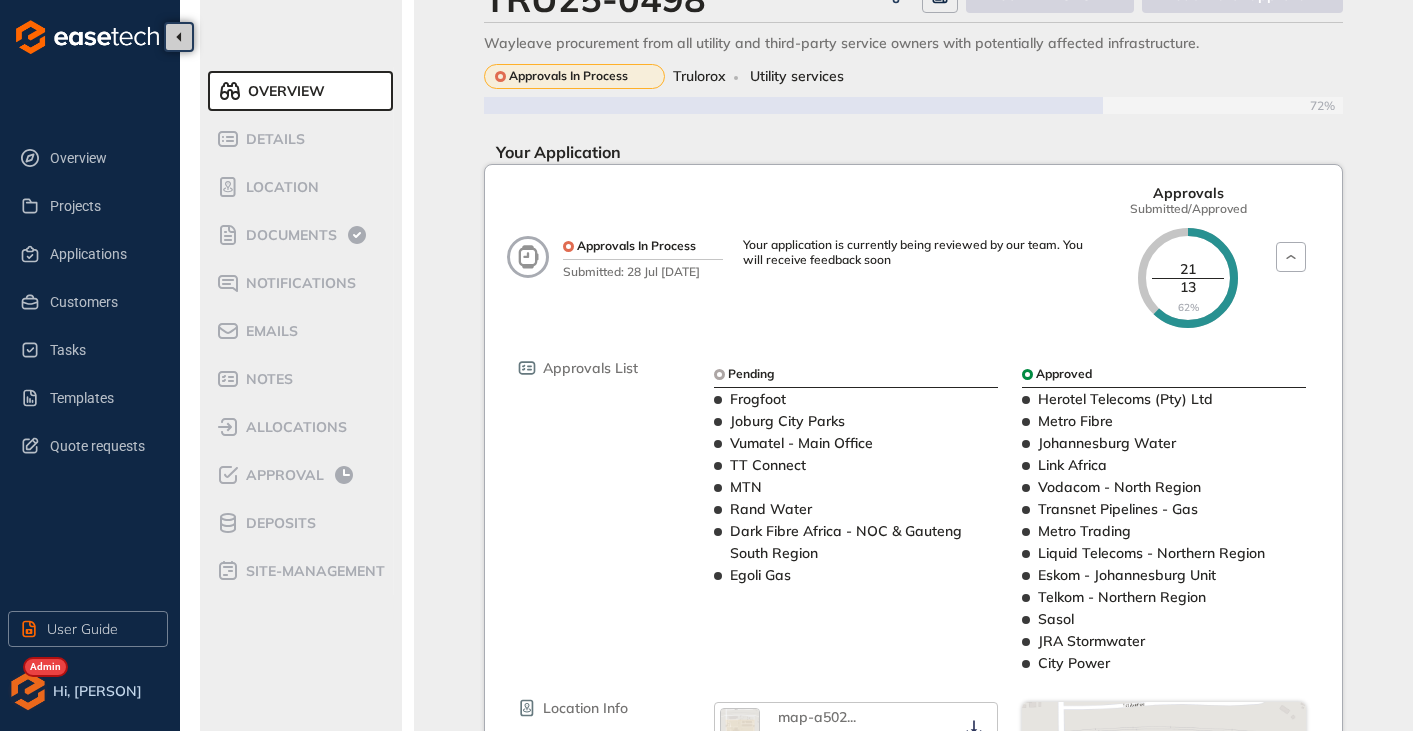 scroll, scrollTop: 100, scrollLeft: 0, axis: vertical 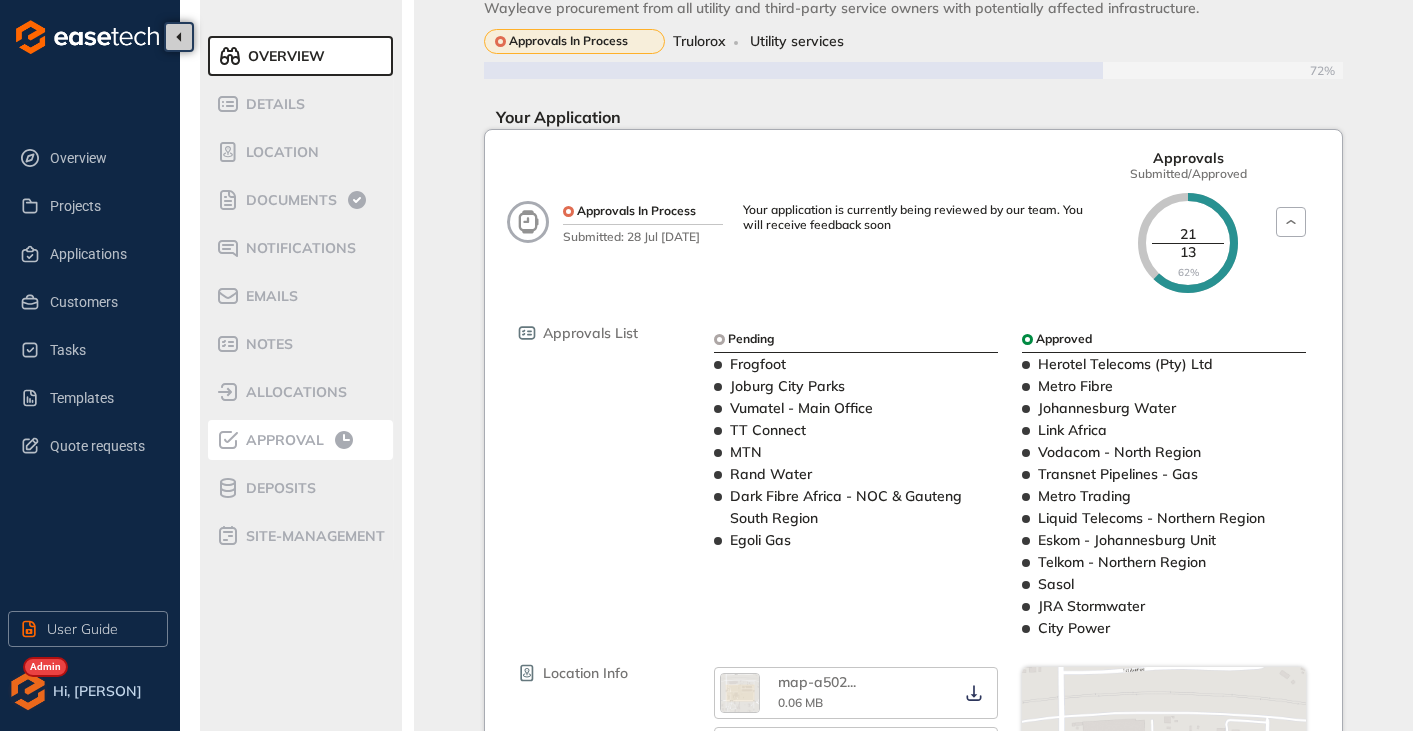 click on "Approval" at bounding box center (282, 440) 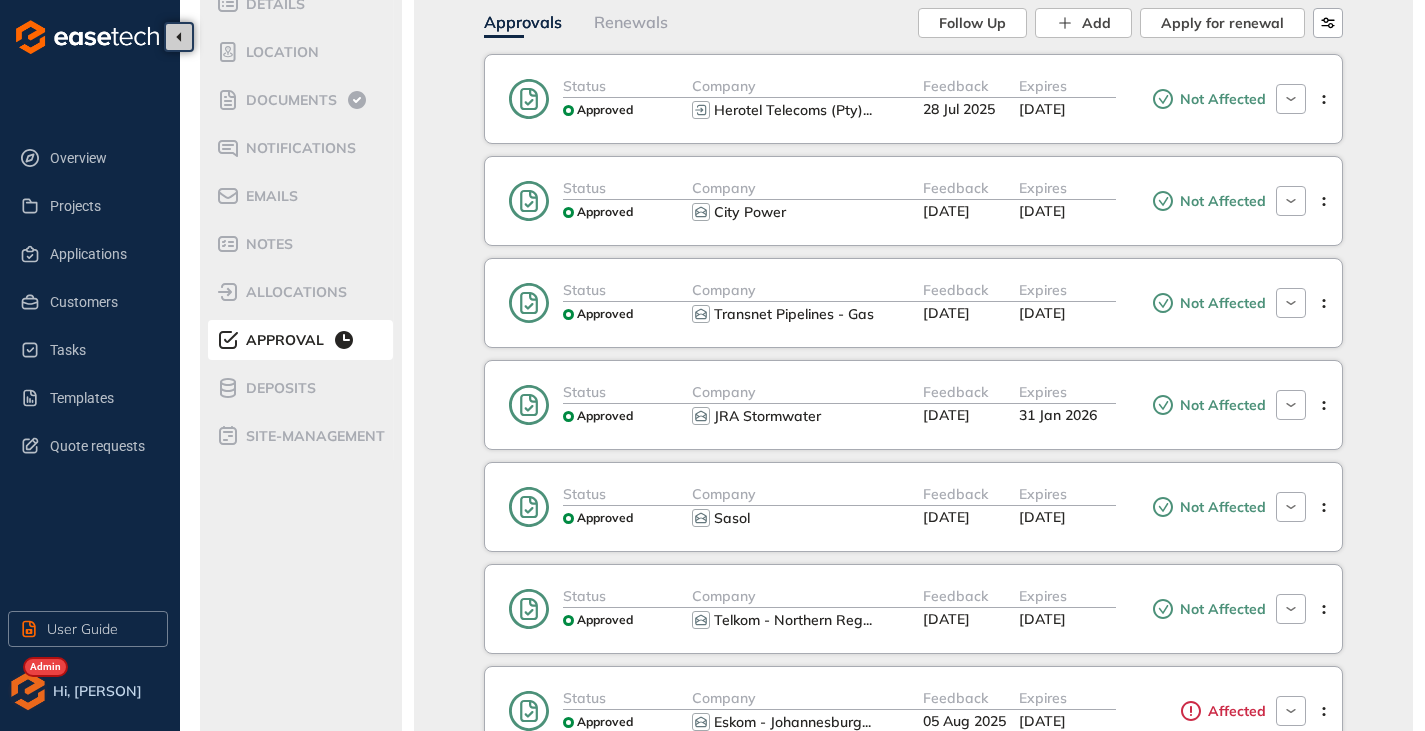 scroll, scrollTop: 100, scrollLeft: 0, axis: vertical 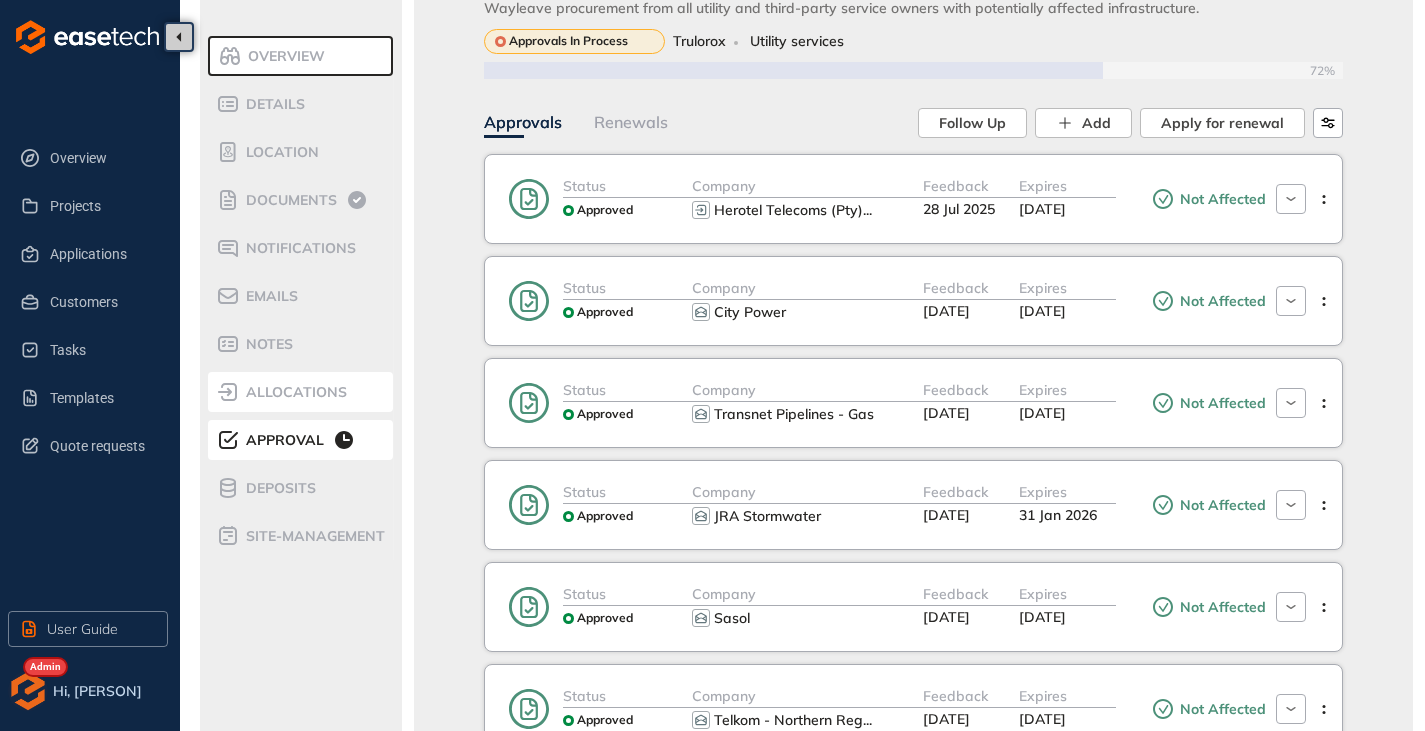 click on "allocations" at bounding box center (293, 392) 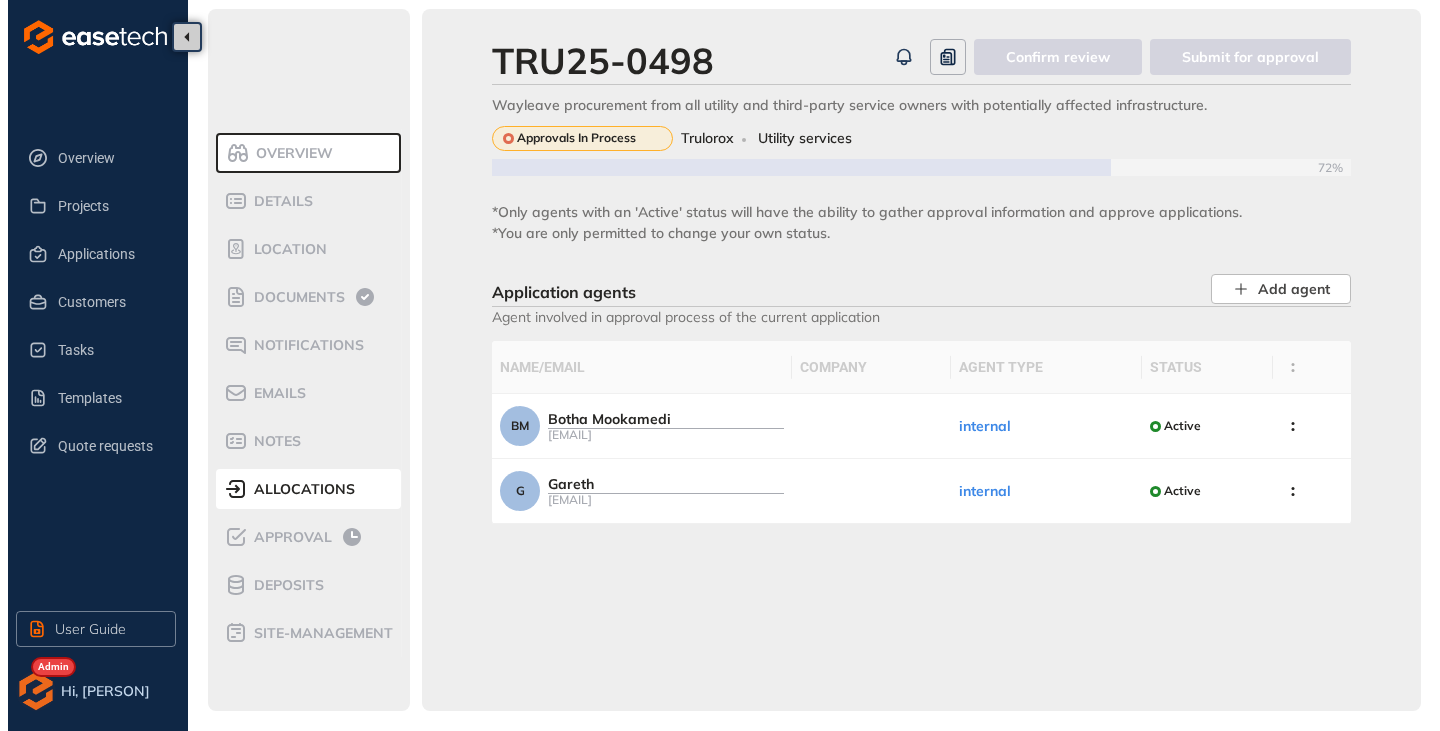 scroll, scrollTop: 3, scrollLeft: 0, axis: vertical 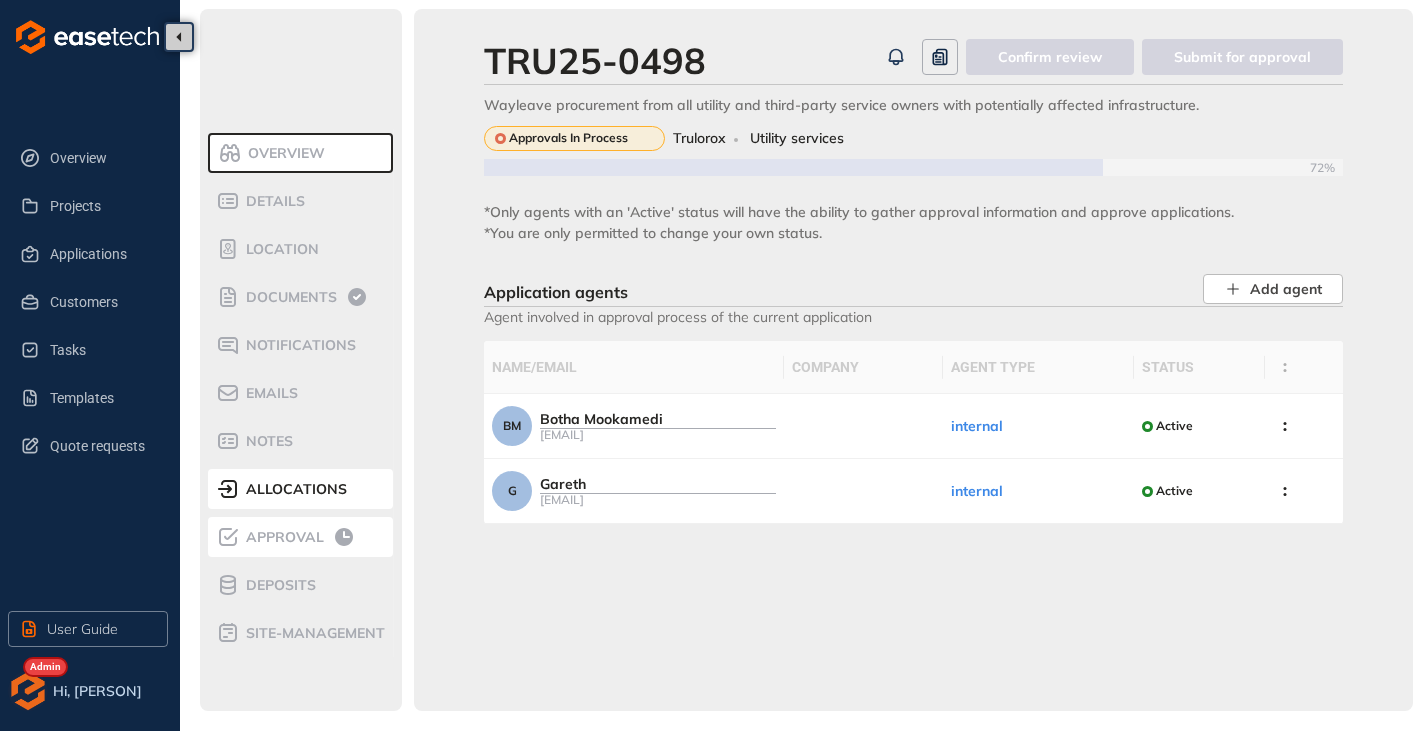click on "Approval" at bounding box center [301, 537] 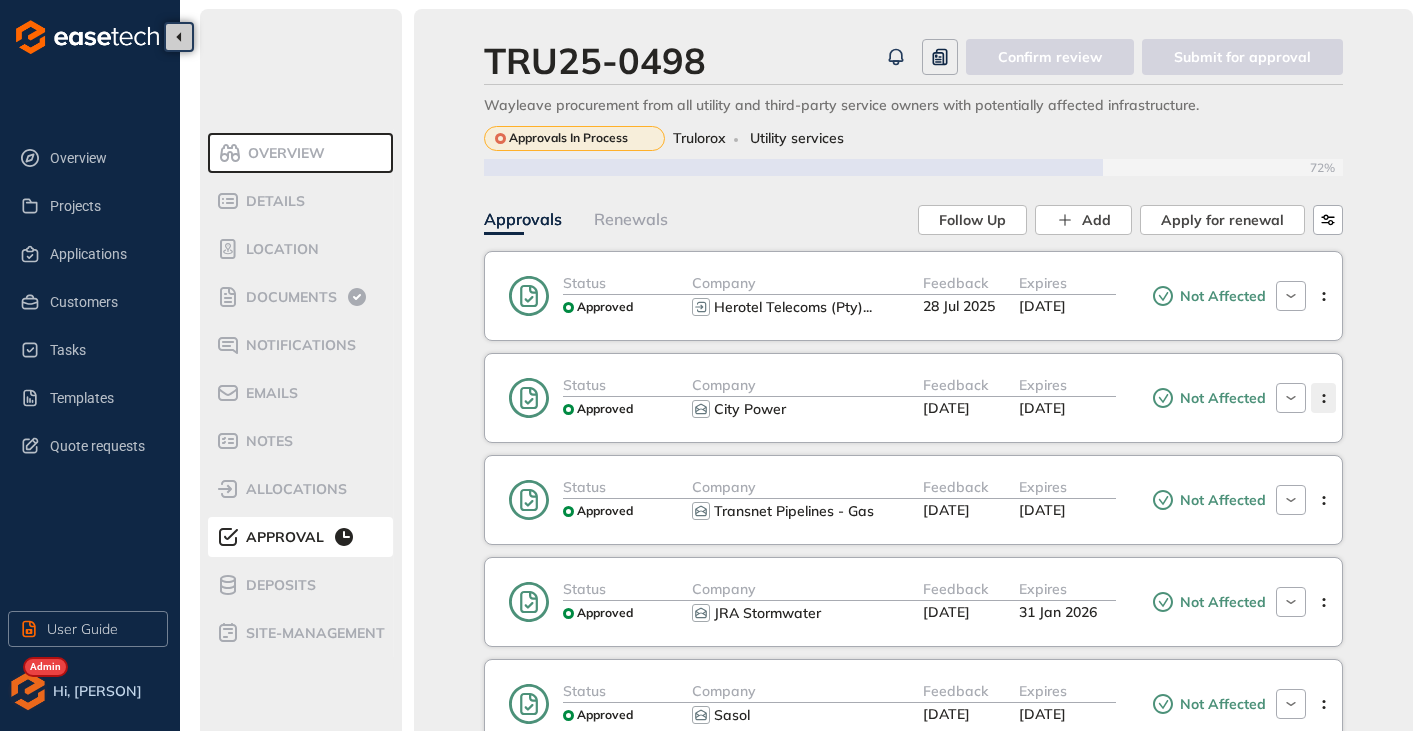 click 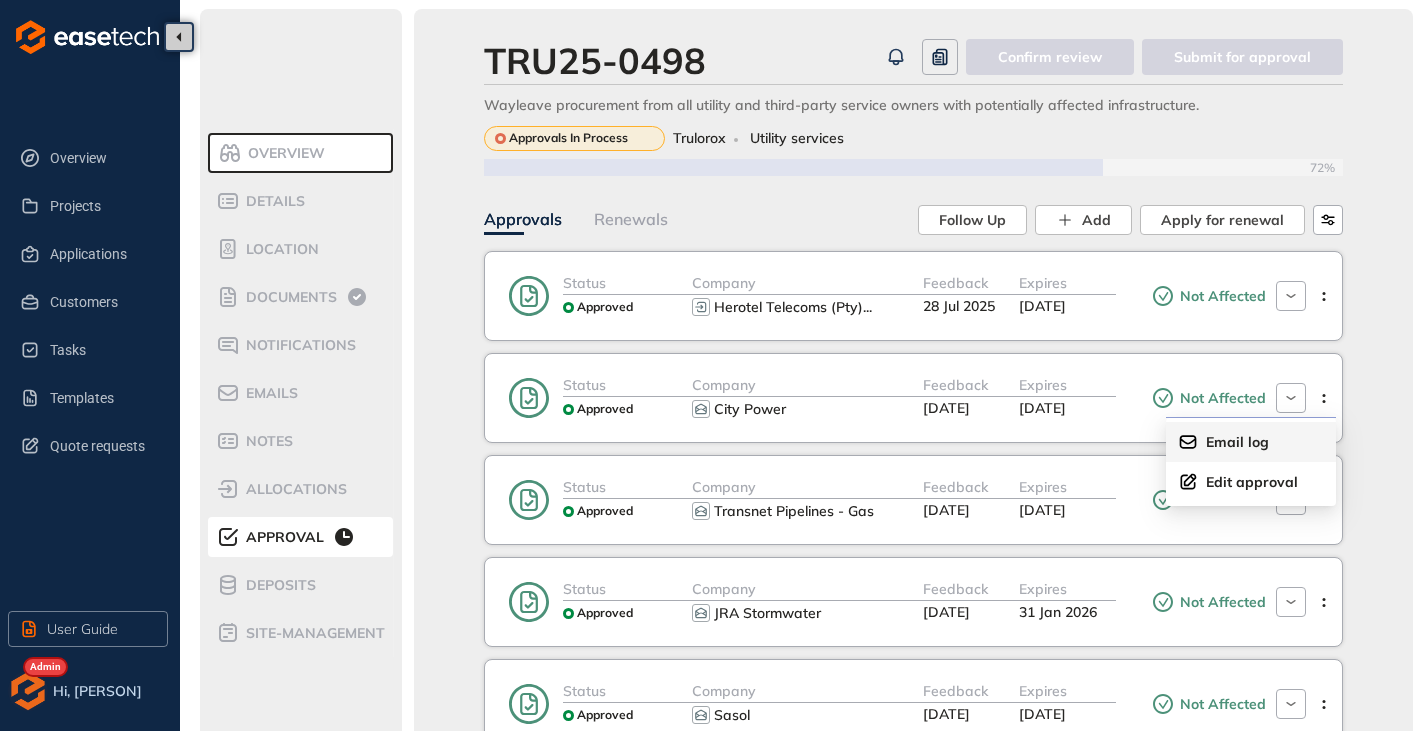 click on "Email log" at bounding box center [1237, 442] 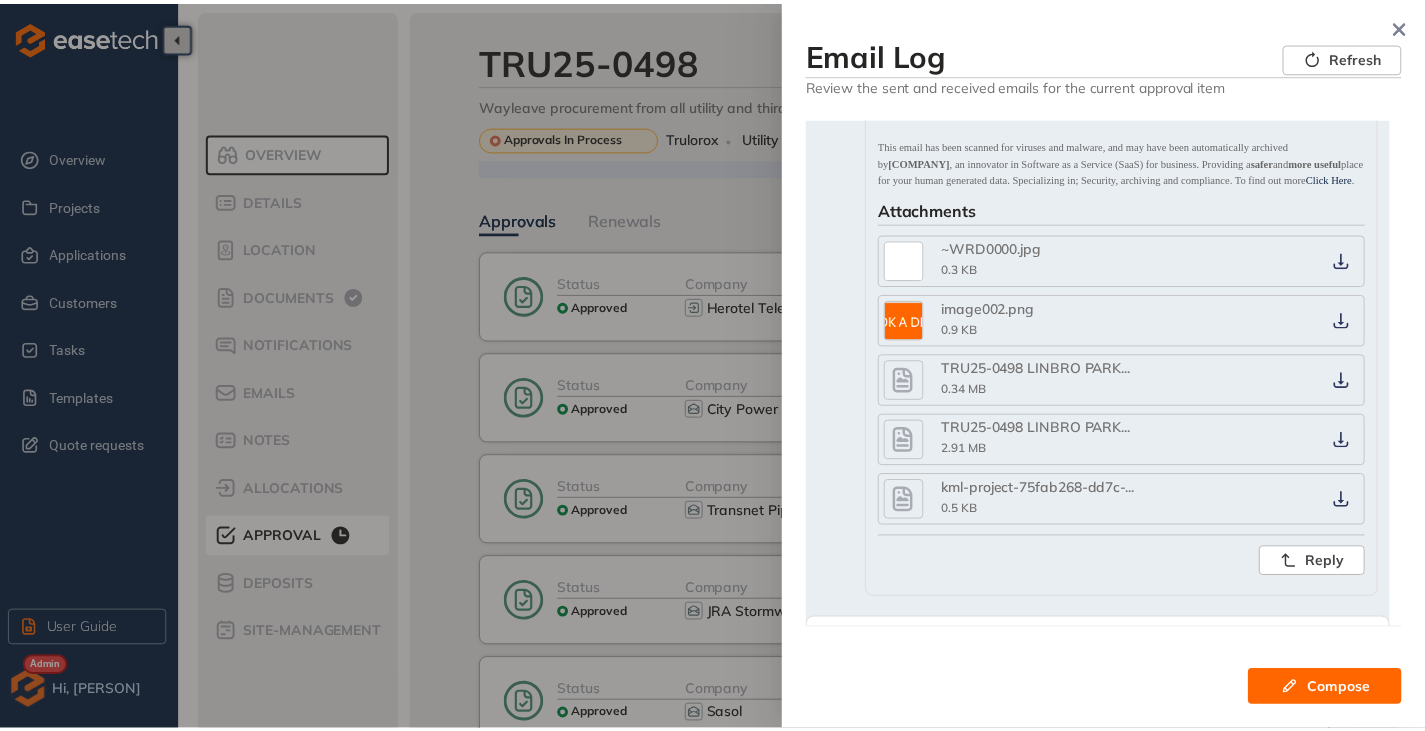 scroll, scrollTop: 1100, scrollLeft: 0, axis: vertical 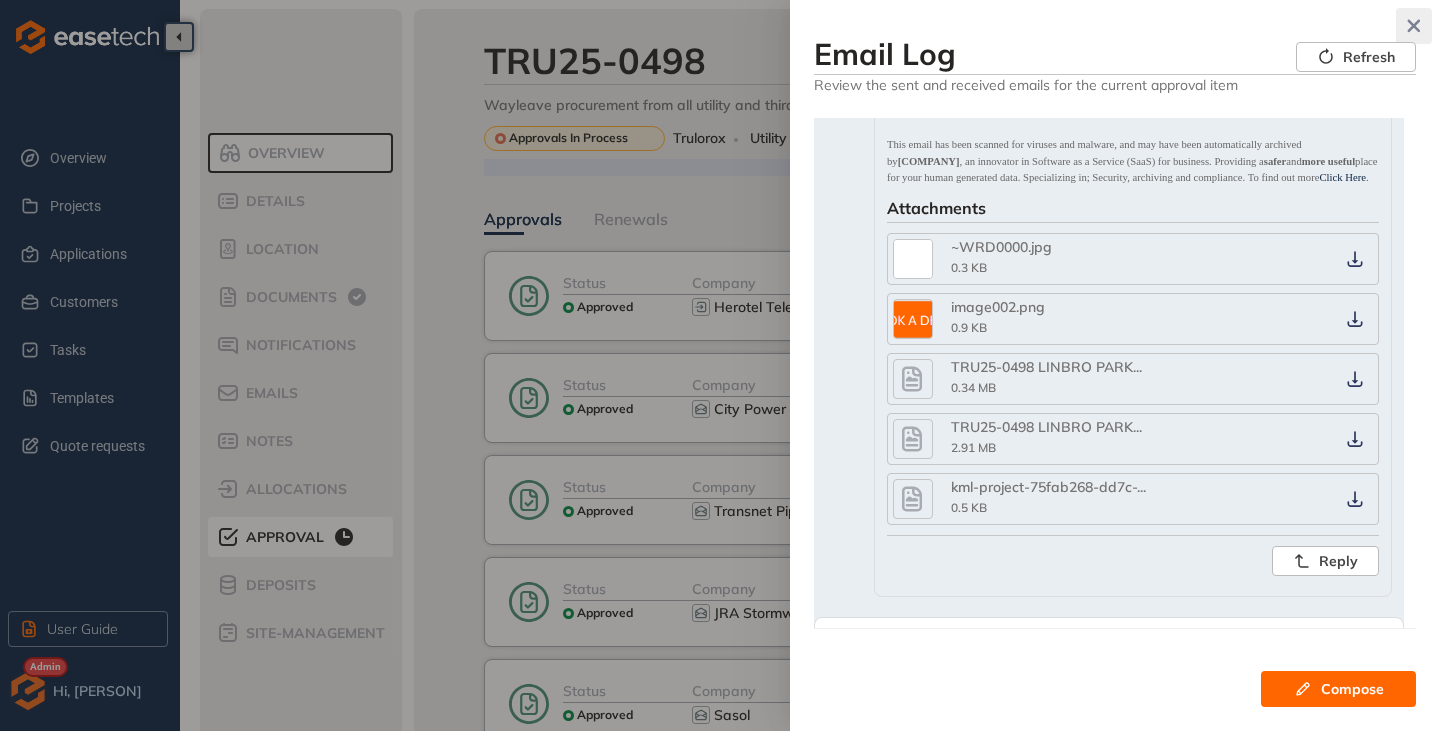 click 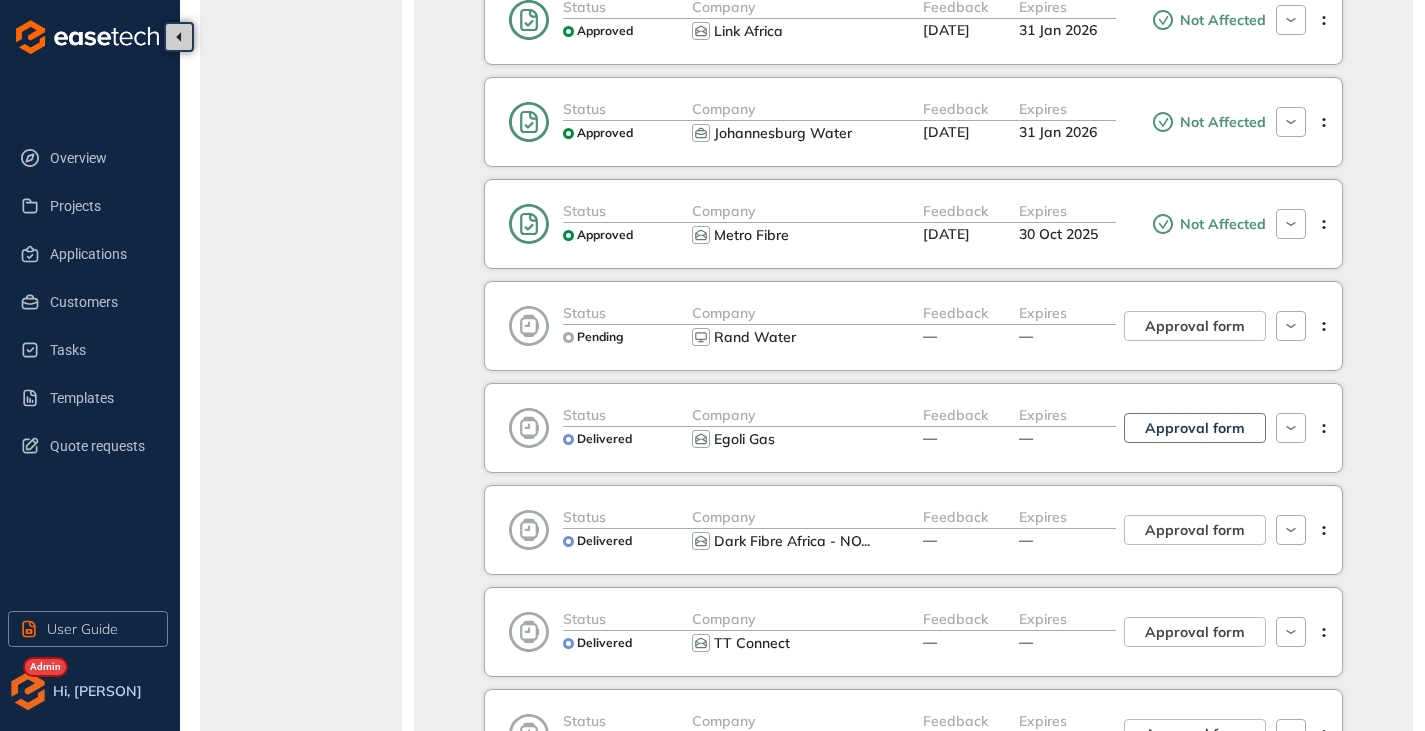 scroll, scrollTop: 1303, scrollLeft: 0, axis: vertical 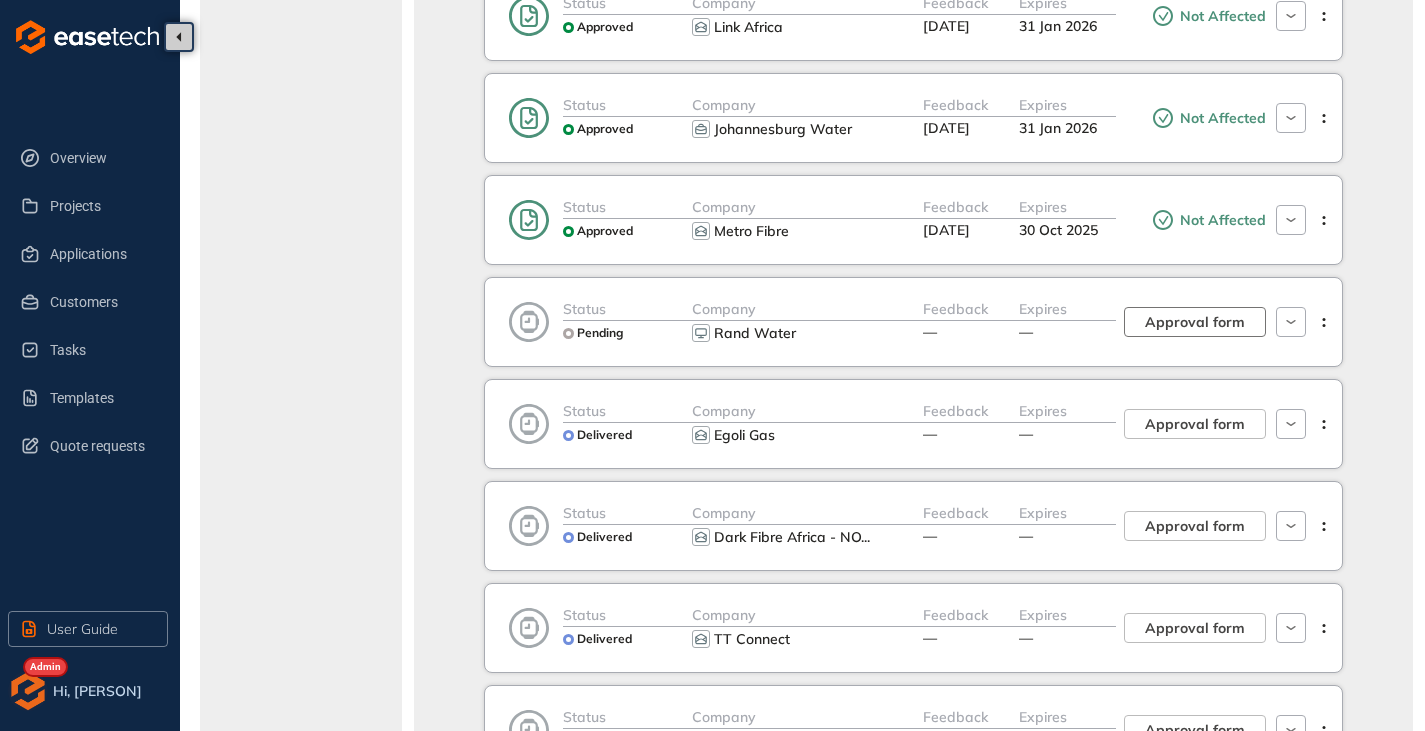 click on "Approval form" at bounding box center [1195, 322] 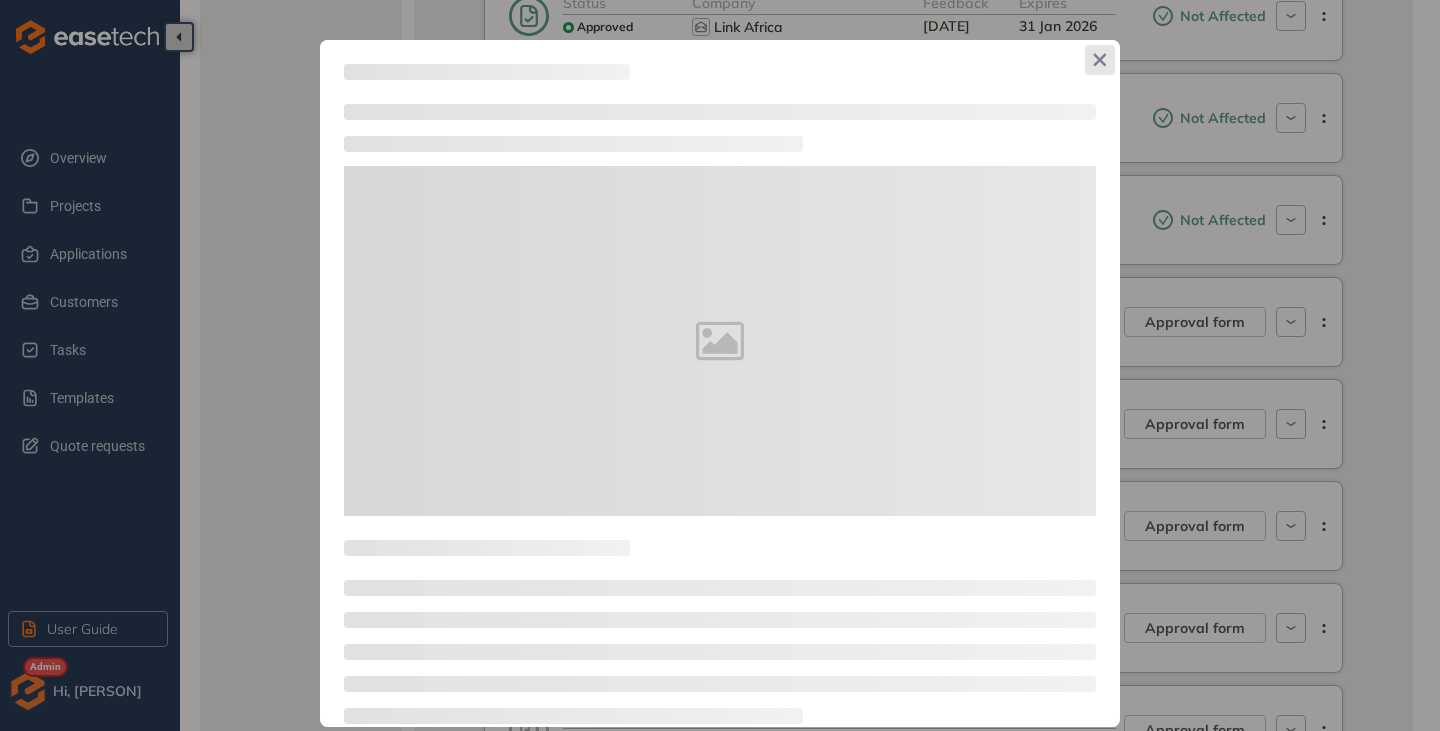 click 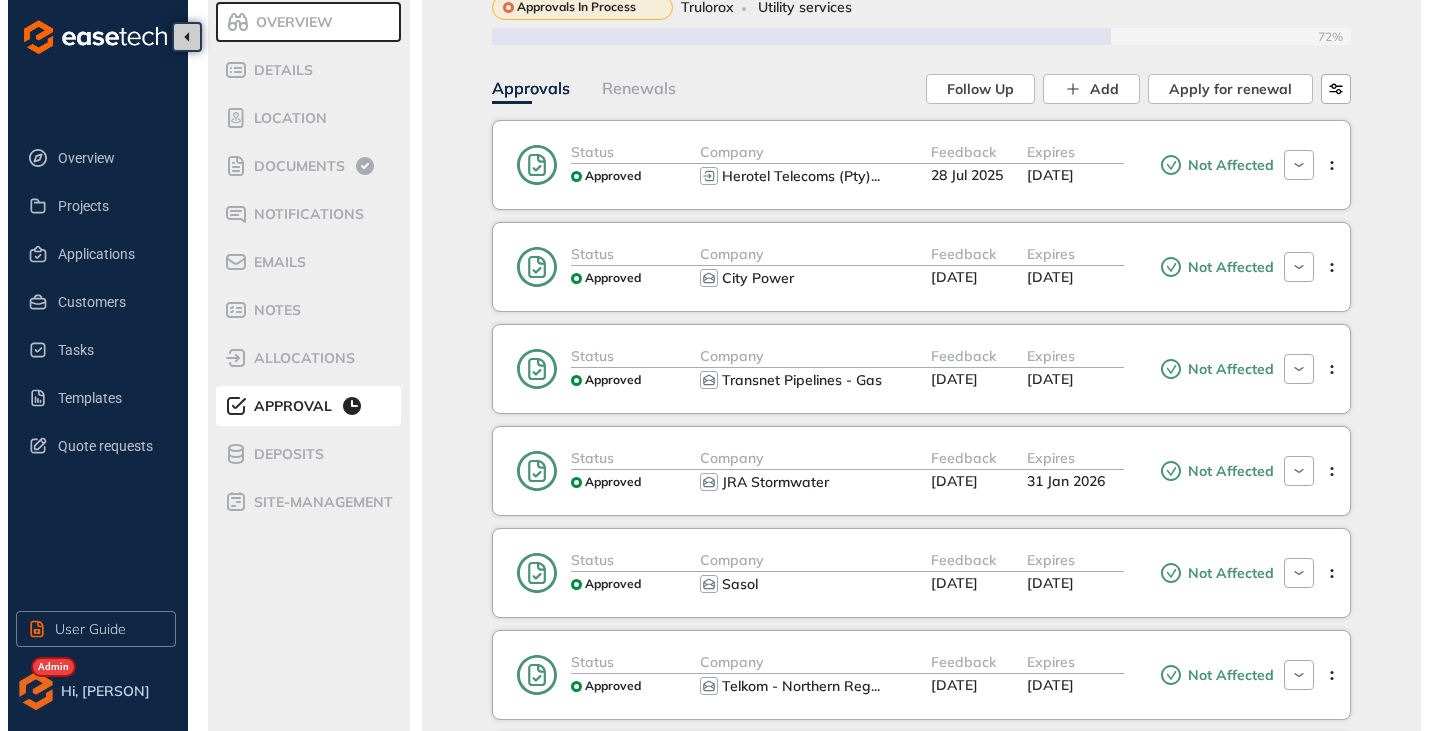 scroll, scrollTop: 103, scrollLeft: 0, axis: vertical 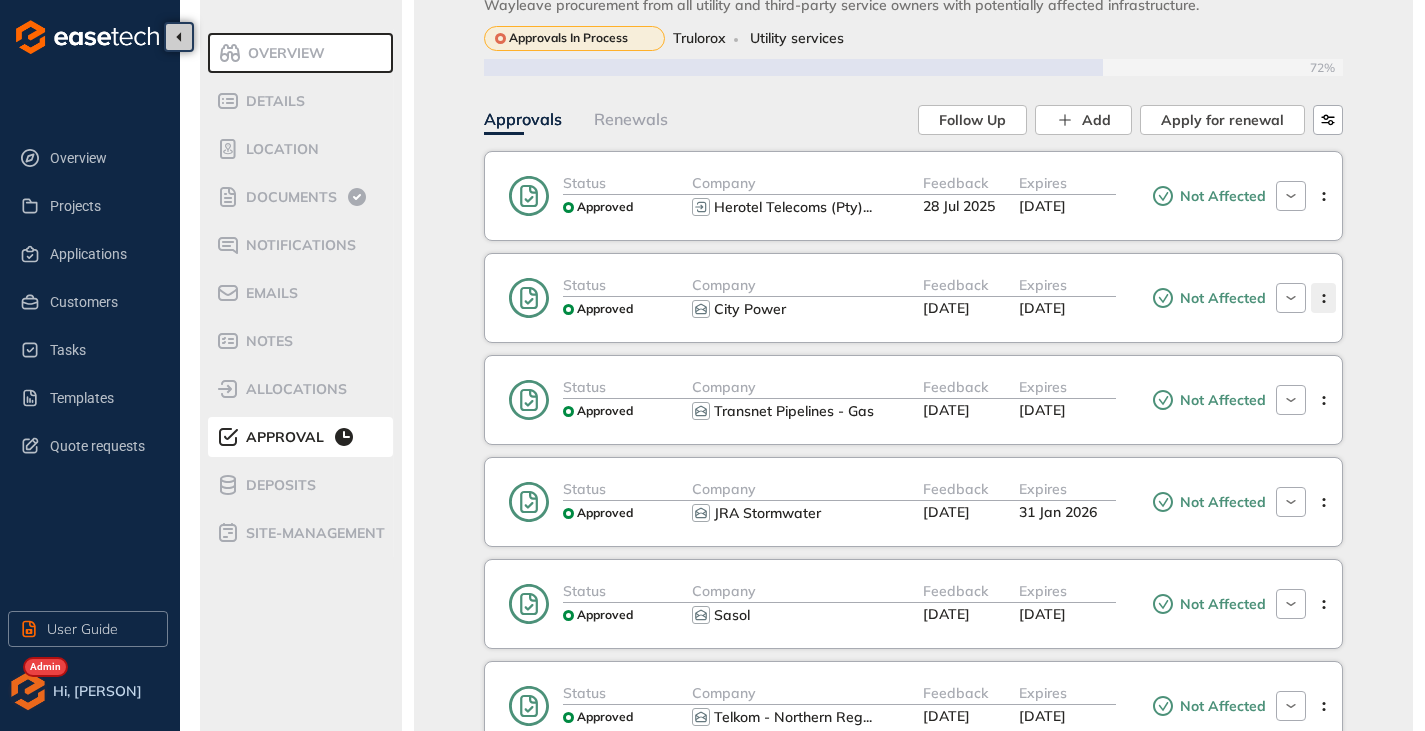 click 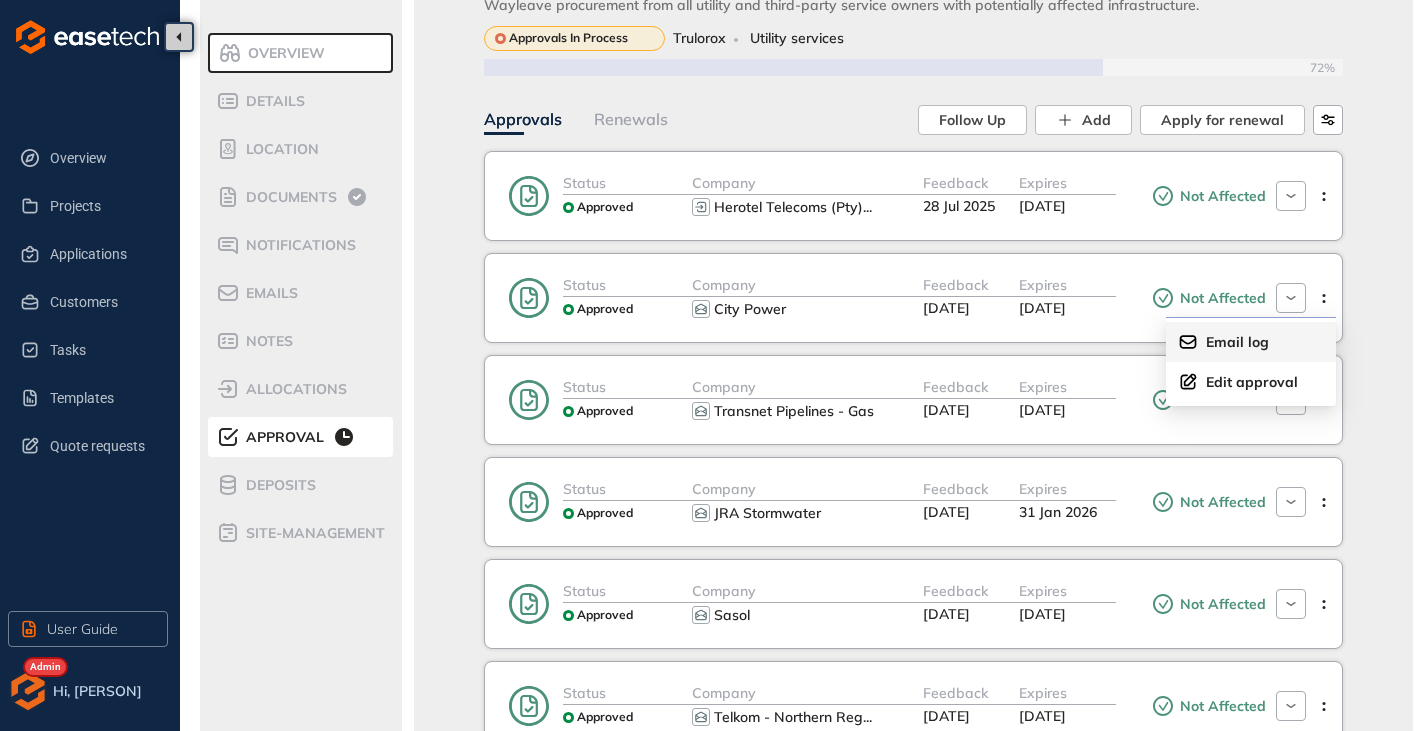 click on "Email log" at bounding box center [1237, 342] 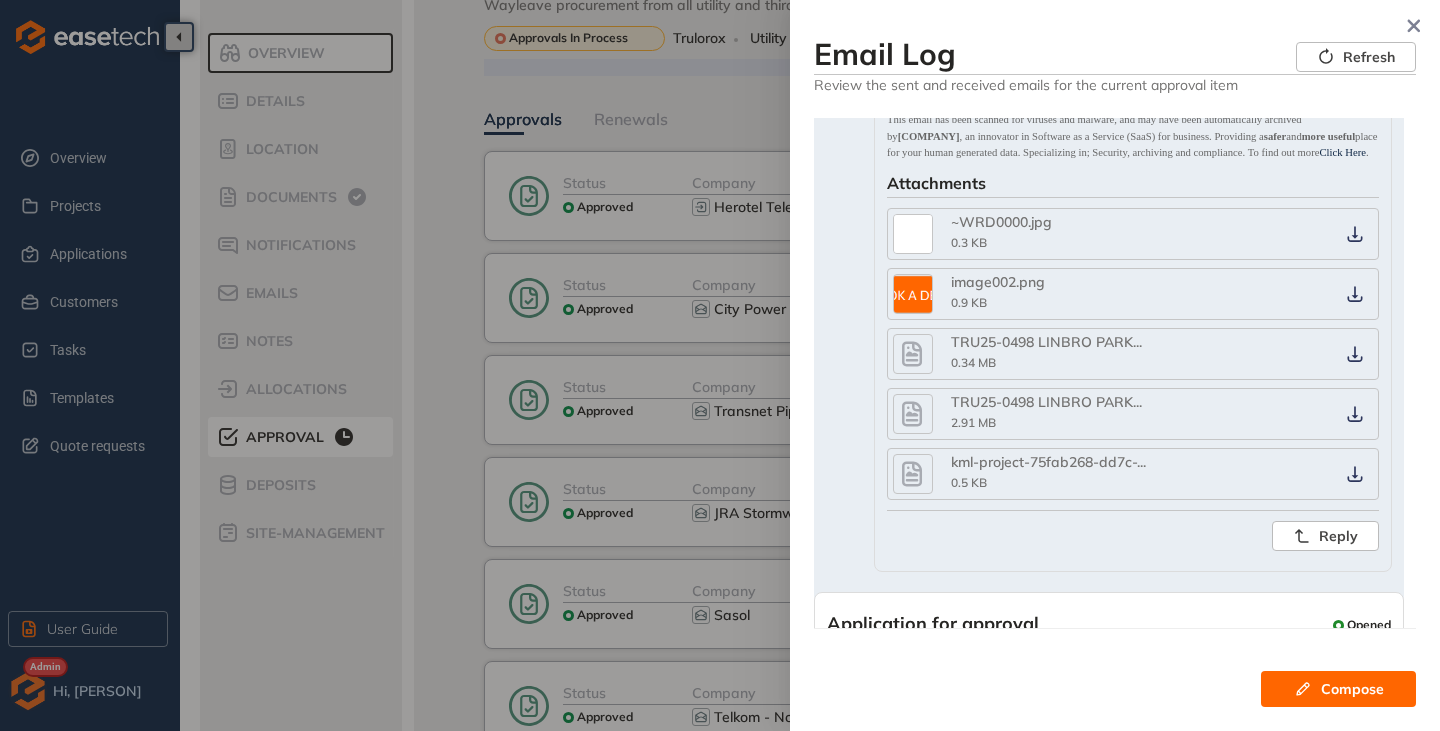 scroll, scrollTop: 1100, scrollLeft: 0, axis: vertical 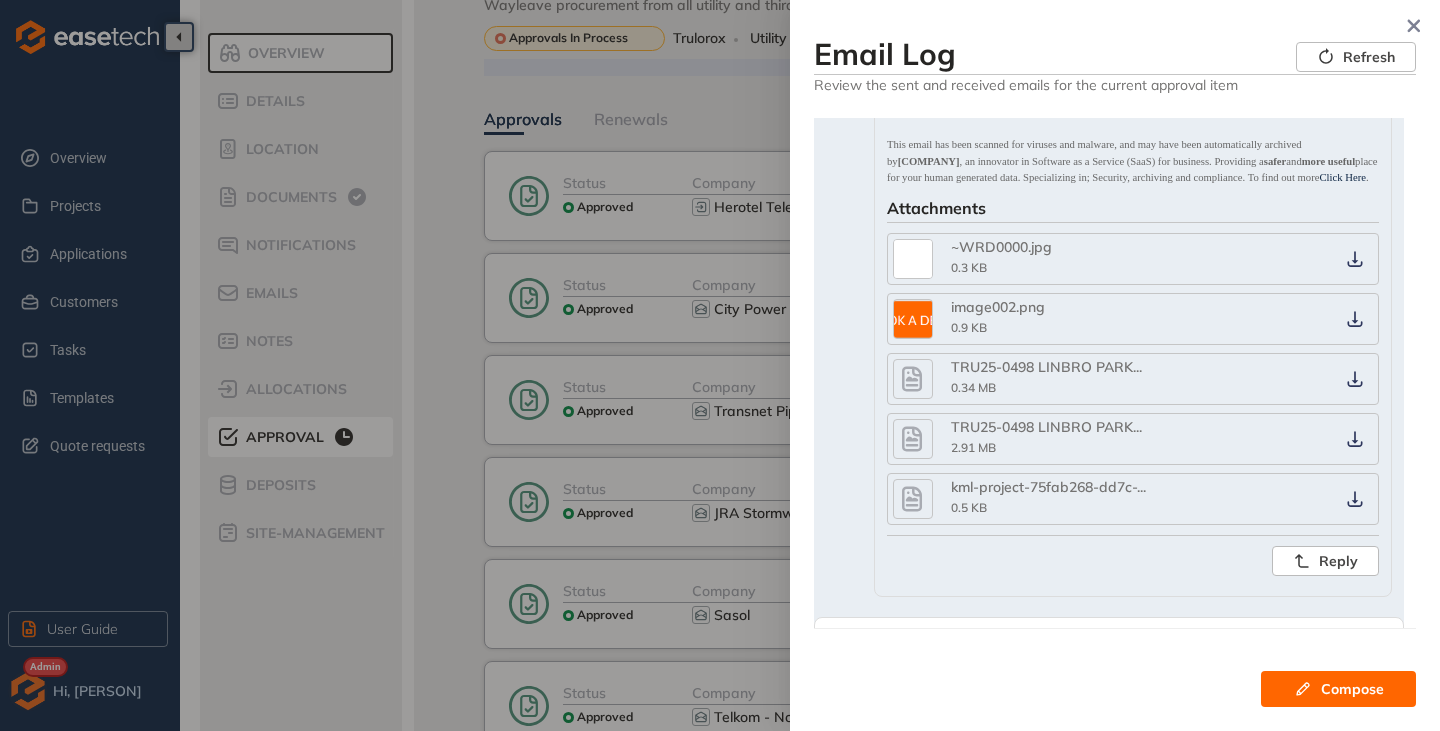 click 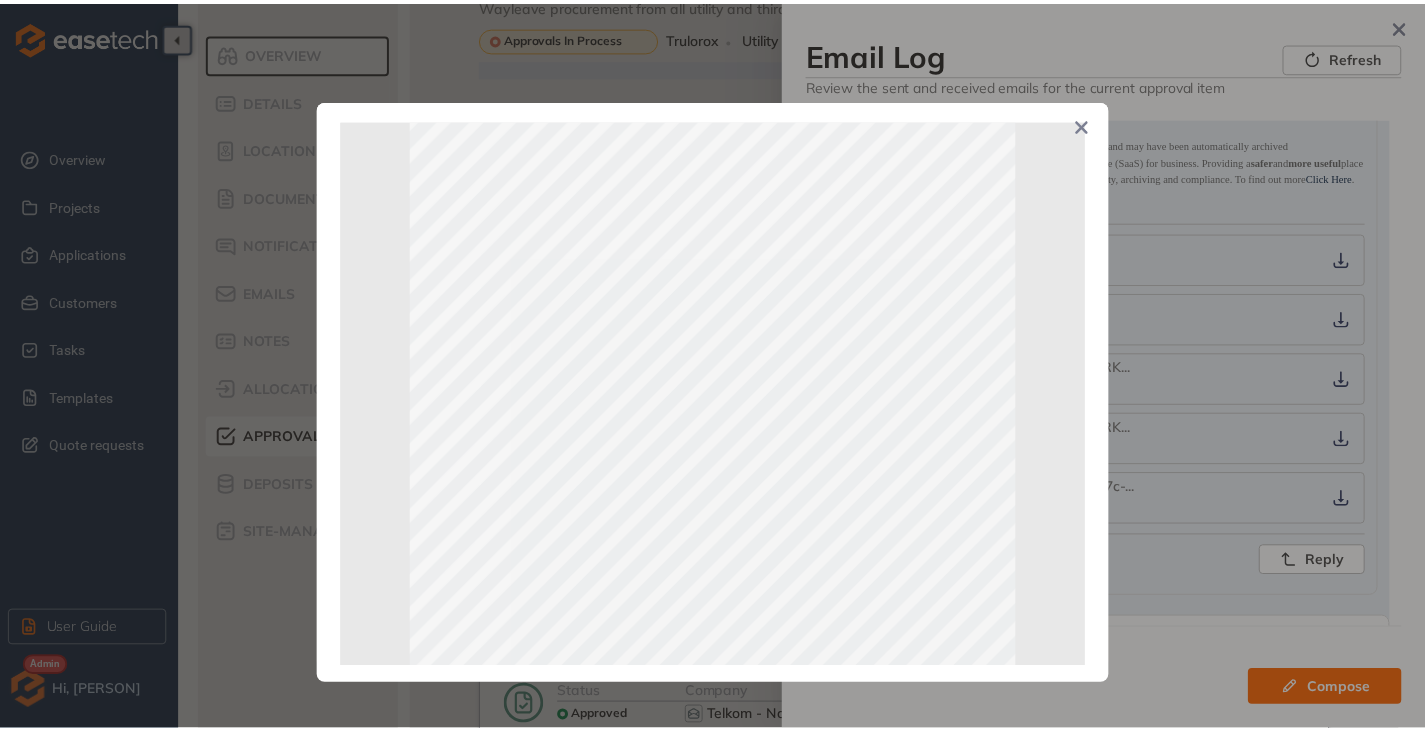 scroll, scrollTop: 0, scrollLeft: 0, axis: both 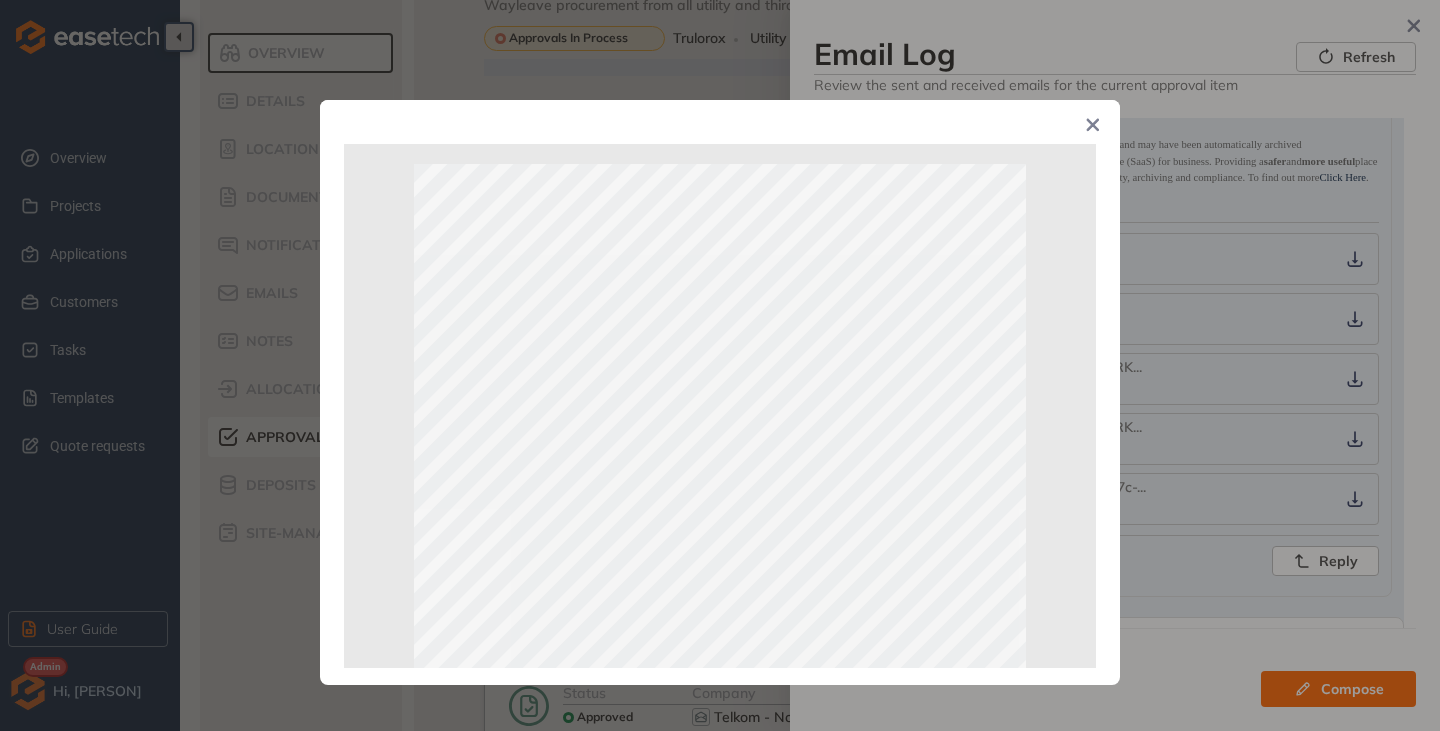 click at bounding box center [1093, 127] 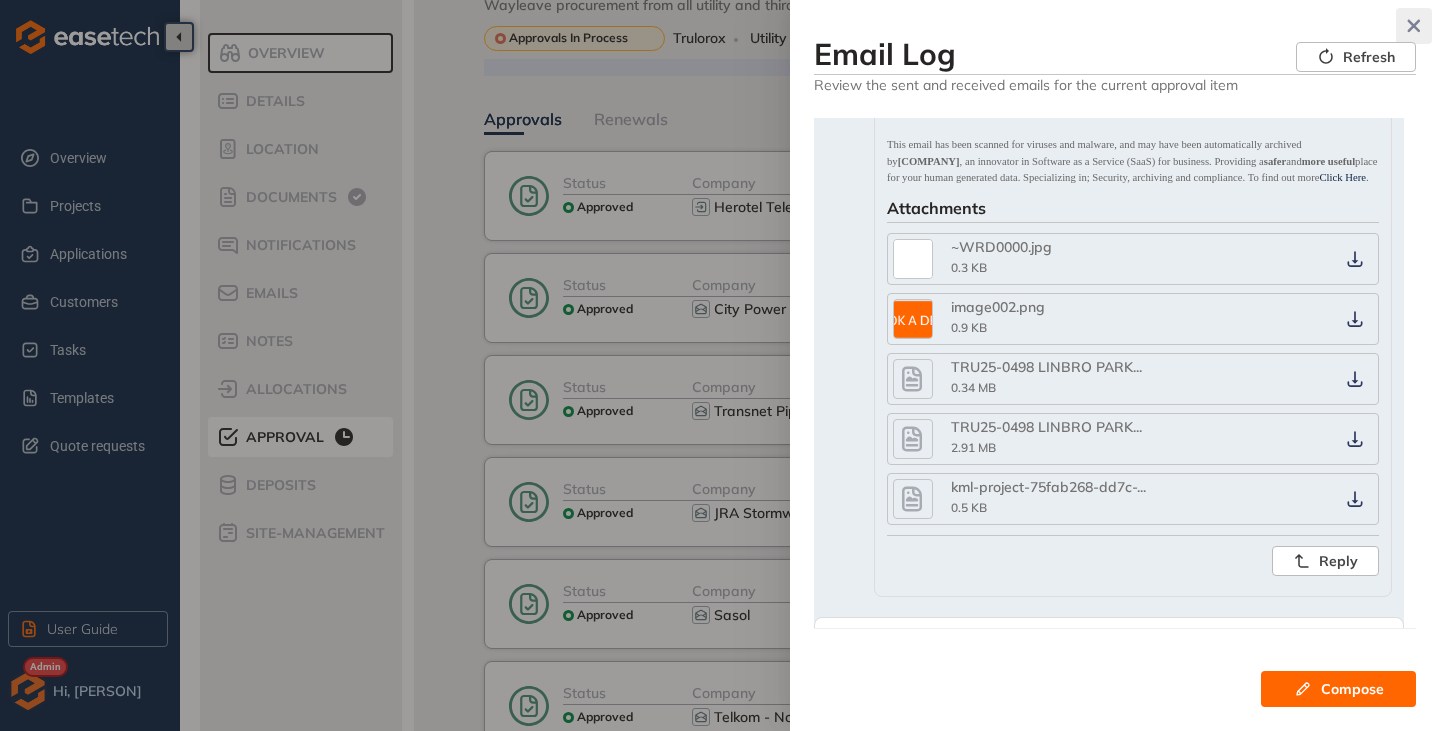 click 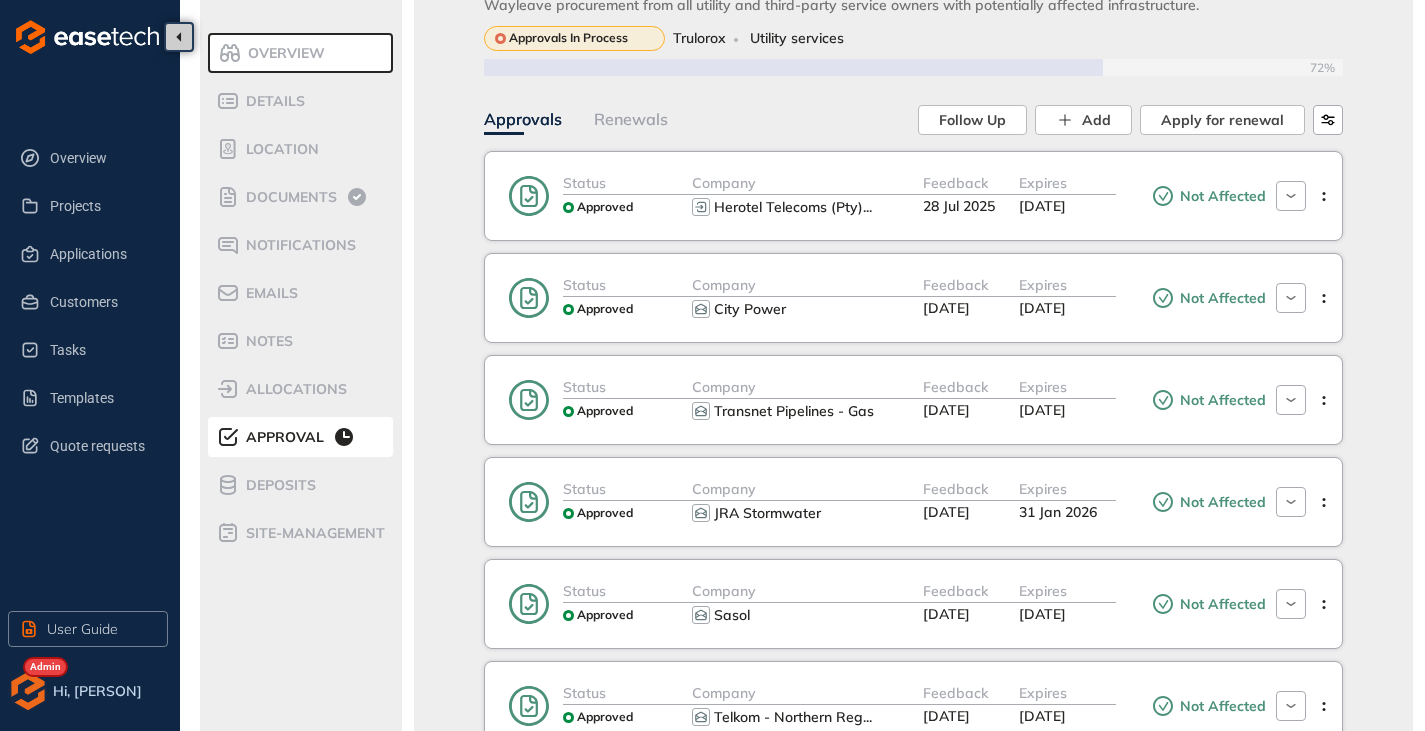 click 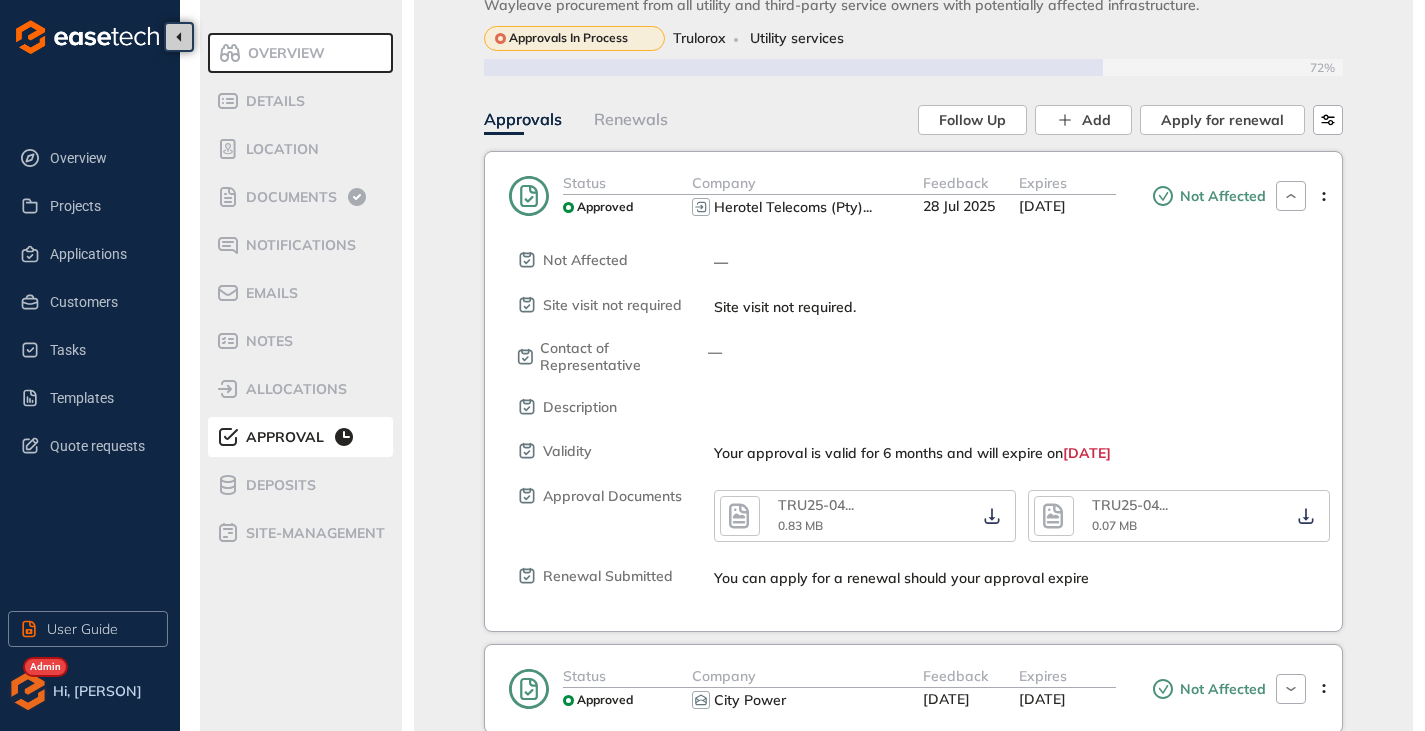 click 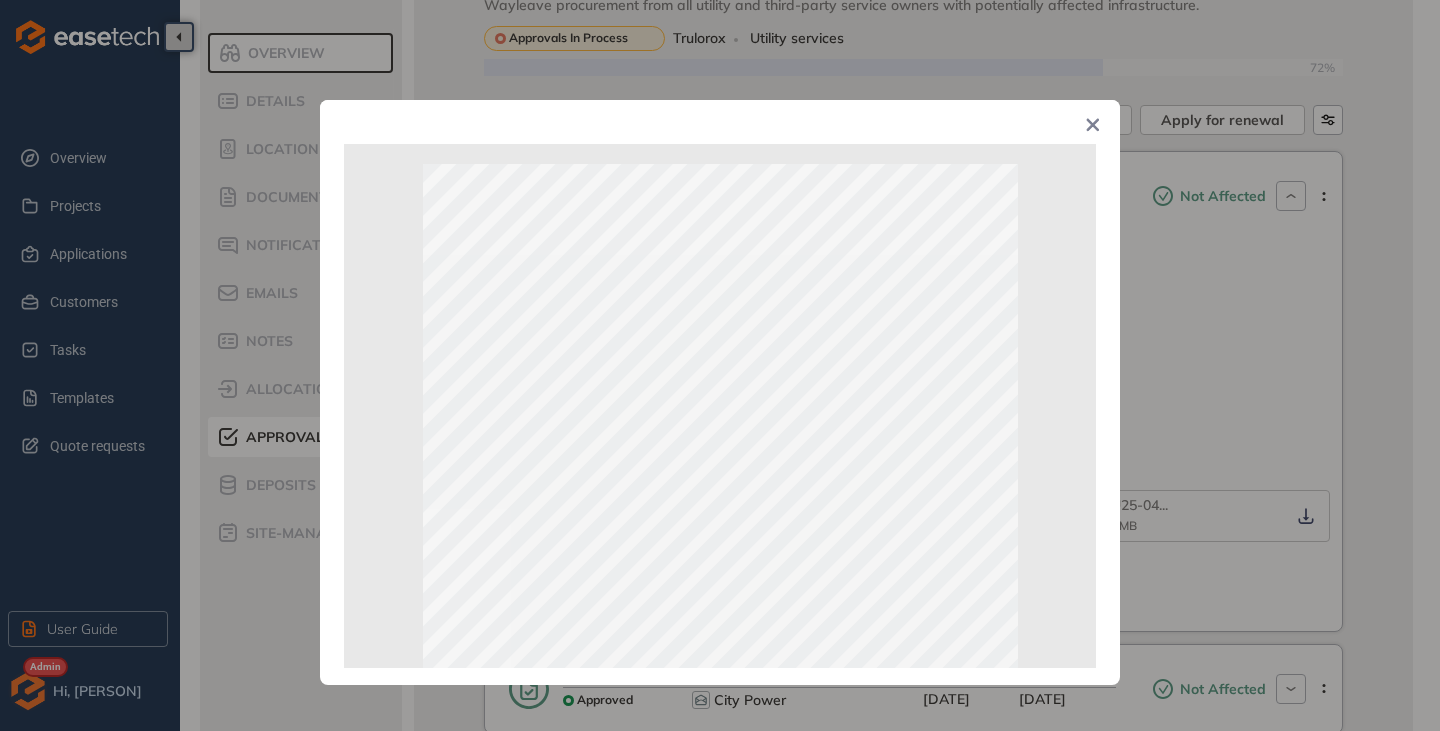 click 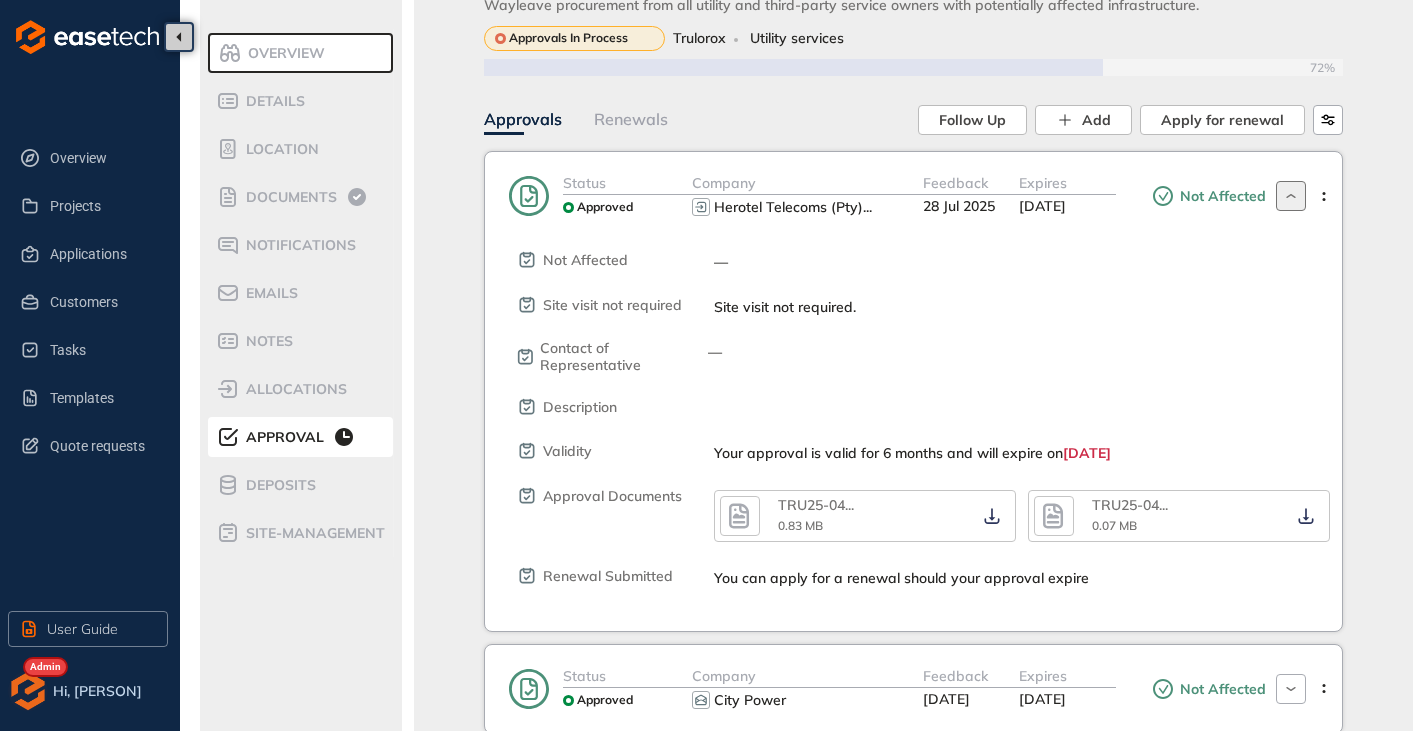 click 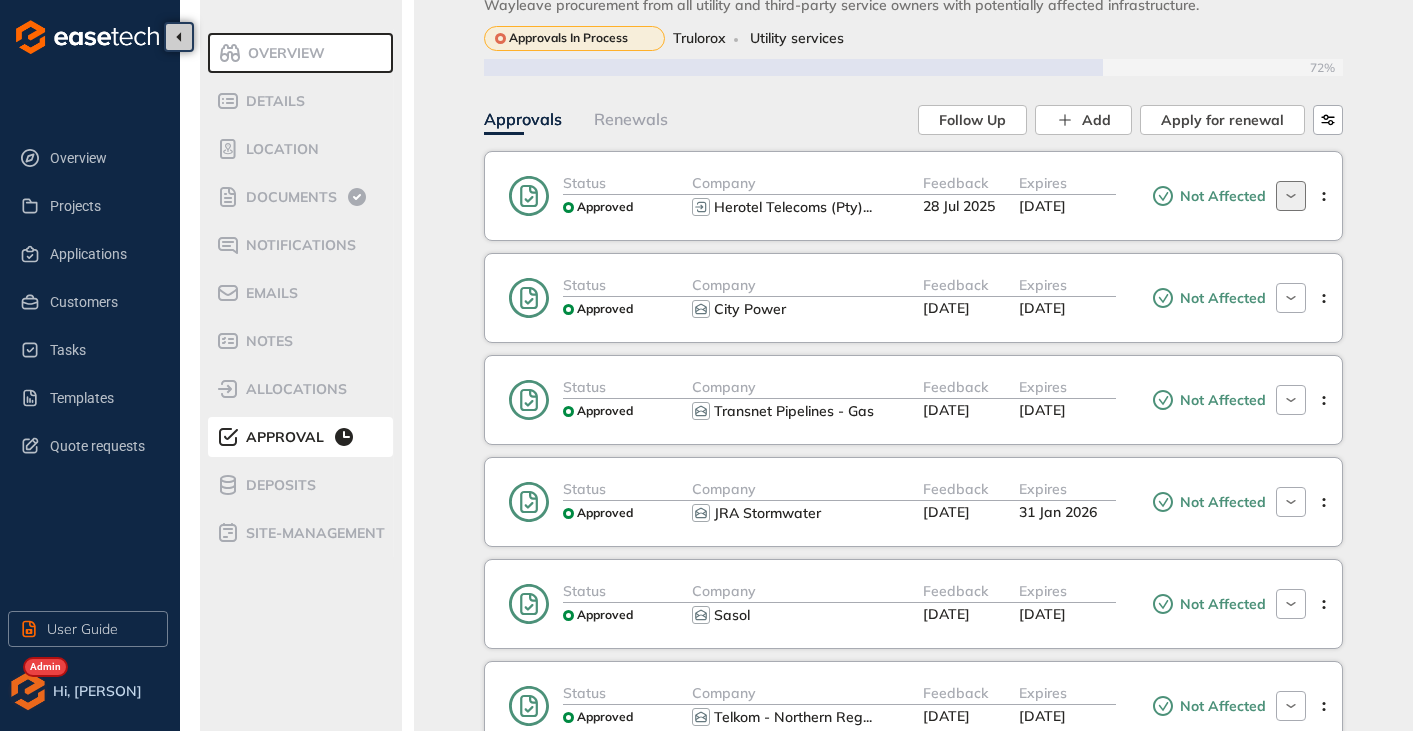 click on "Not Affected" at bounding box center (1220, 298) 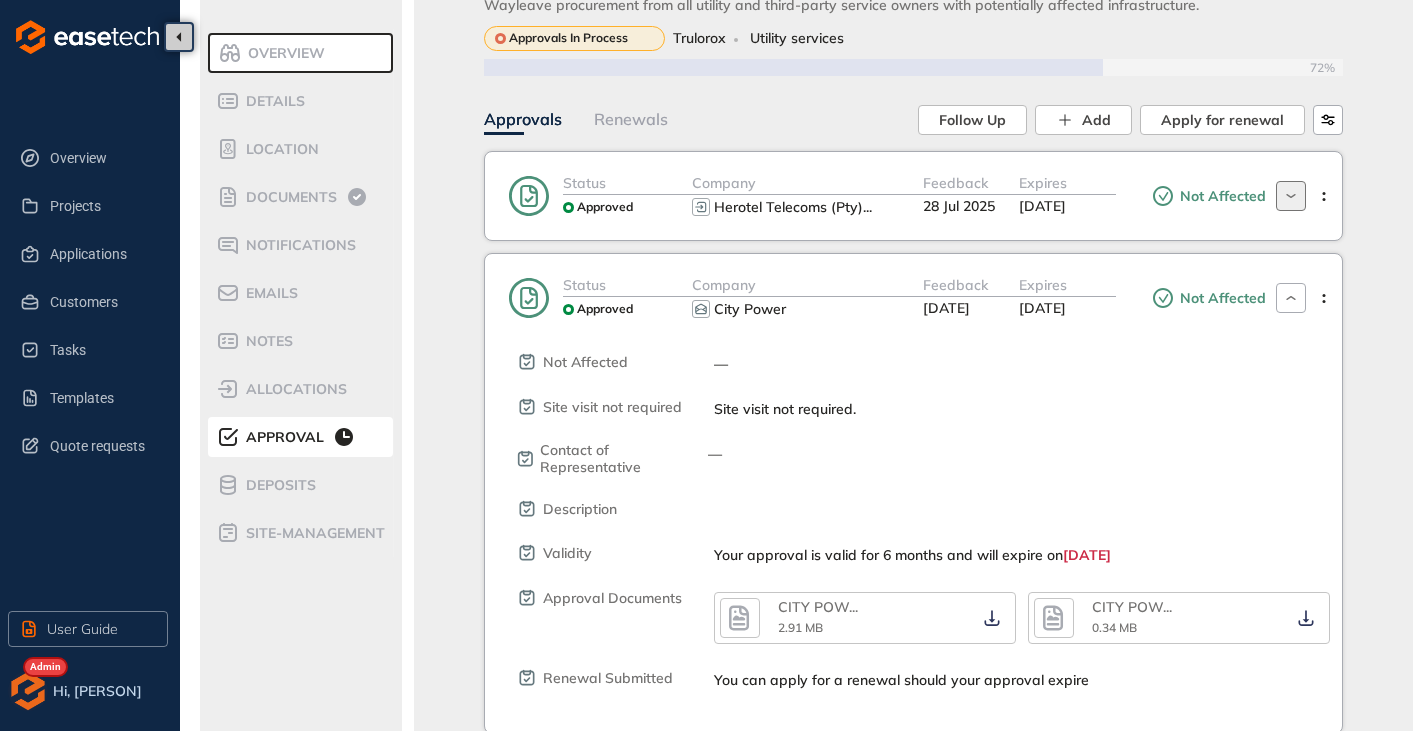 click on "CITY POW ... 2.91 MB" at bounding box center [847, 618] 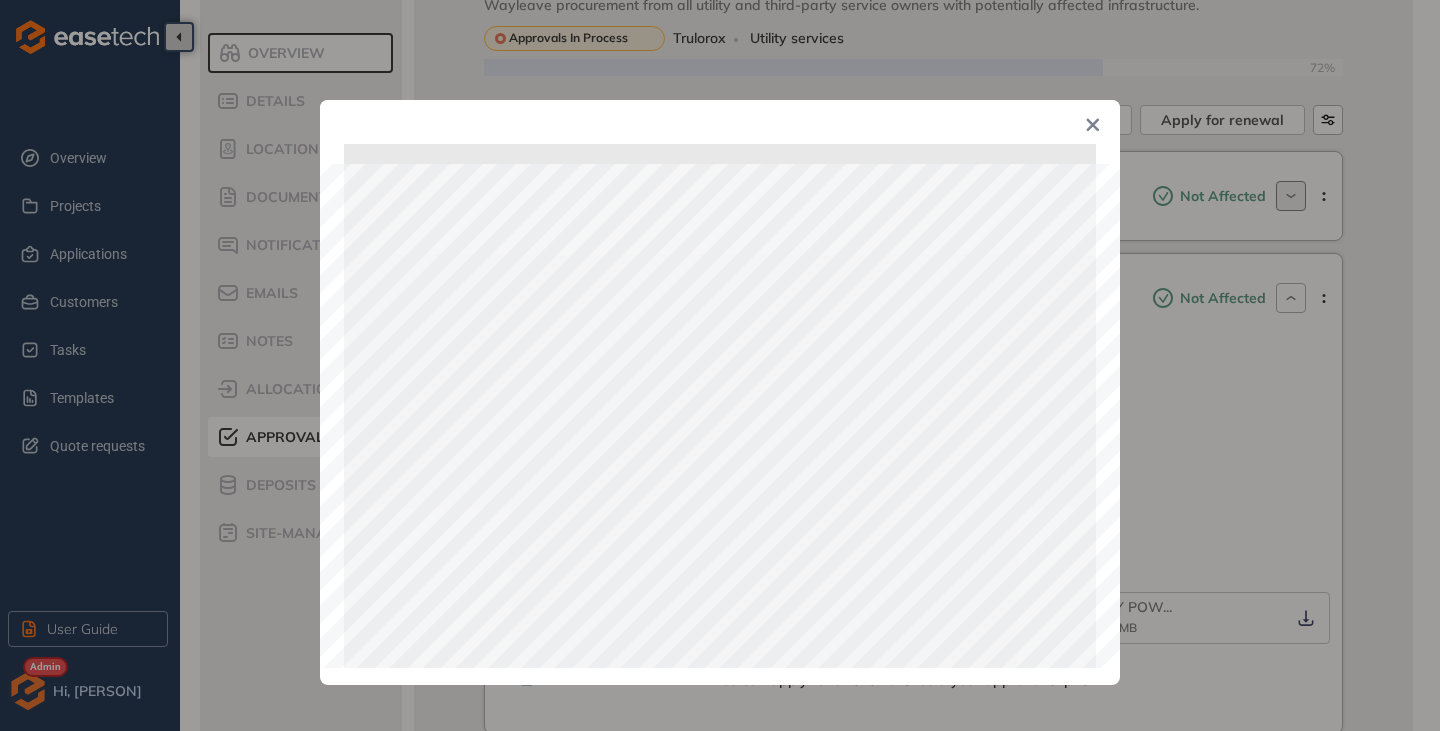 click 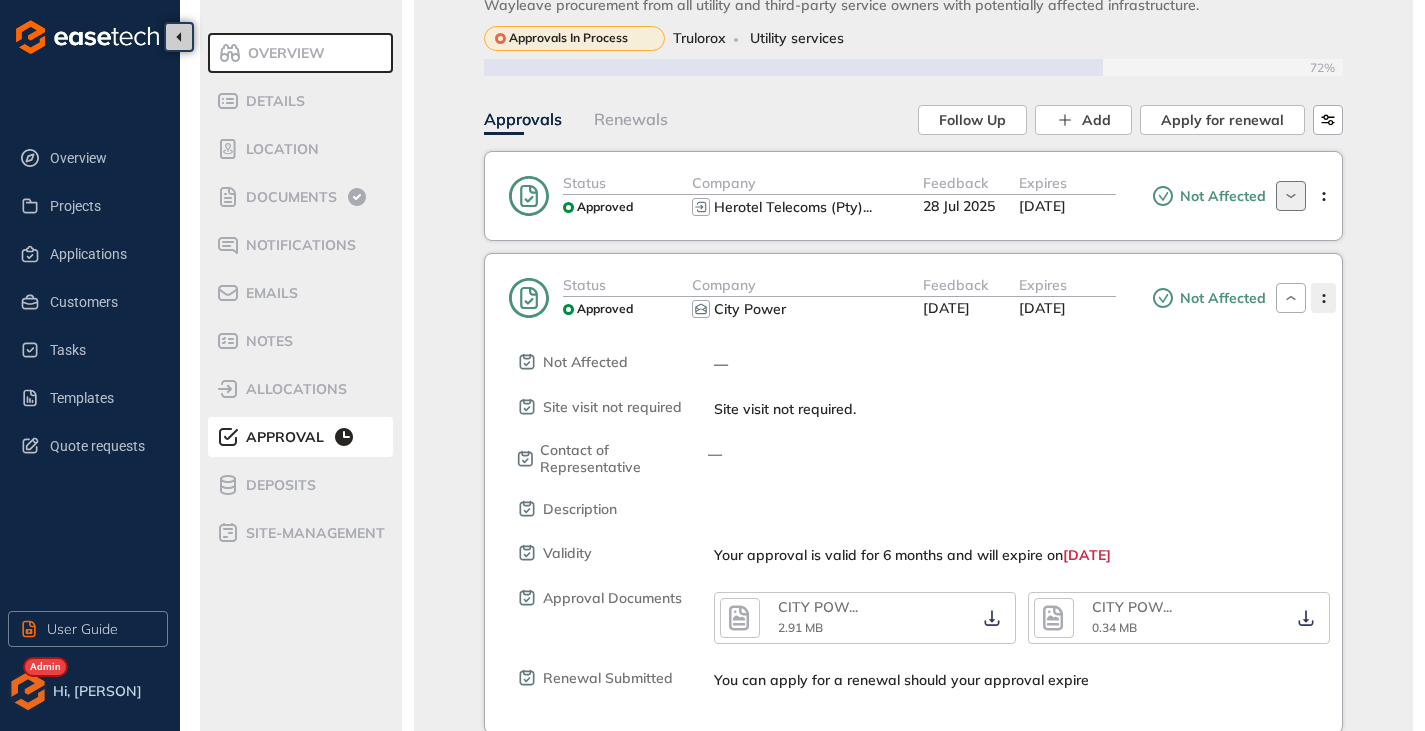 click 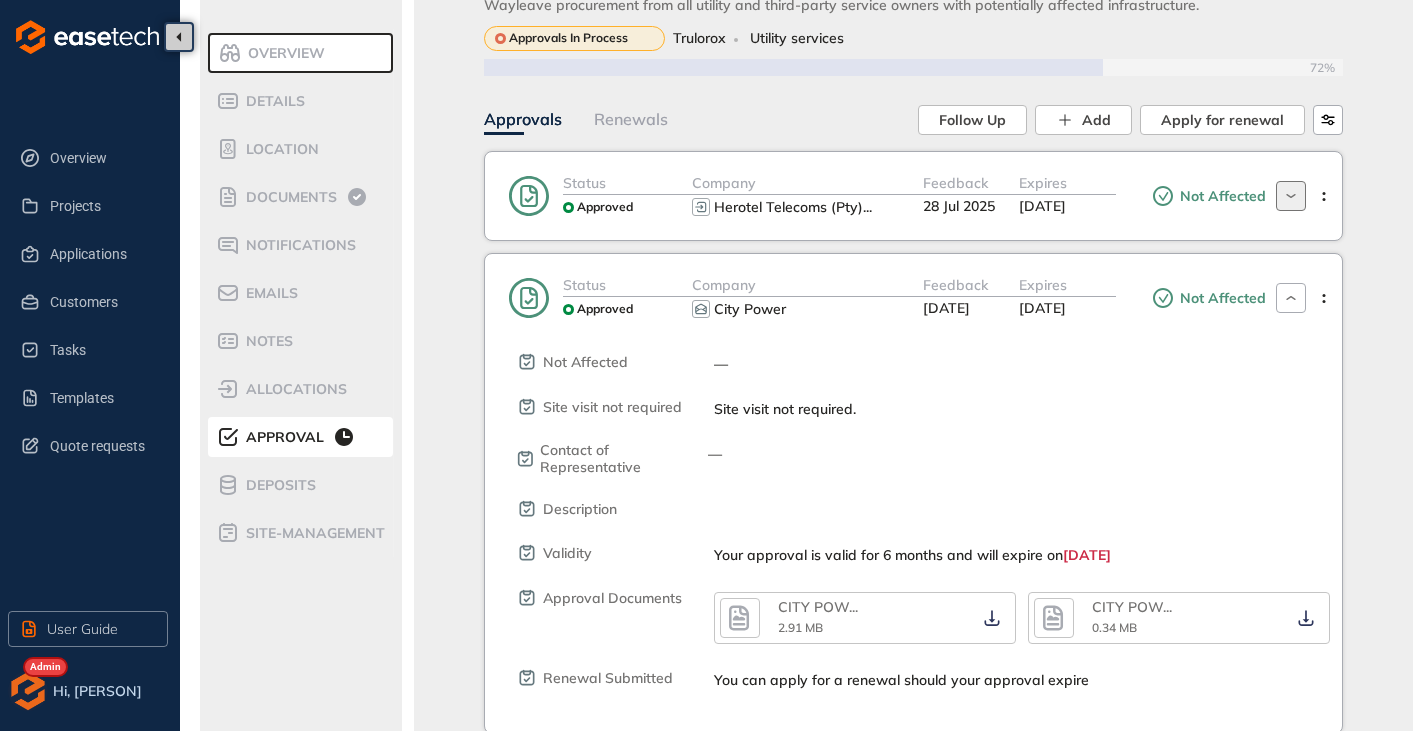 click on "—" at bounding box center [1022, 454] 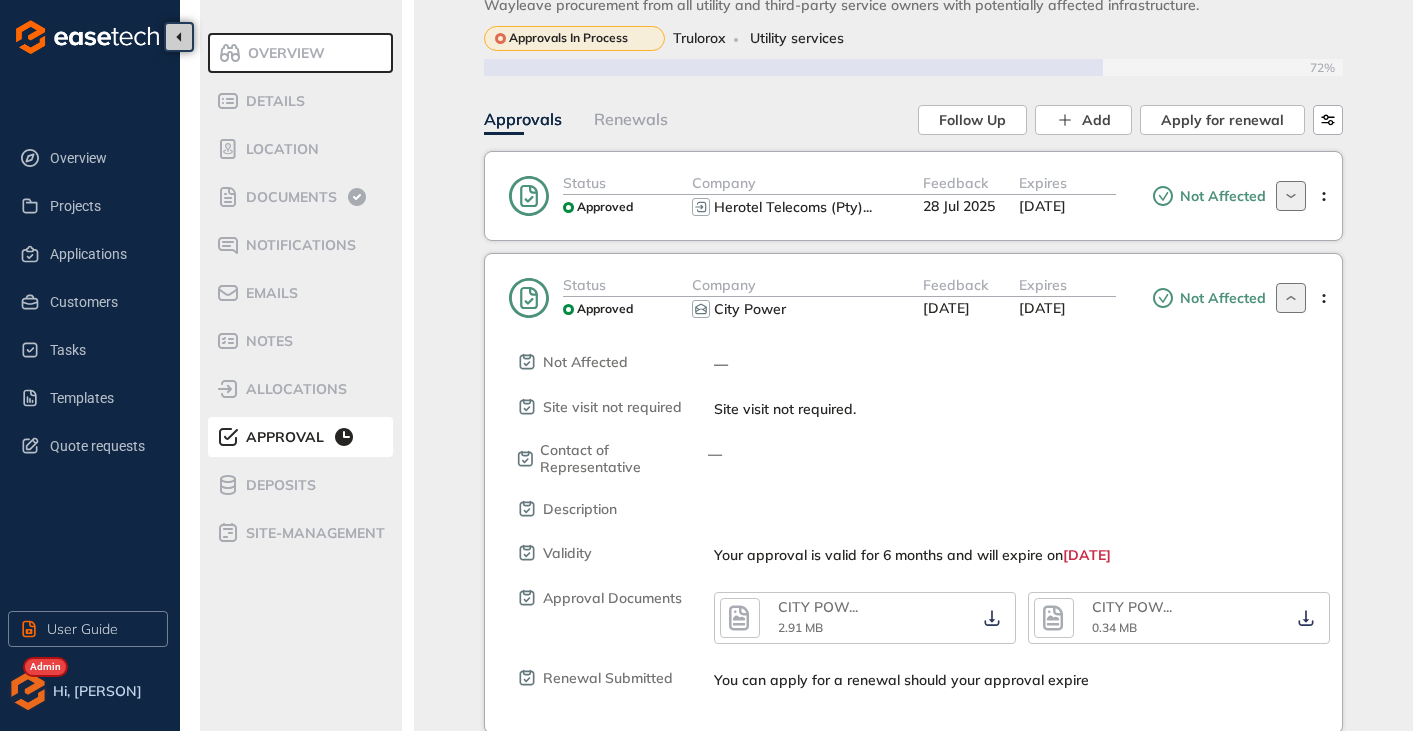 click at bounding box center (1291, 298) 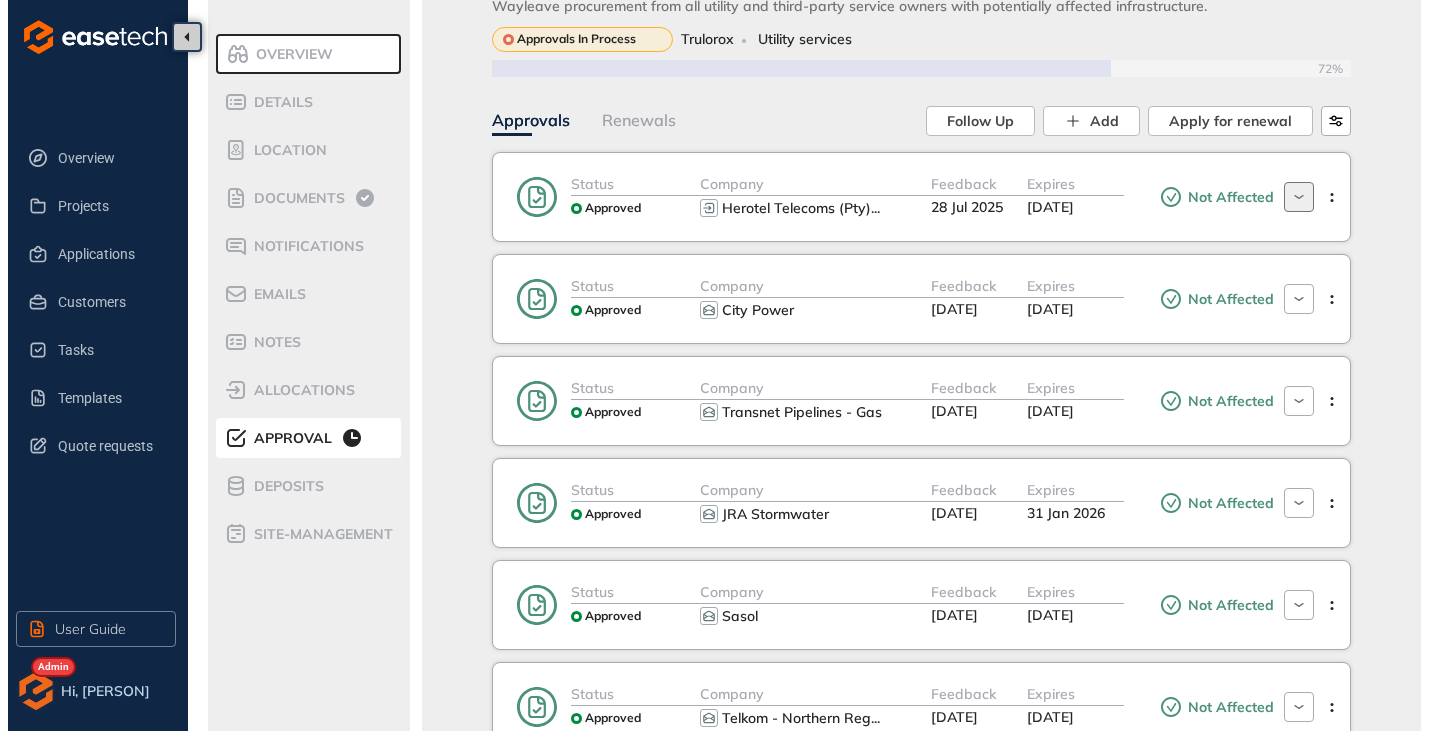 scroll, scrollTop: 3, scrollLeft: 0, axis: vertical 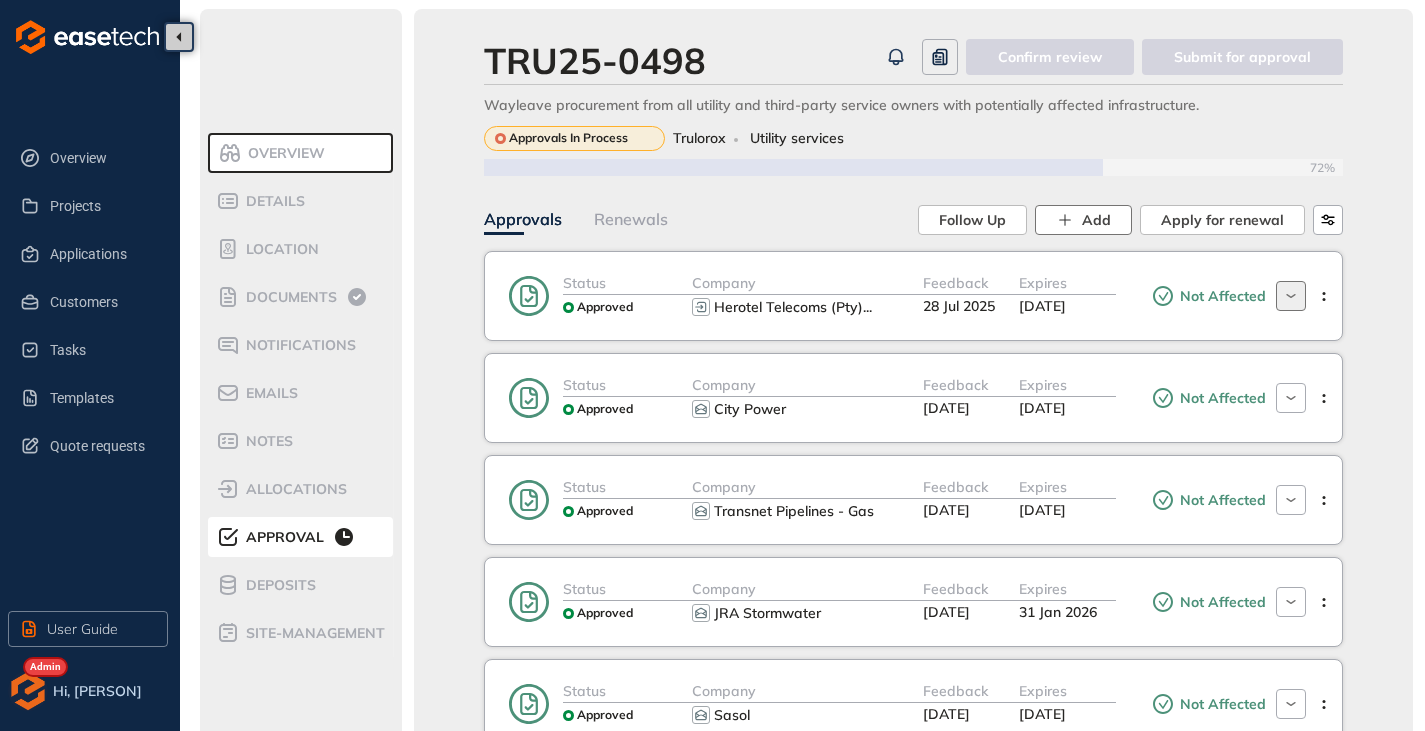 click on "Add" at bounding box center (1096, 220) 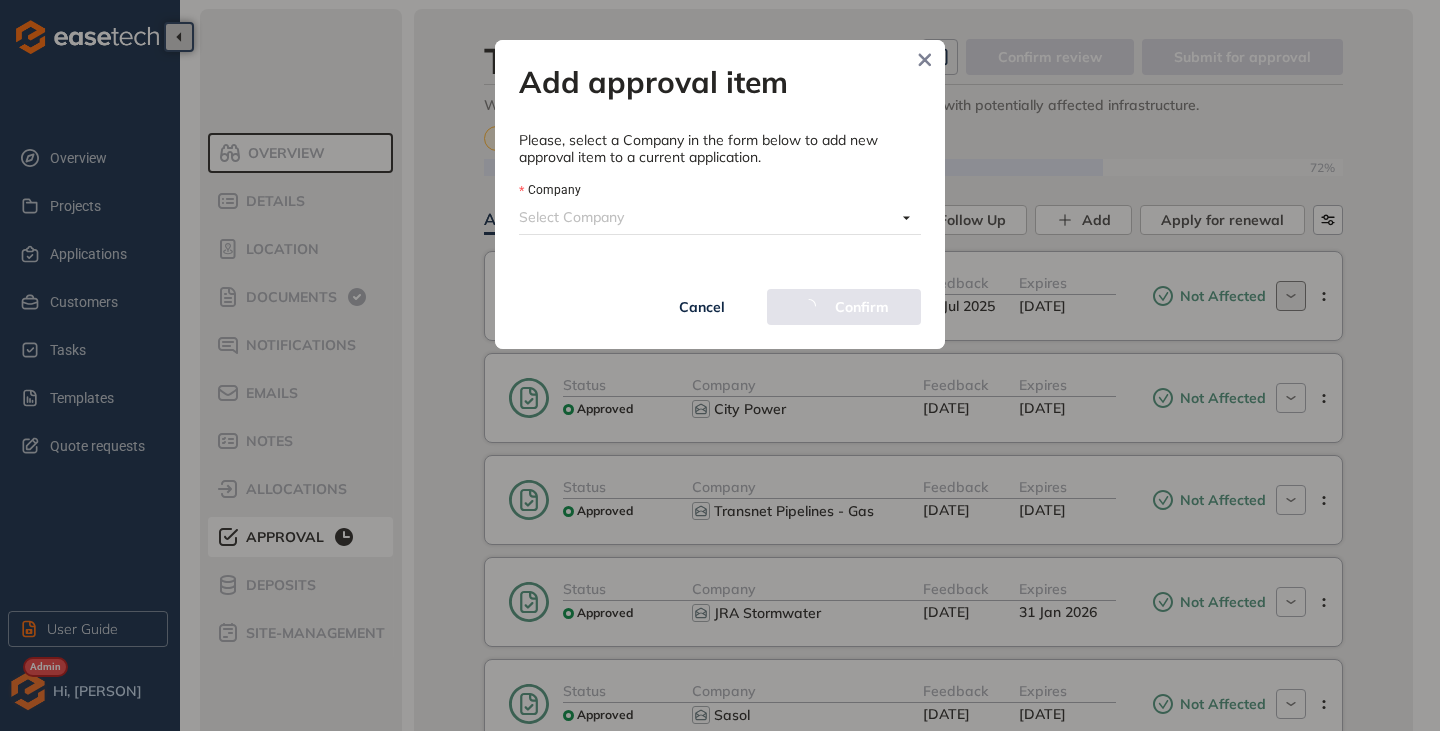 click on "Company" at bounding box center [707, 217] 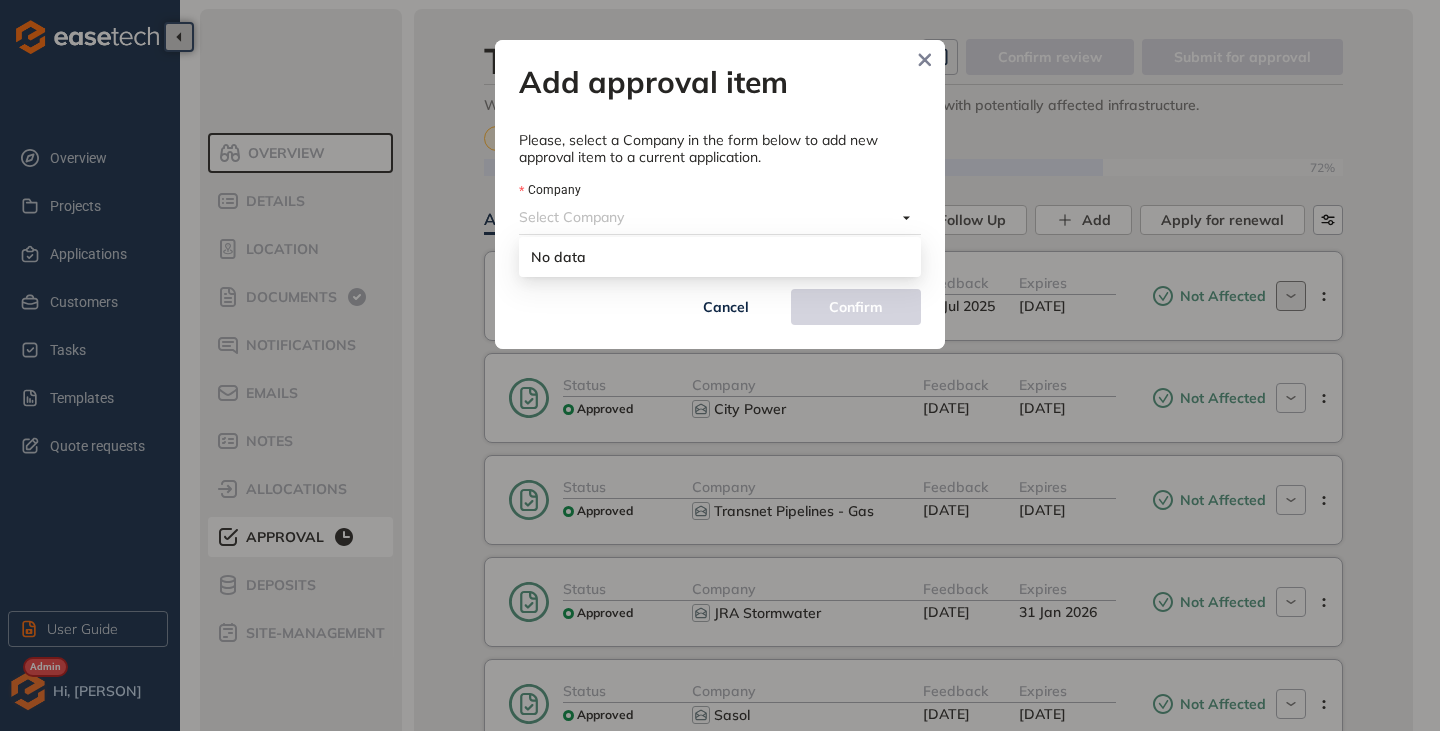 click on "Company" at bounding box center [707, 217] 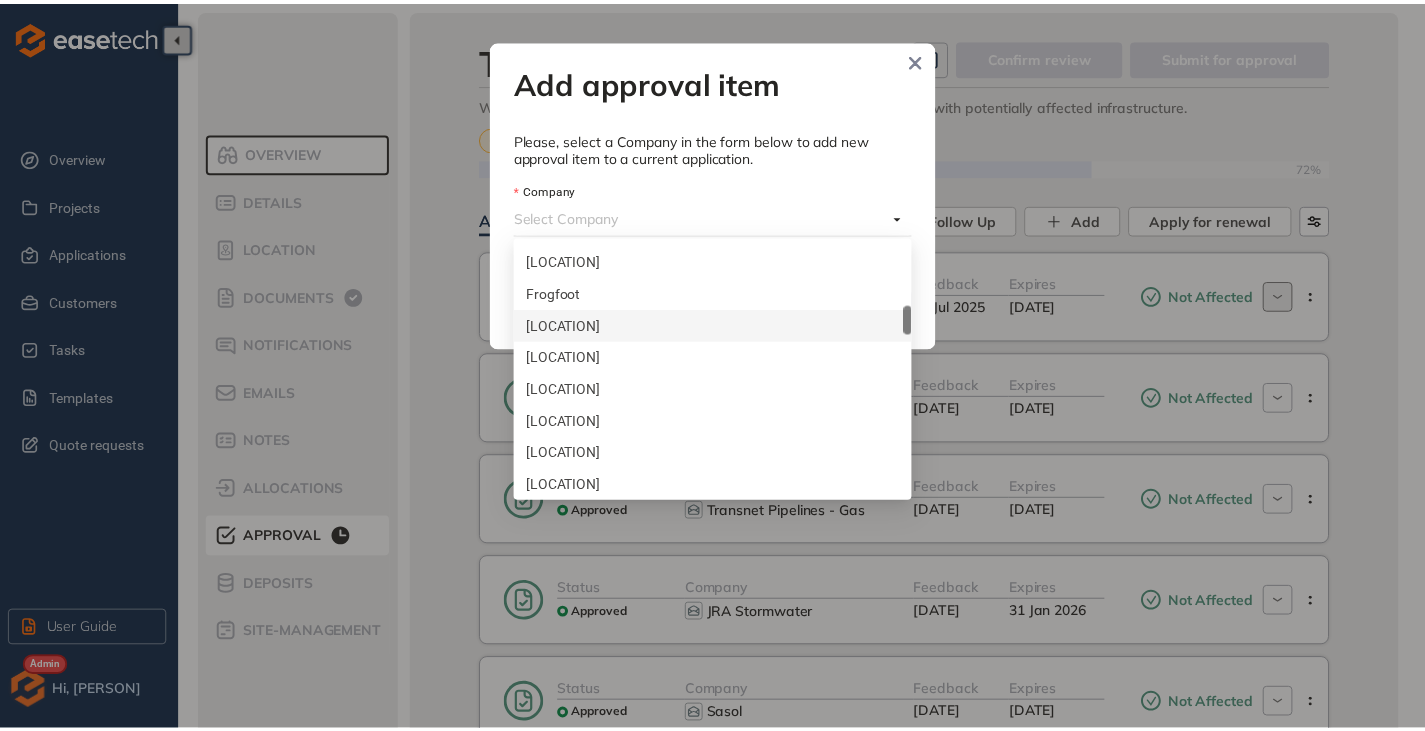 scroll, scrollTop: 200, scrollLeft: 0, axis: vertical 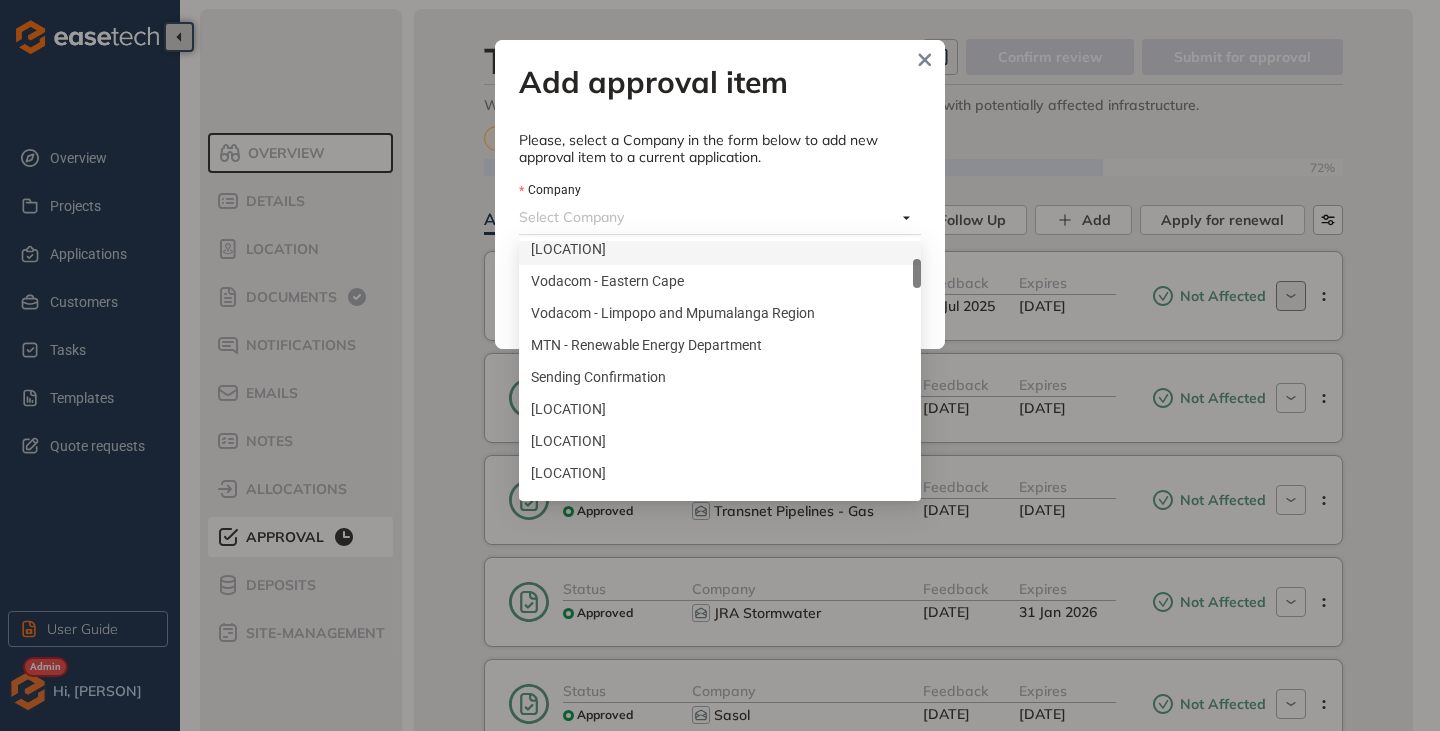 click on "Add approval item Please, select a Company in the form below to add new approval item to a current application. Company Select Company Cancel Confirm" at bounding box center (720, 194) 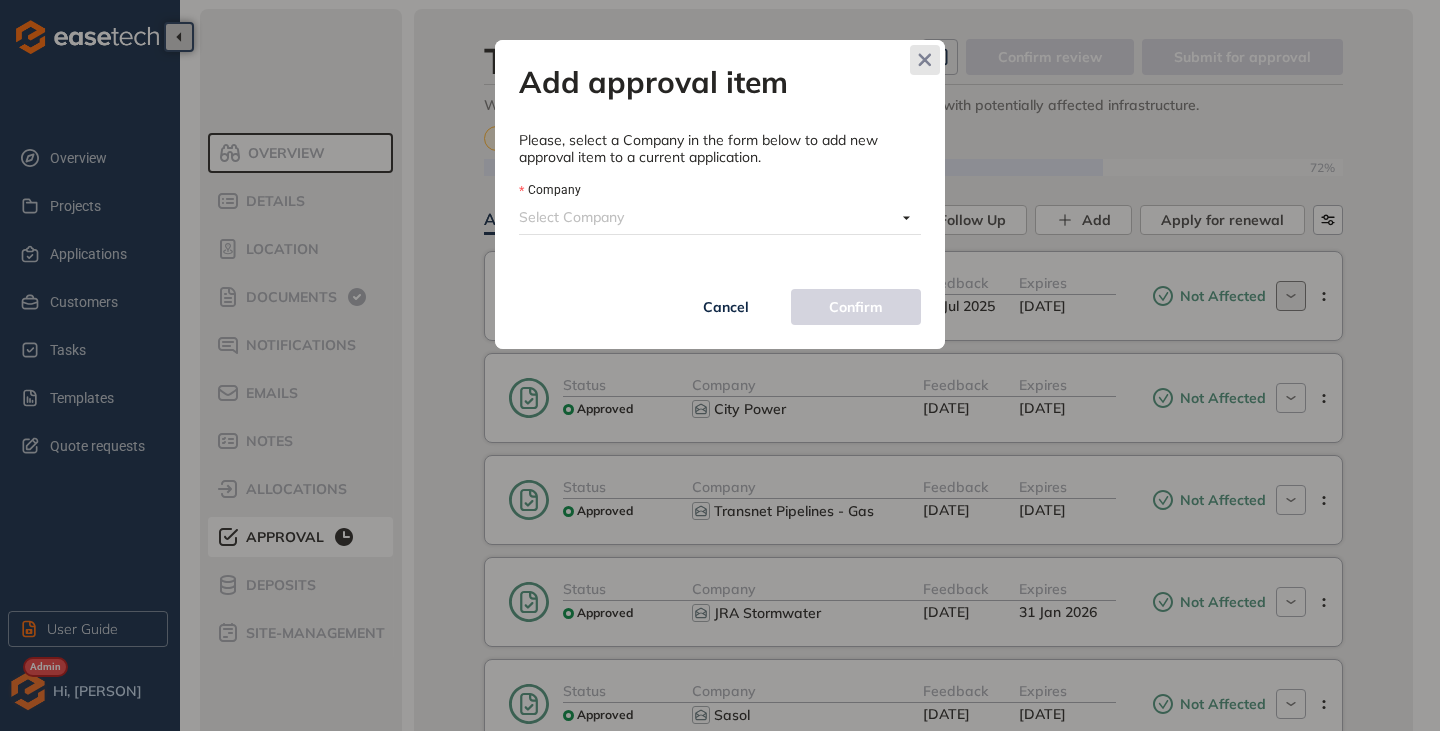 click 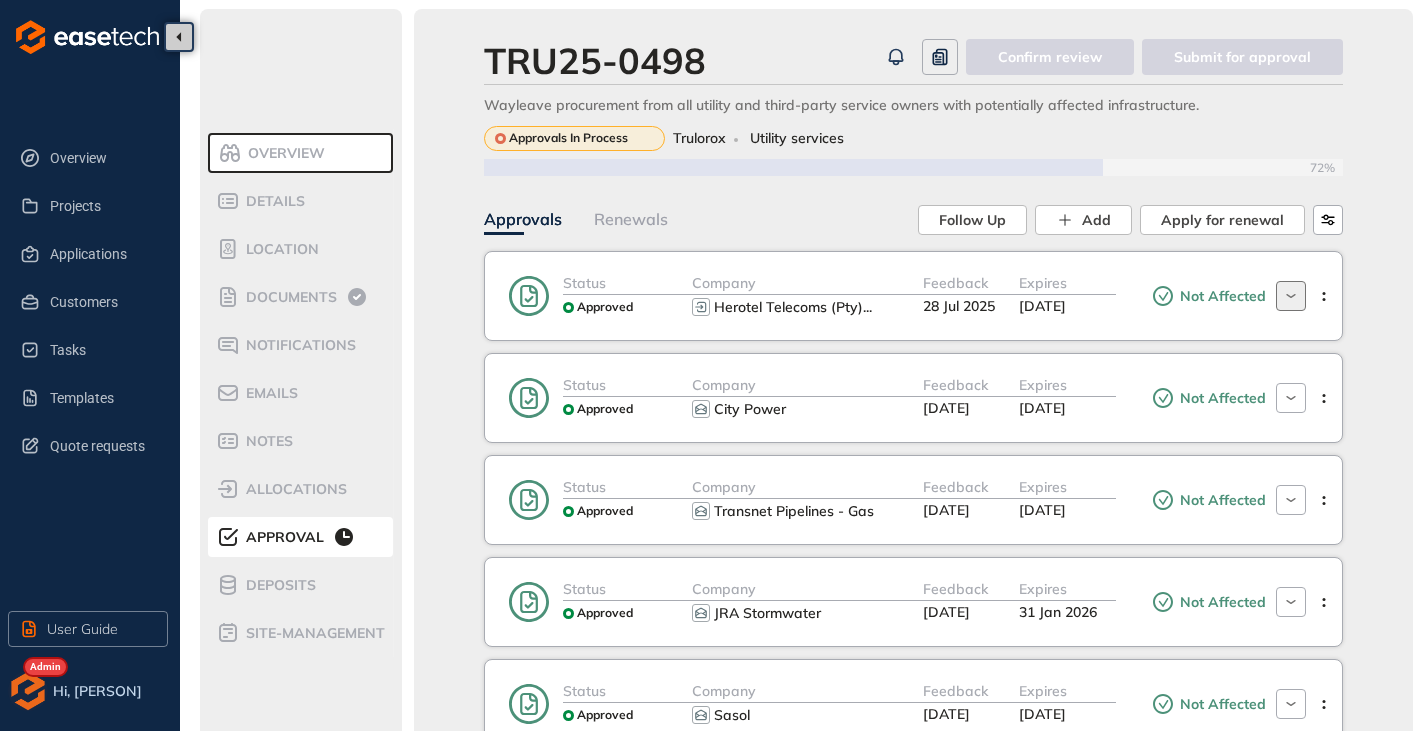 scroll, scrollTop: 103, scrollLeft: 0, axis: vertical 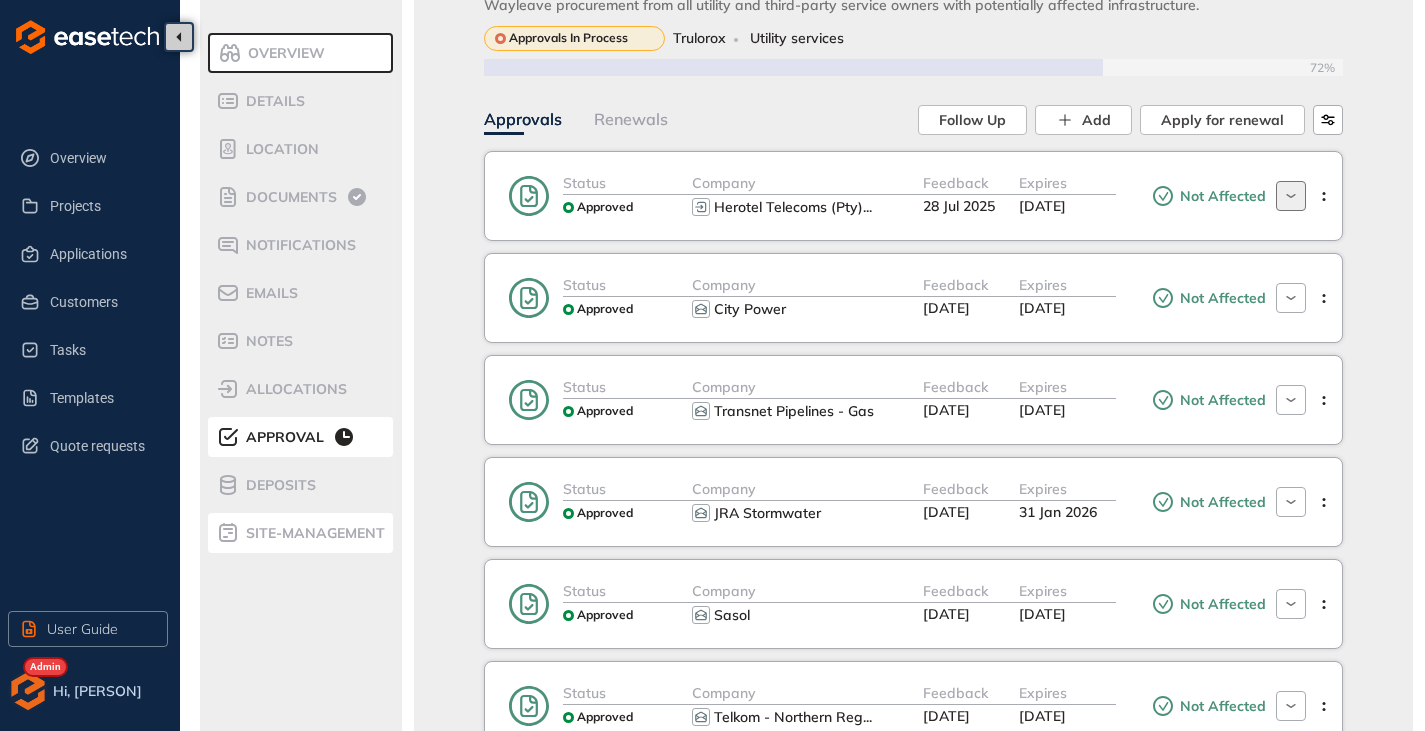 click on "site-management" at bounding box center (312, 533) 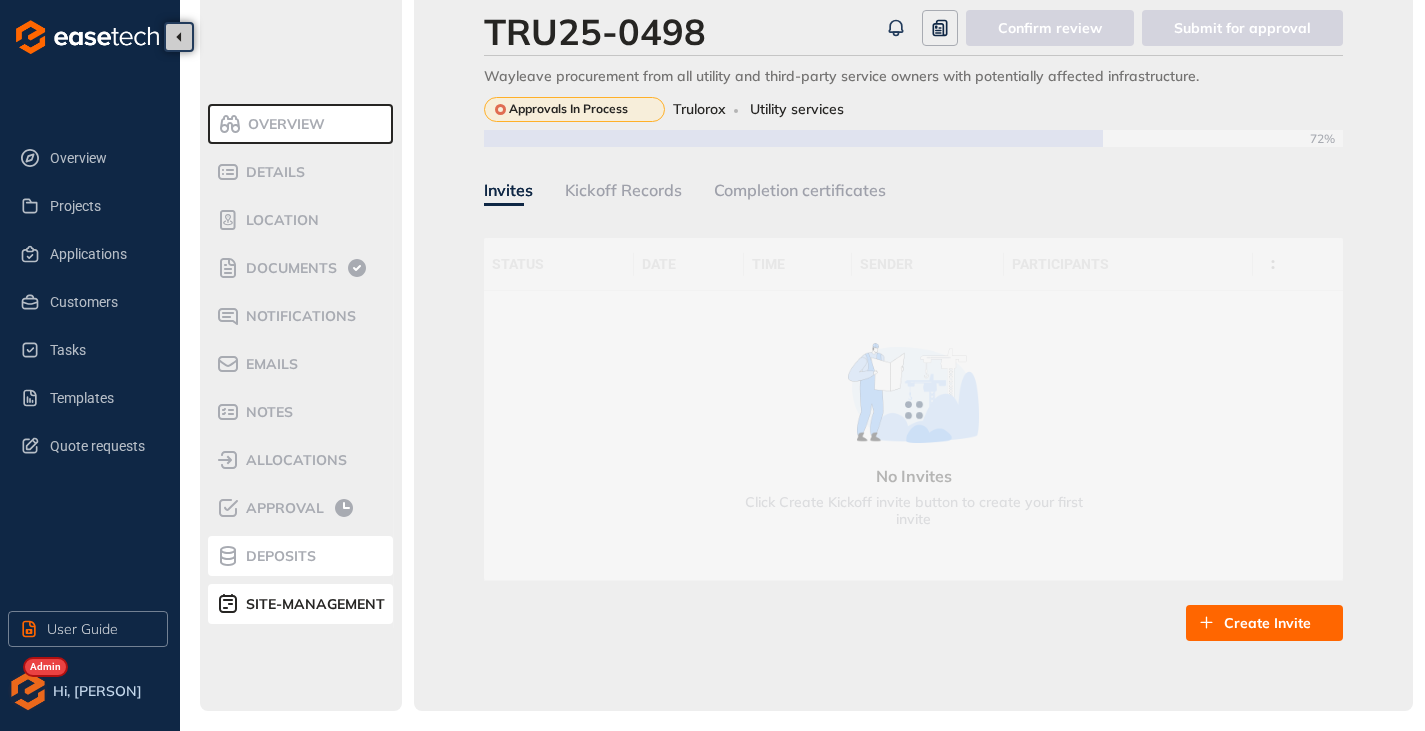 scroll, scrollTop: 32, scrollLeft: 0, axis: vertical 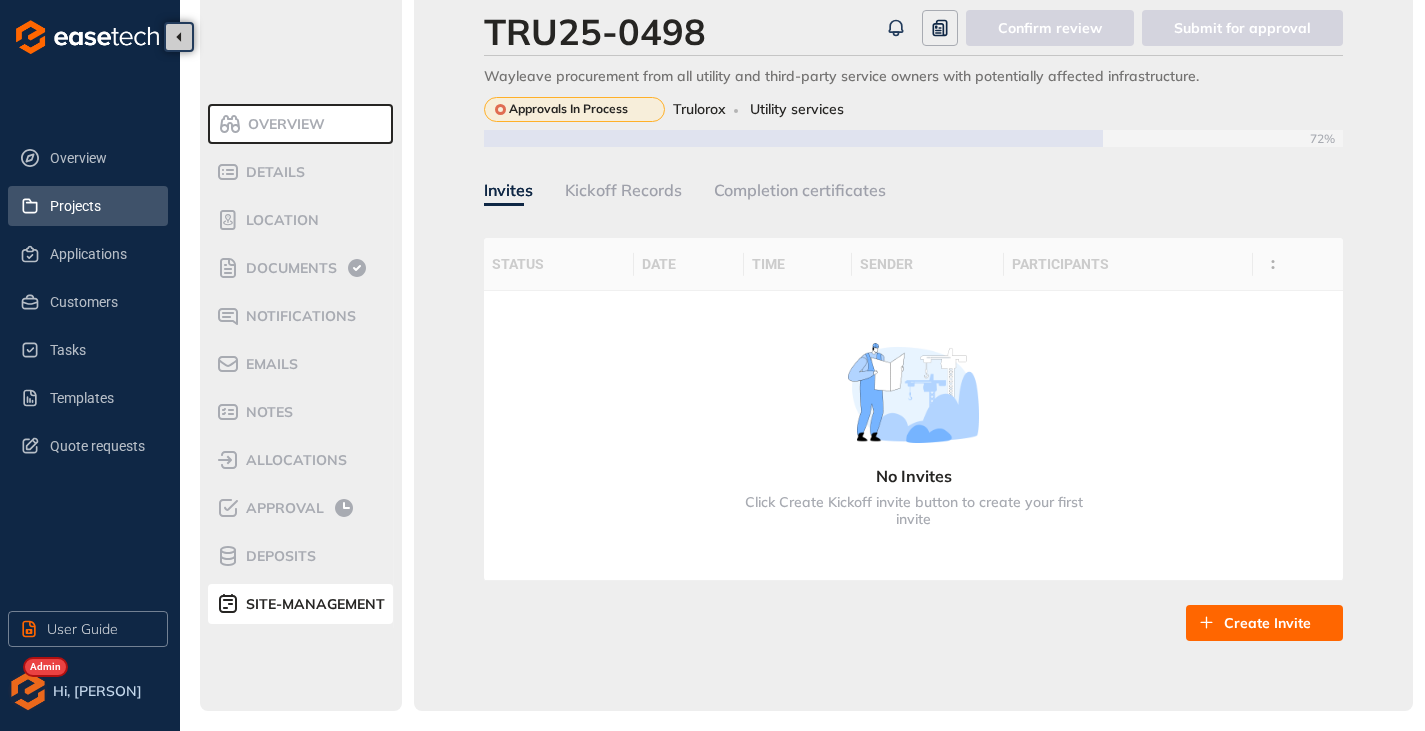 click on "Projects" at bounding box center [101, 206] 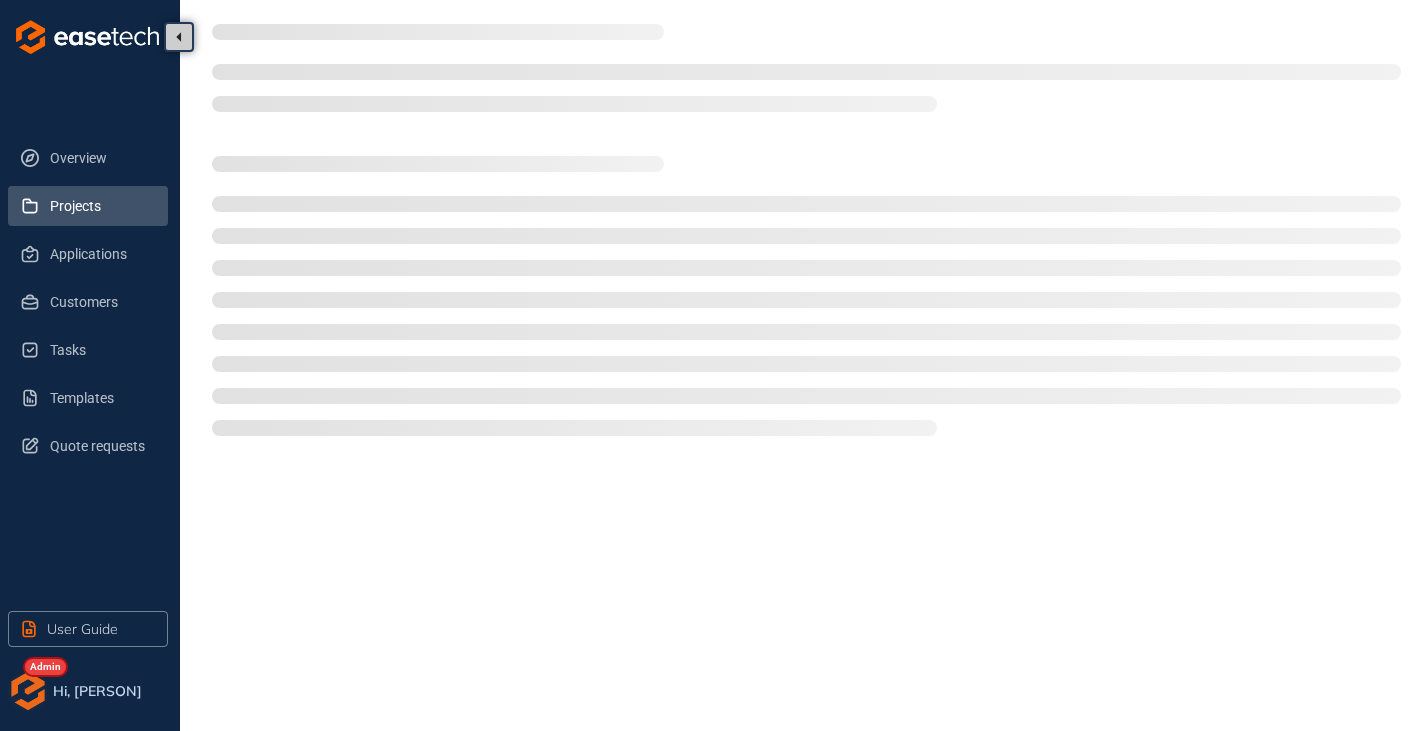scroll, scrollTop: 0, scrollLeft: 0, axis: both 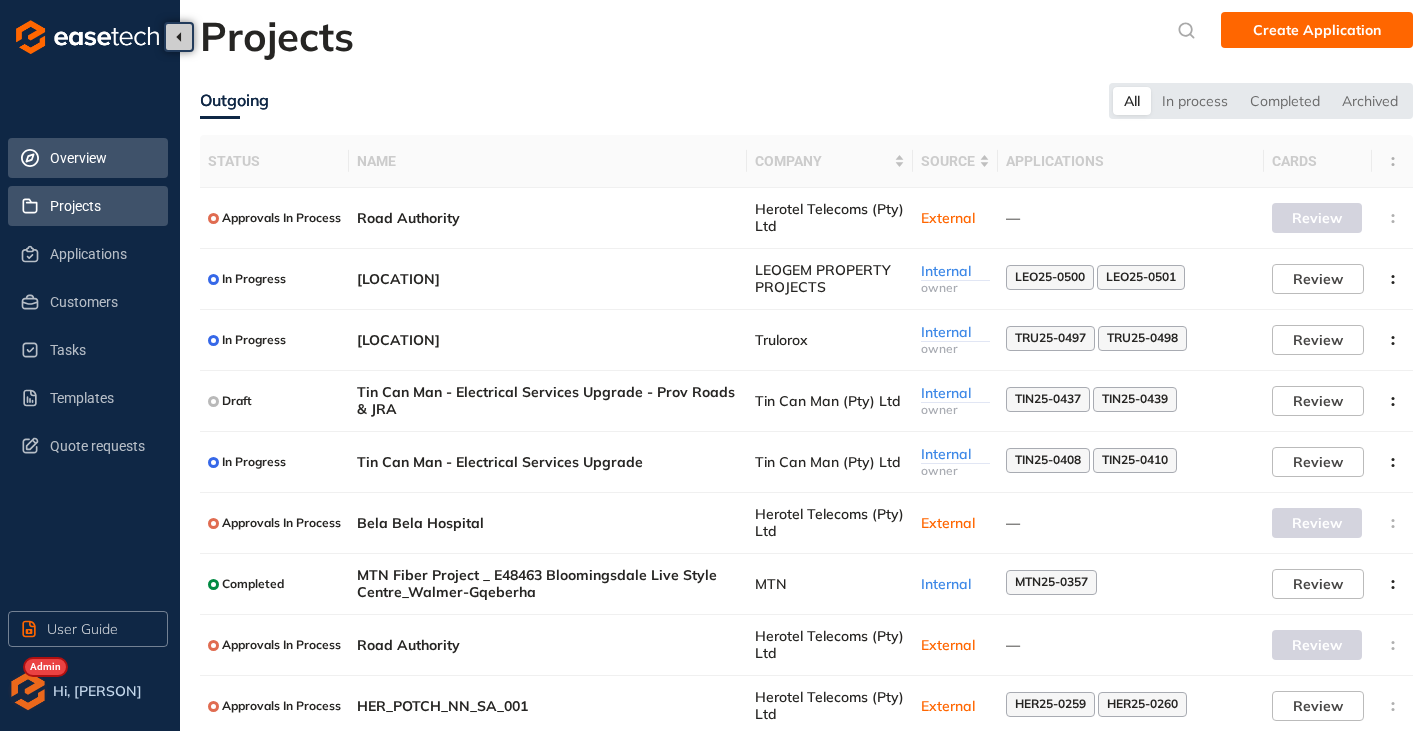 click on "Overview" at bounding box center (101, 158) 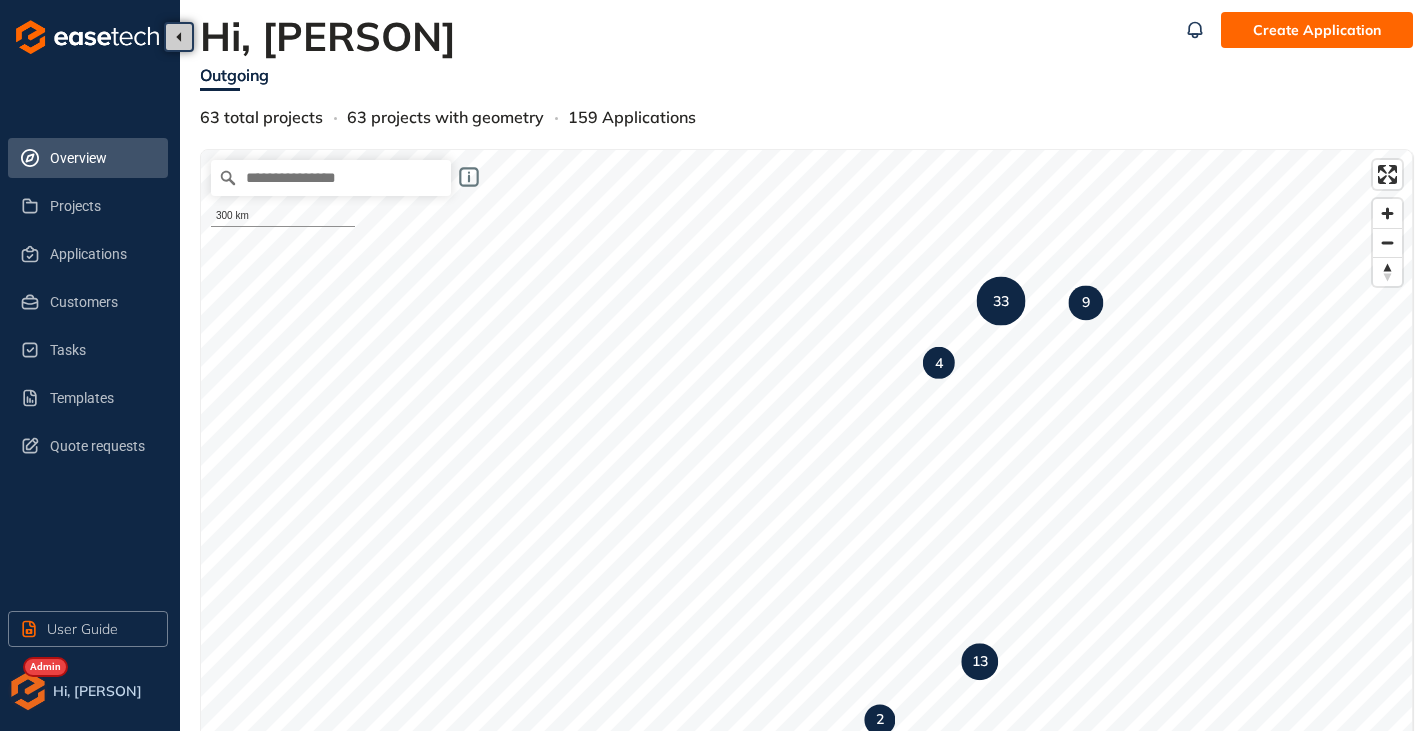 click at bounding box center (28, 691) 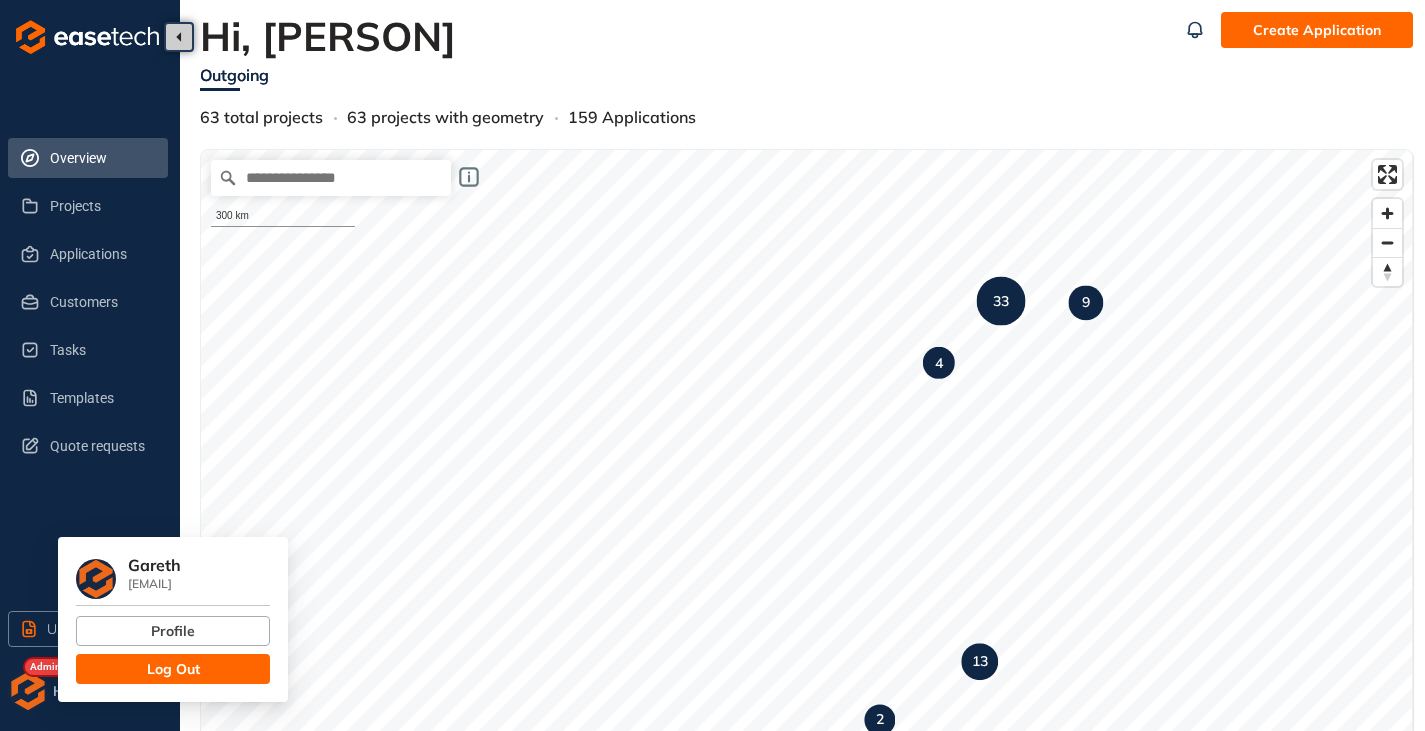 click on "Log Out" at bounding box center (173, 669) 